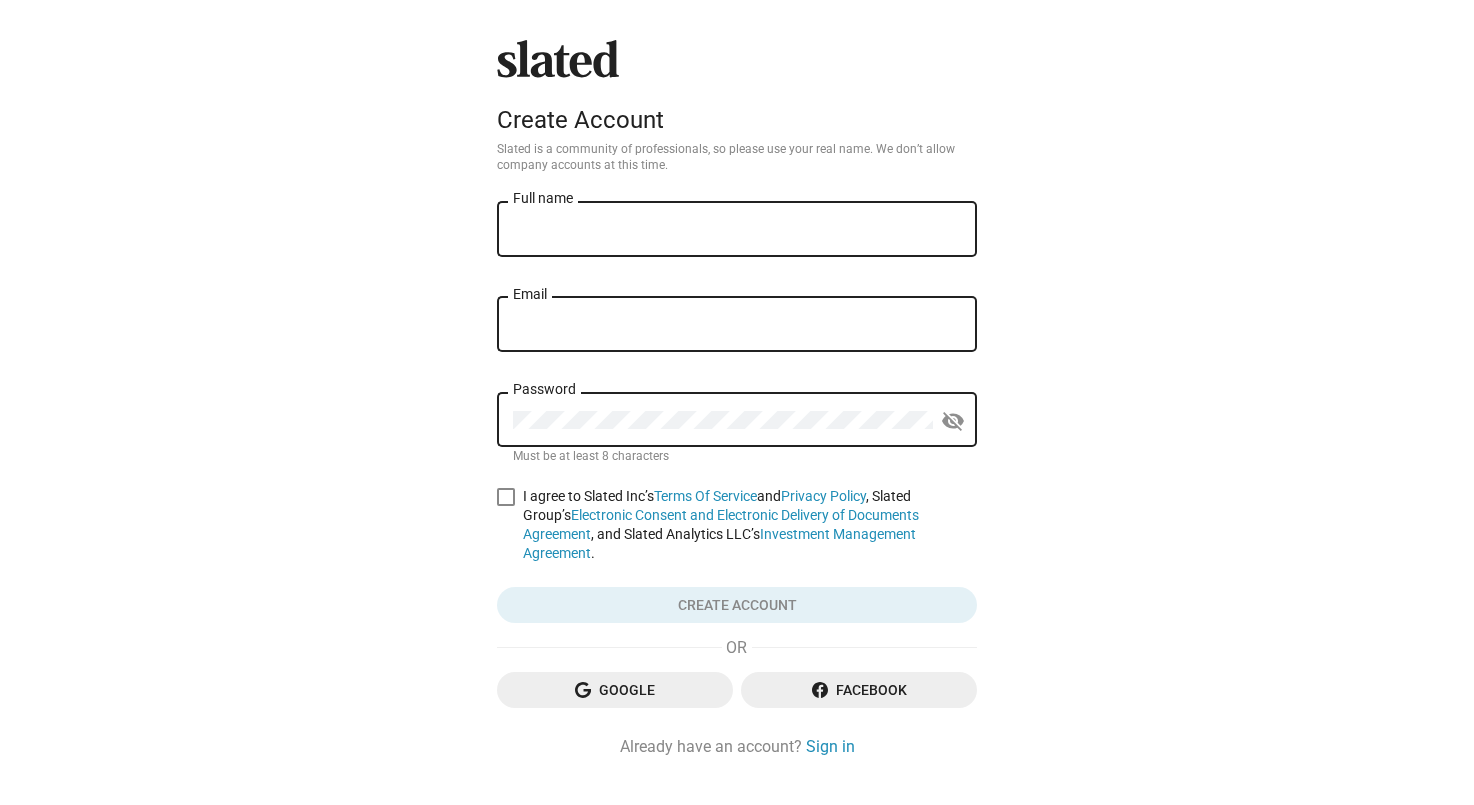 scroll, scrollTop: 0, scrollLeft: 0, axis: both 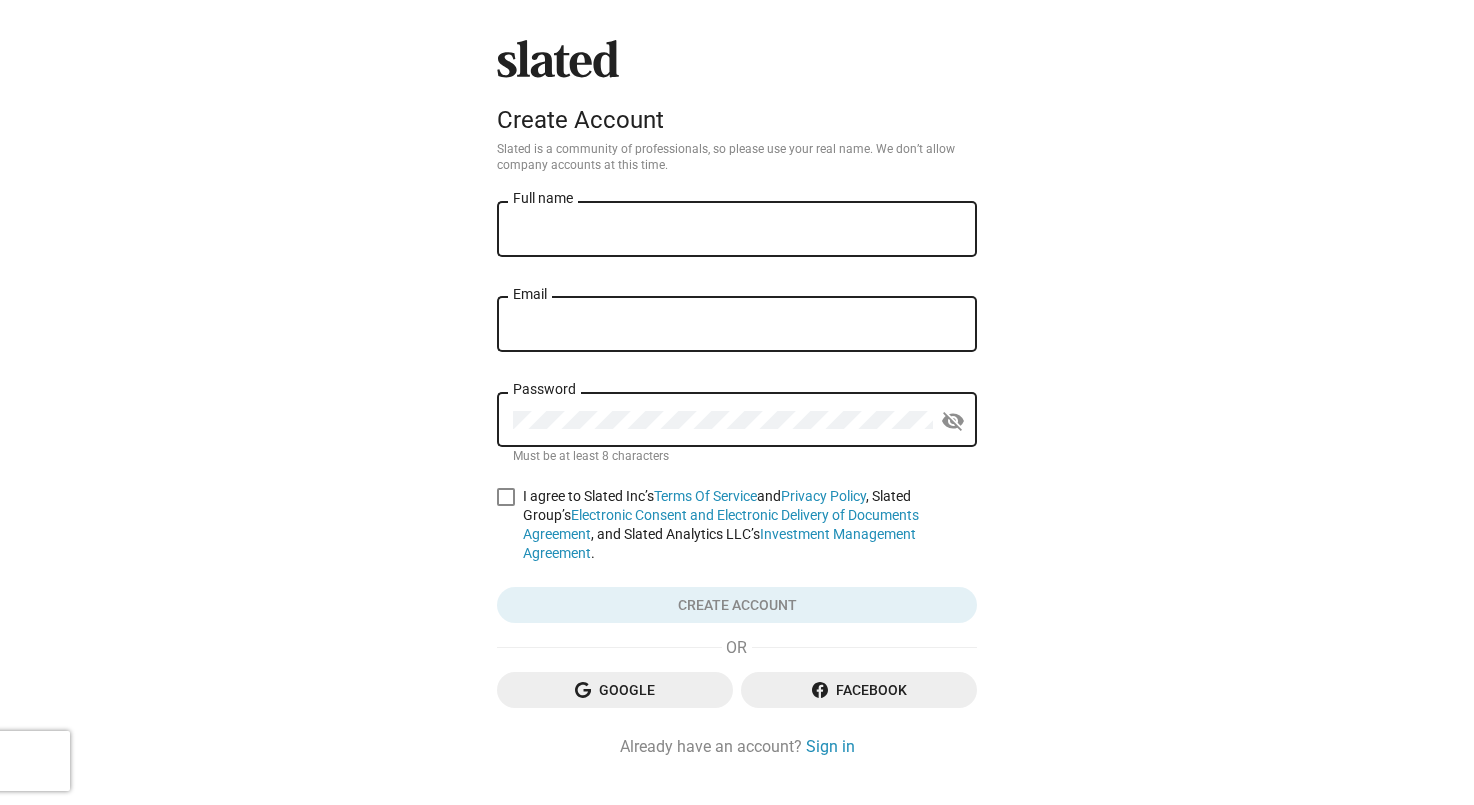 click on "Full name" 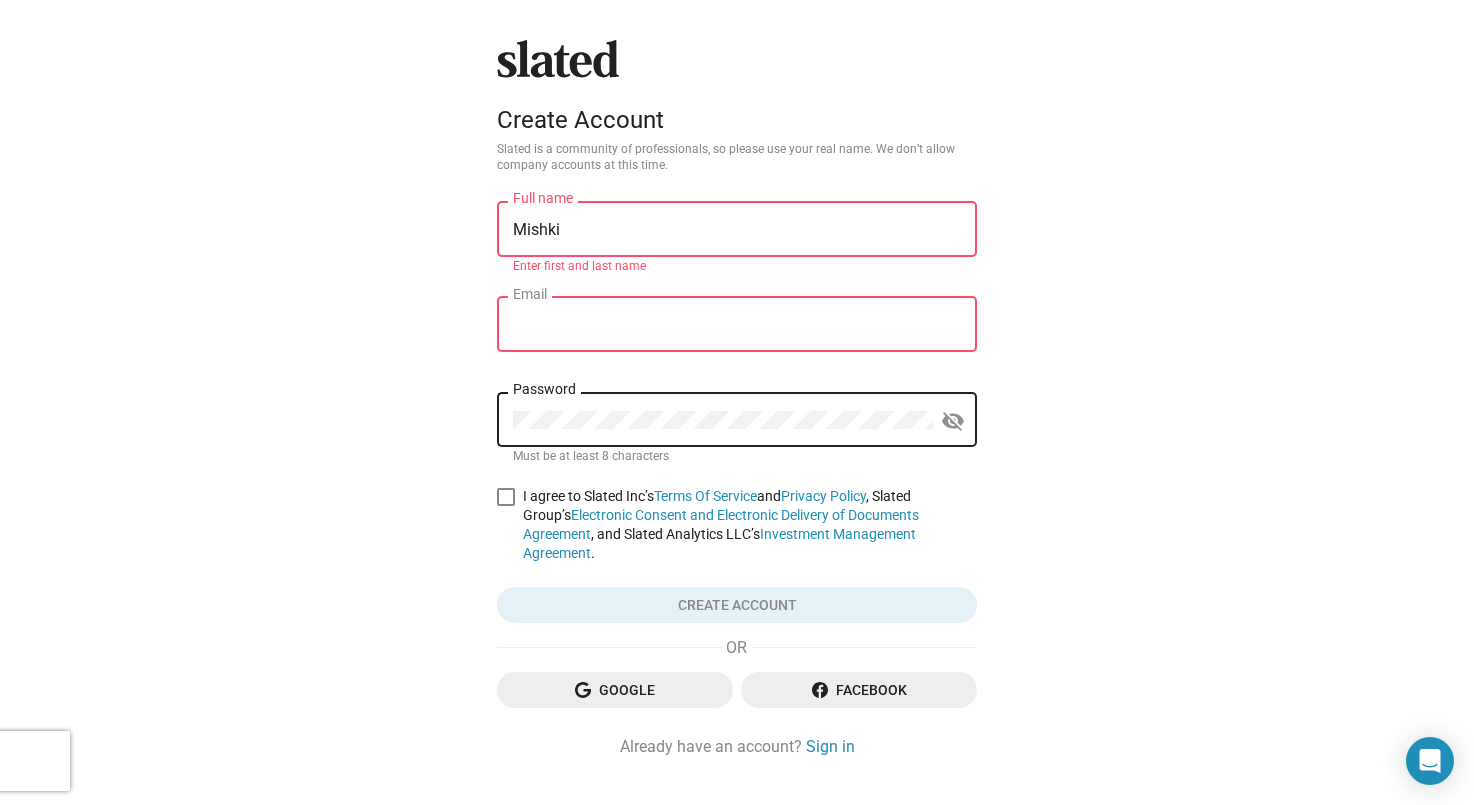 click on "Mishki" at bounding box center (737, 230) 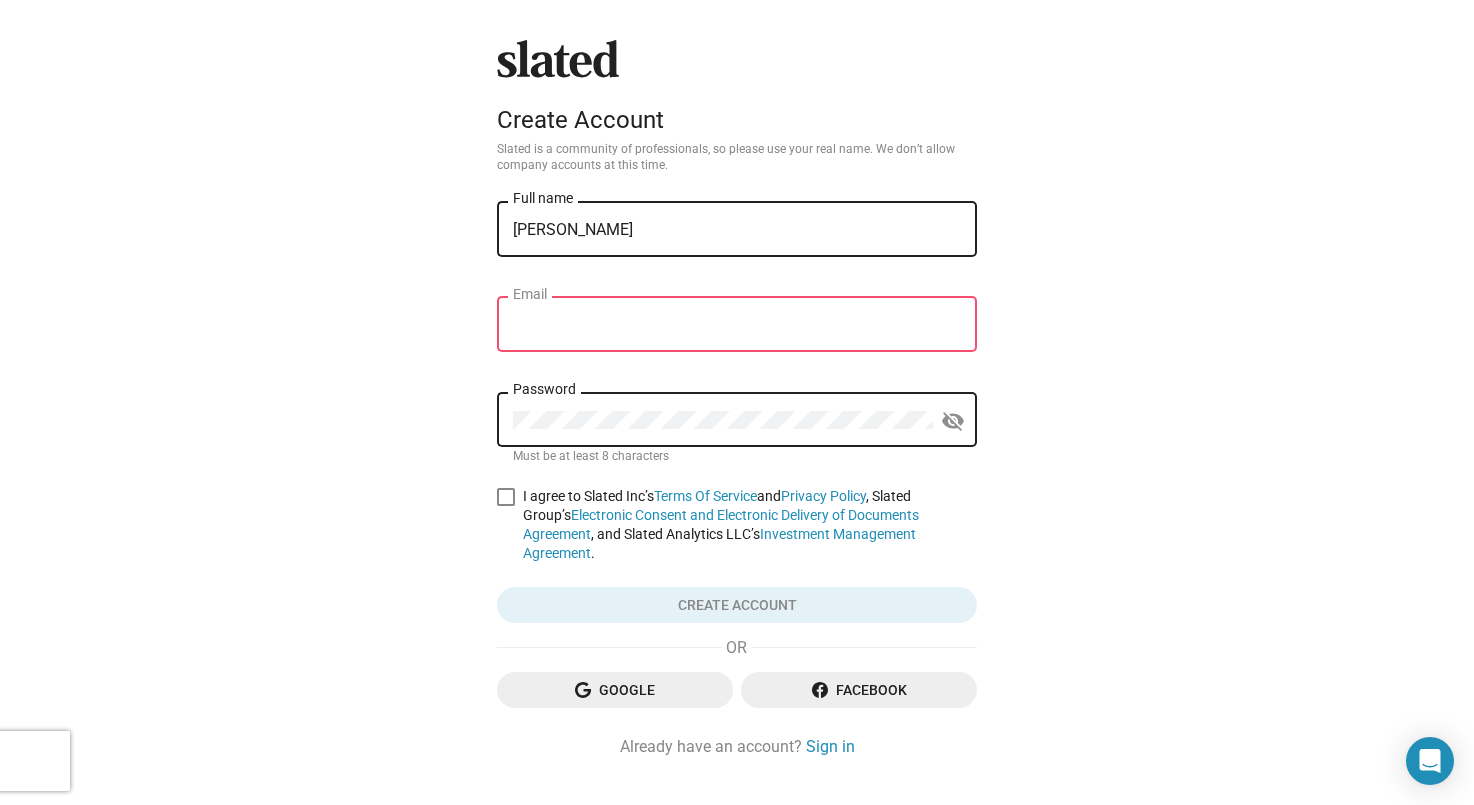 type on "[PERSON_NAME]" 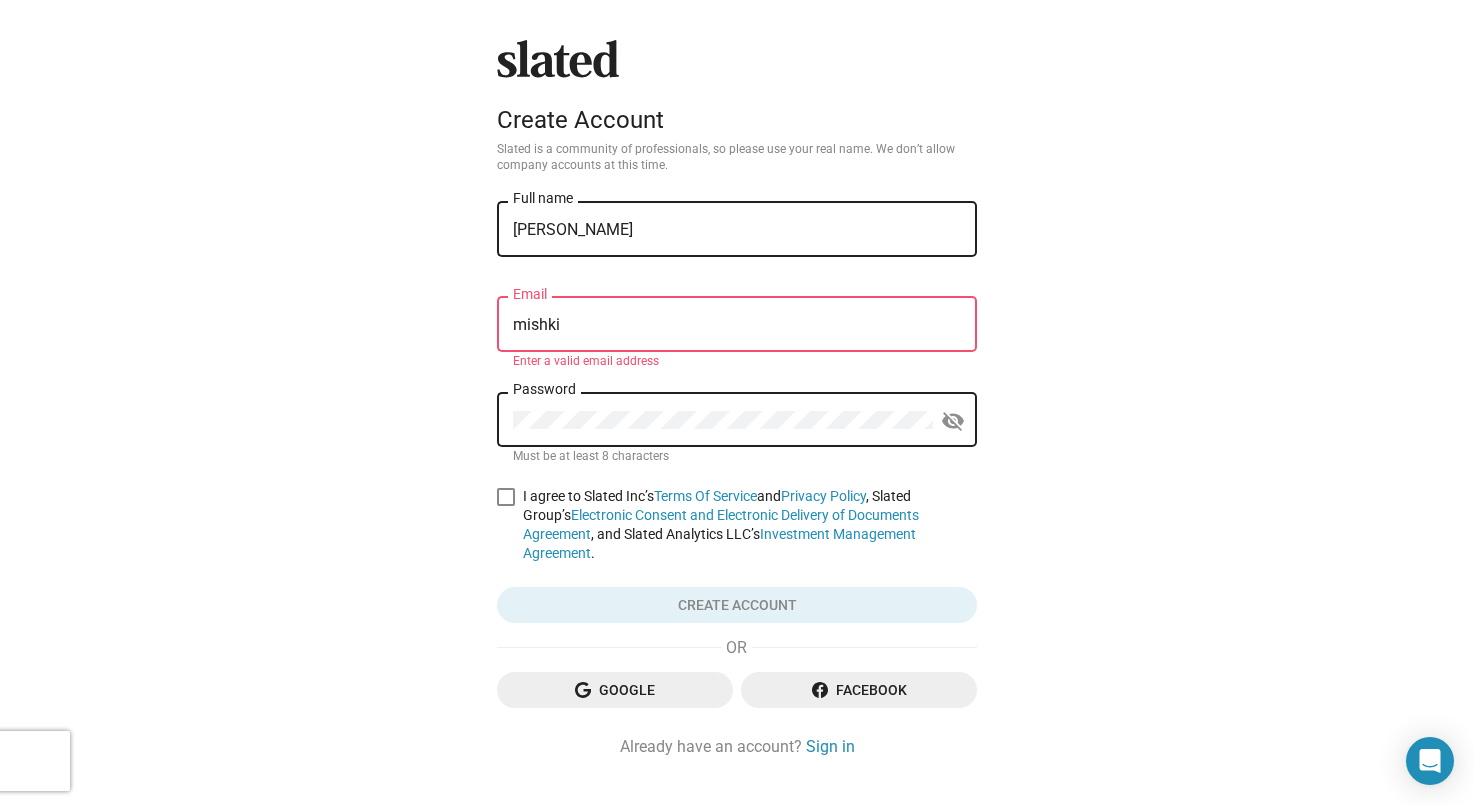 type on "mishkivaccaro@gmail.com" 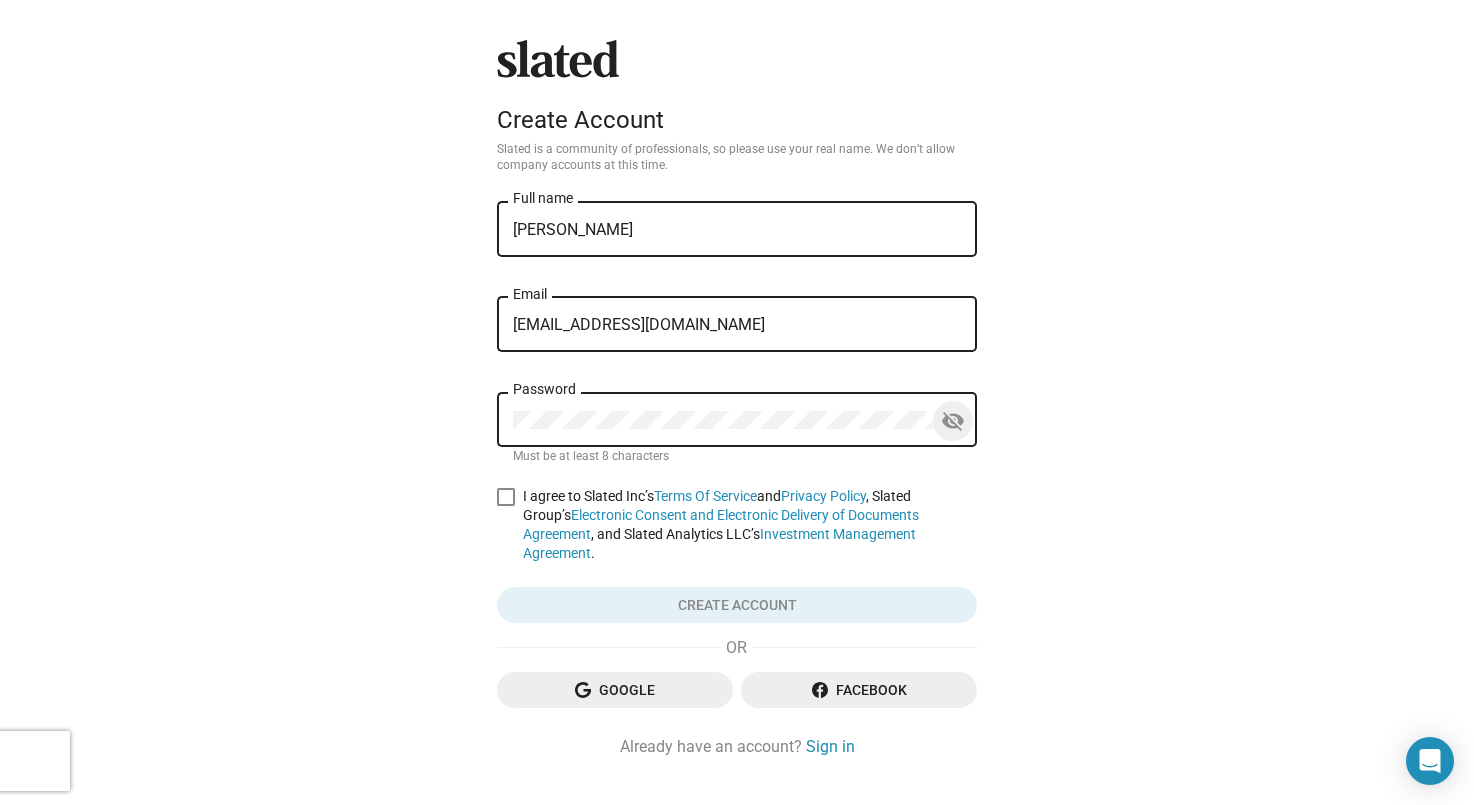 click at bounding box center [506, 497] 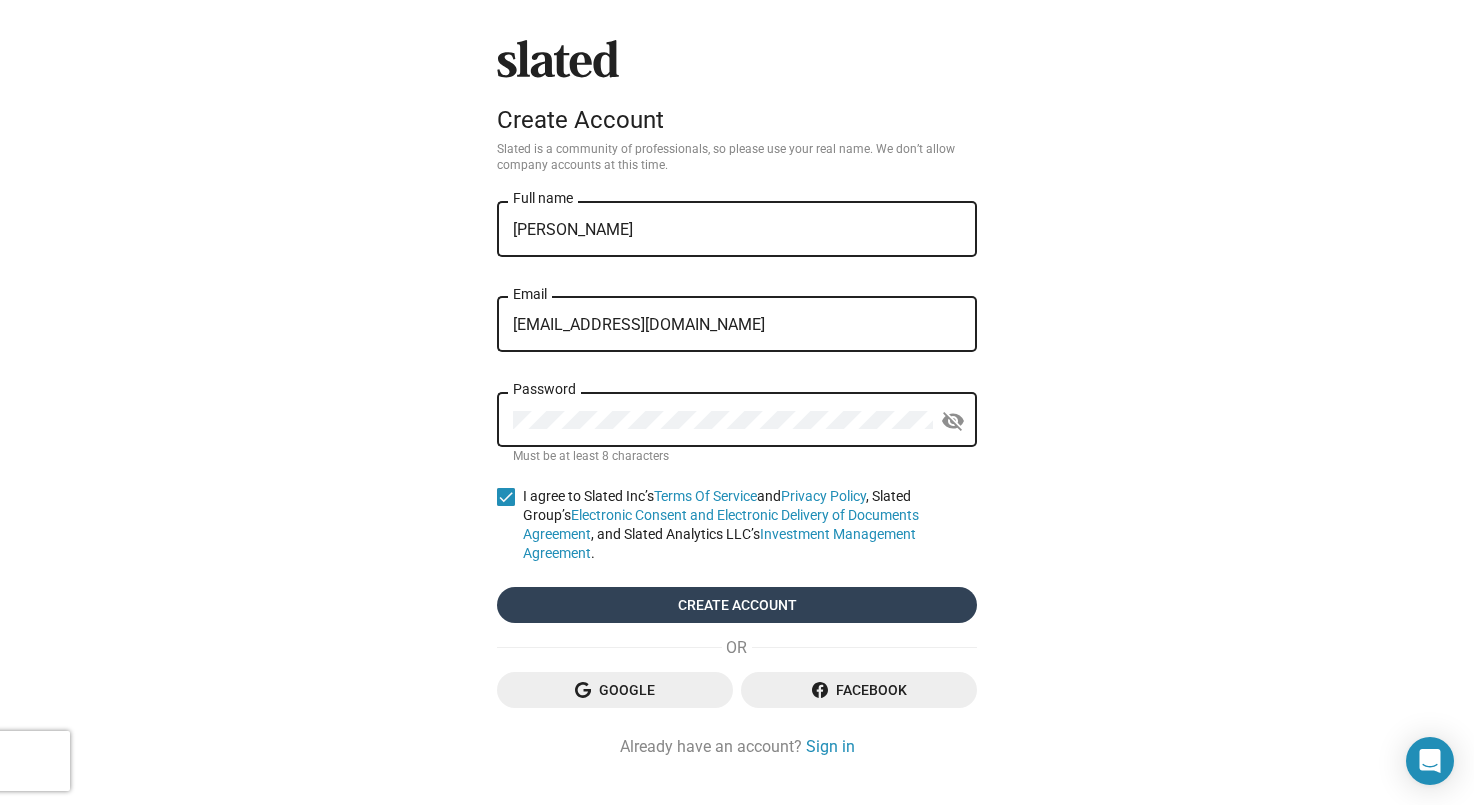 click on "Create account" 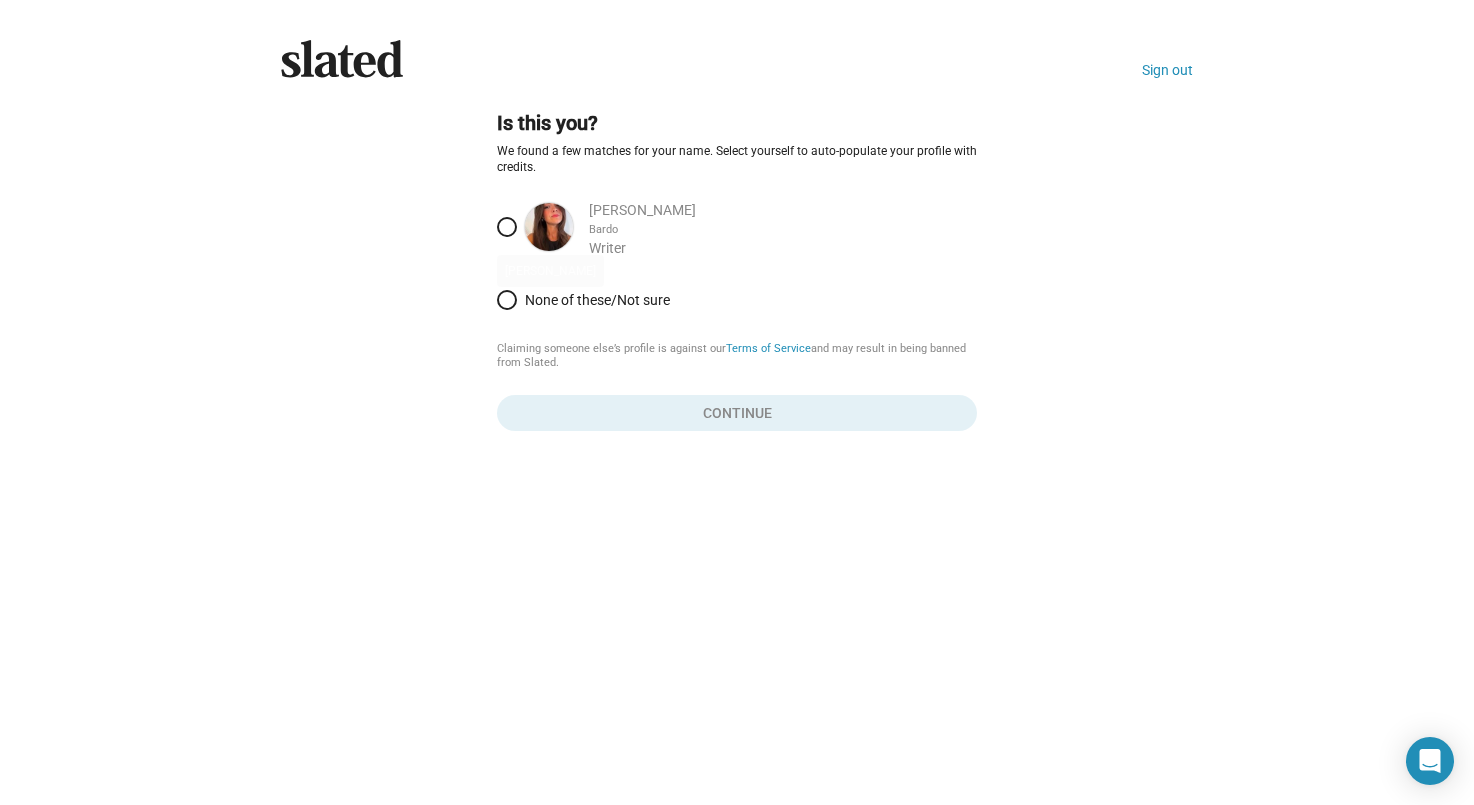 click at bounding box center [507, 227] 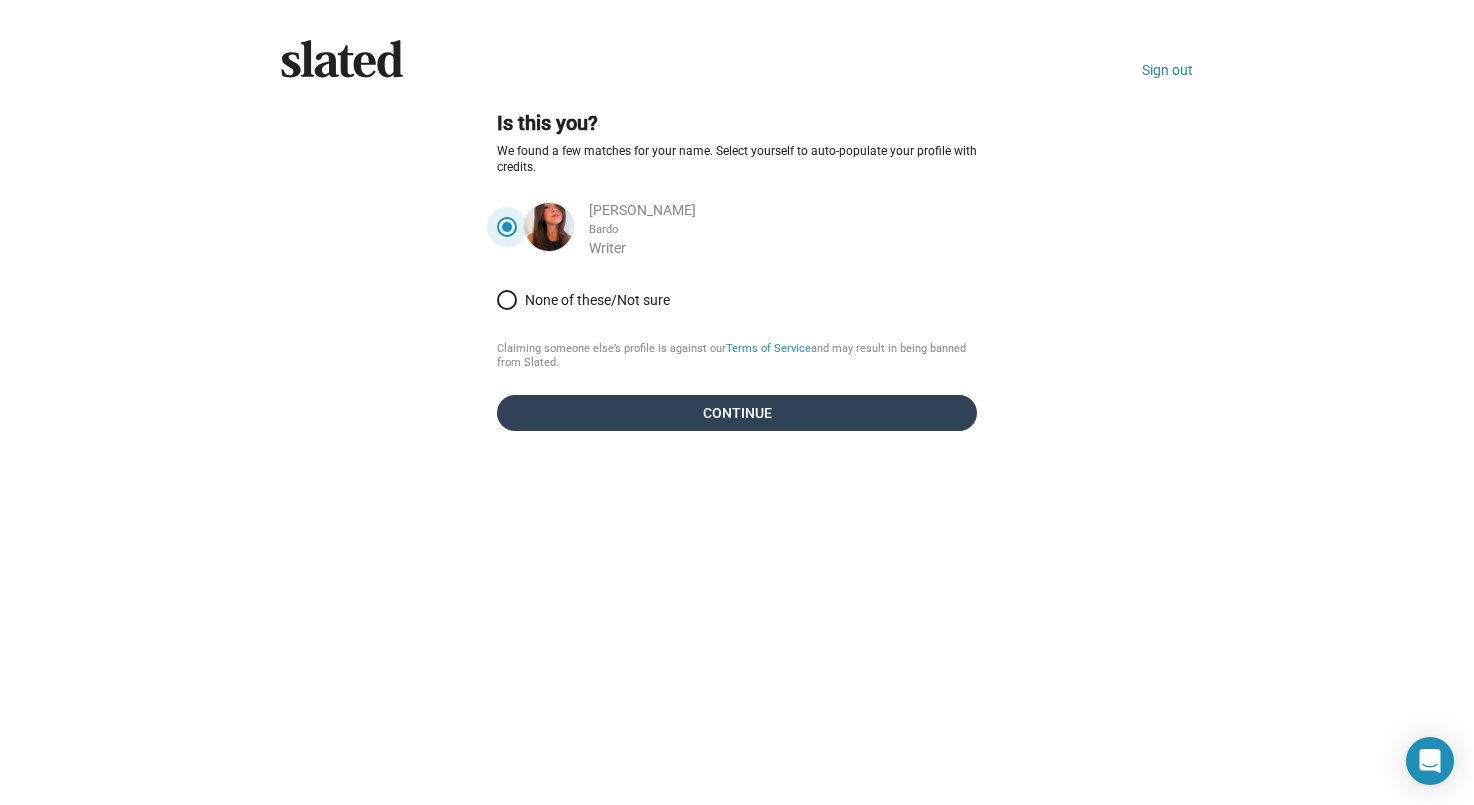 click on "Continue" 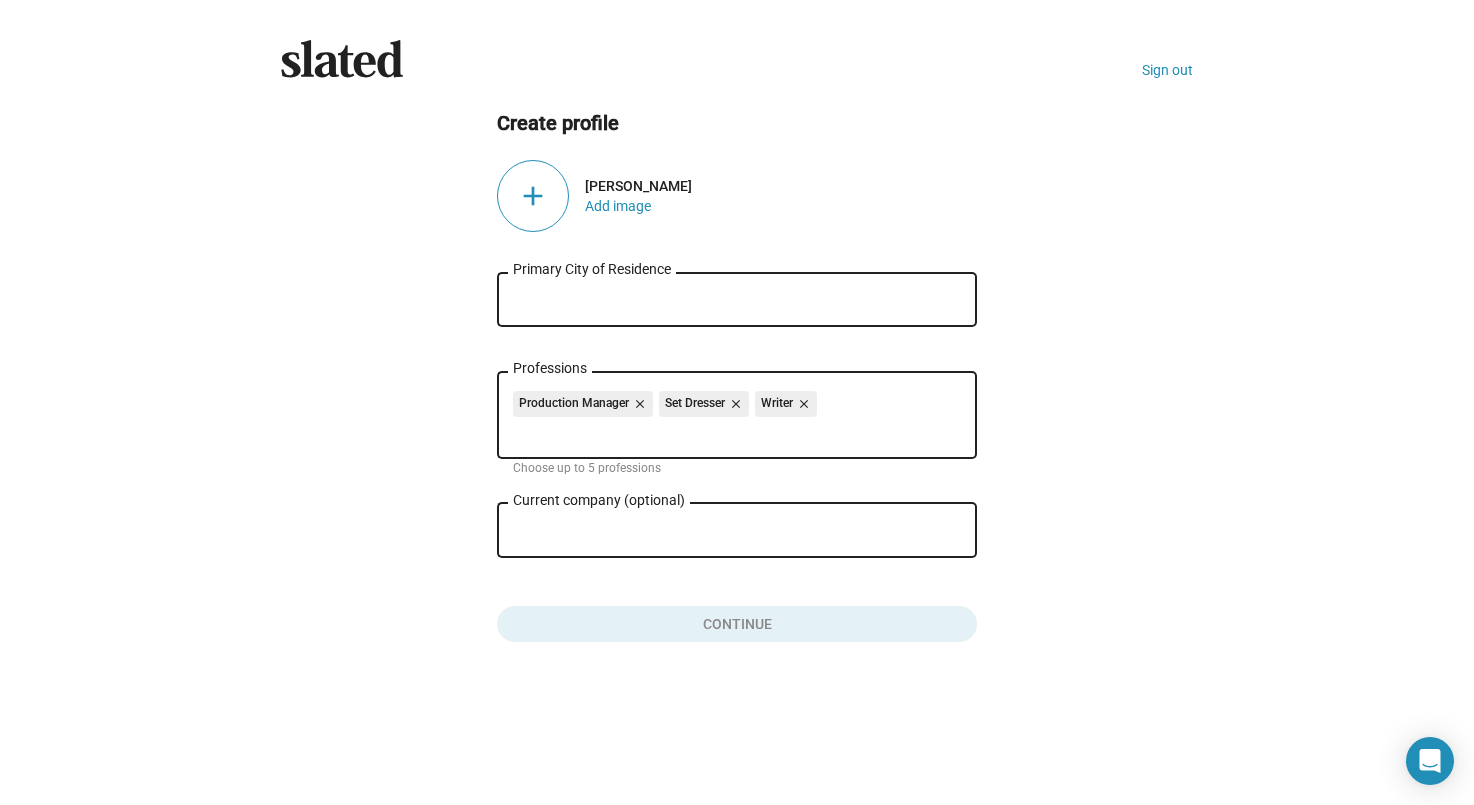 click on "Primary City of Residence" at bounding box center (737, 300) 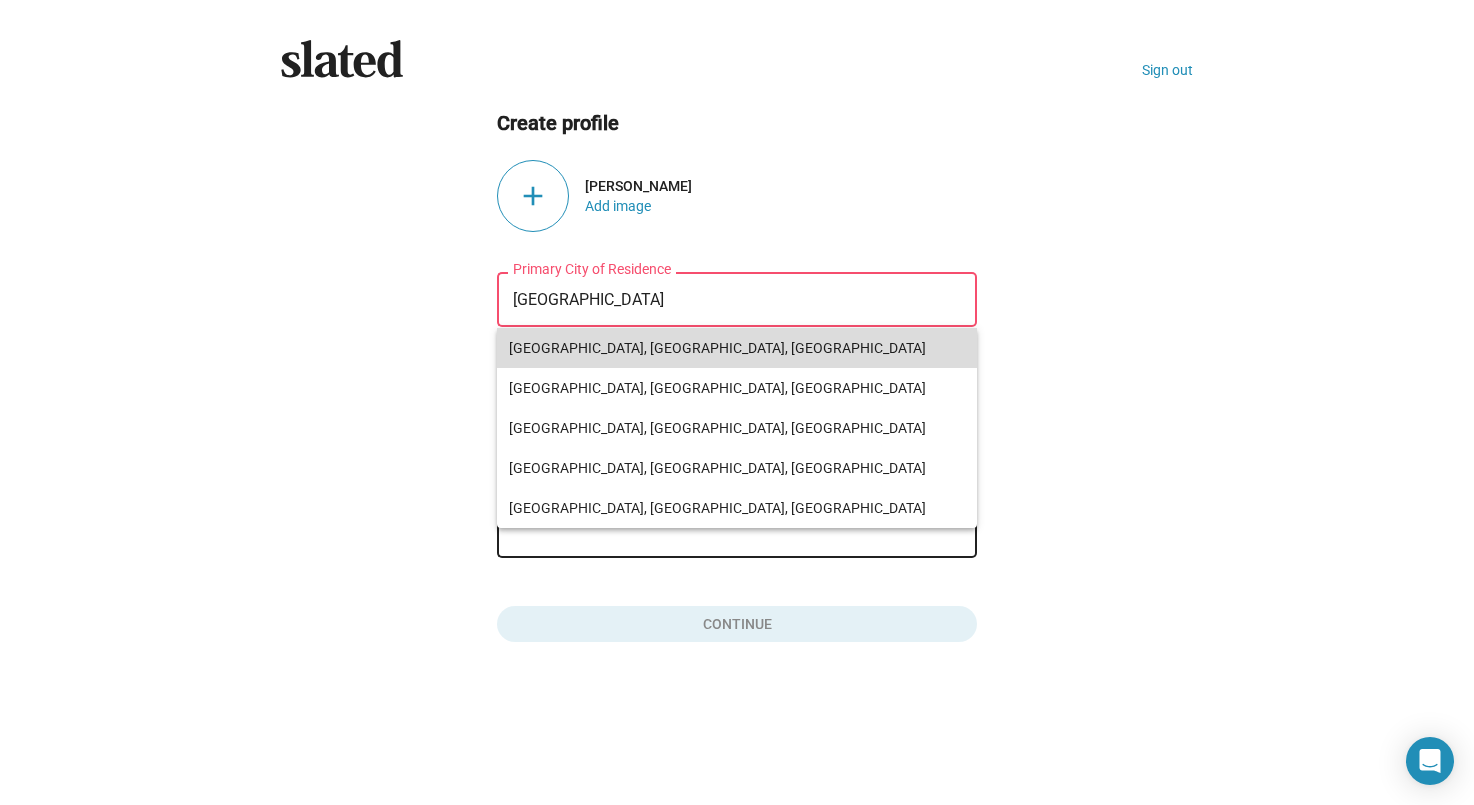 click on "Toronto, ON, Canada" at bounding box center [737, 348] 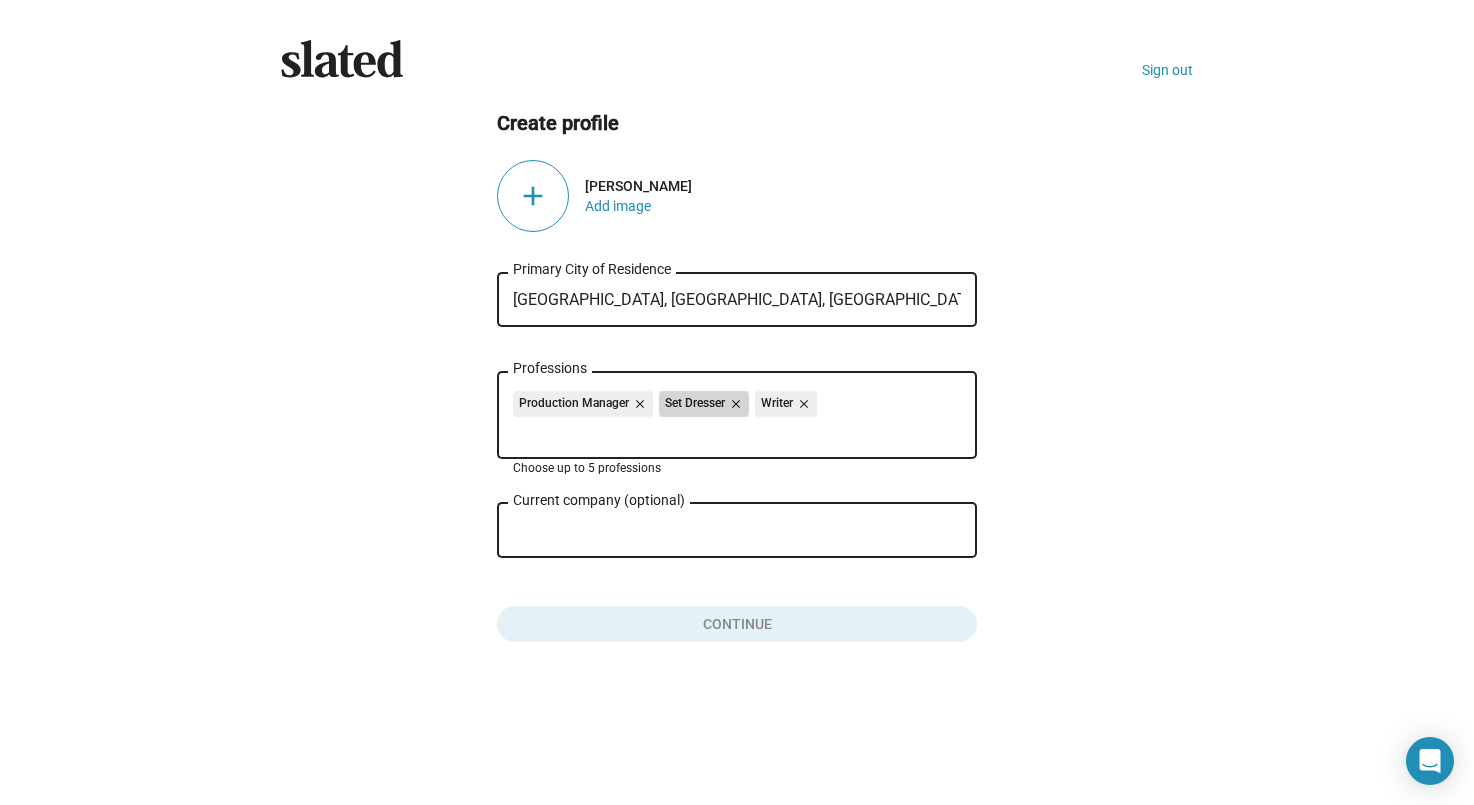 click on "close" at bounding box center (734, 404) 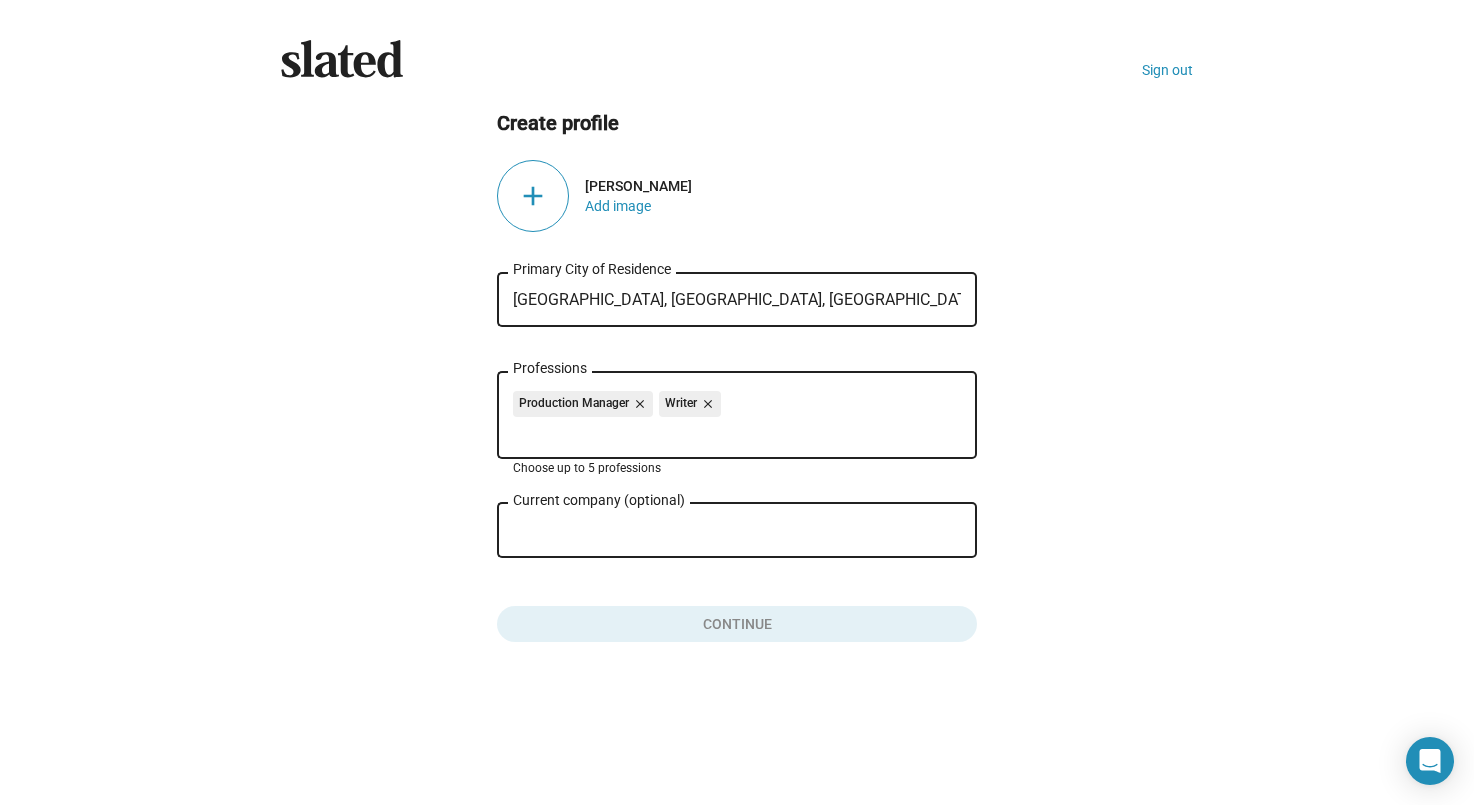 click on "close" at bounding box center [638, 404] 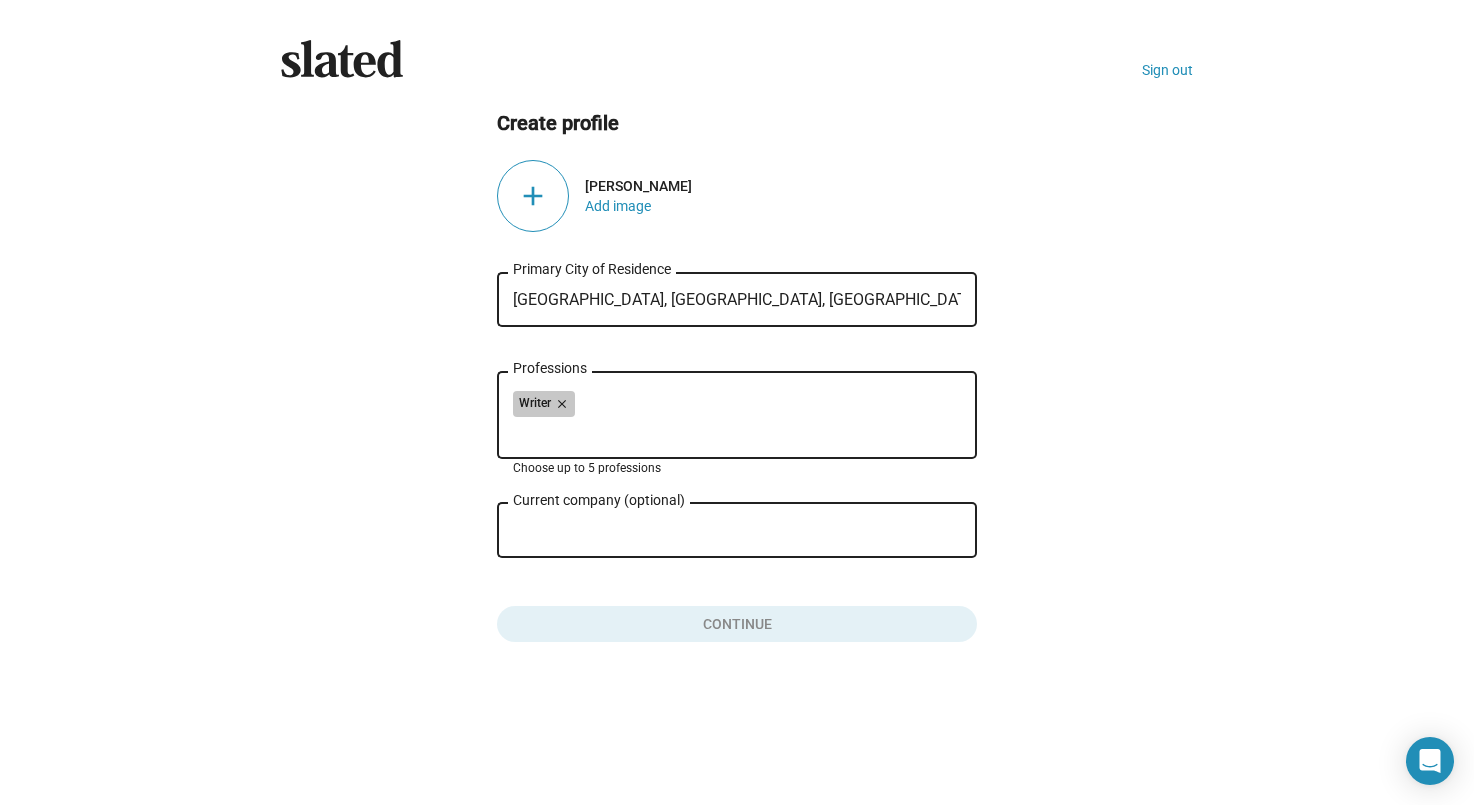 click on "Writer close" at bounding box center (737, 407) 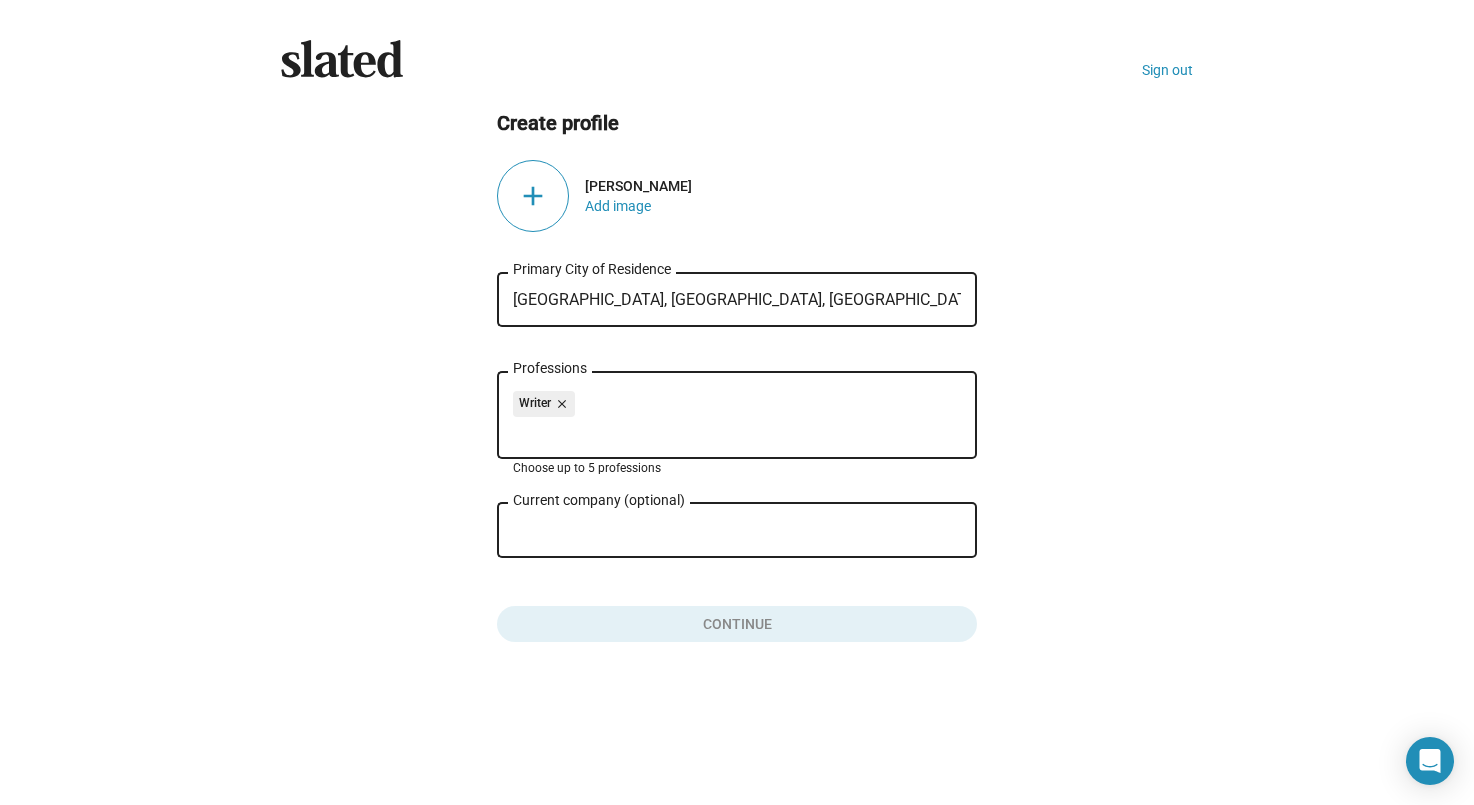click on "Professions" at bounding box center (741, 432) 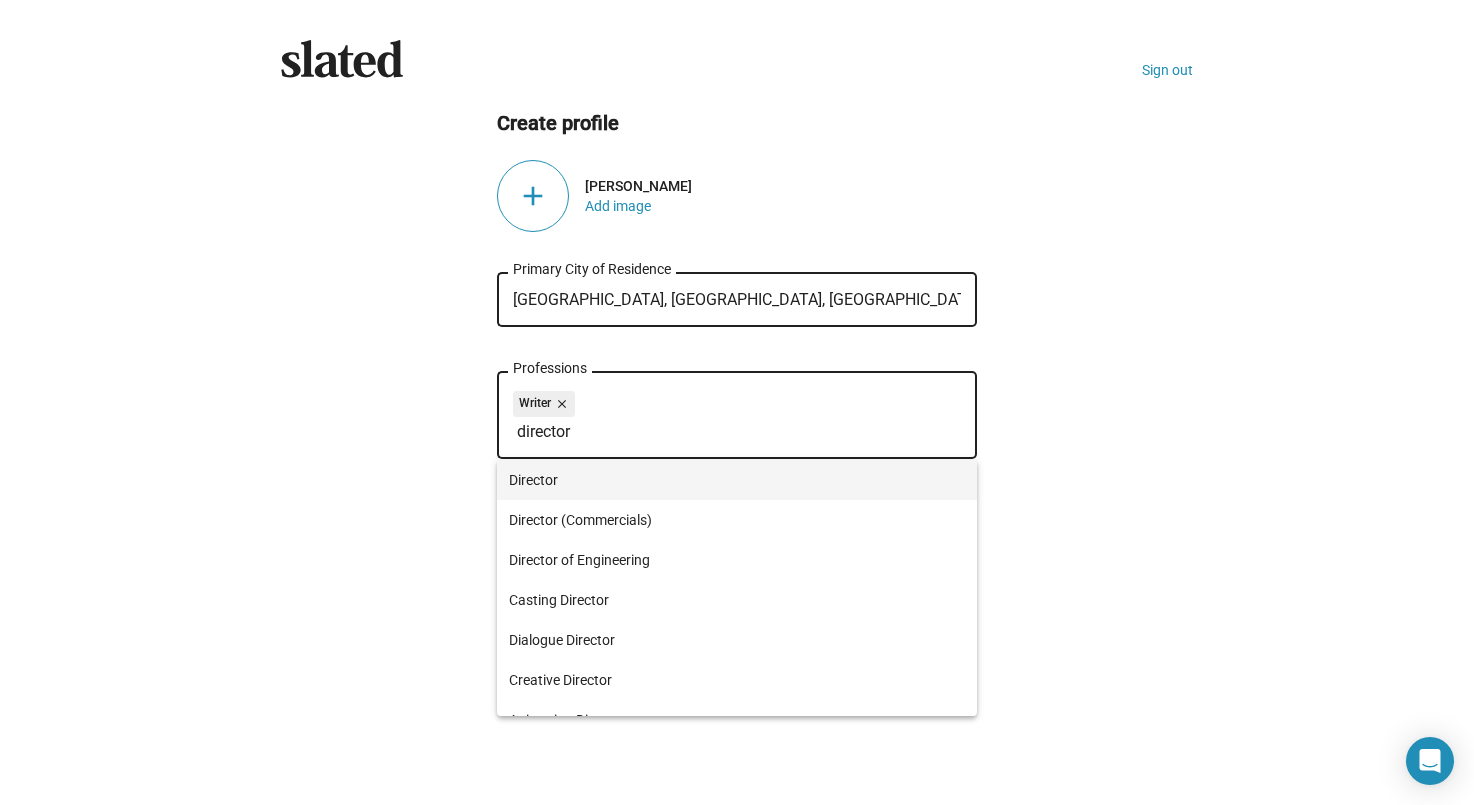 type on "director" 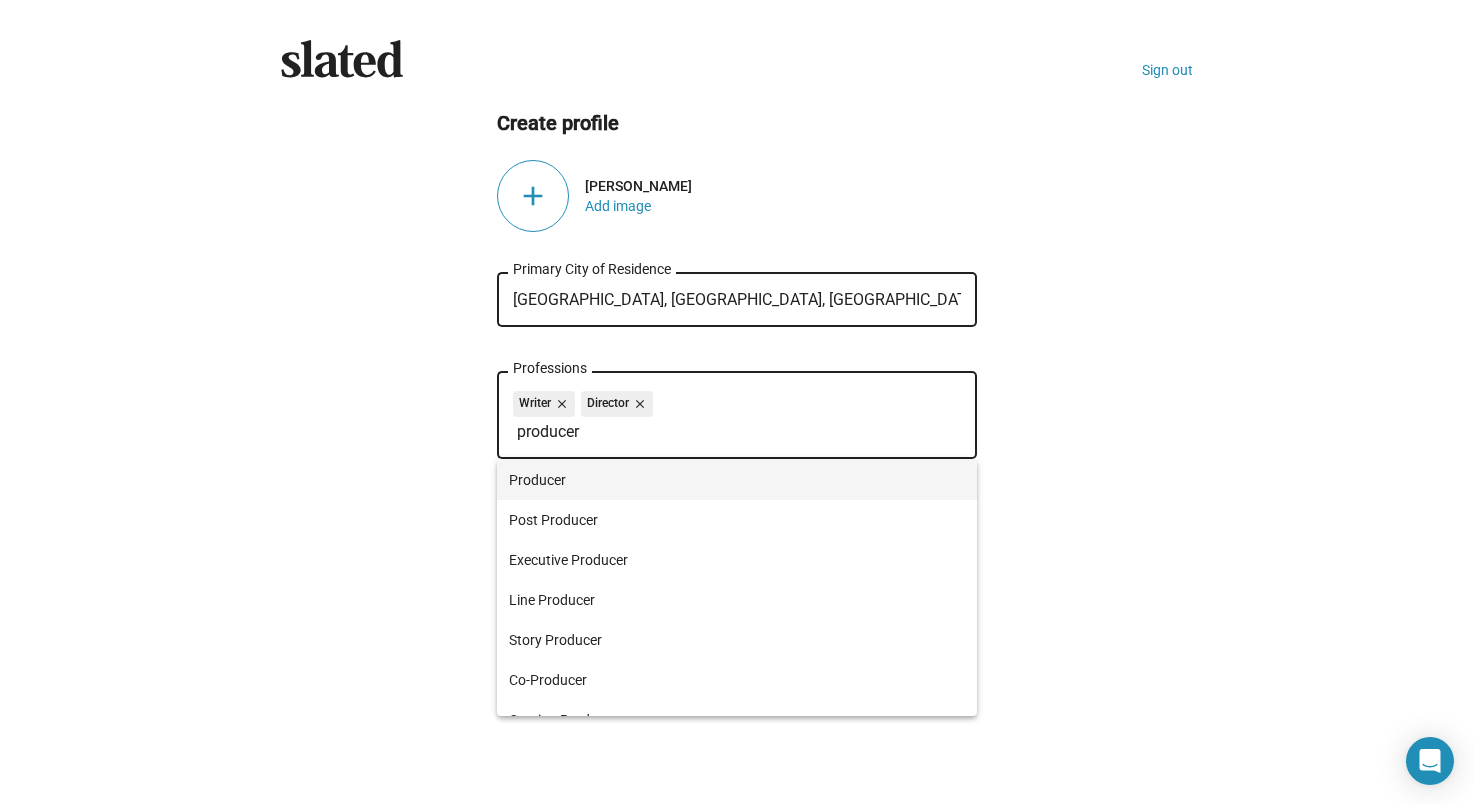 type on "producer" 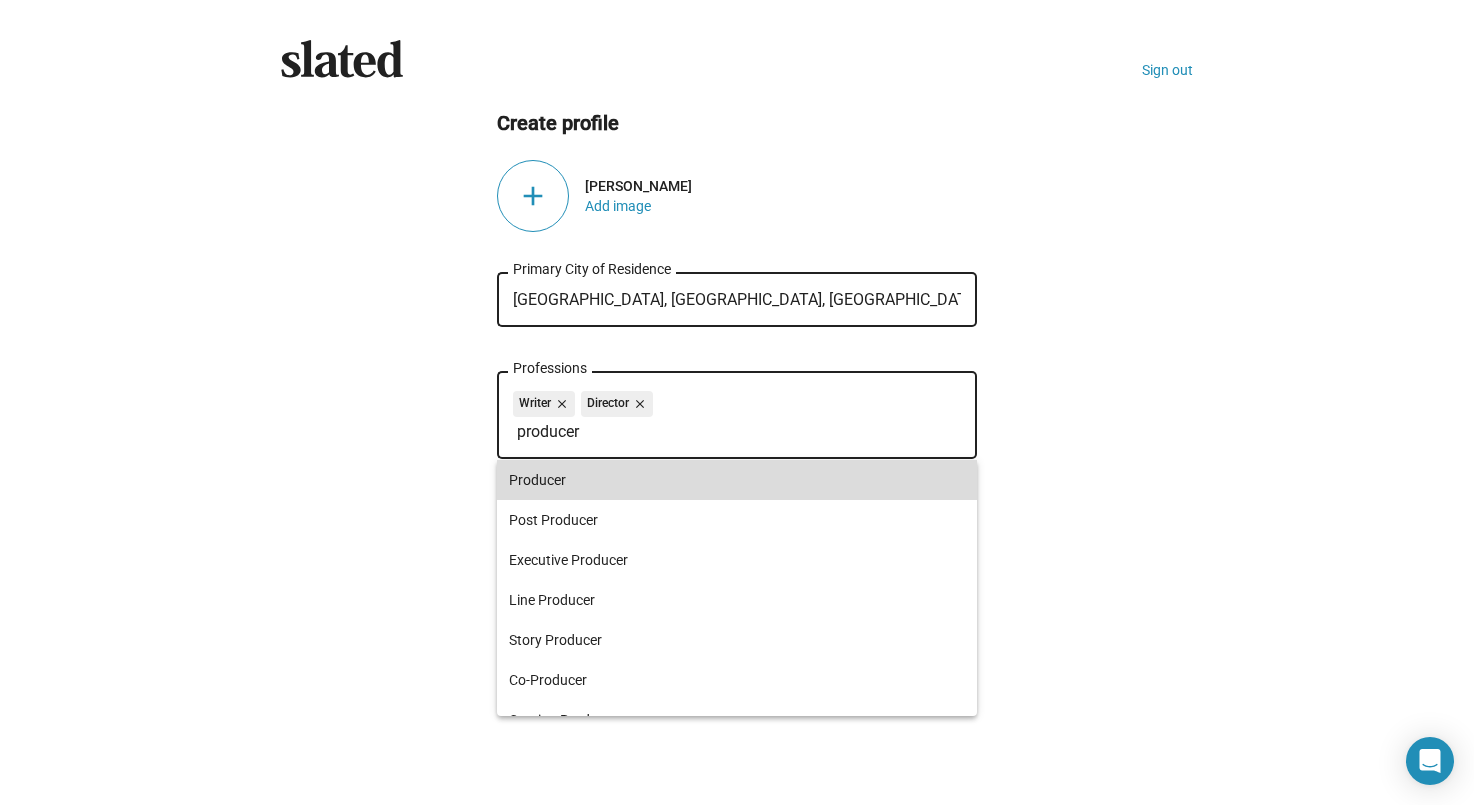 click on "Producer" at bounding box center [737, 480] 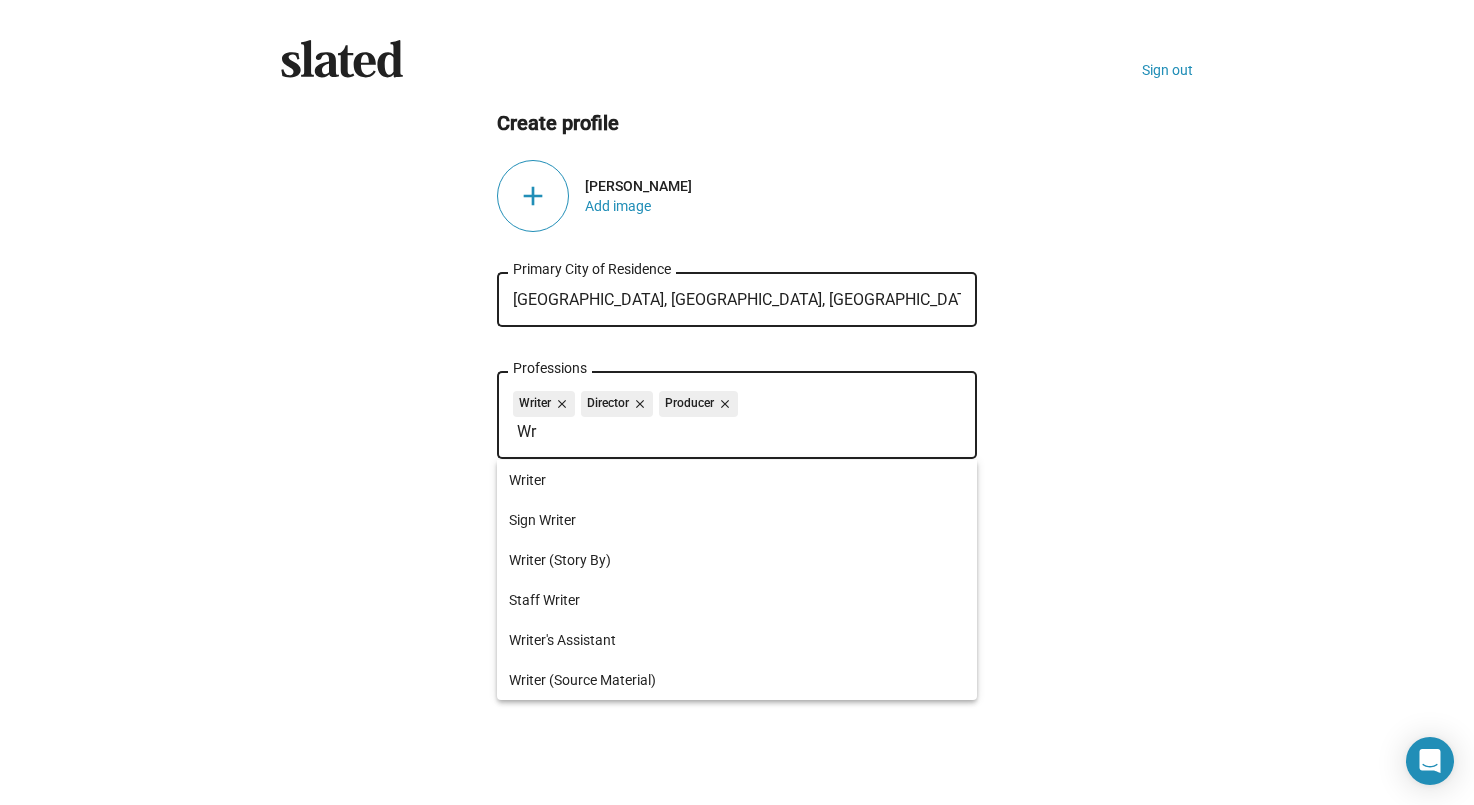 type on "W" 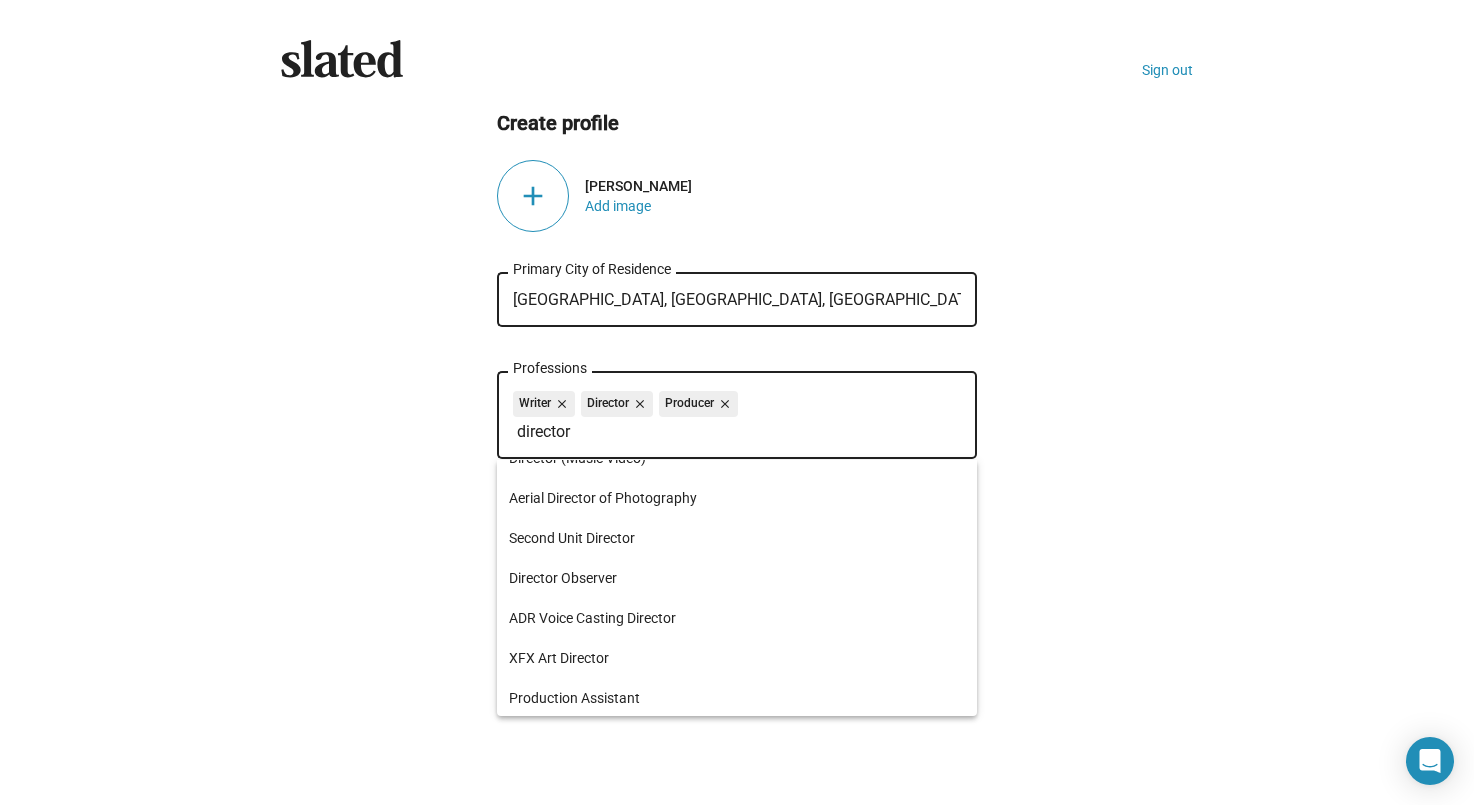 scroll, scrollTop: 624, scrollLeft: 0, axis: vertical 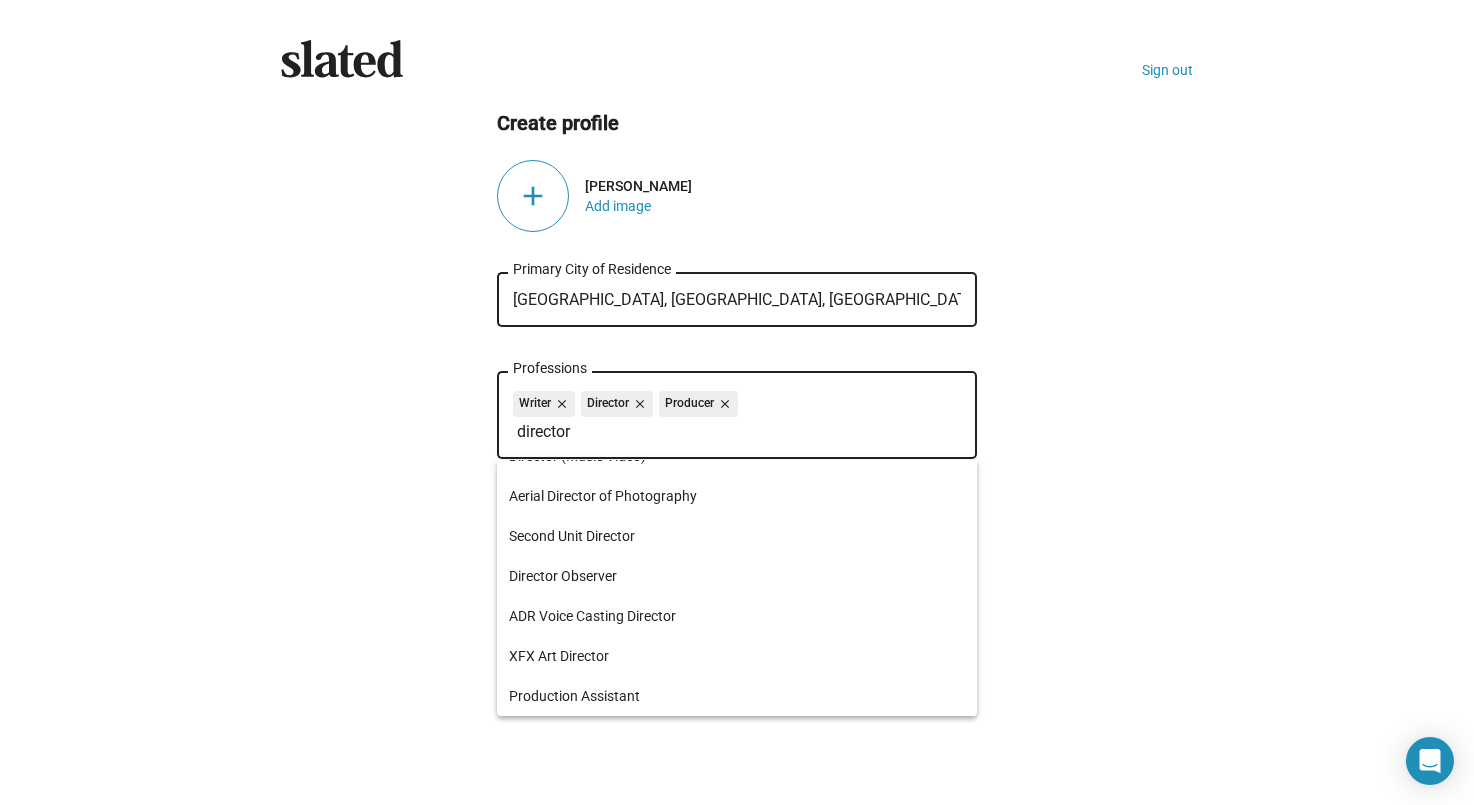 click on "Writer close Director close Producer close director Professions" 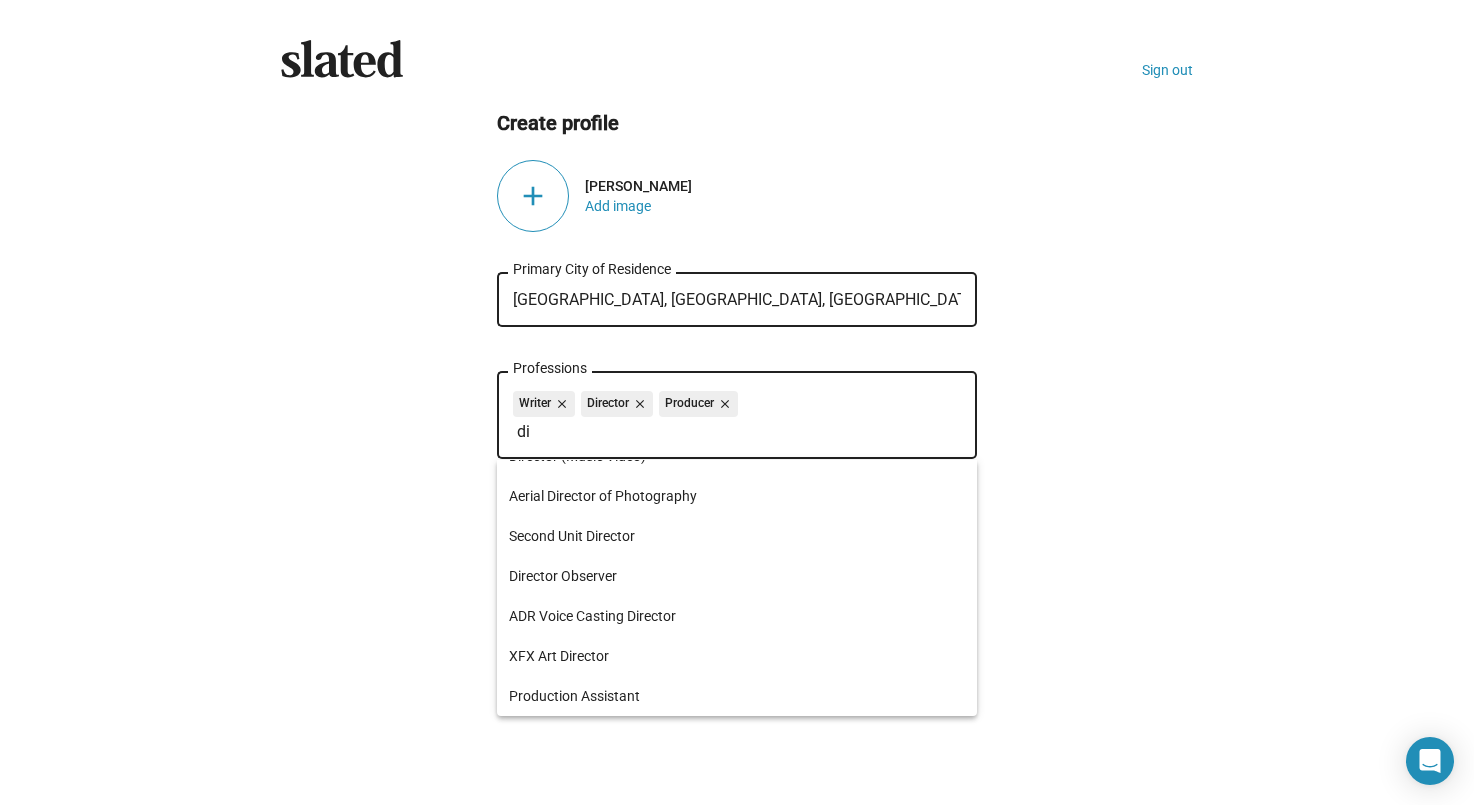 type on "d" 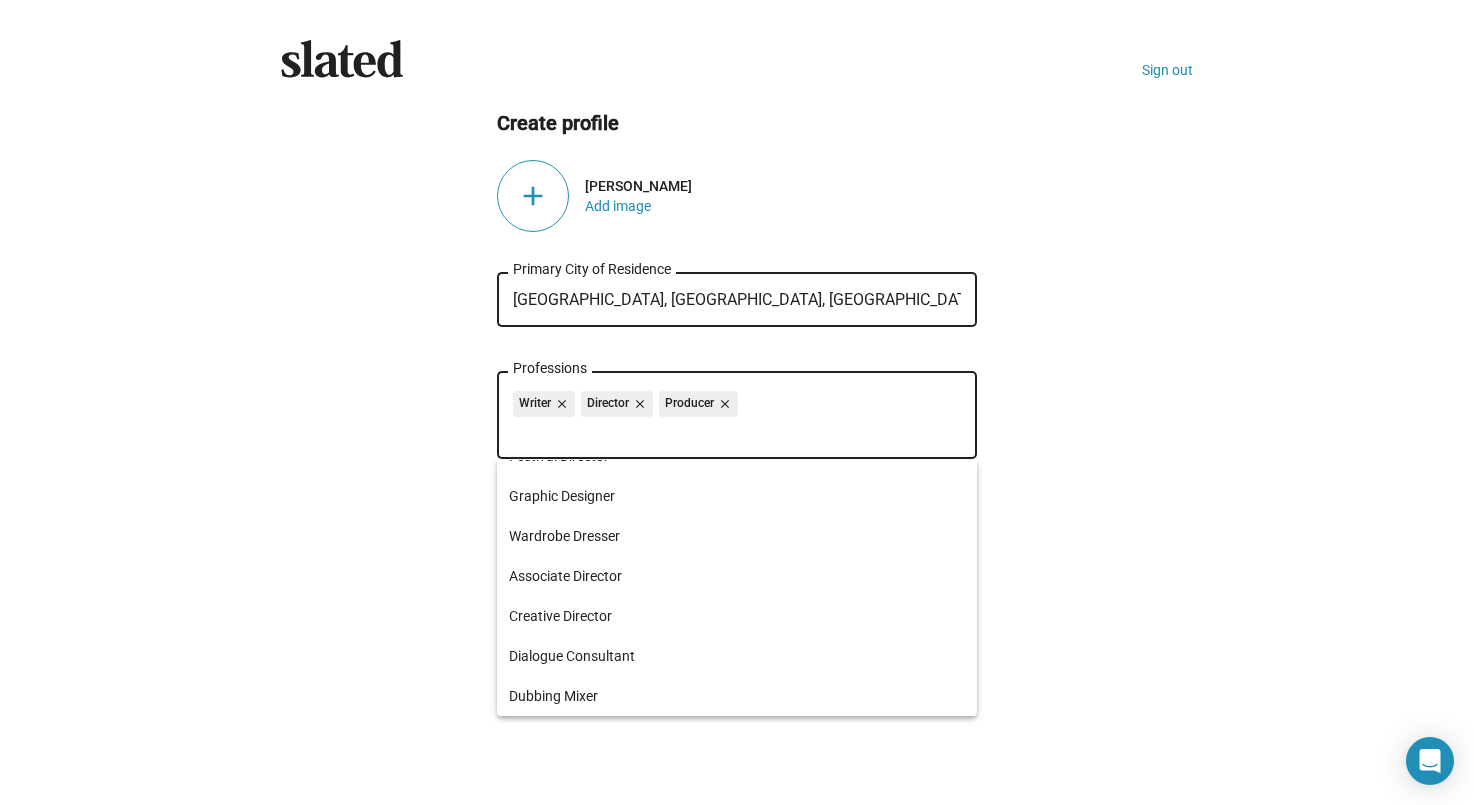 scroll, scrollTop: 0, scrollLeft: 0, axis: both 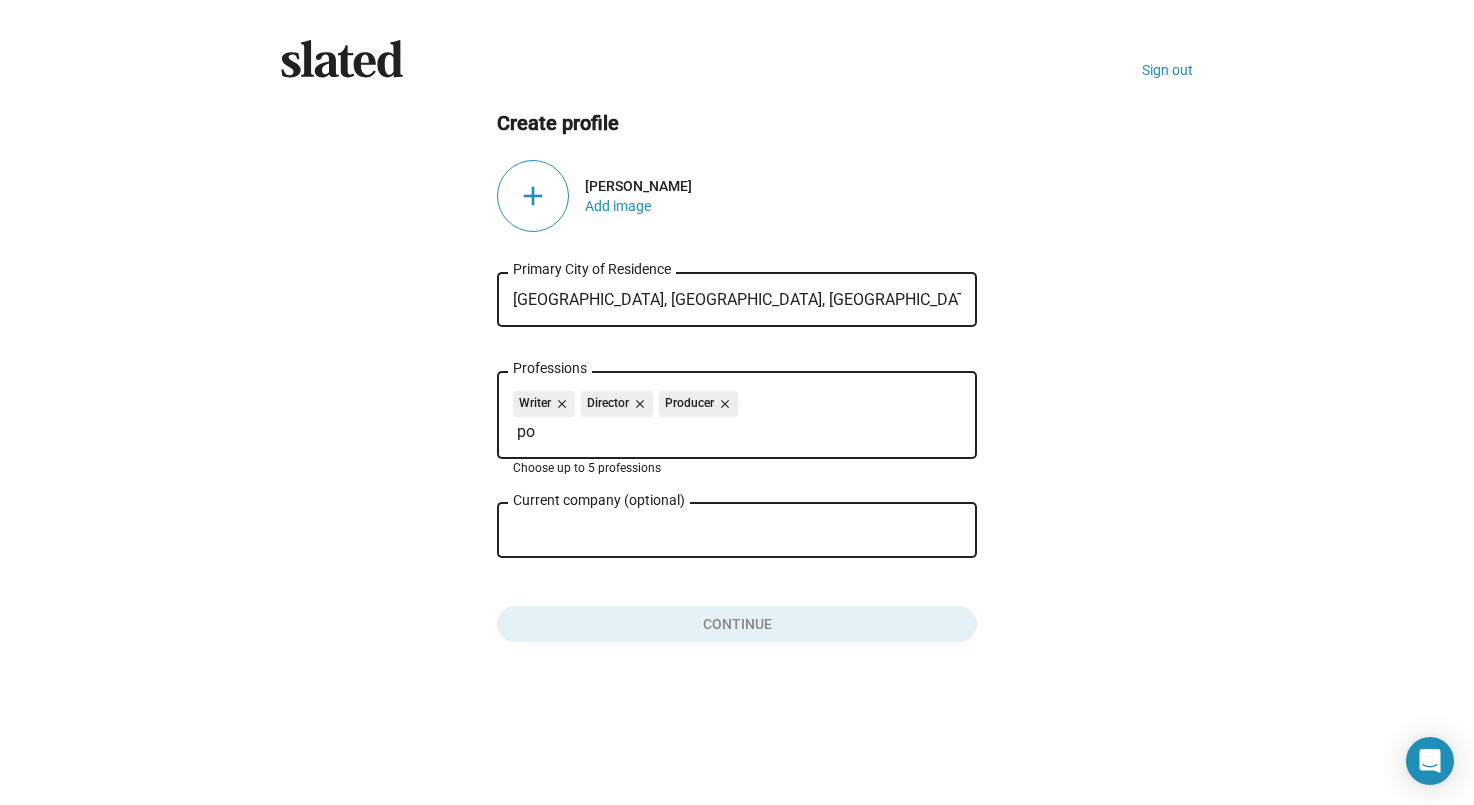 type on "p" 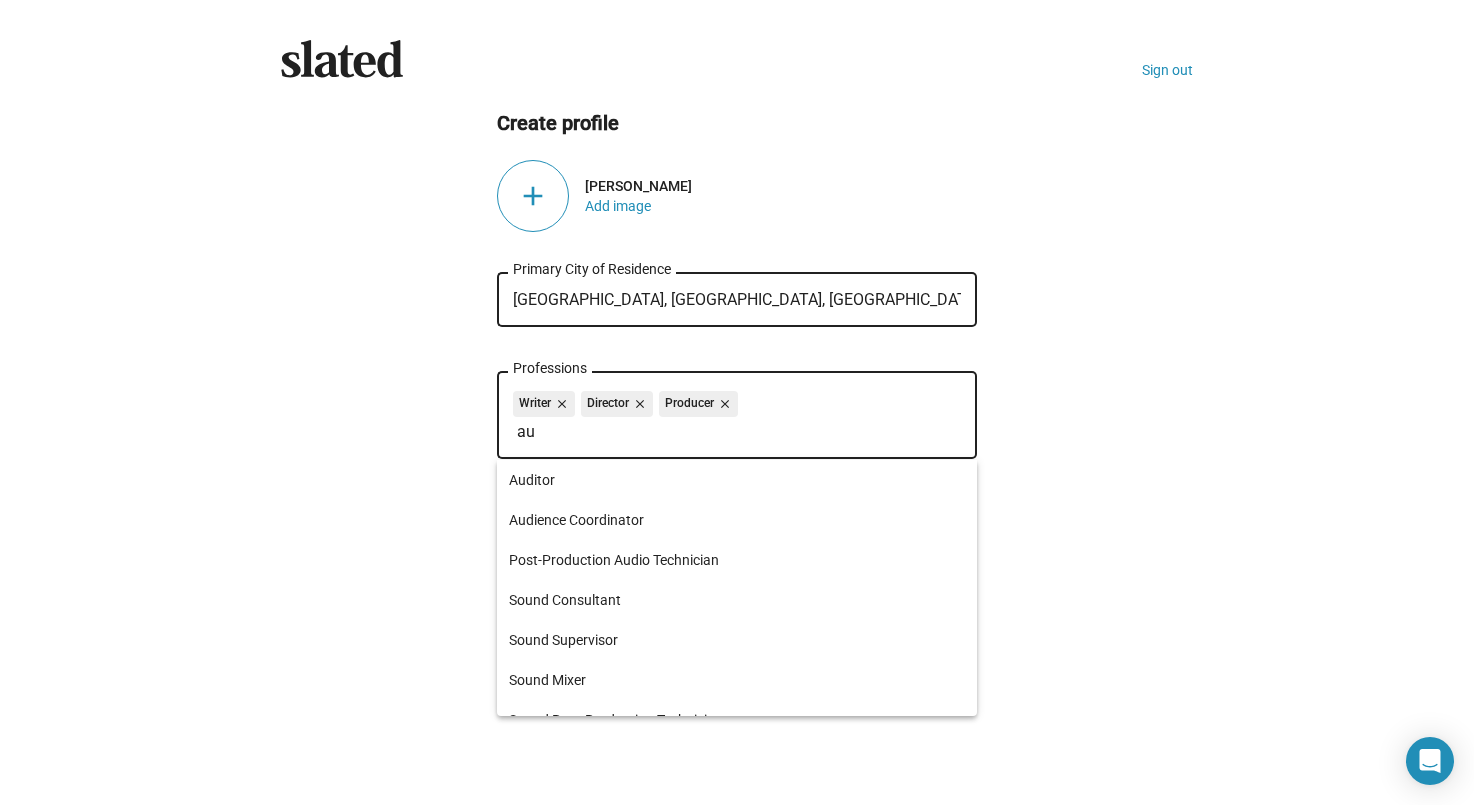 type on "a" 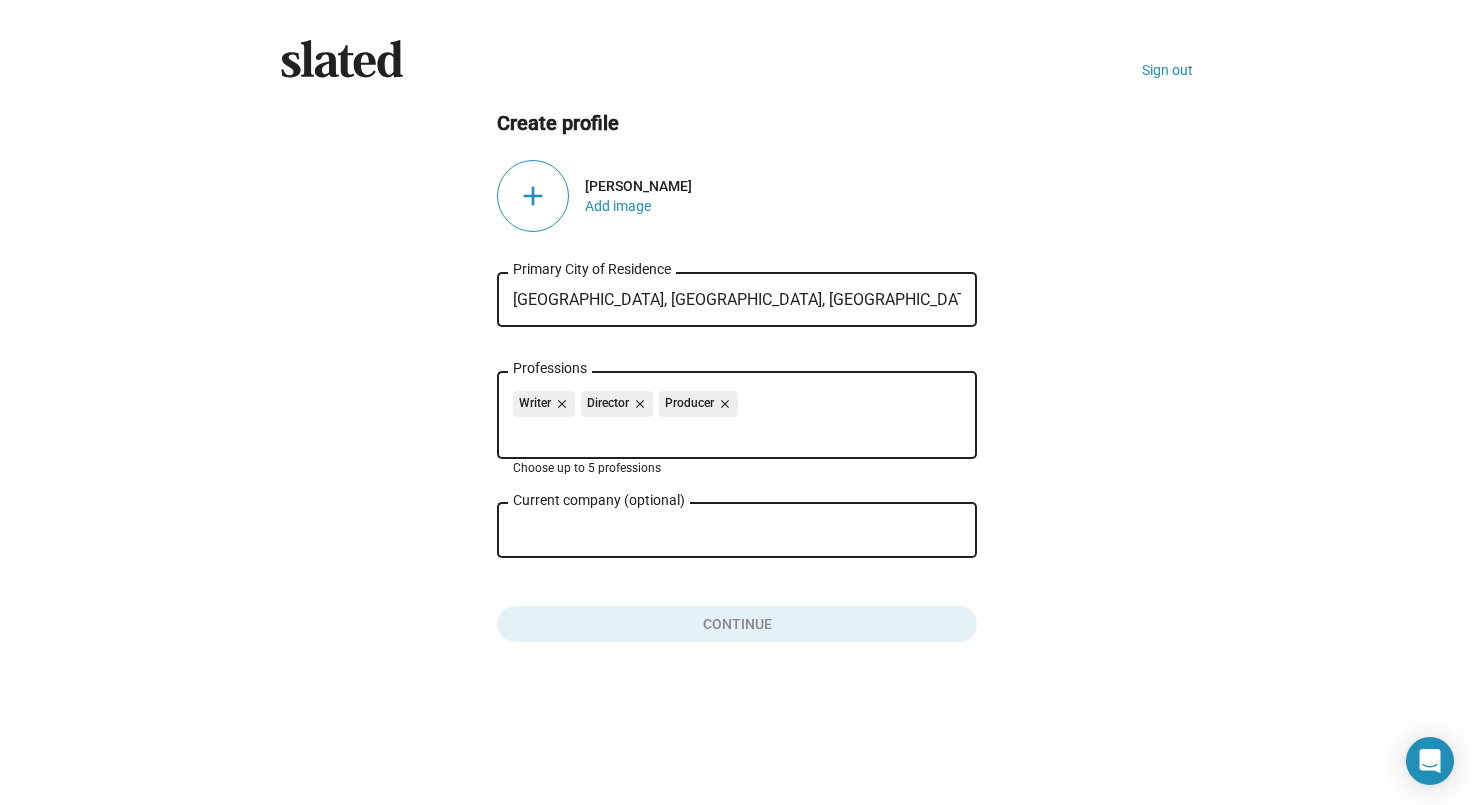 type 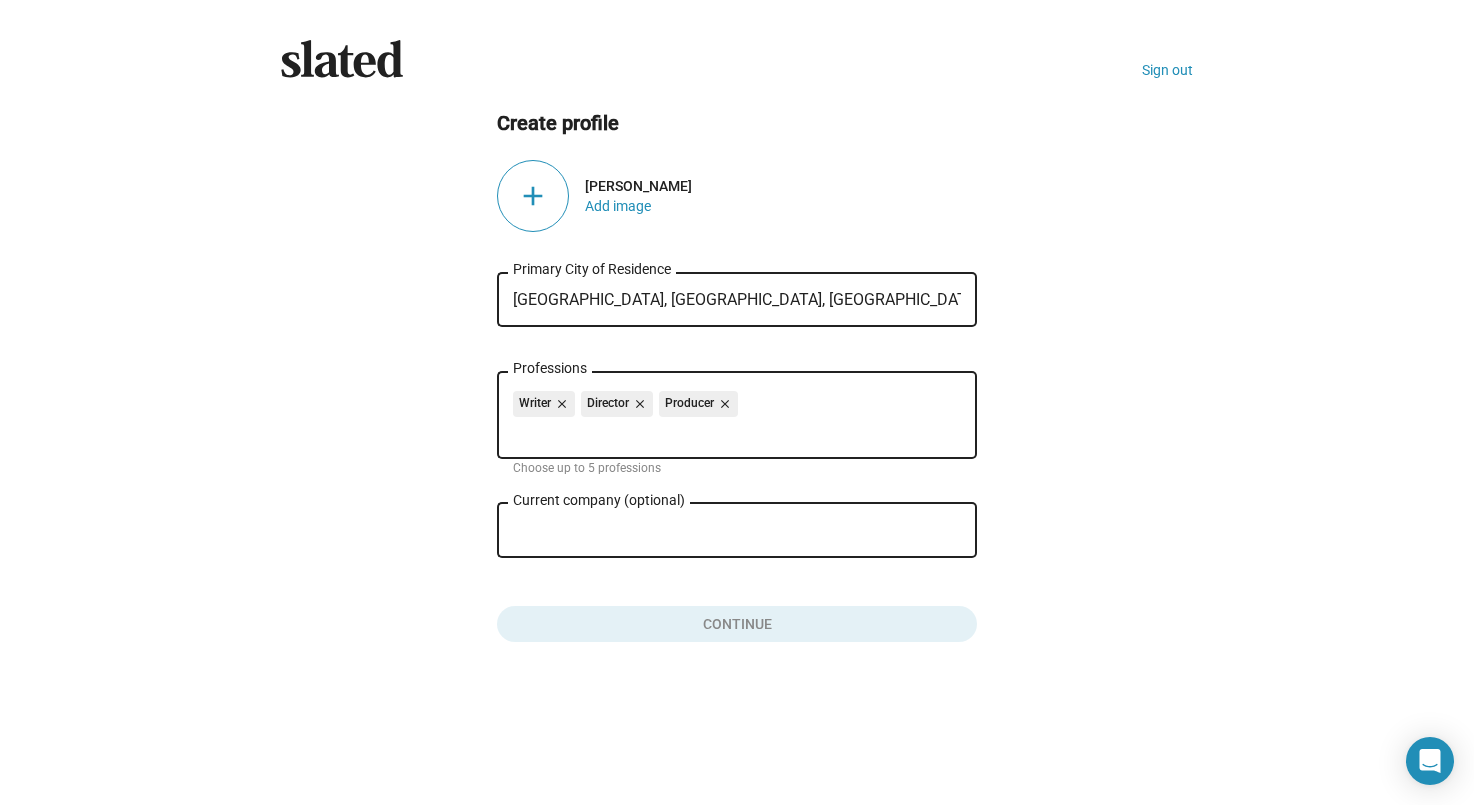 click on "Create profile add  Mishki Vaccaro  Add image   Toronto, ON, Canada Primary City of Residence Writer close Director close Producer close Professions Choose up to 5 professions Current company (optional) close Role at company  Continue" 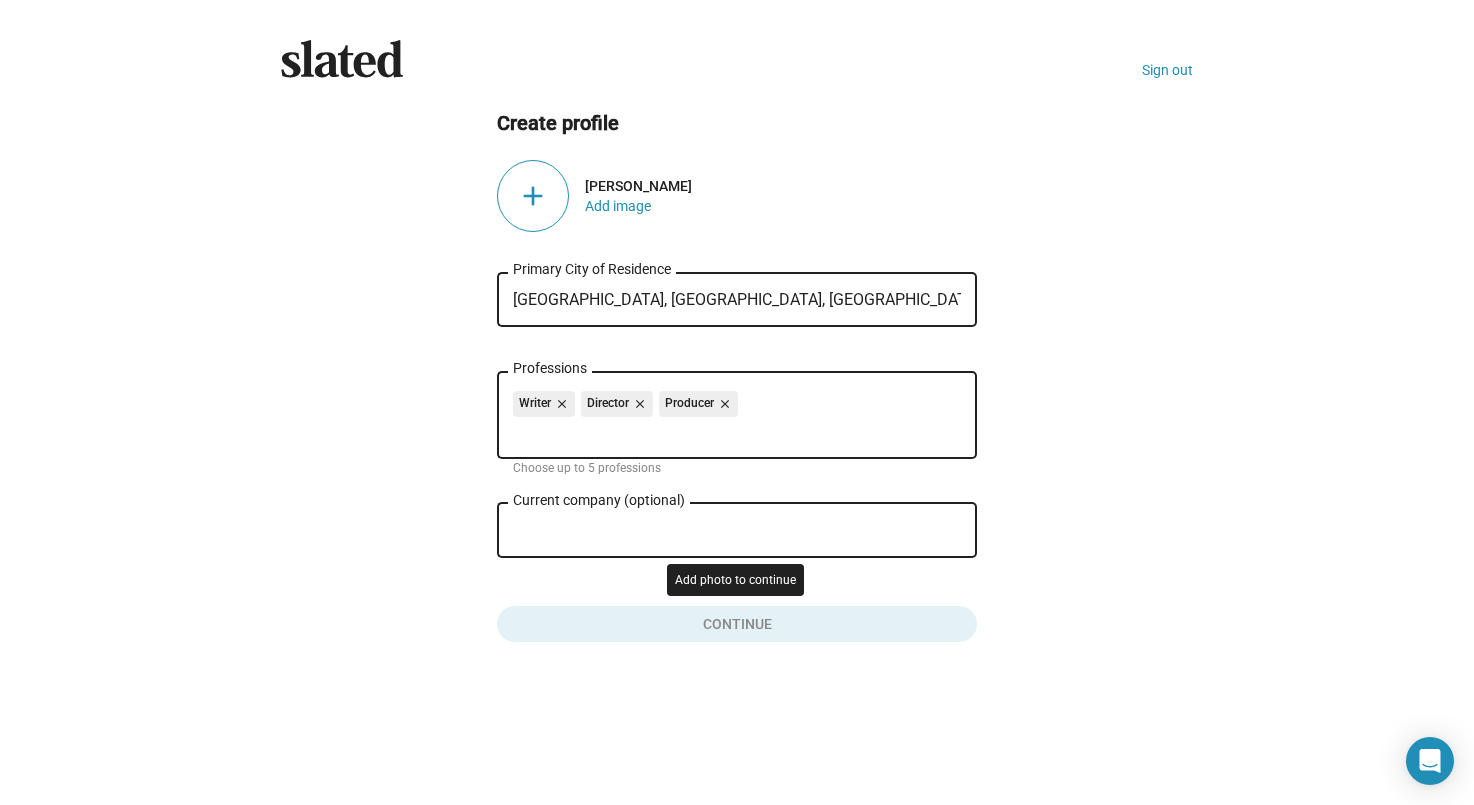 click 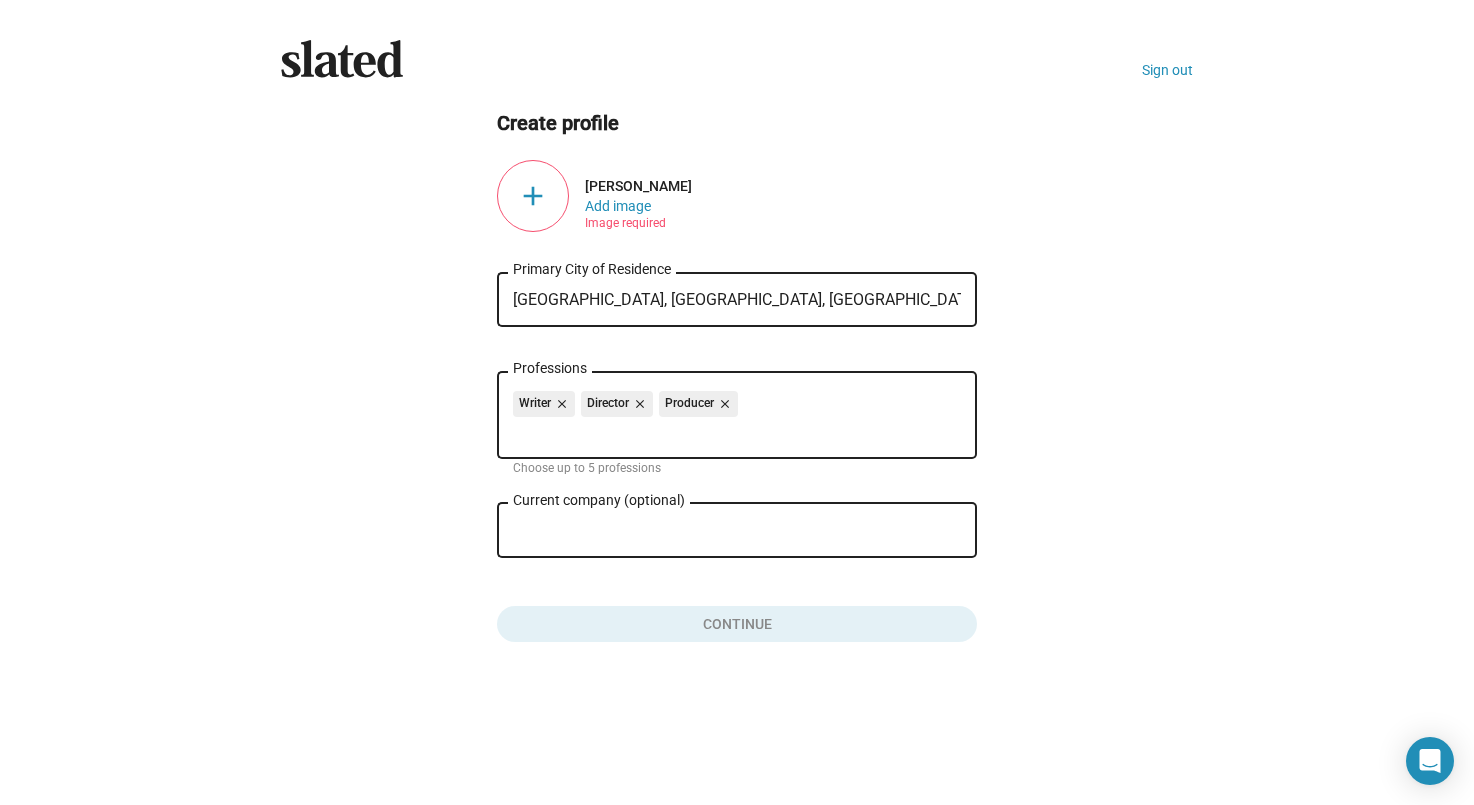 click on "Current company (optional) close" 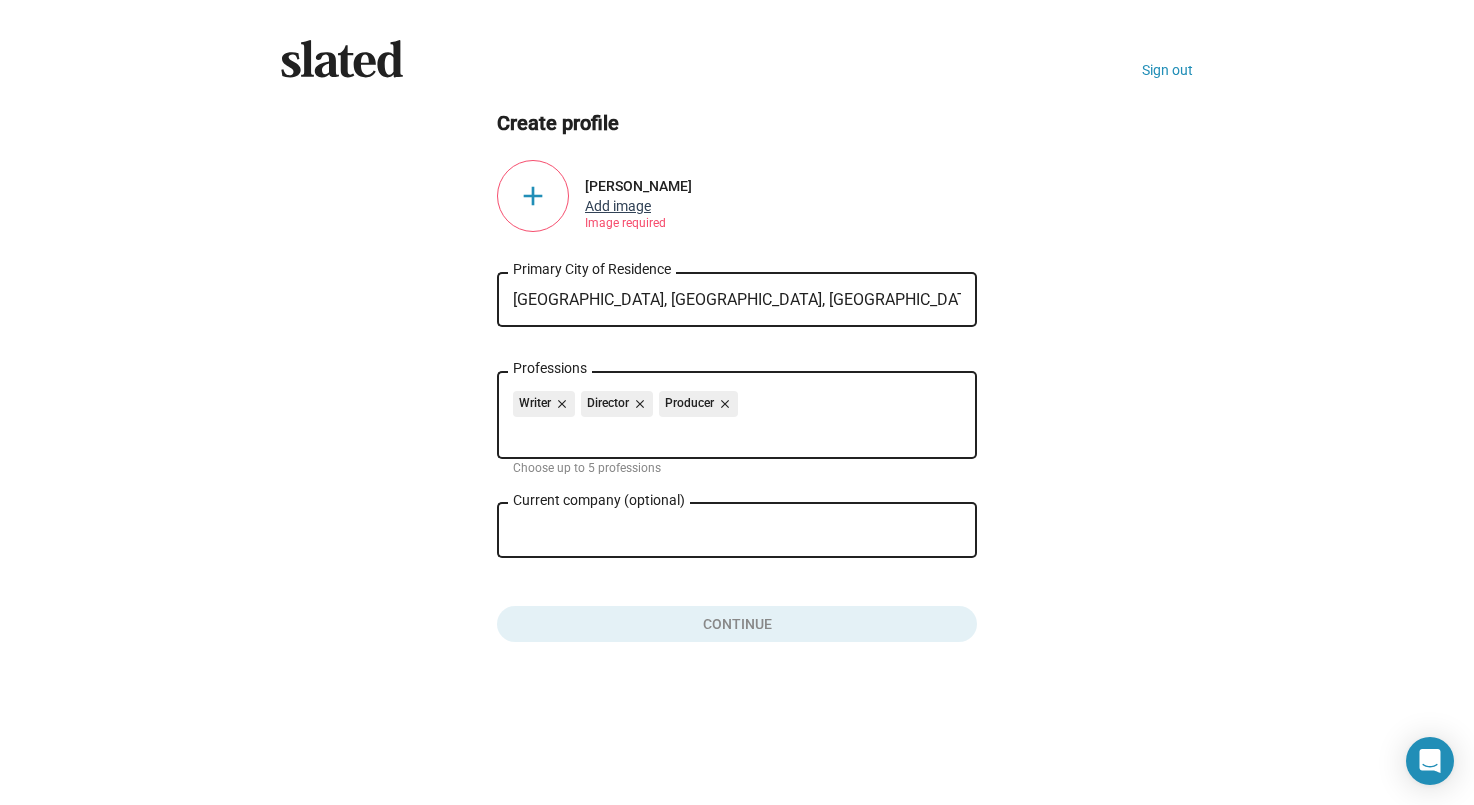 click on "Add image" 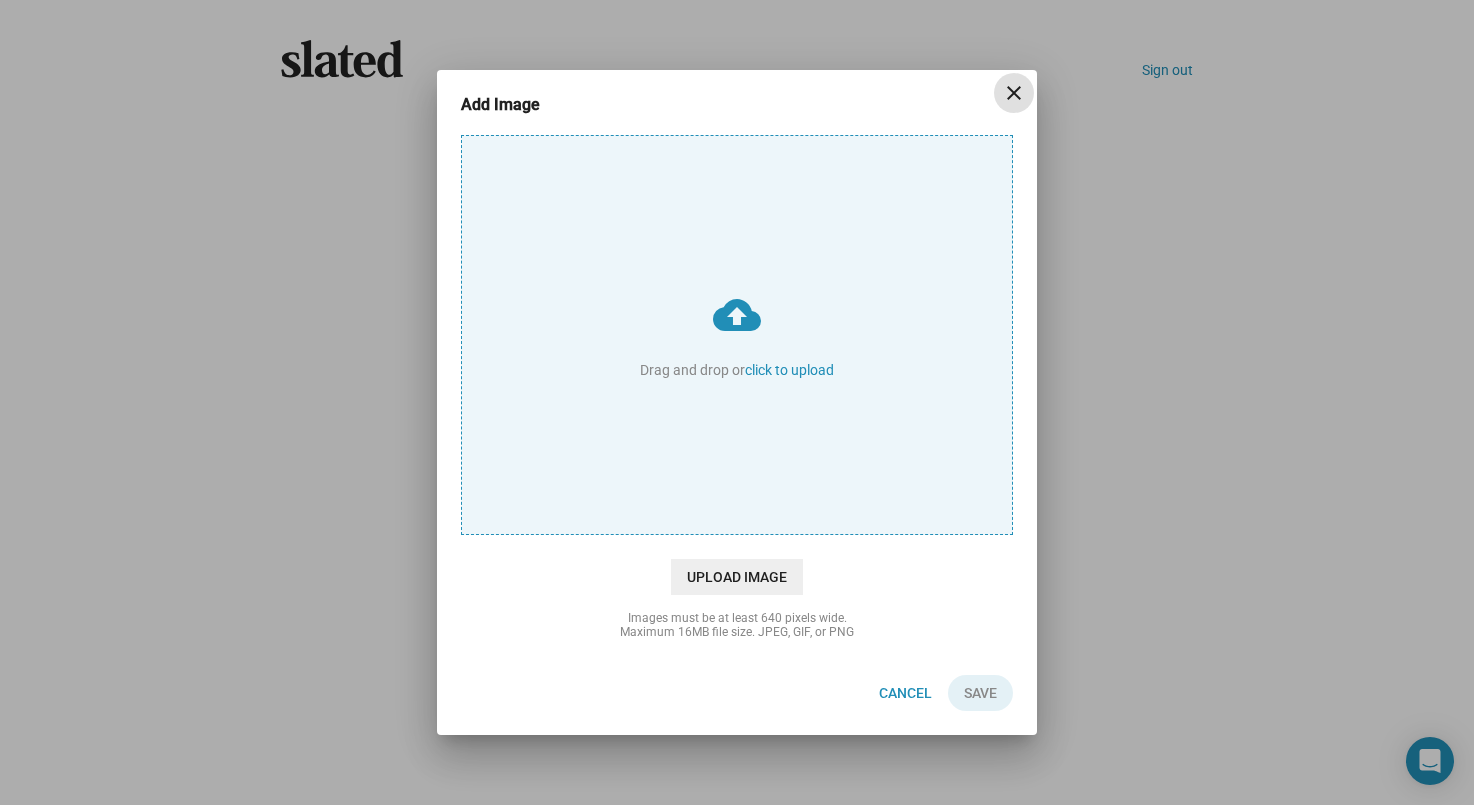 click on "cloud_upload Drag and drop or  click to upload" at bounding box center [737, 335] 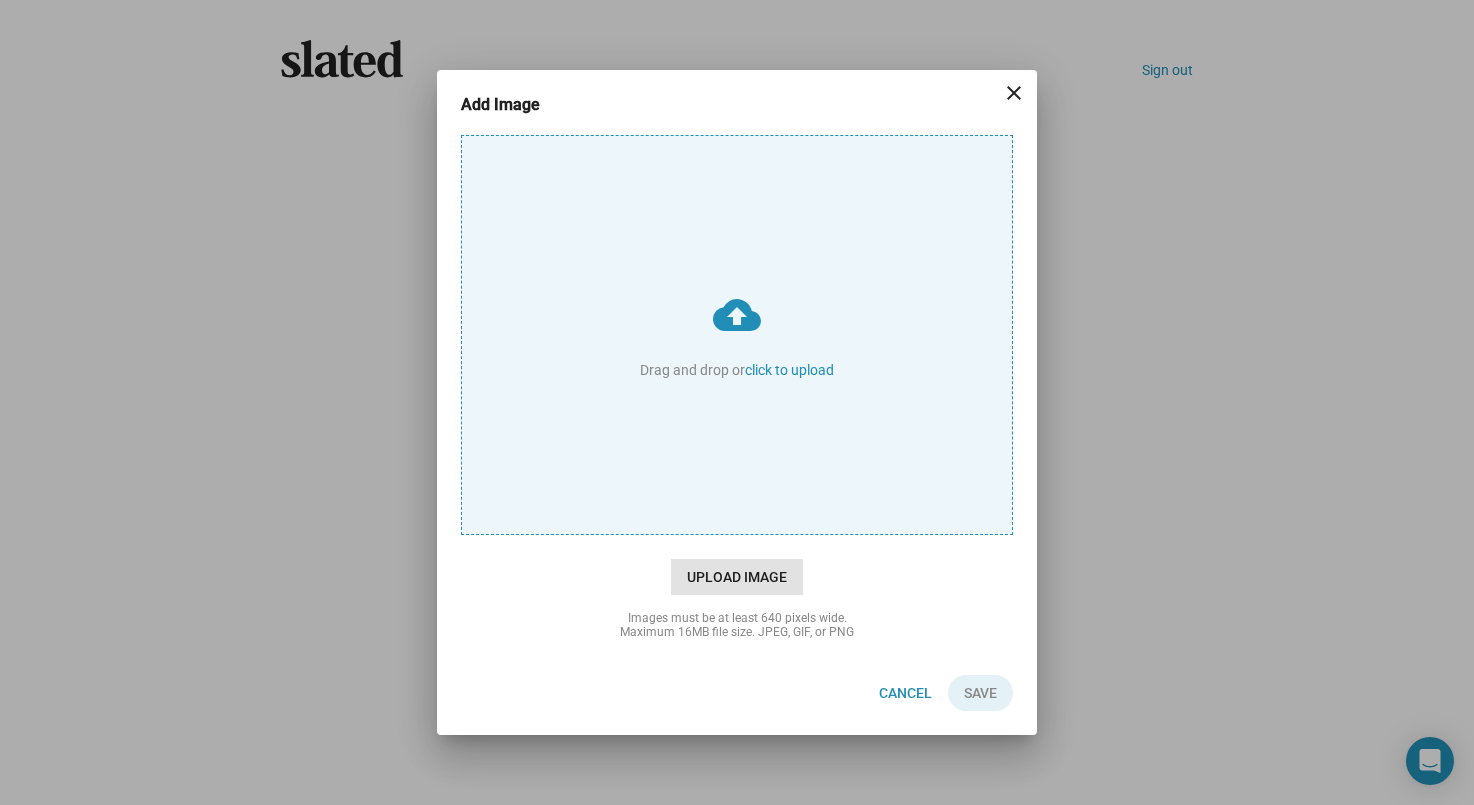 type on "C:\fakepath\Photo - Mishki Vaccaro.jpg" 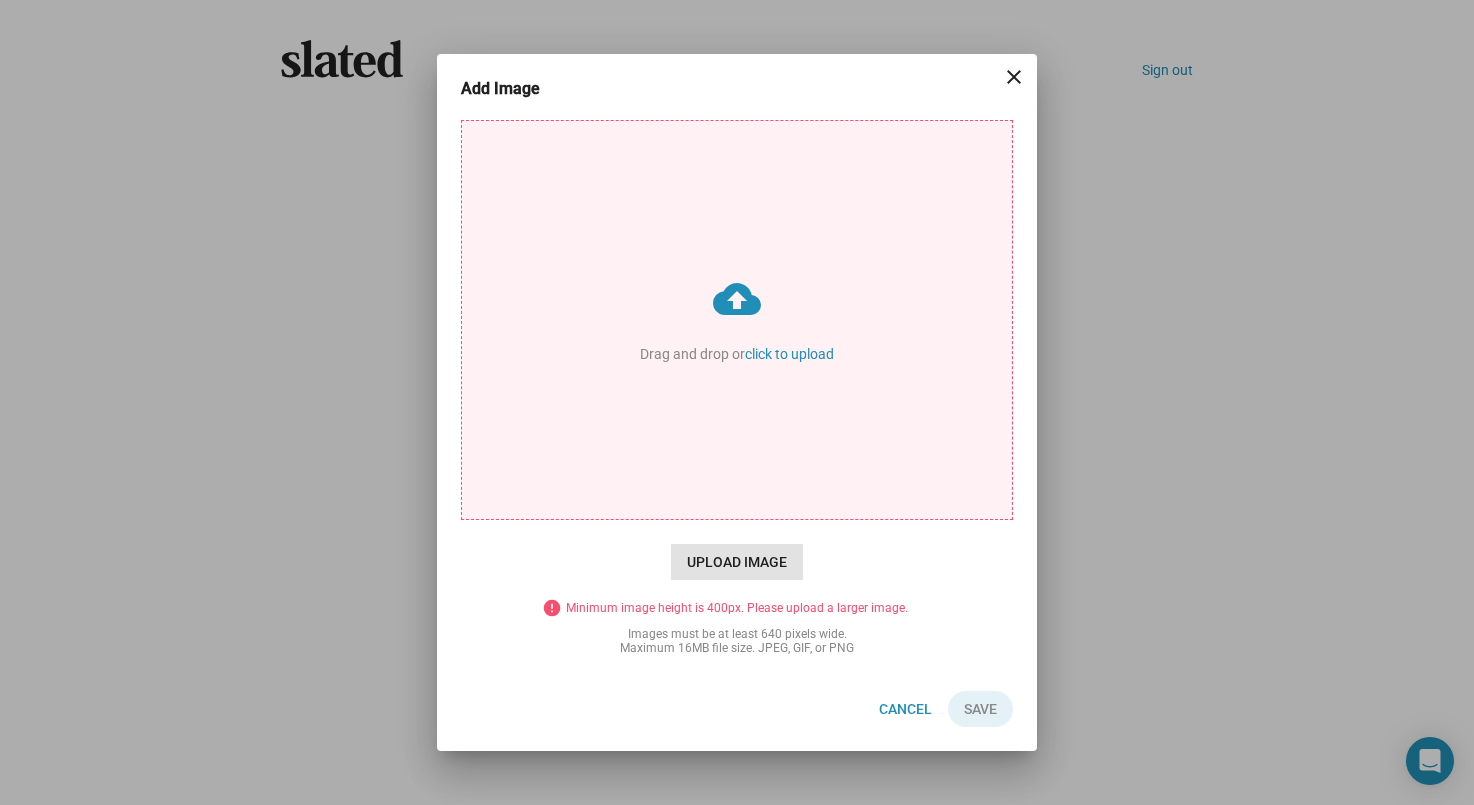 click on "Upload Image" 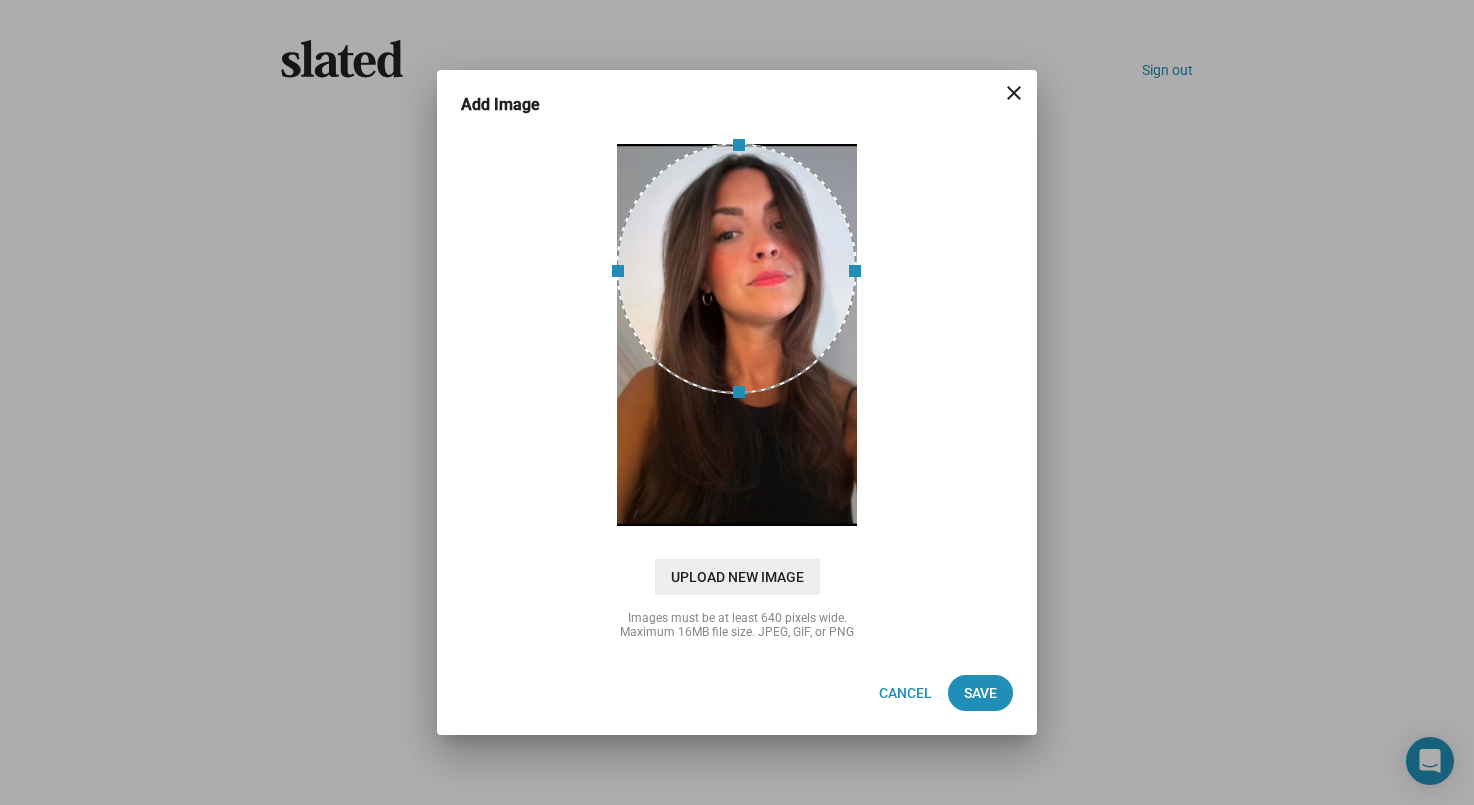 drag, startPoint x: 743, startPoint y: 345, endPoint x: 753, endPoint y: 271, distance: 74.672615 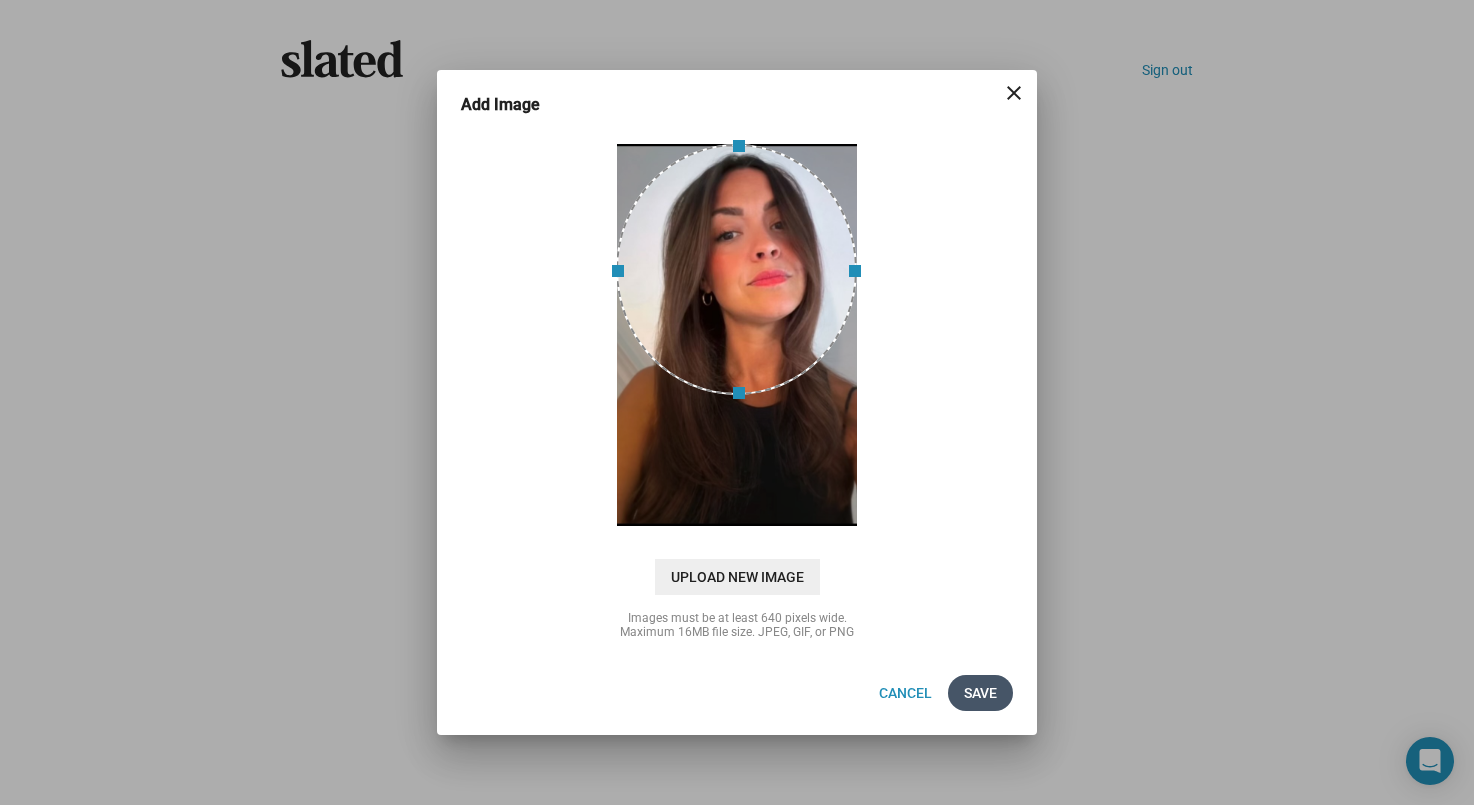 click on "Save" 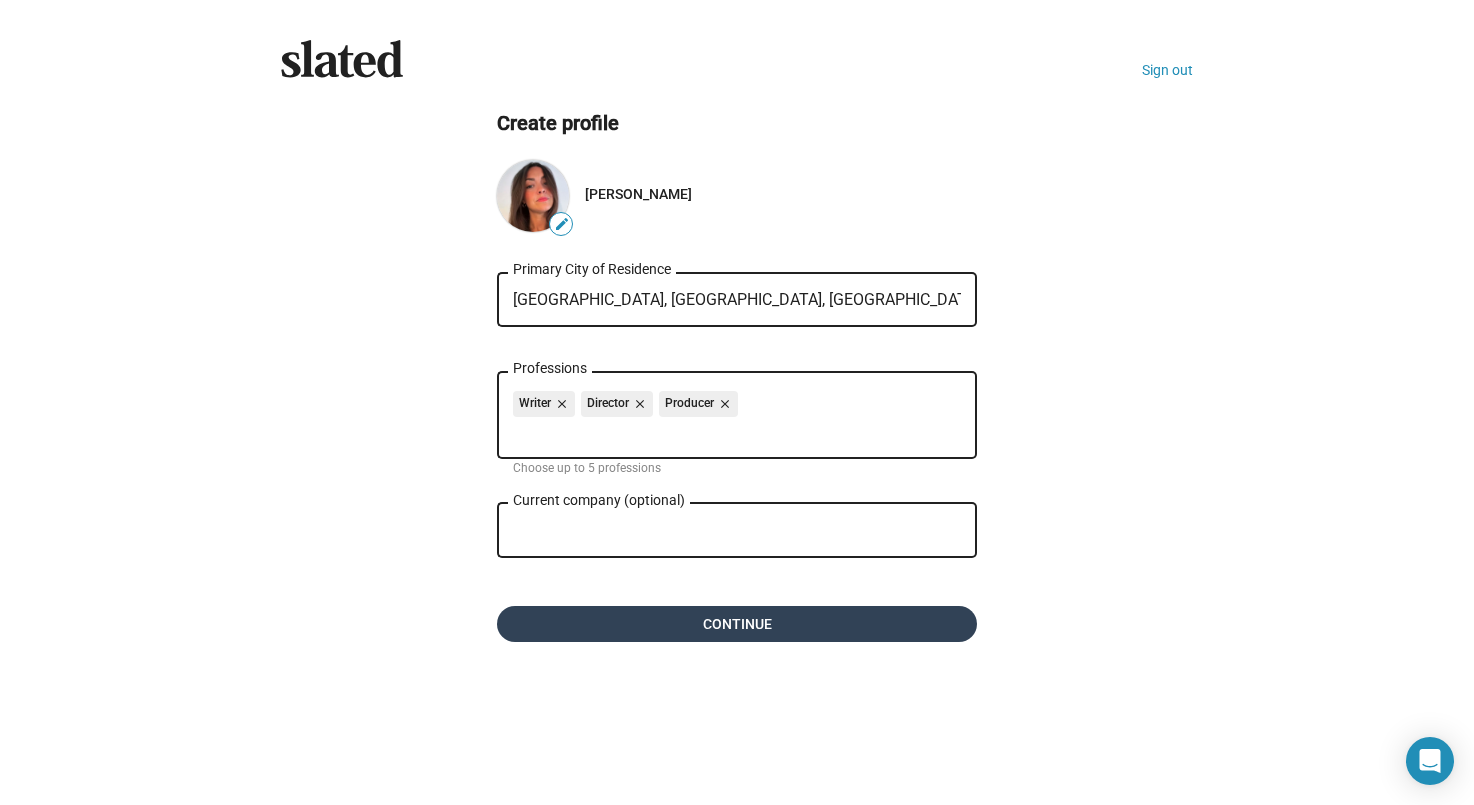 click on "Continue" 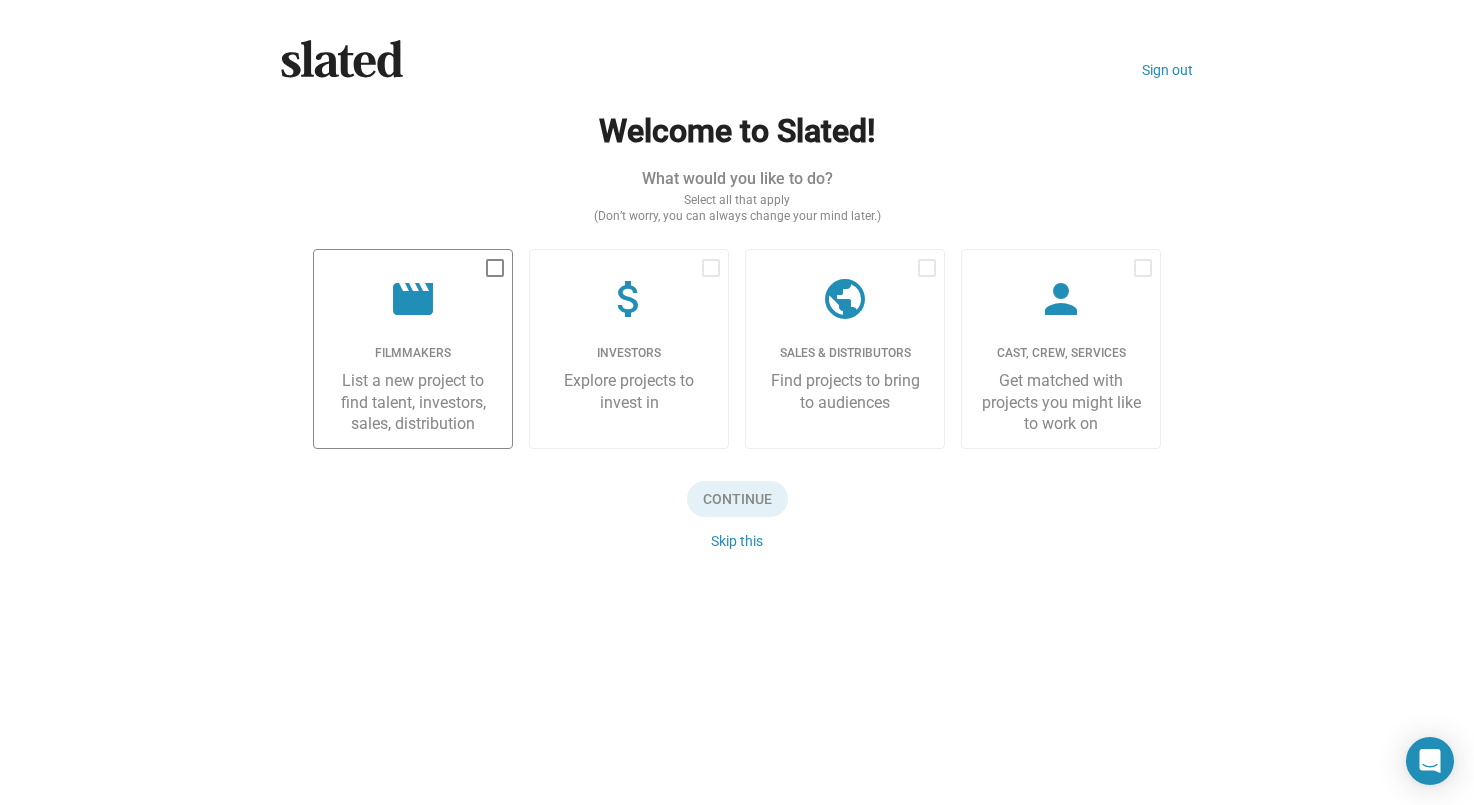 click on "movie Filmmakers List a new project to find talent, investors, sales, distribution" 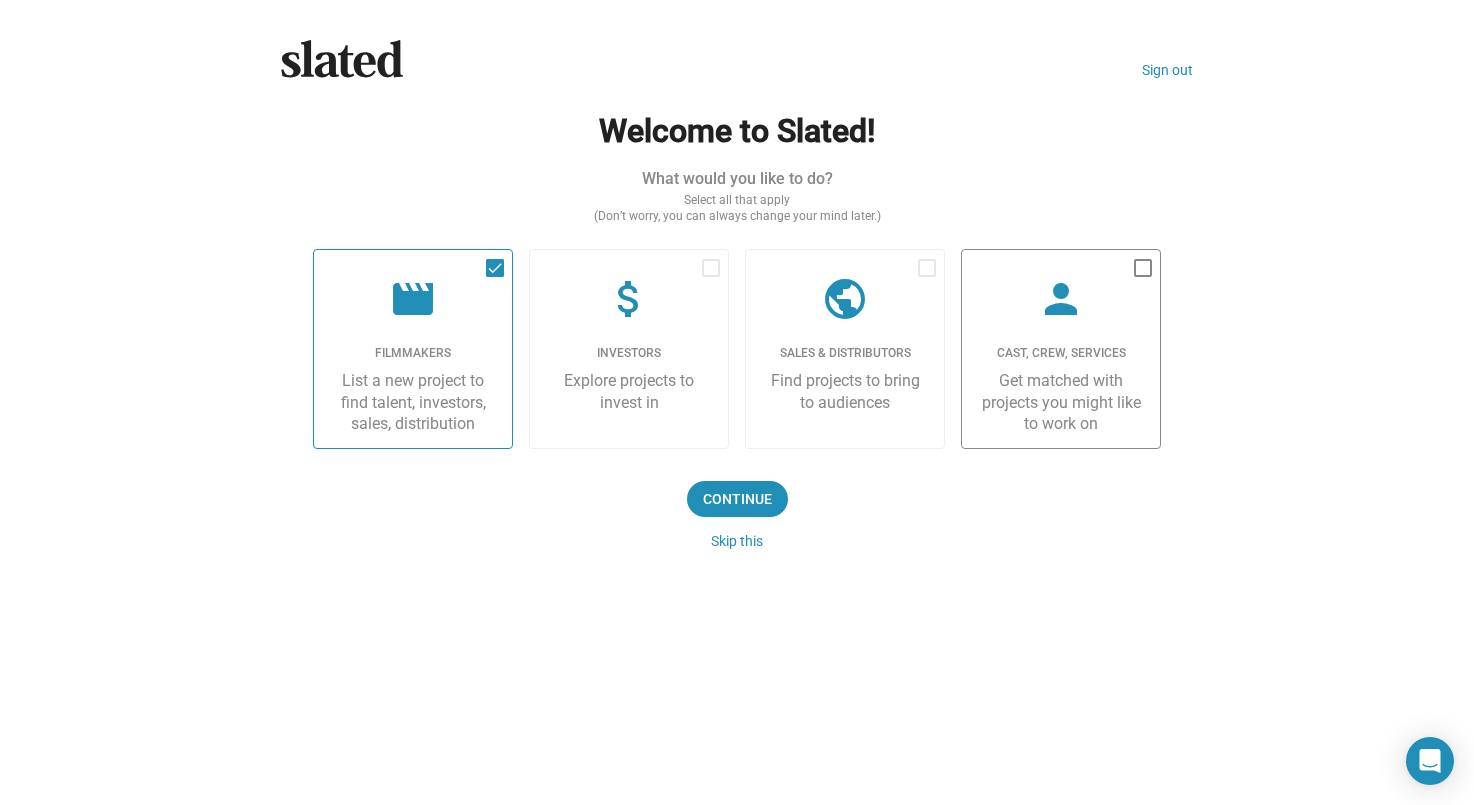 click on "person Cast, Crew, Services Get matched with projects you might like to work on" 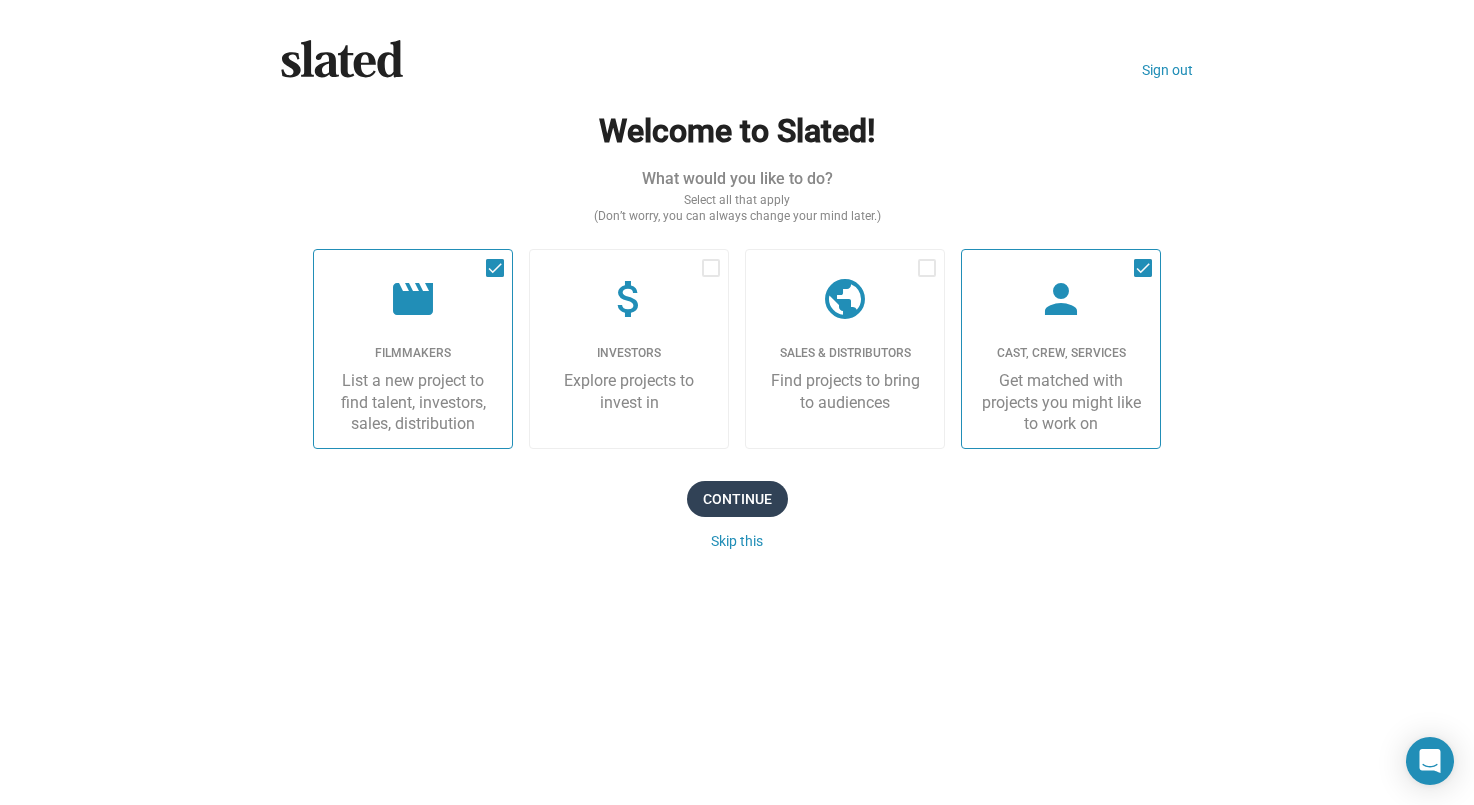click on "Continue" 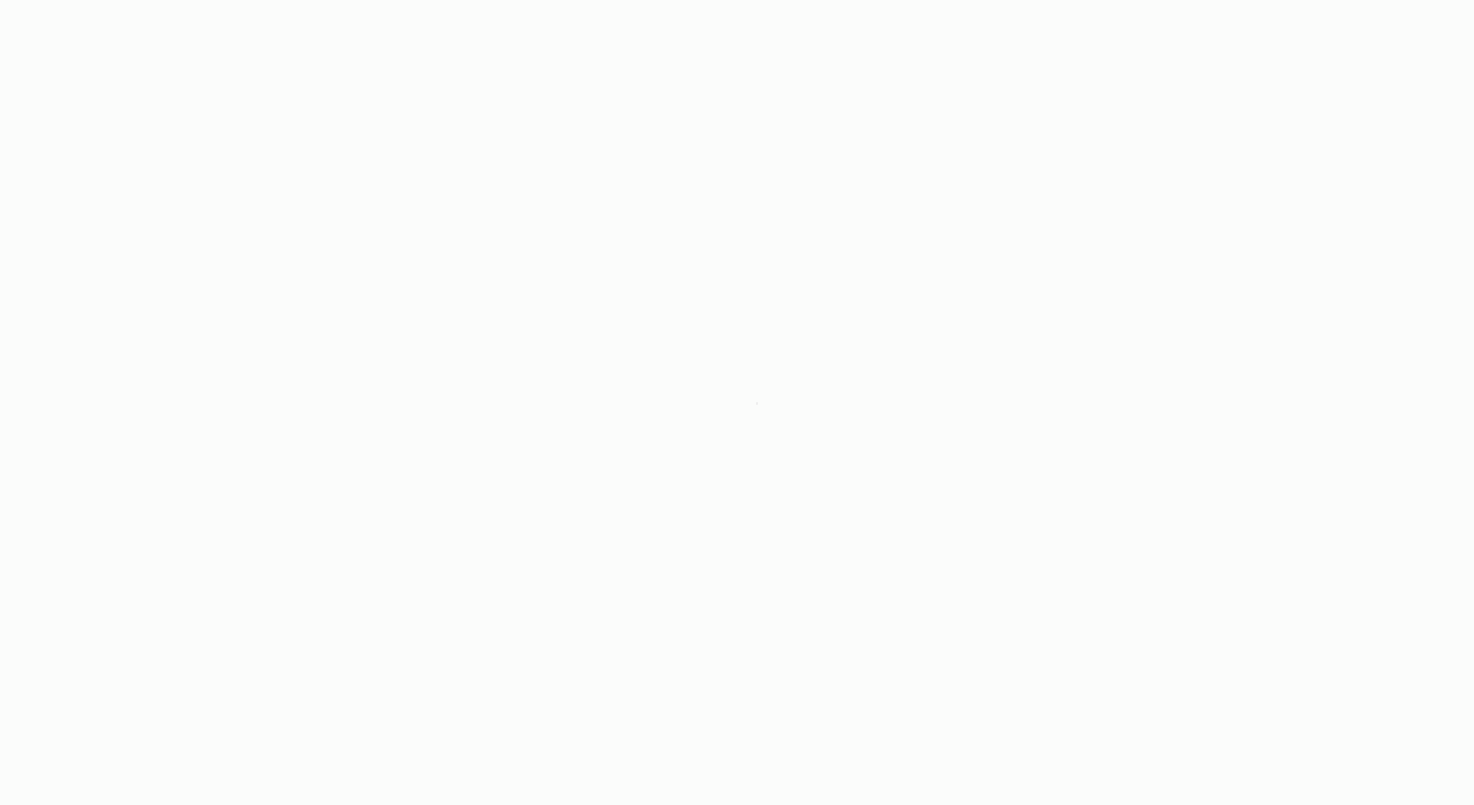 scroll, scrollTop: 0, scrollLeft: 0, axis: both 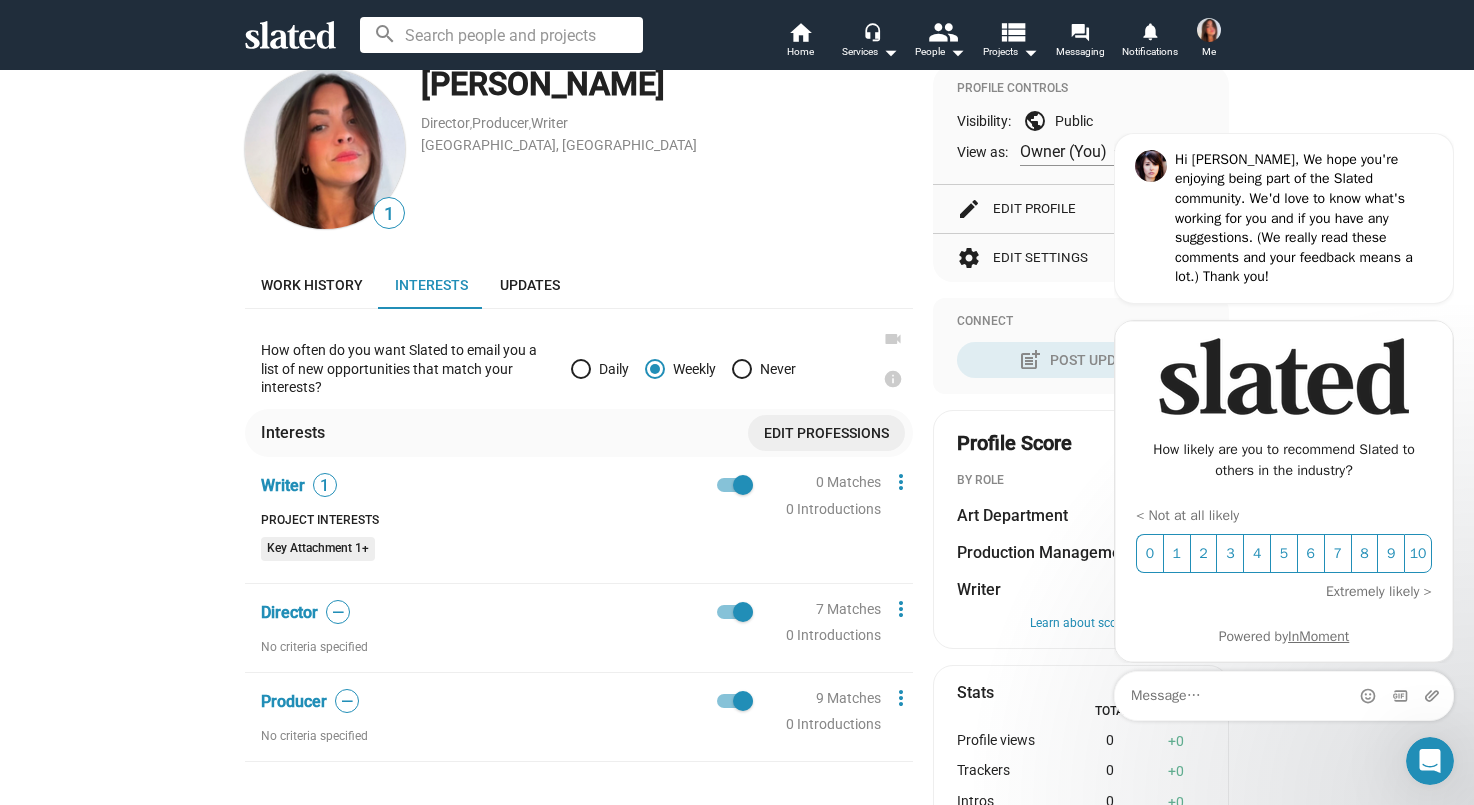 click on "edit  Create Profile  2  Set Interests  3  List Your Project  4  Set Opportunities  5  View Matches   Save for later   Below is your member profile. On the Interests tab, you can activate or deactivate matching to project opportunities that align with your interests. We’ve set some common criteria to get you started quickly. You can edit the matching criteria to expand or narrow your match results and adjust anything you’d like now or at anytime in the future.   Continue Set-up  1  Mishki Vaccaro  Director ,  Producer ,  Writer Toronto, Canada Work history Interests Updates How often do you want Slated to email you a list of new opportunities that match your interests?   Daily   Weekly   Never videocam info Interests Edit professions Writer 1   Project Interests Key Attachment 1+  0 Matches 0 Introductions more_vert Director —   No criteria specified 7 Matches 0 Introductions more_vert Producer —   No criteria specified 9 Matches 0 Introductions more_vert Profile Controls  Visibility:  1 1" at bounding box center (737, 468) 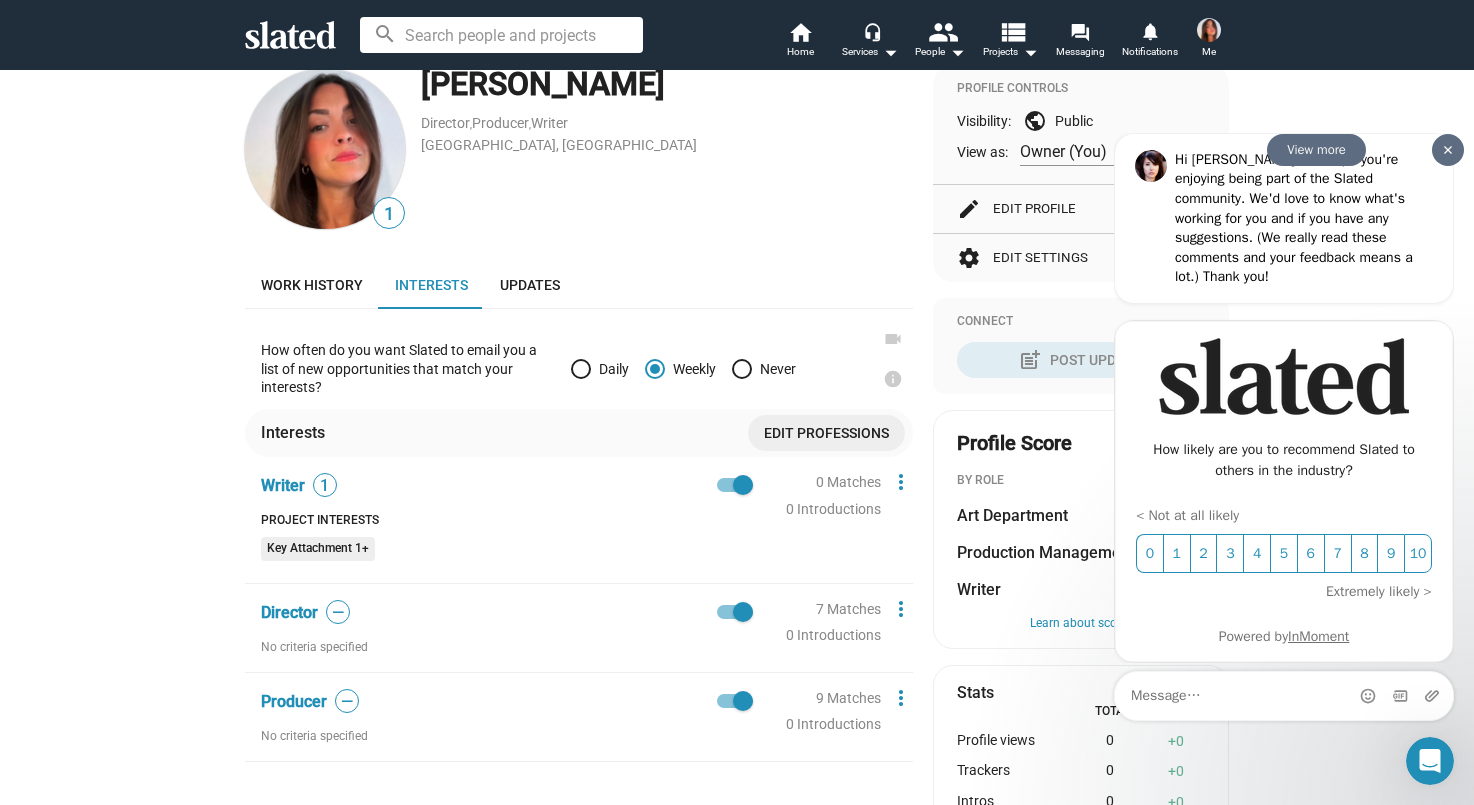click at bounding box center [1448, 150] 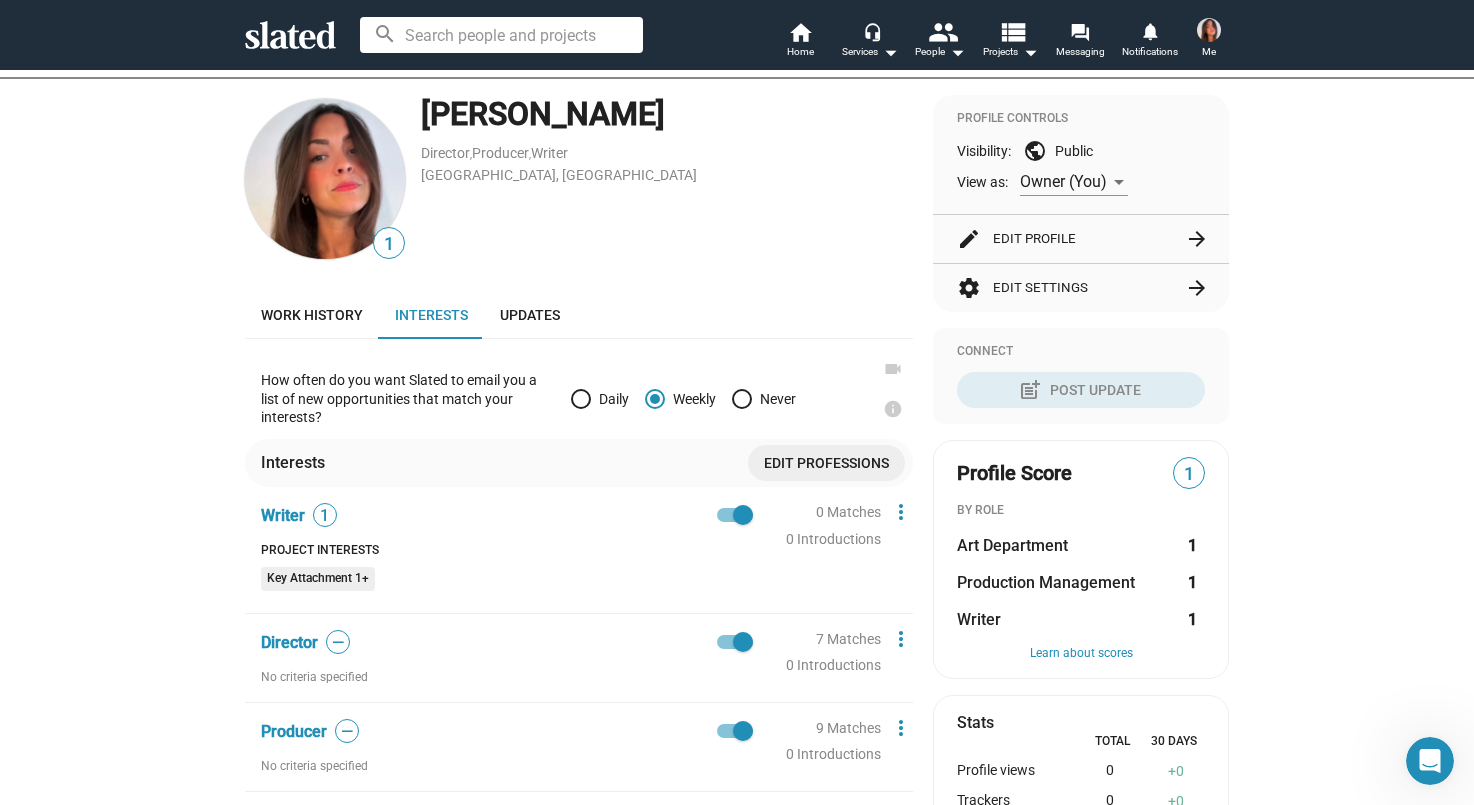 scroll, scrollTop: 284, scrollLeft: 0, axis: vertical 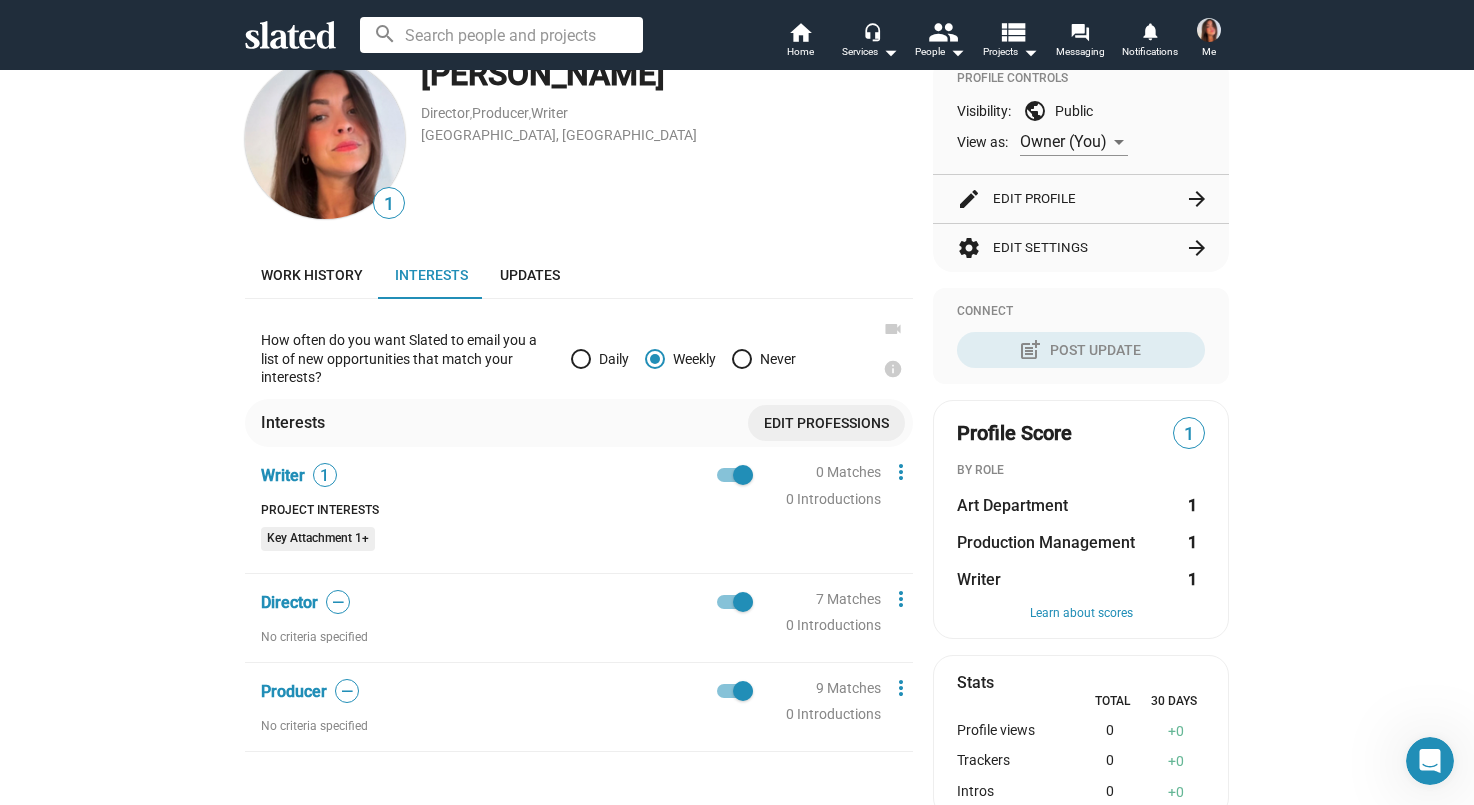 click on "Key Attachment 1+" at bounding box center [318, 539] 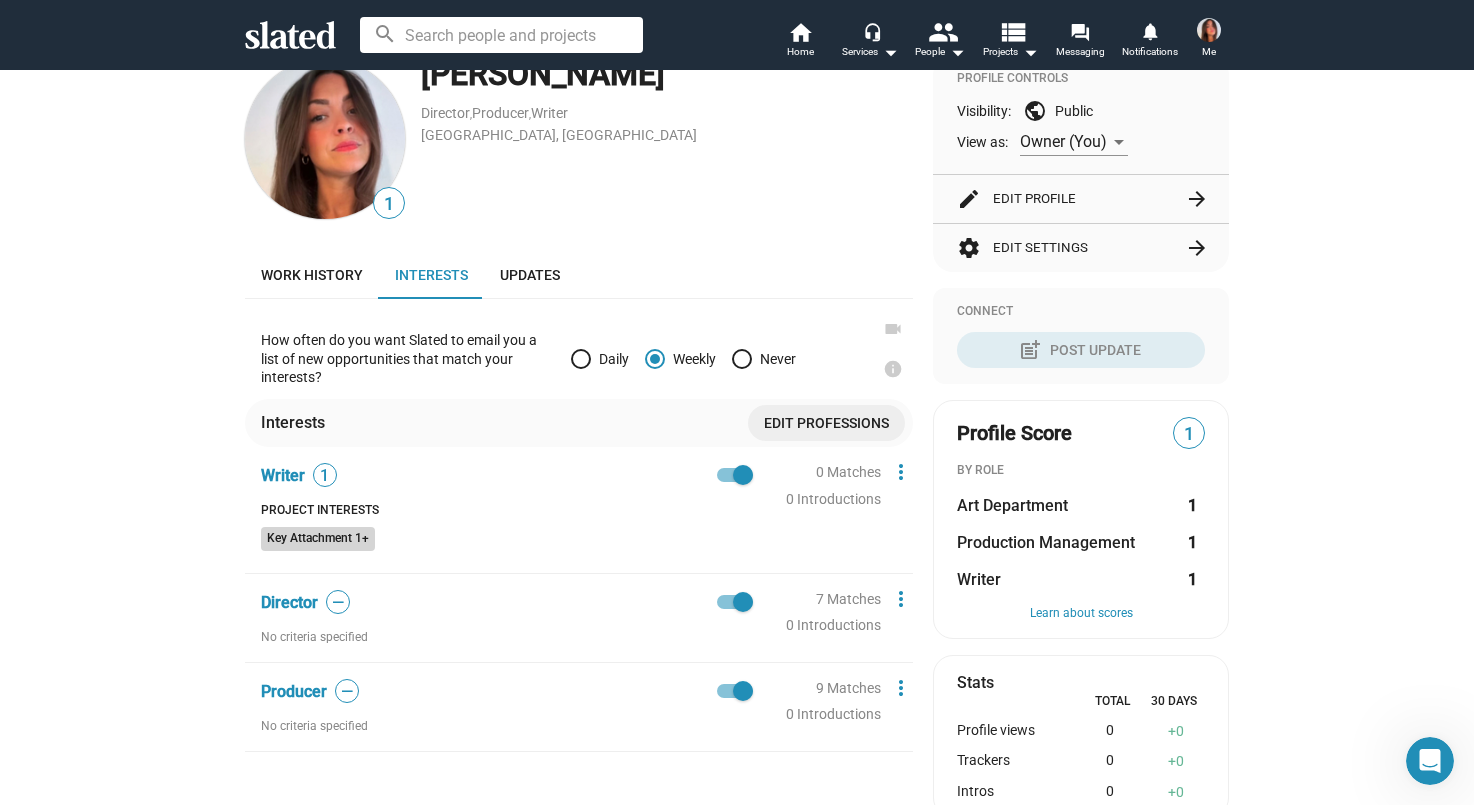 click on "Key Attachment 1+" at bounding box center (318, 539) 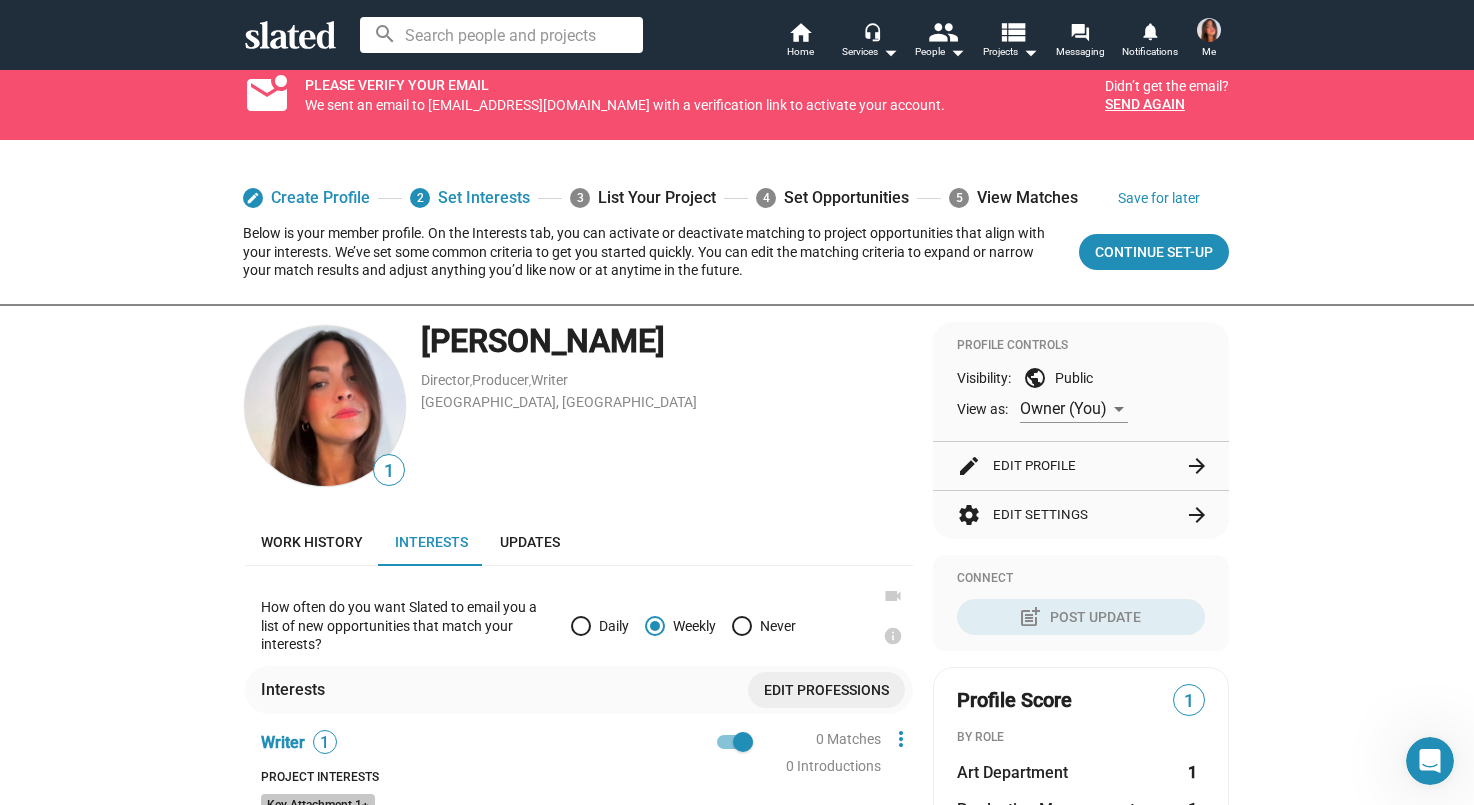 scroll, scrollTop: 0, scrollLeft: 0, axis: both 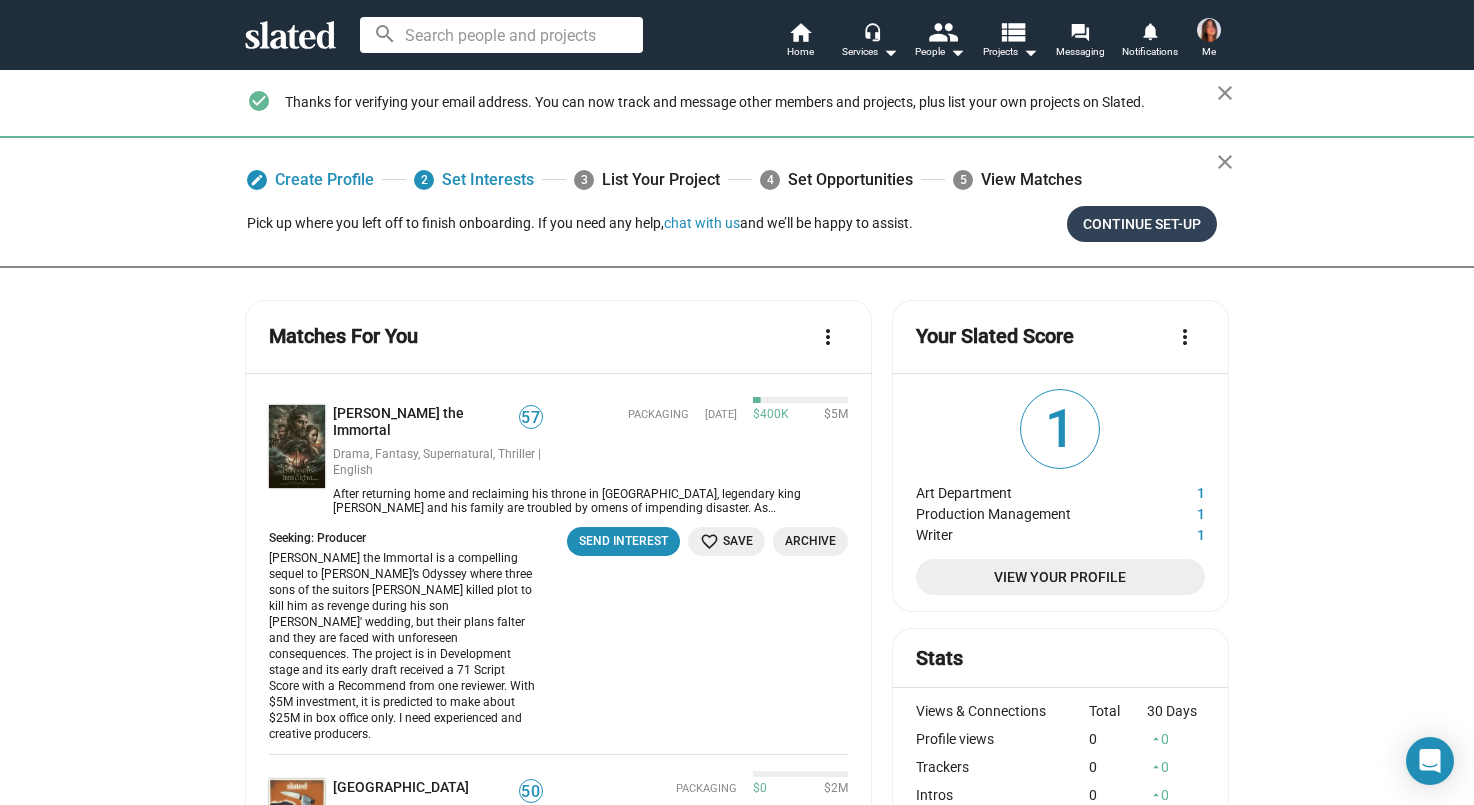 click on "Continue Set-up" 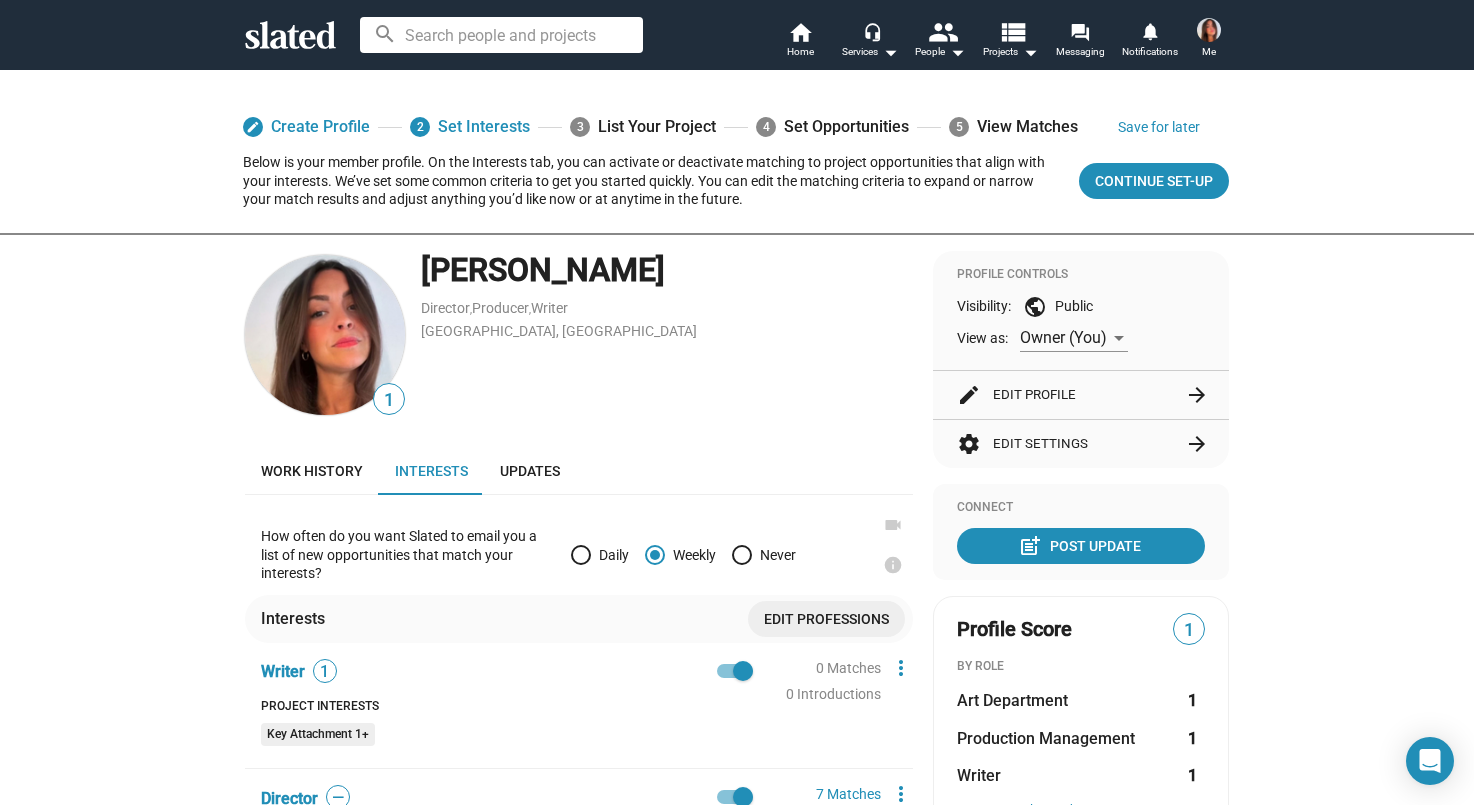 scroll, scrollTop: 0, scrollLeft: 0, axis: both 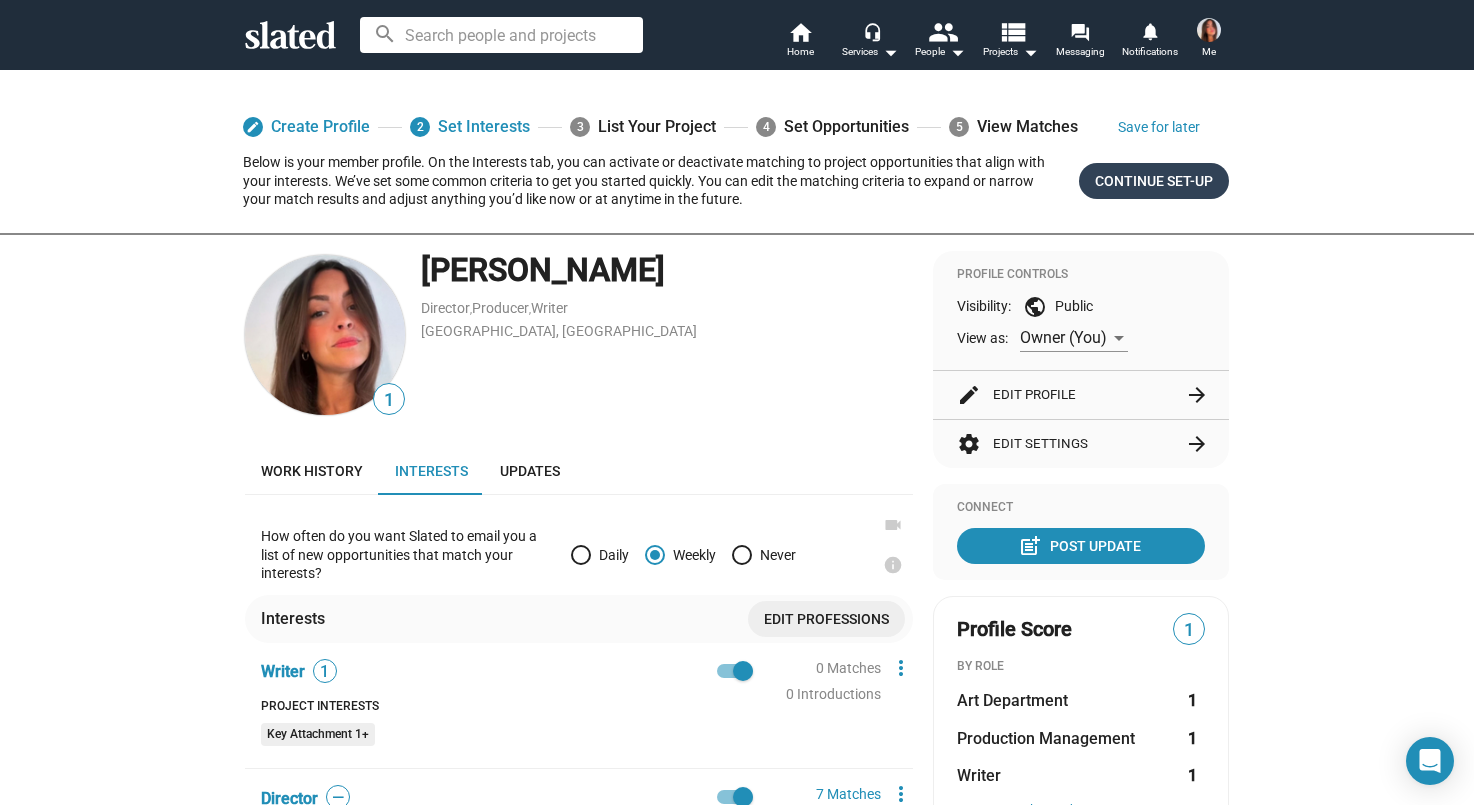 click on "Continue Set-up" at bounding box center (1154, 181) 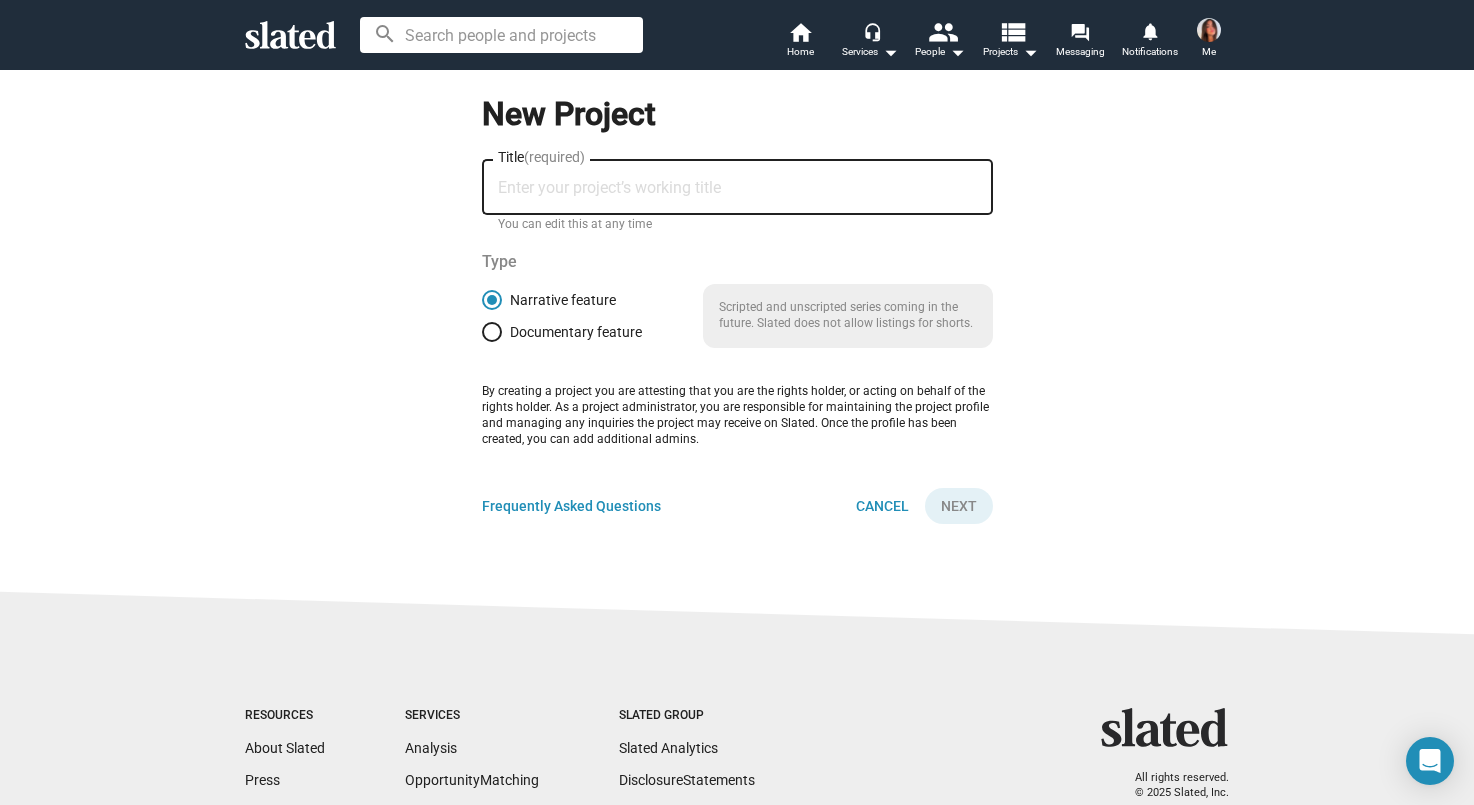 click on "Title  (required)" at bounding box center (737, 188) 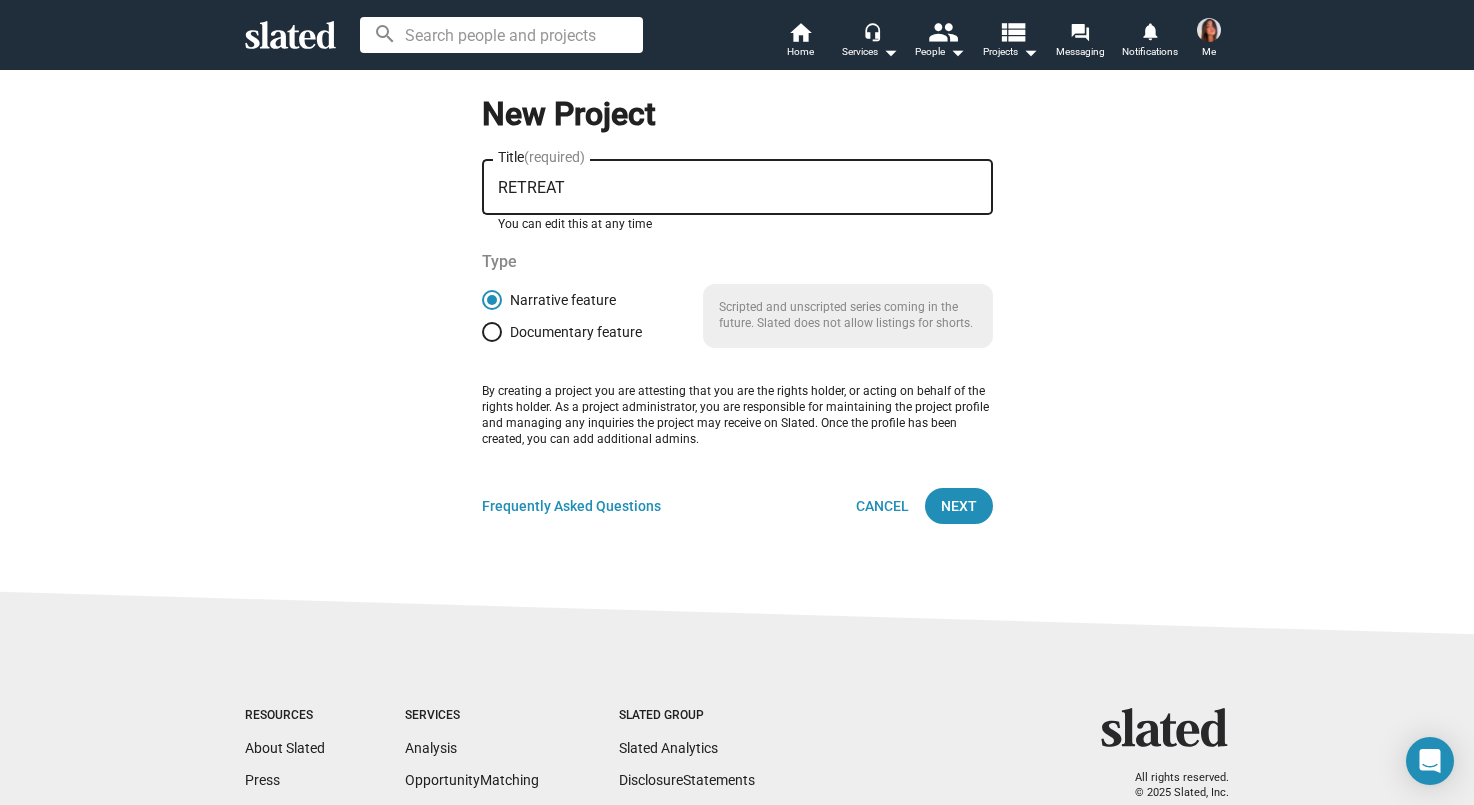 type on "RETREAT" 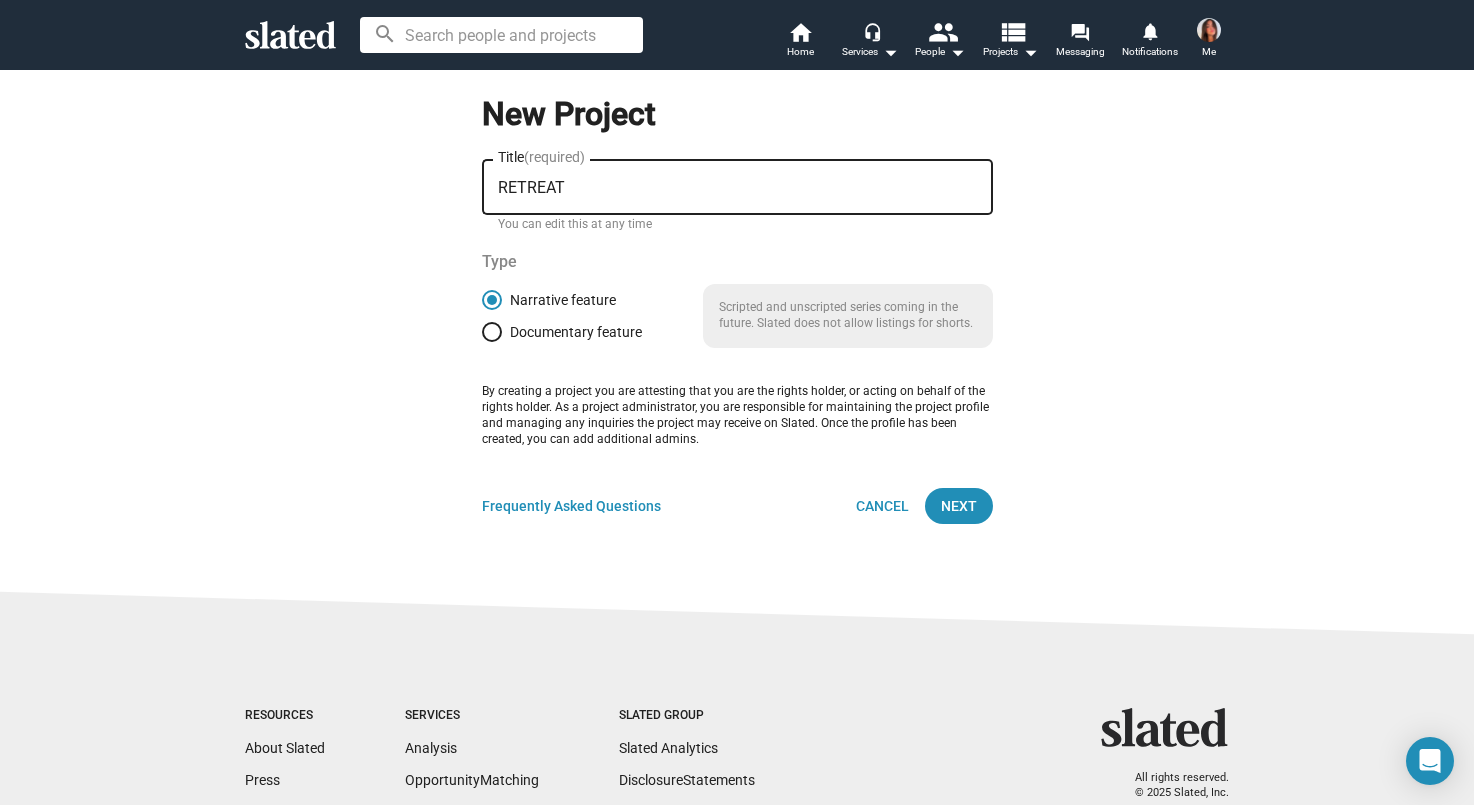 click on "Narrative feature" at bounding box center (559, 300) 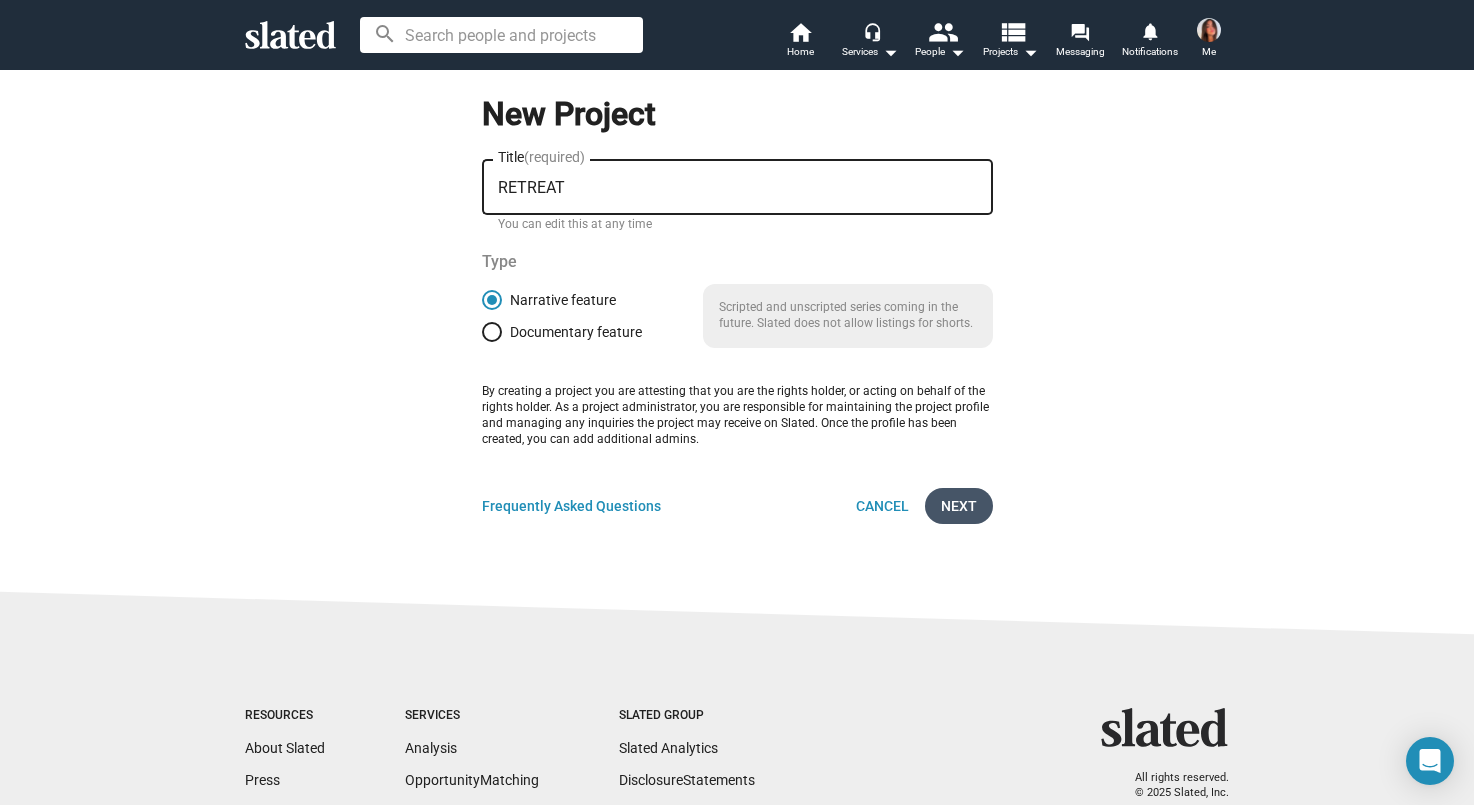 click on "Next" 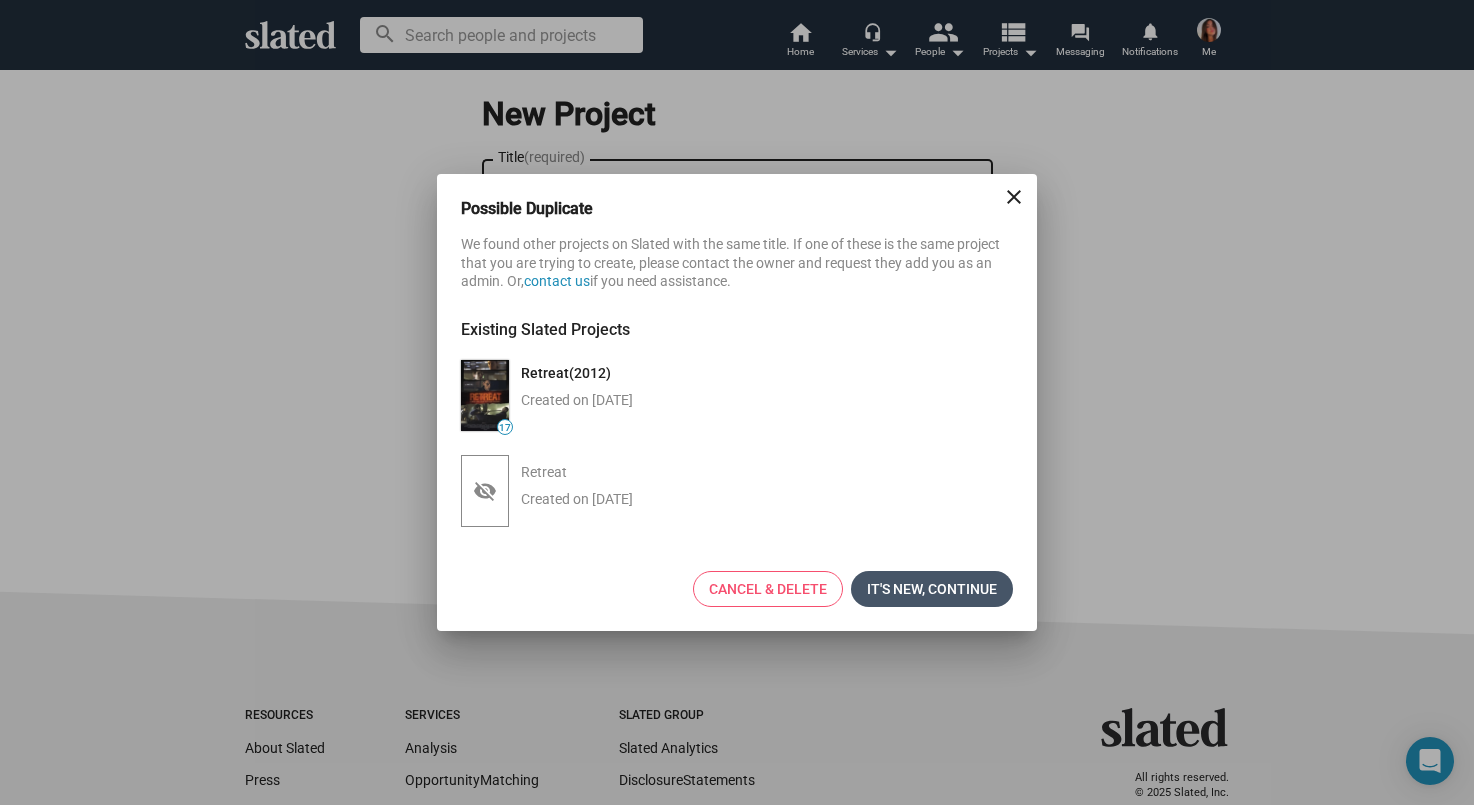 click on "It's new, continue" at bounding box center [932, 589] 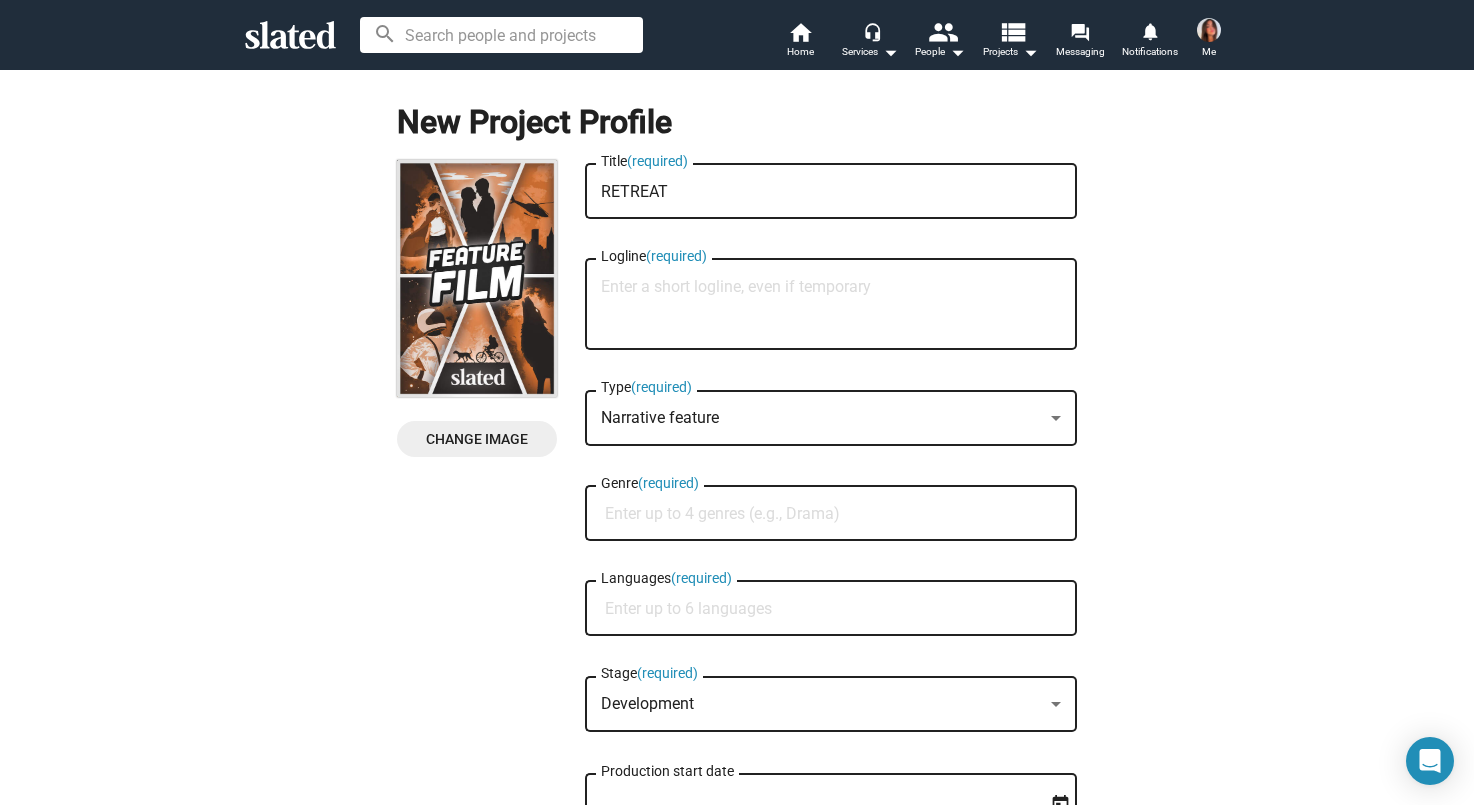 click on "Change Image" 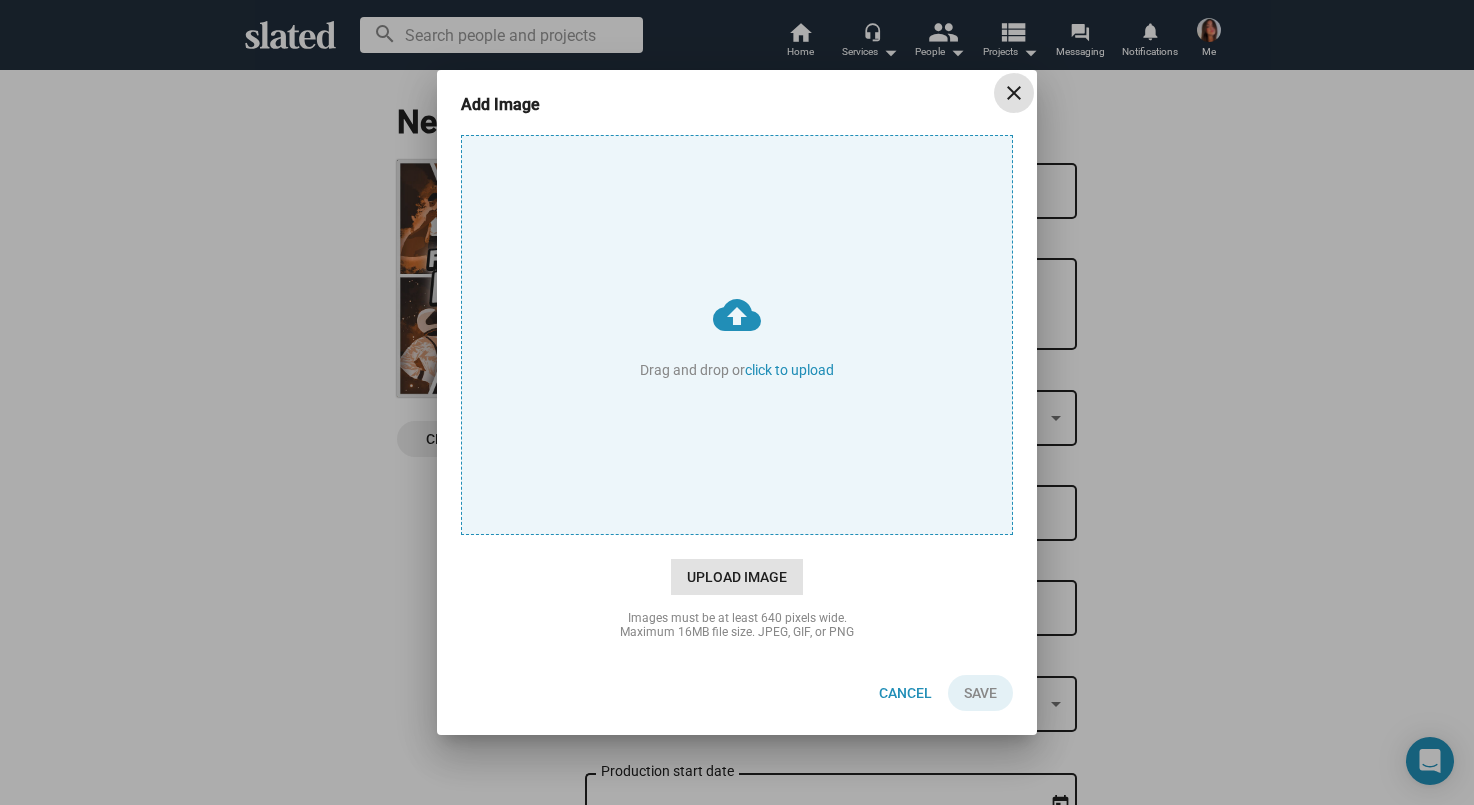 click on "Upload Image" 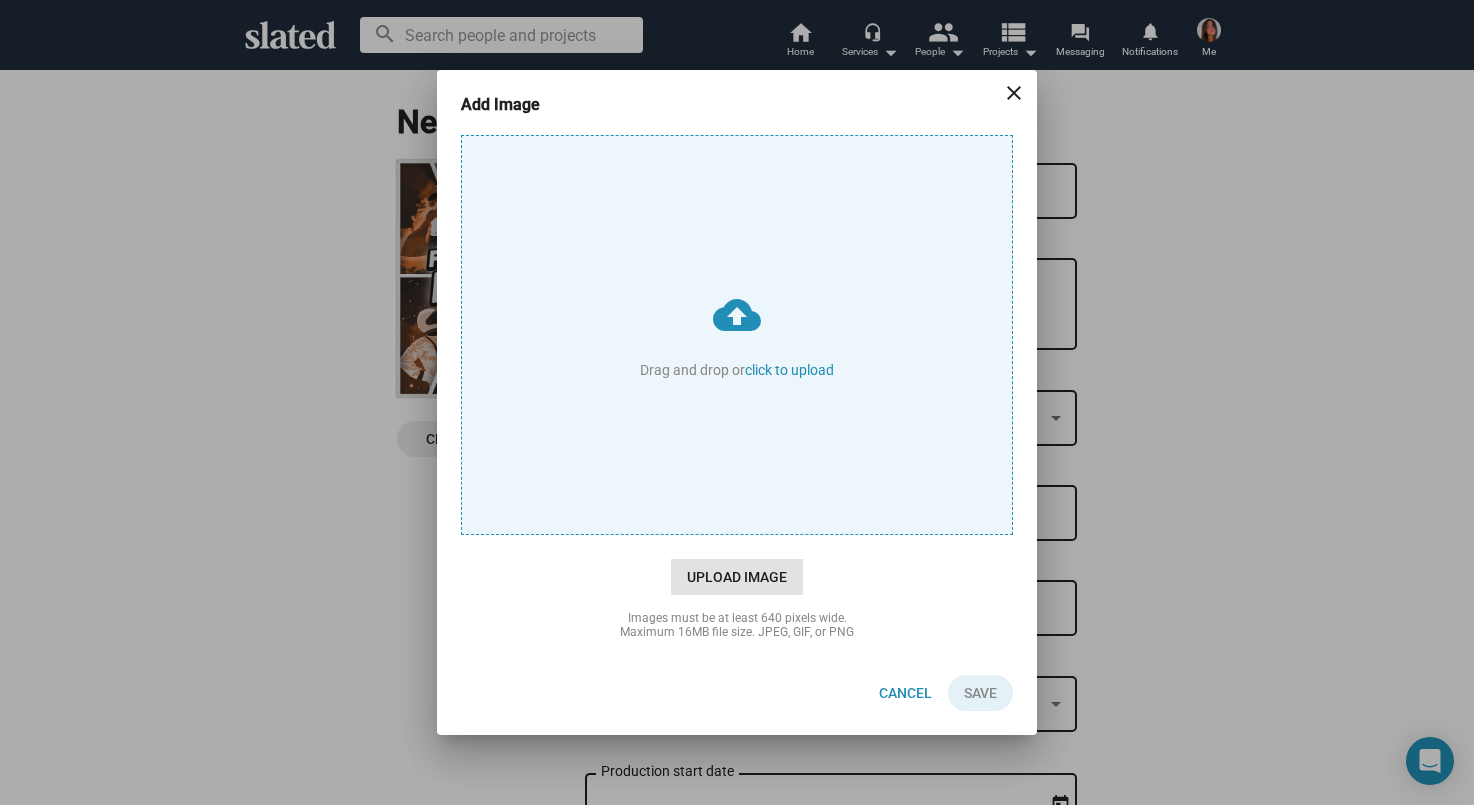 type on "C:\fakepath\Screenshot 2025-06-23 at 7.44.22 PM.png" 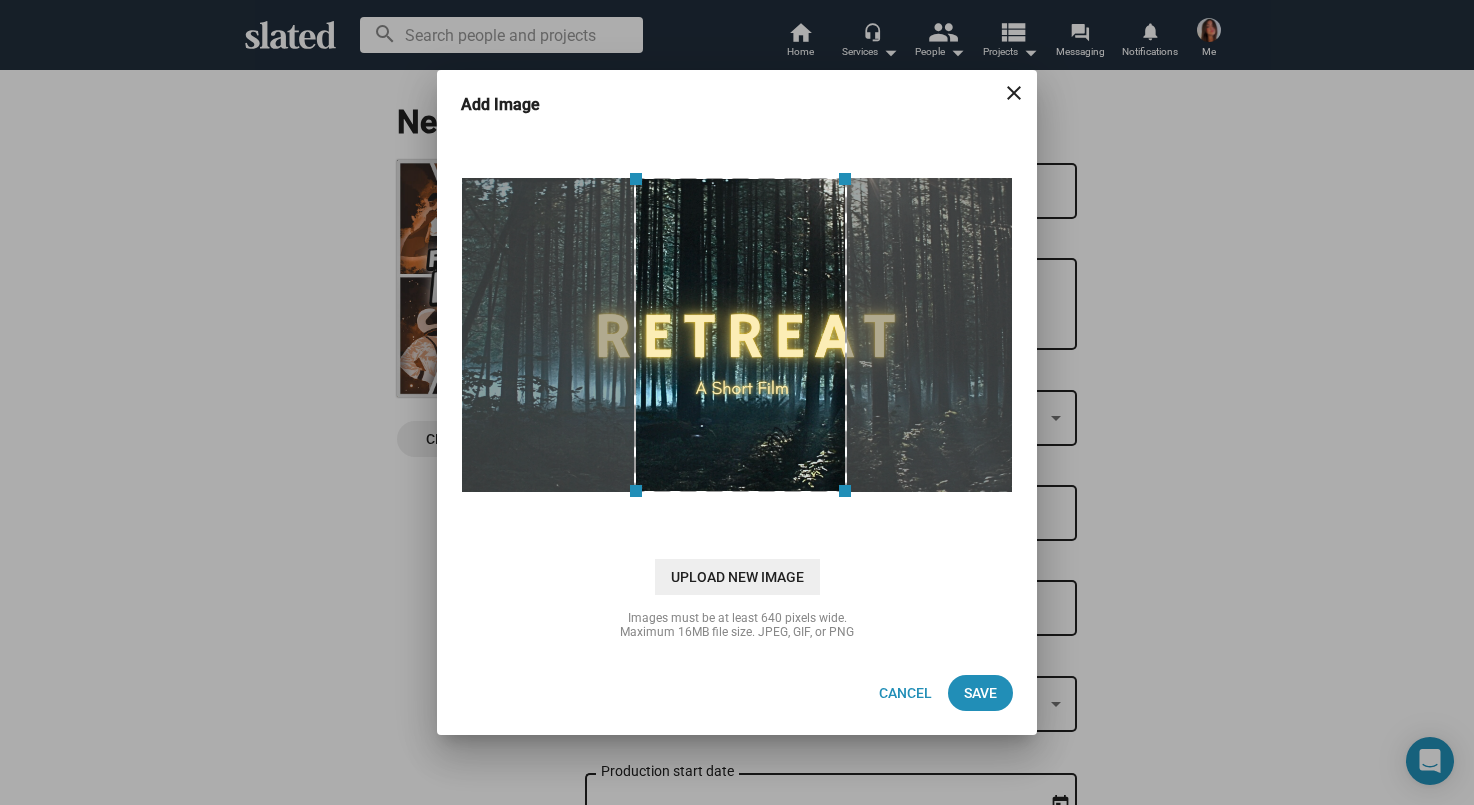drag, startPoint x: 640, startPoint y: 491, endPoint x: 559, endPoint y: 492, distance: 81.00617 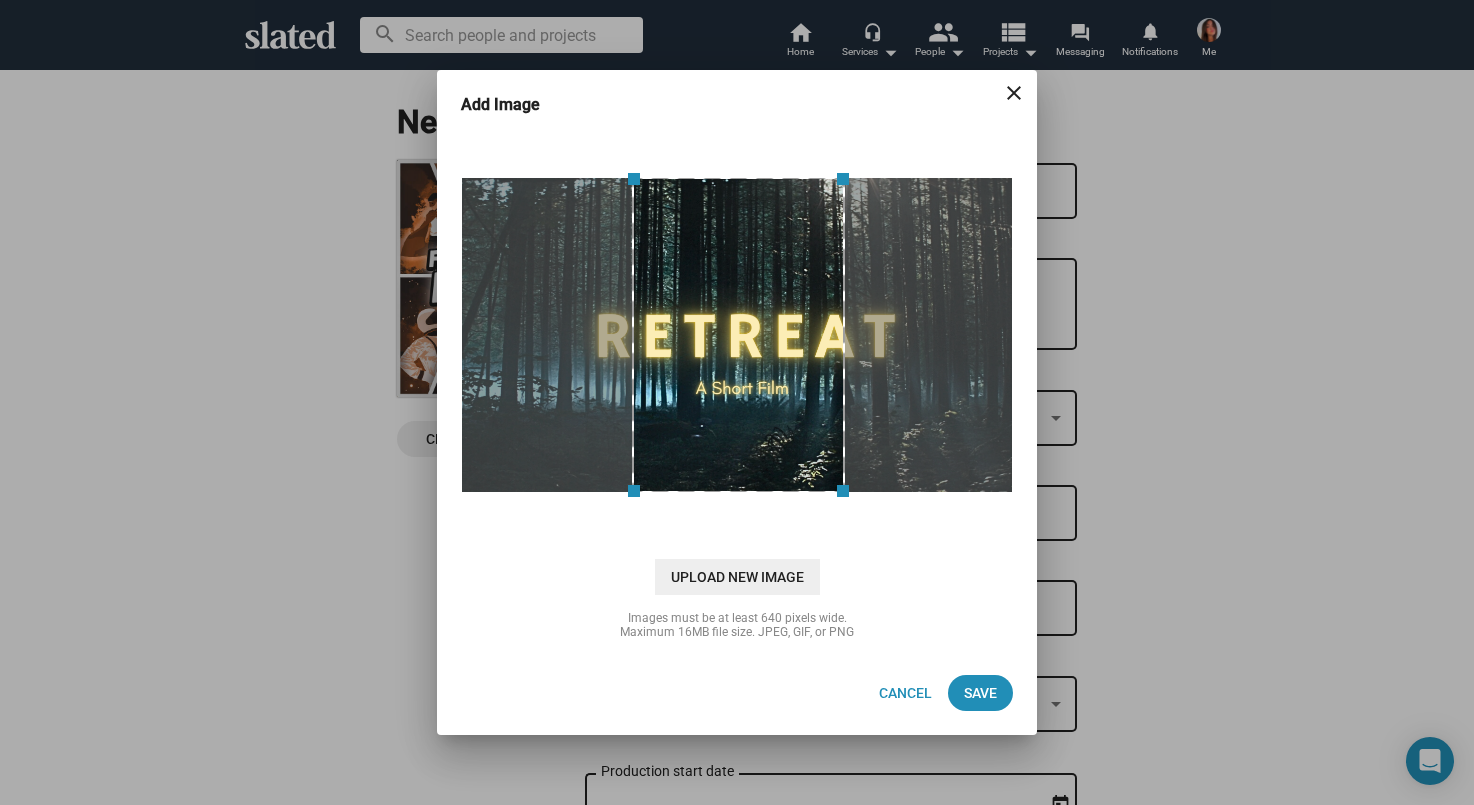 drag, startPoint x: 723, startPoint y: 382, endPoint x: 718, endPoint y: 363, distance: 19.646883 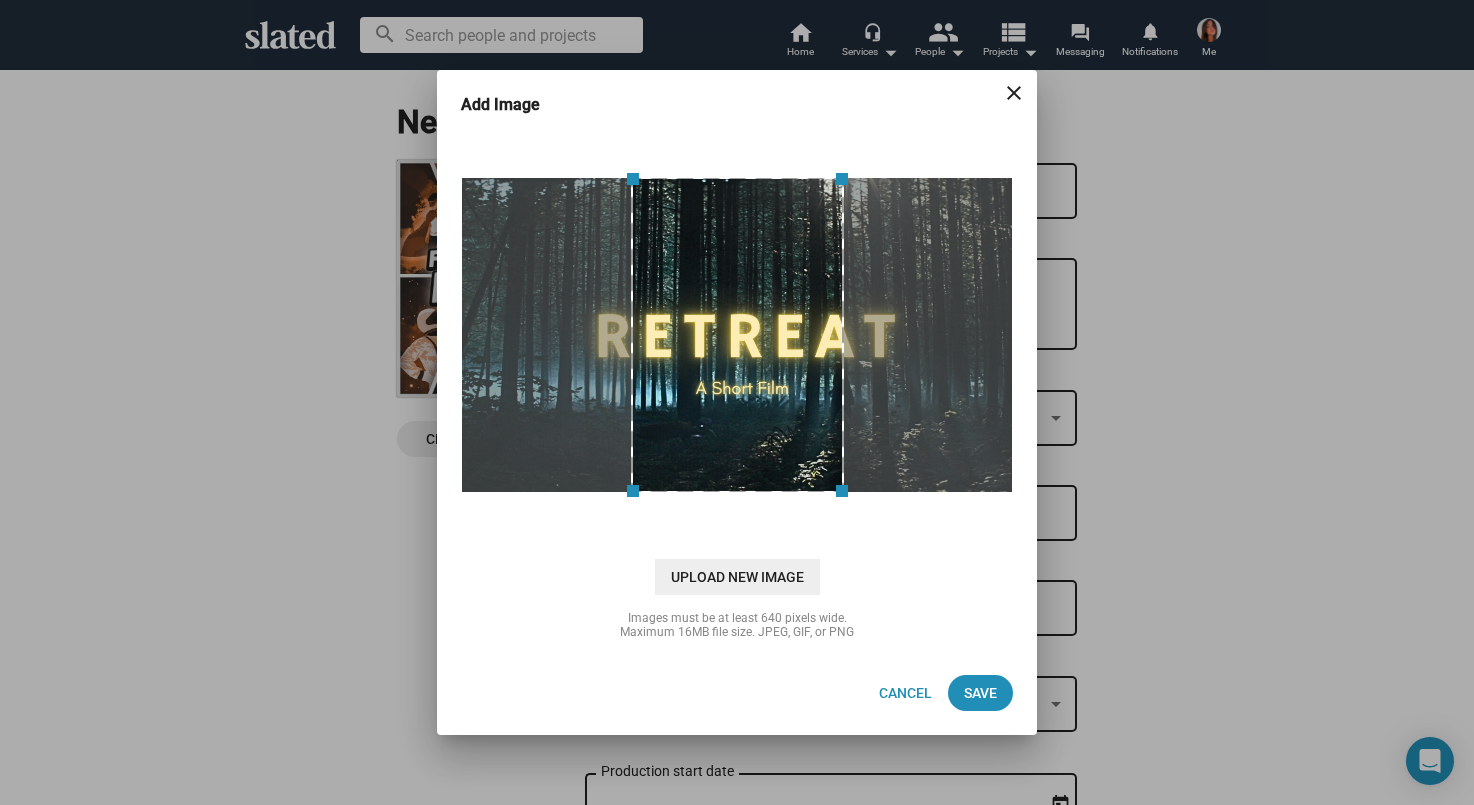 drag, startPoint x: 846, startPoint y: 175, endPoint x: 912, endPoint y: 174, distance: 66.007576 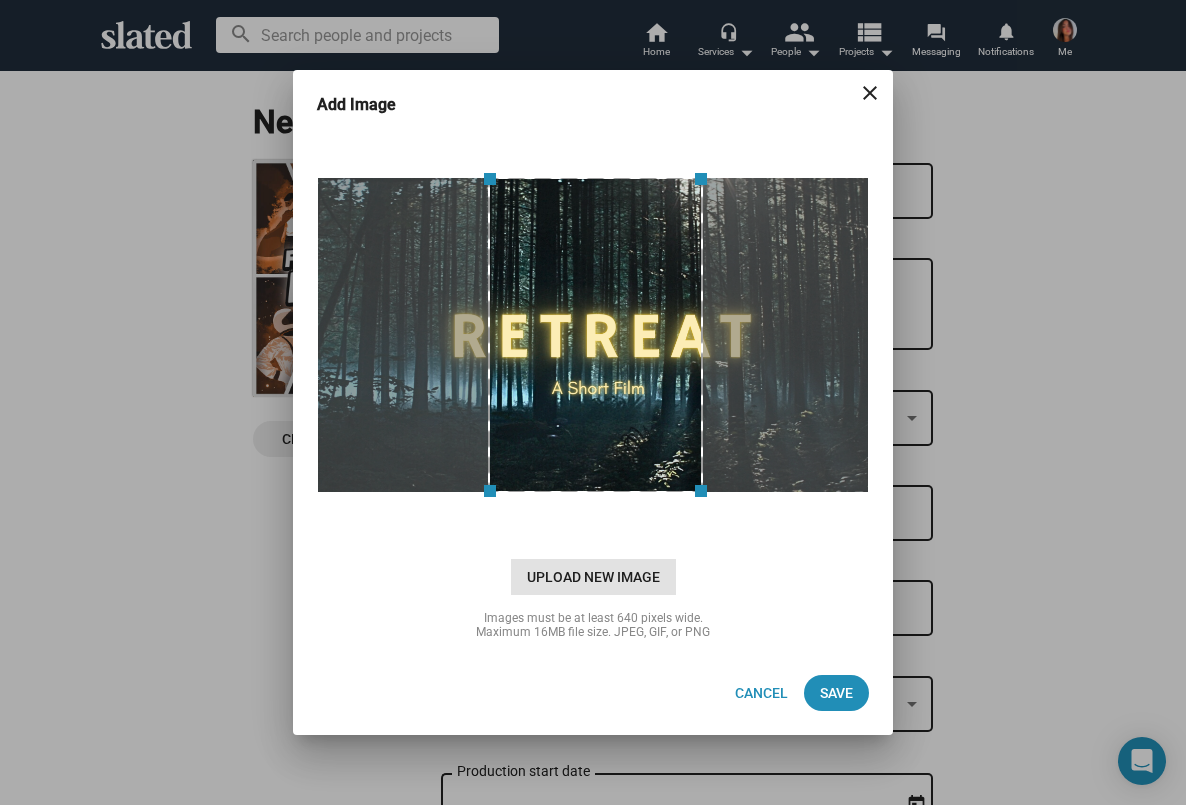 click on "Upload New Image" 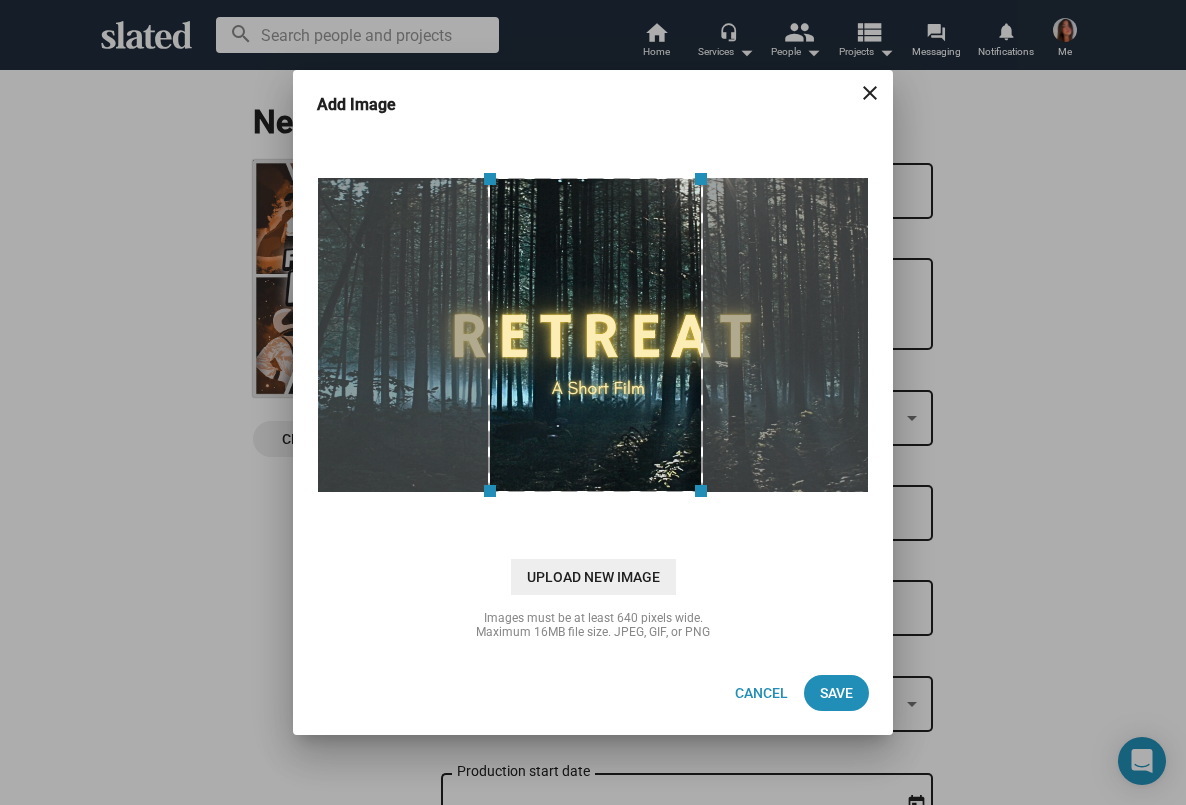 scroll, scrollTop: 0, scrollLeft: 0, axis: both 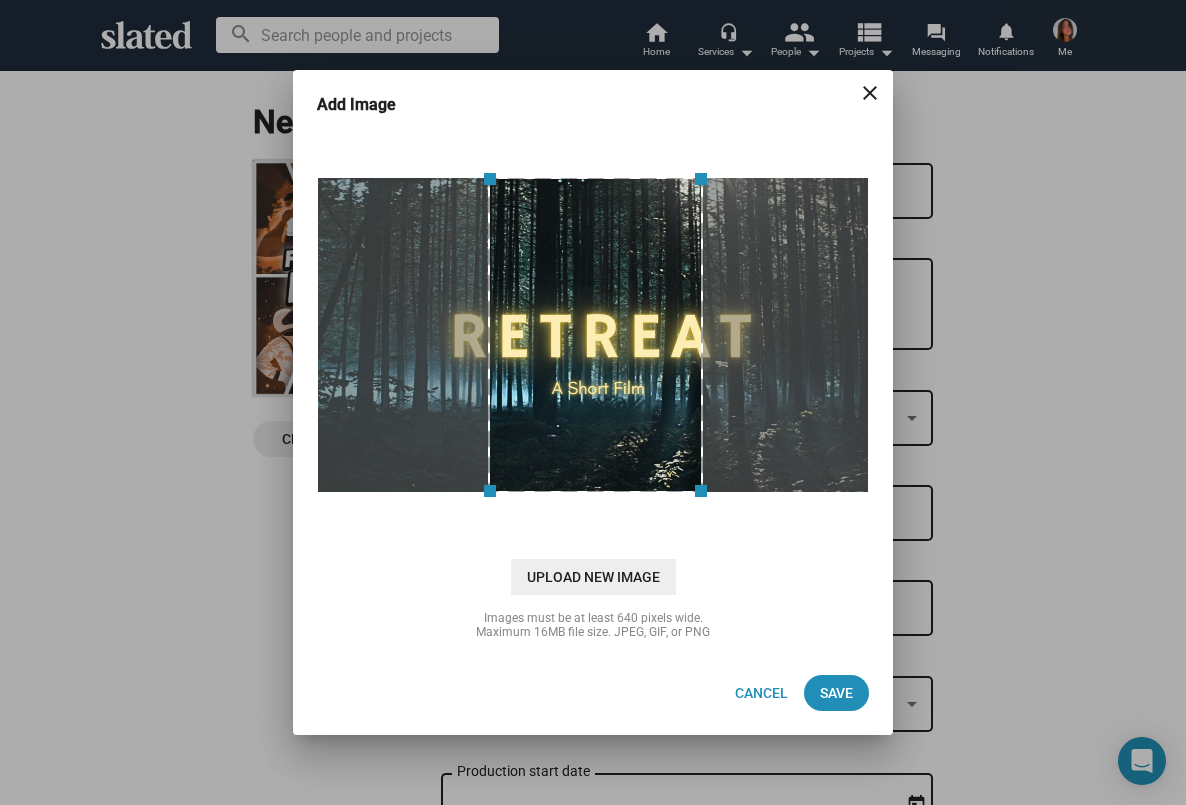type on "C:\fakepath\.albumtemp.JPG" 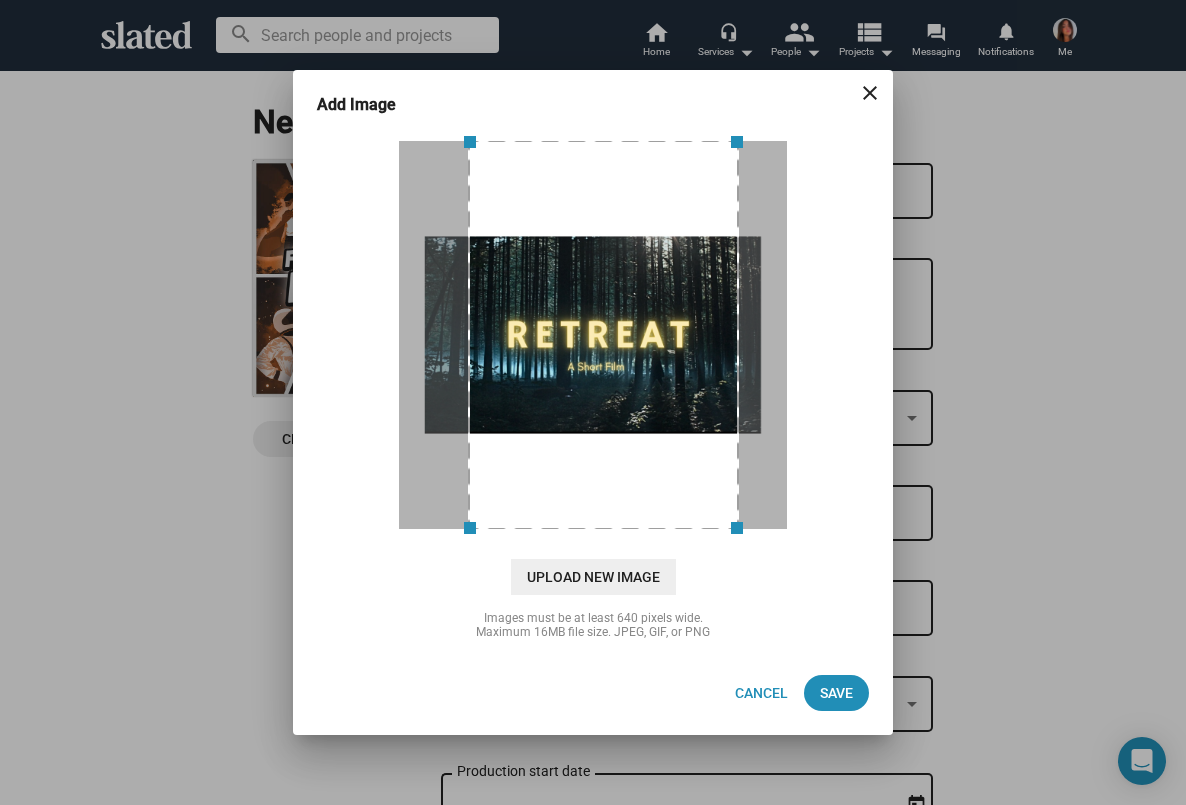 click at bounding box center [603, 335] 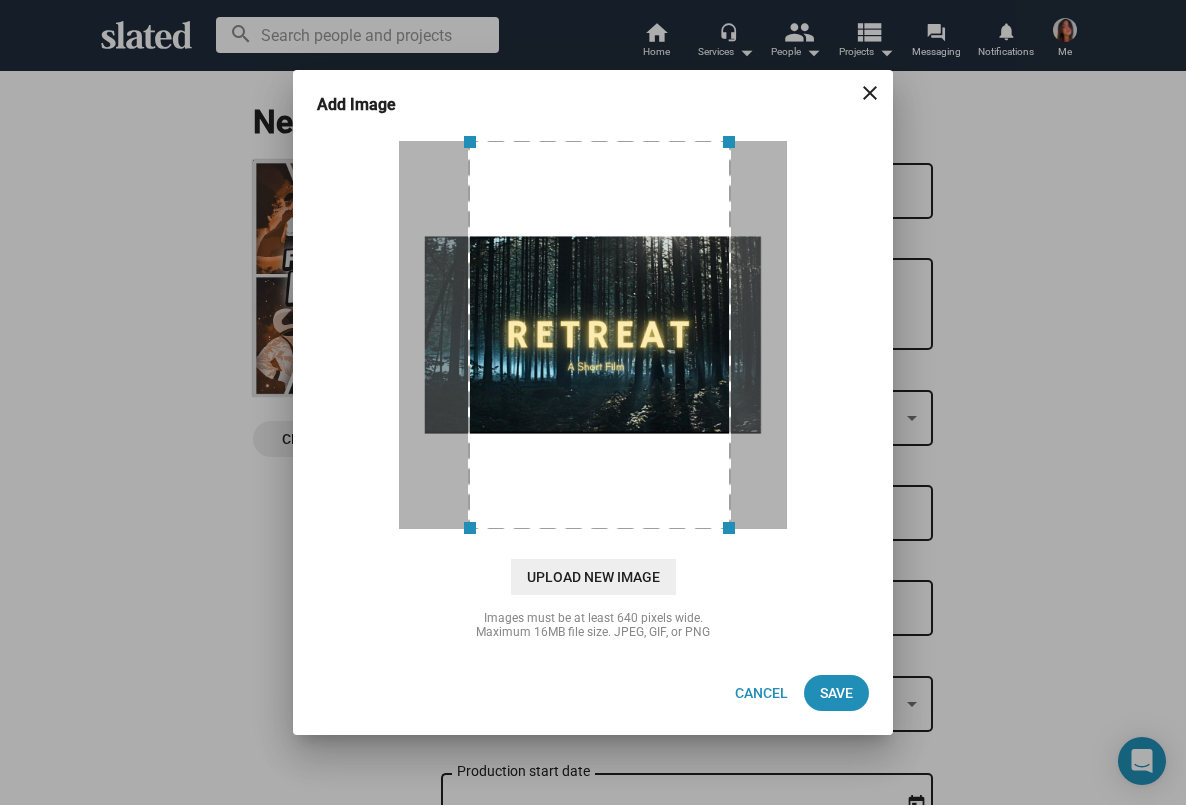 drag, startPoint x: 731, startPoint y: 526, endPoint x: 748, endPoint y: 458, distance: 70.0928 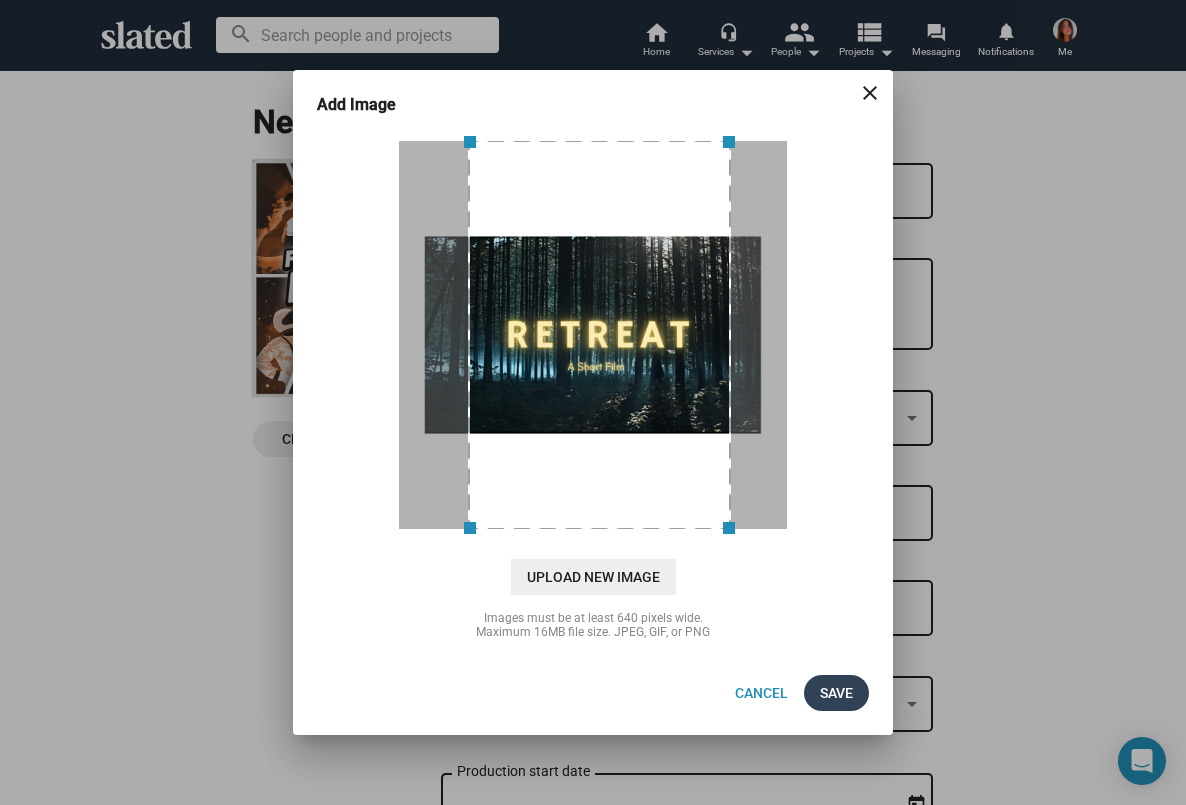 click on "Save" 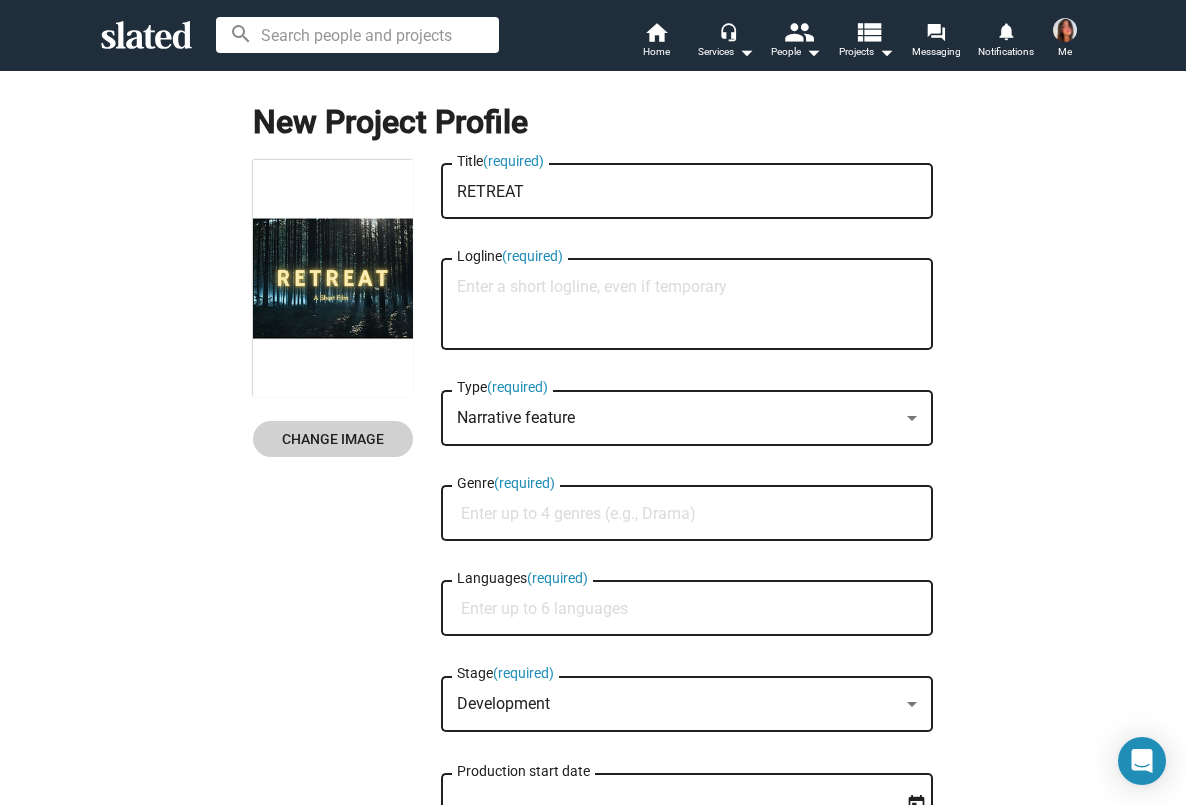 click on "Narrative feature" at bounding box center (678, 418) 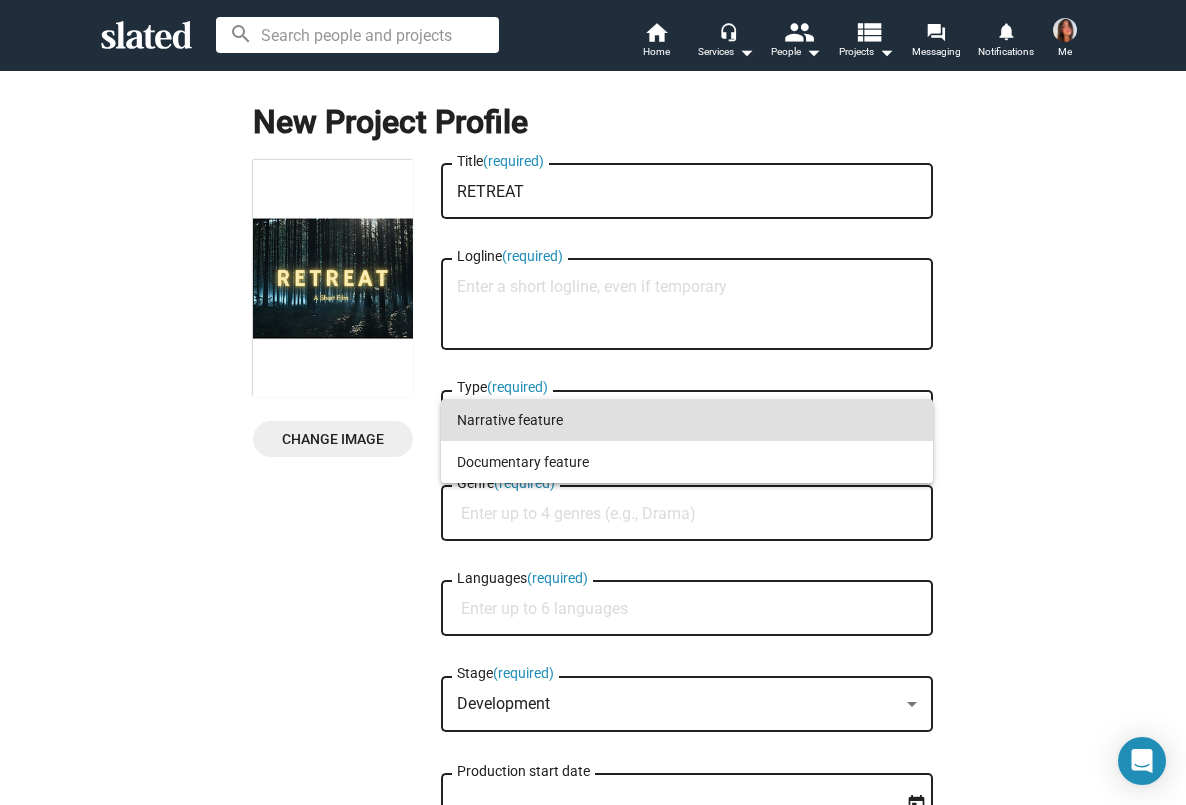 click on "Narrative feature" at bounding box center (687, 420) 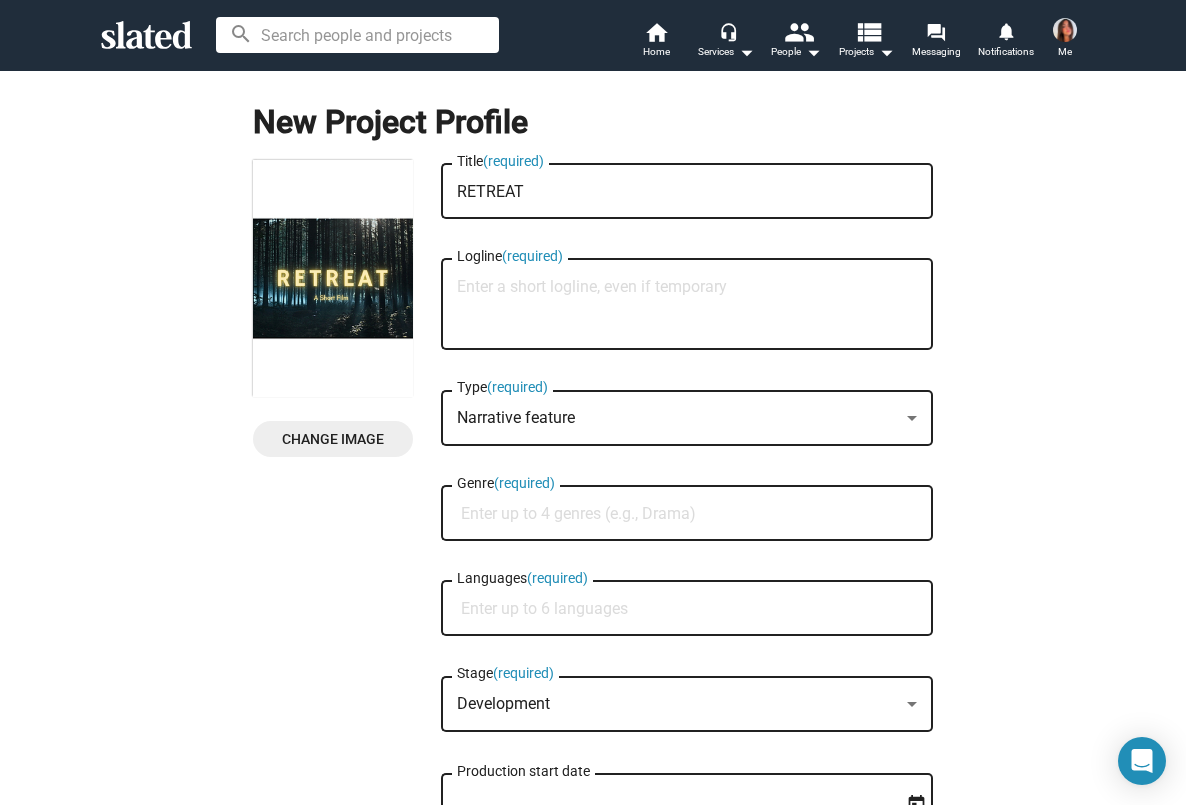 click on "Logline  (required)" at bounding box center (687, 305) 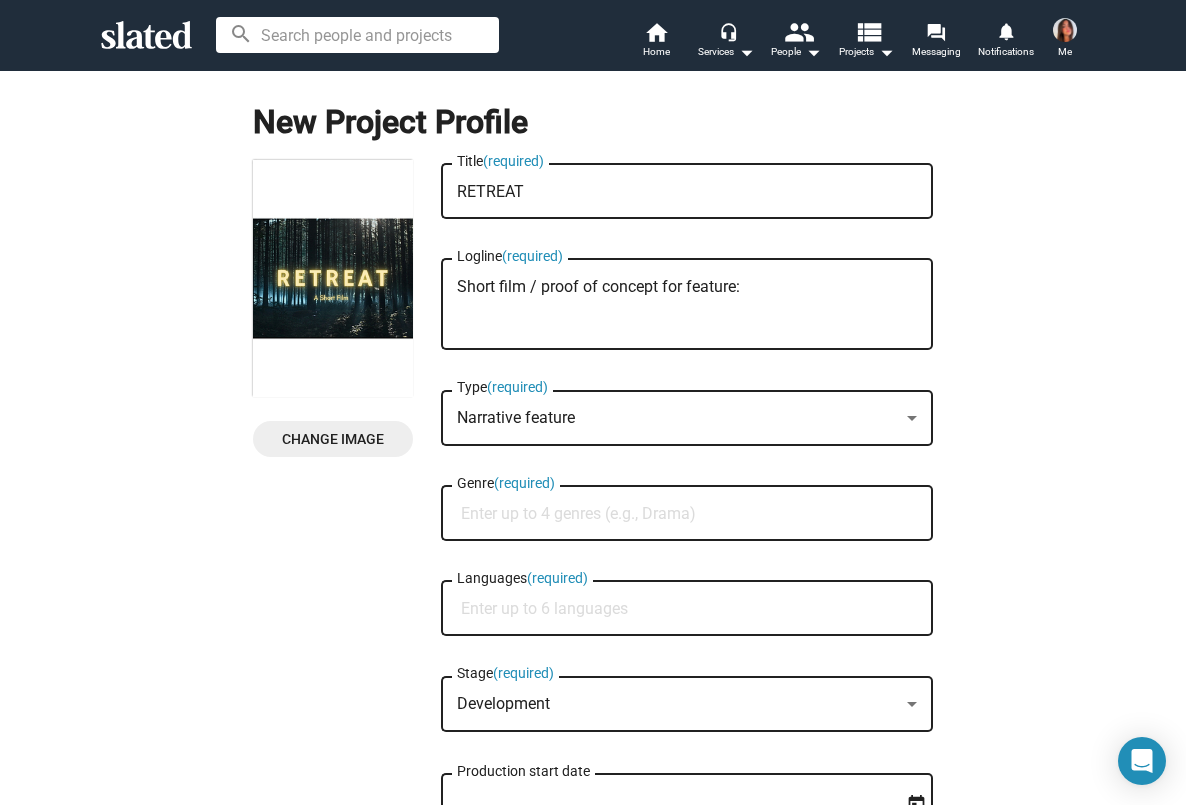paste on "RETREAT tells the story of three women brought to [GEOGRAPHIC_DATA] on an artist's retreat by a former tech mogul turned reclusive spiritualist, who sends them out into the [GEOGRAPHIC_DATA] wilderness on vision quests where they each meet their 'shadow self.'" 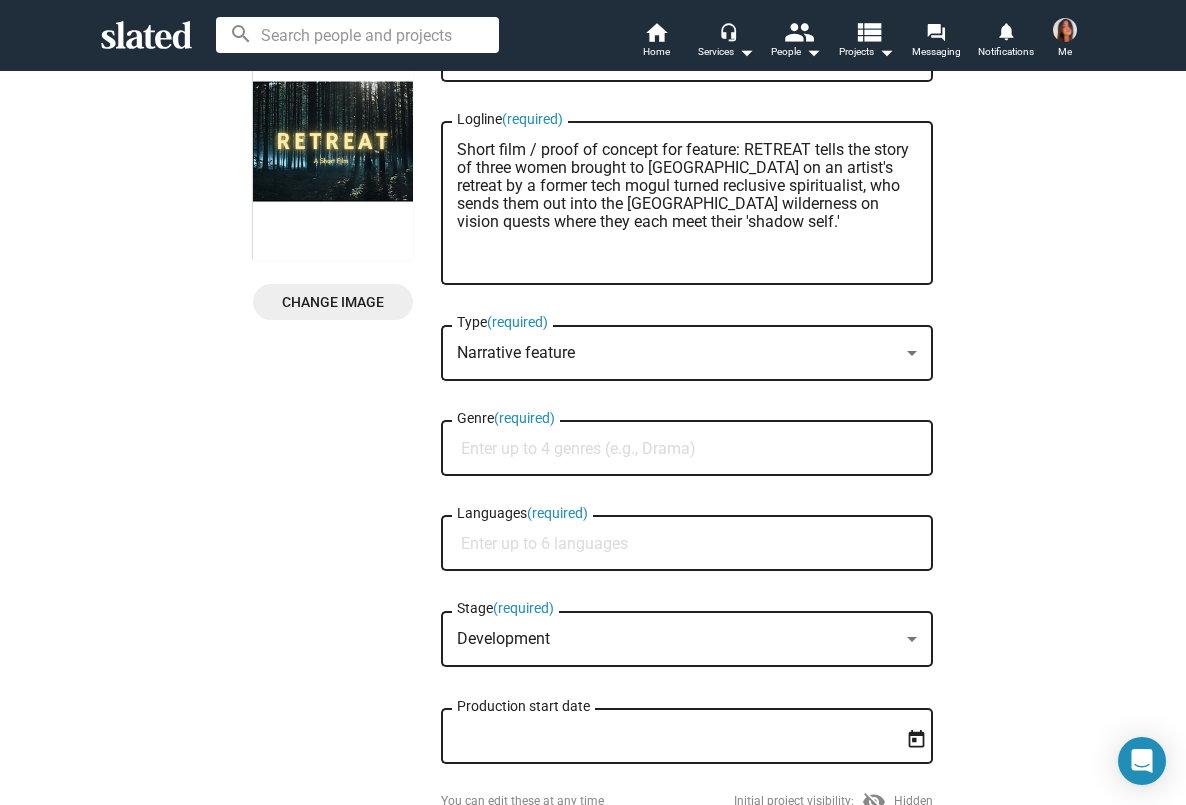 scroll, scrollTop: 160, scrollLeft: 0, axis: vertical 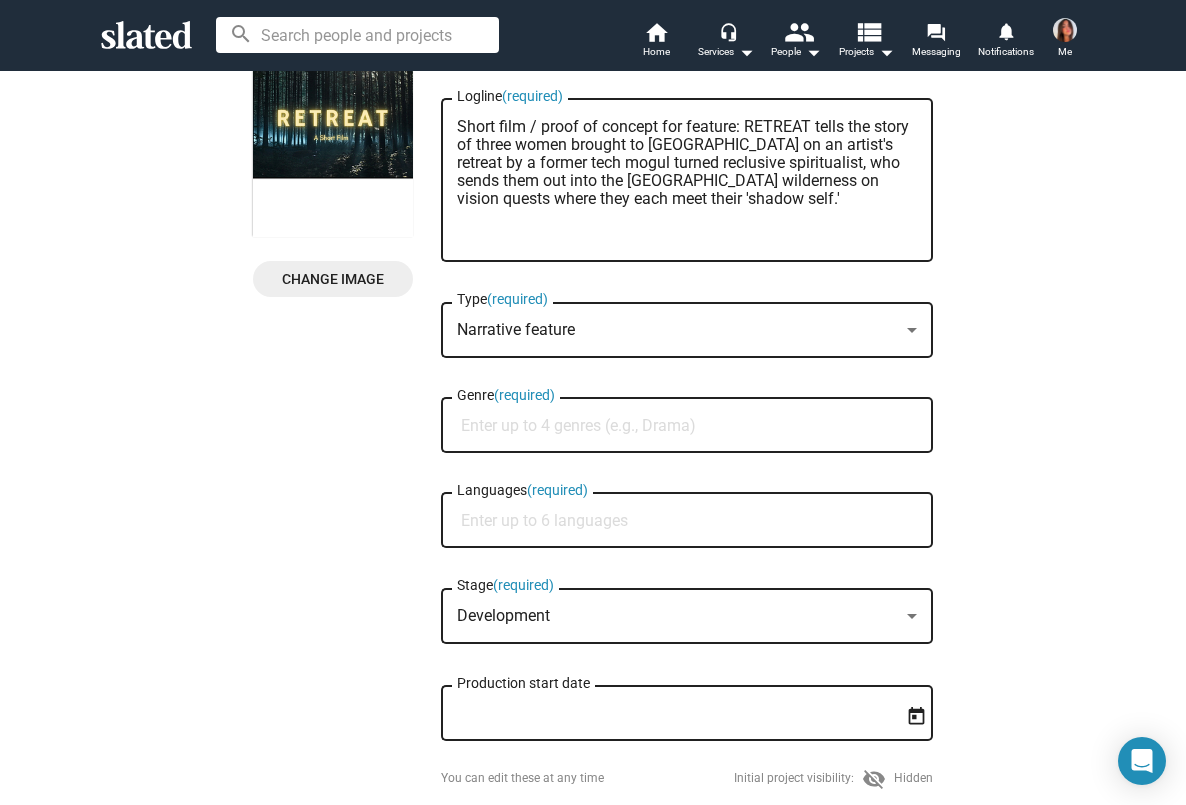 type on "Short film / proof of concept for feature: RETREAT tells the story of three women brought to [GEOGRAPHIC_DATA] on an artist's retreat by a former tech mogul turned reclusive spiritualist, who sends them out into the [GEOGRAPHIC_DATA] wilderness on vision quests where they each meet their 'shadow self.'" 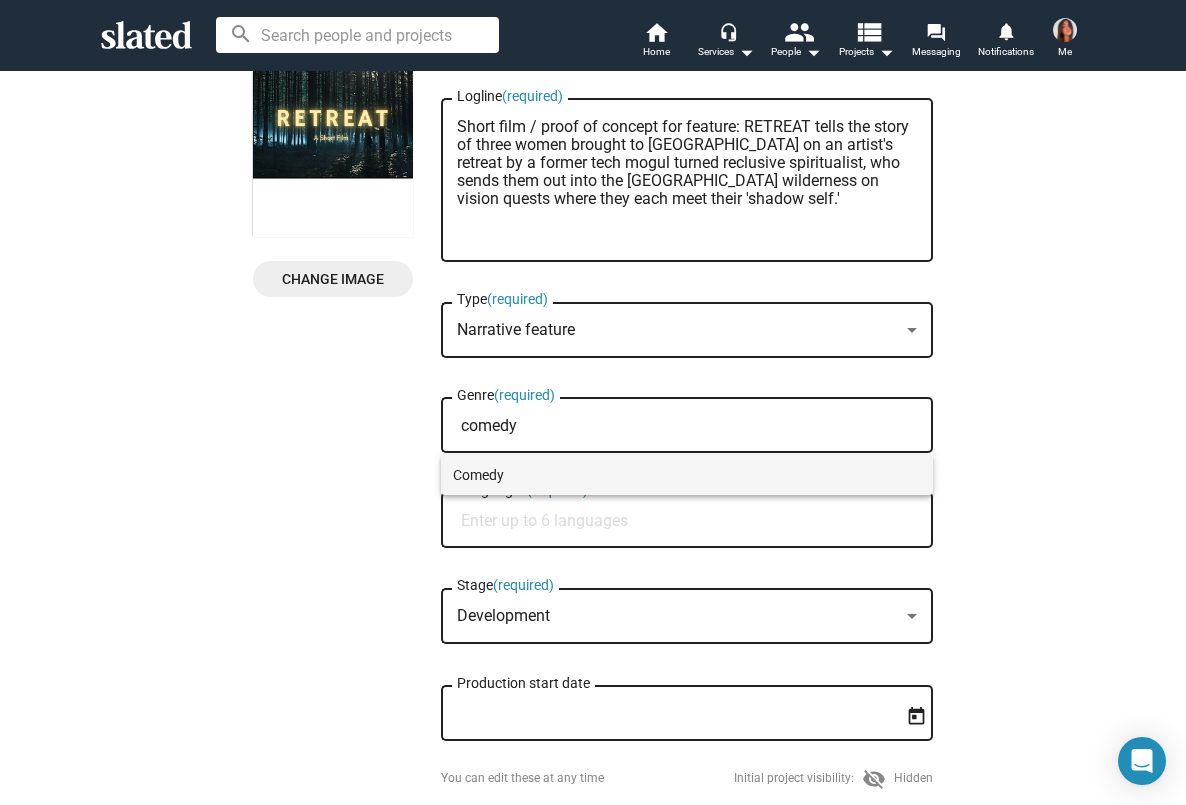 type on "comedy" 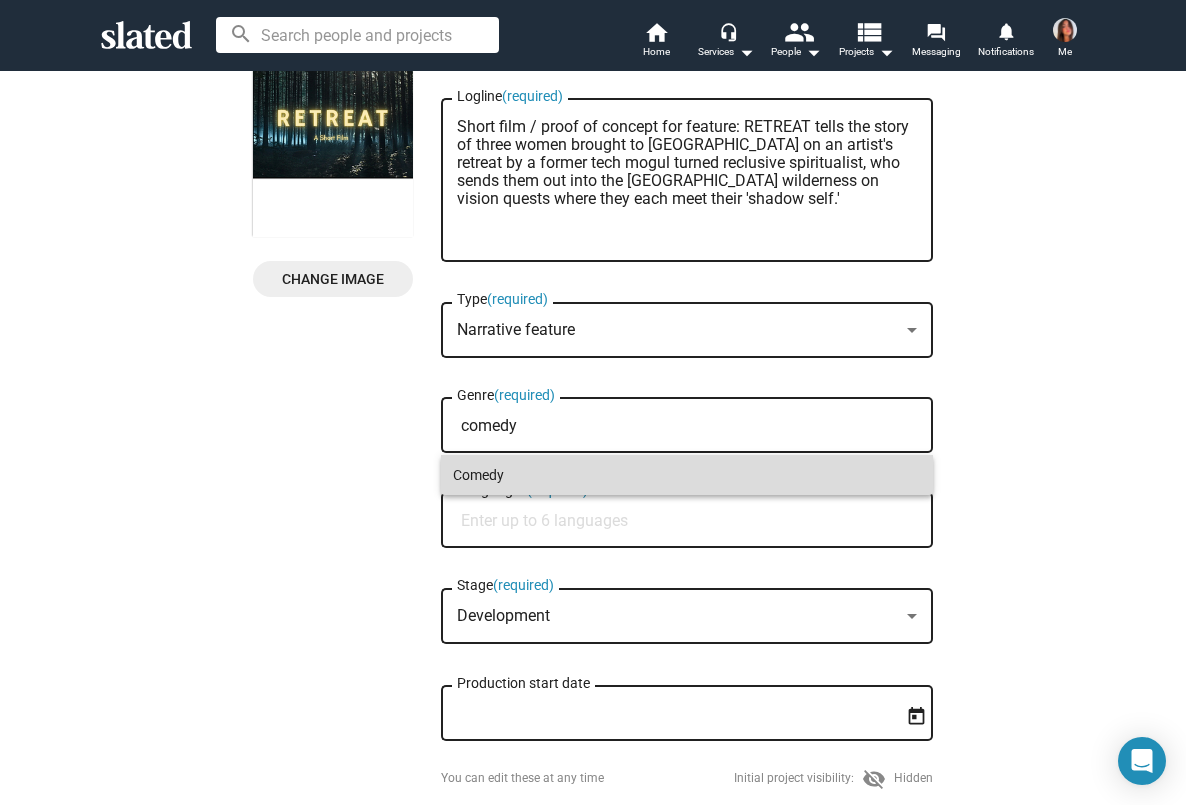 click on "Comedy" at bounding box center [687, 475] 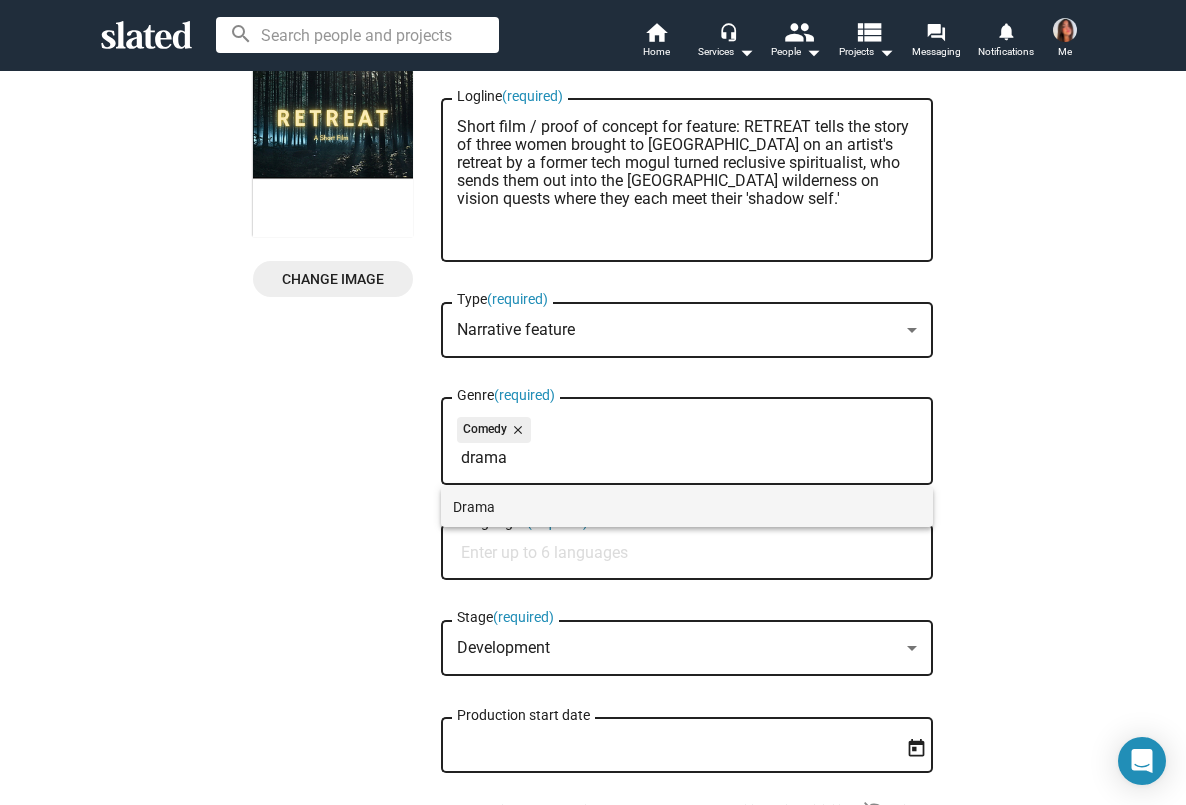 type on "drama" 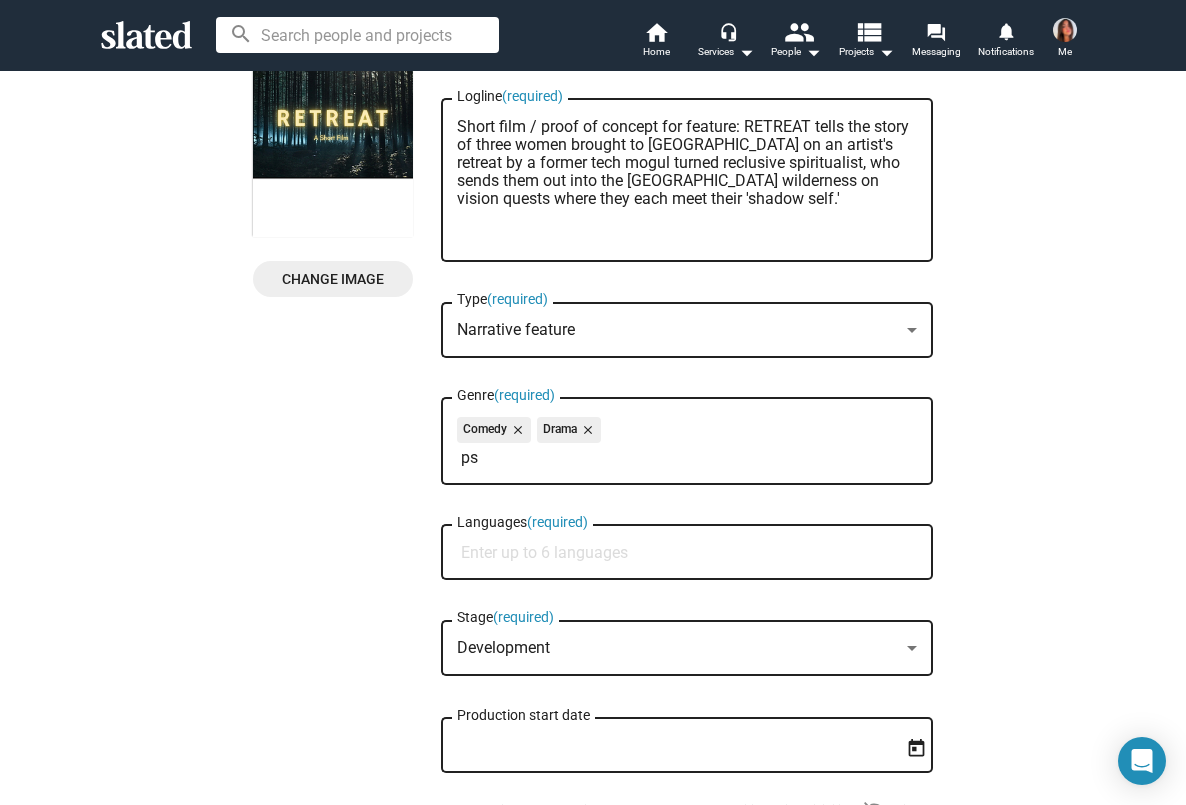 type on "p" 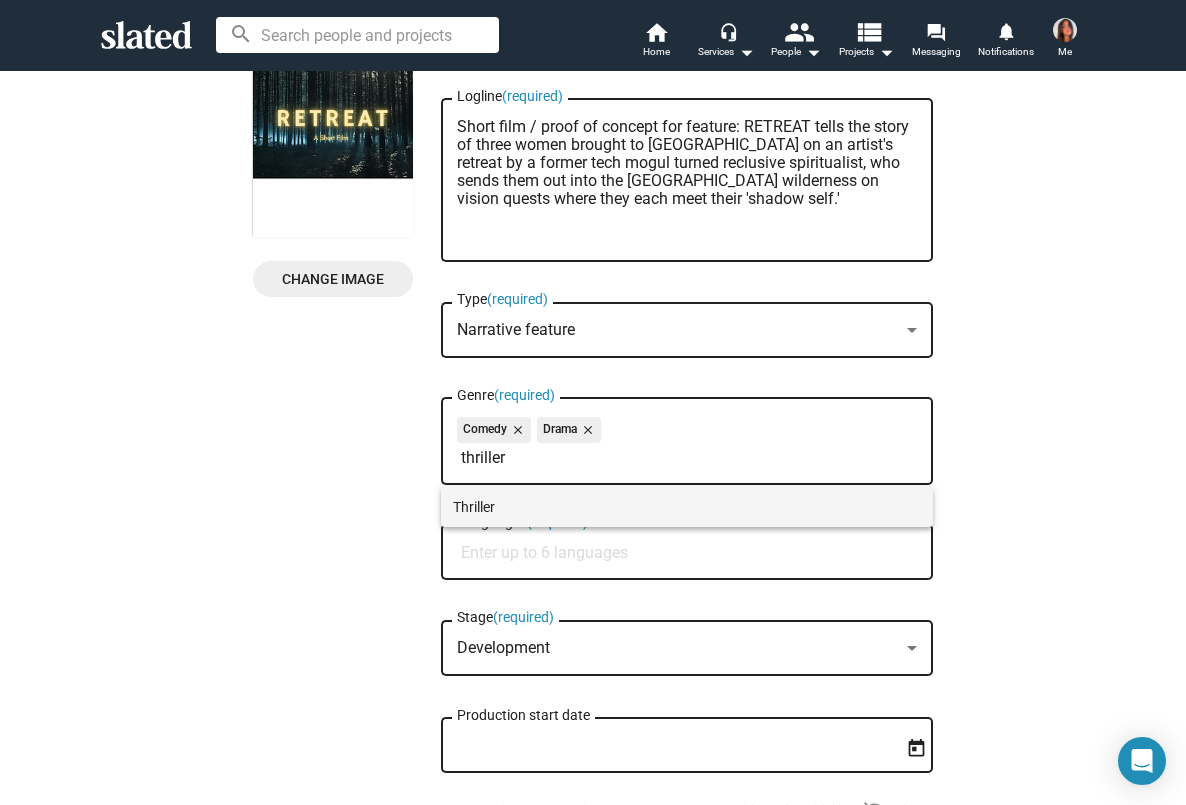 type on "thriller" 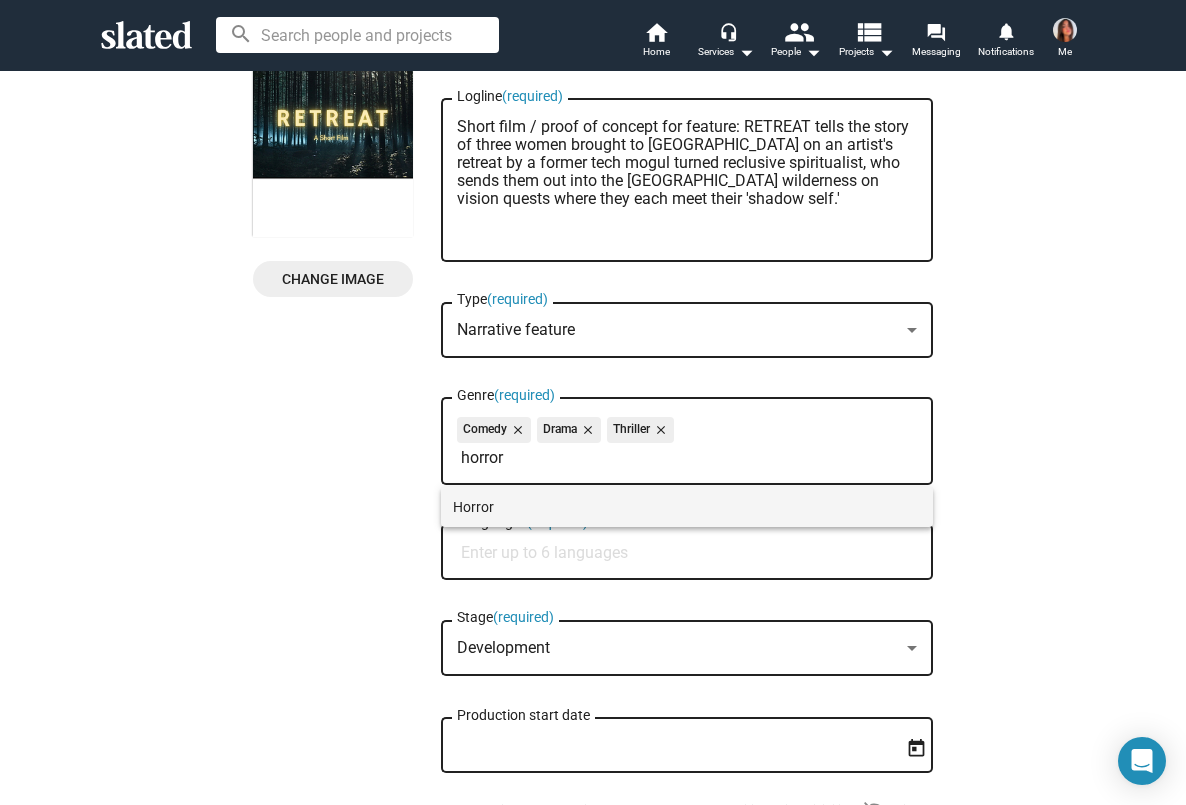 type on "horror" 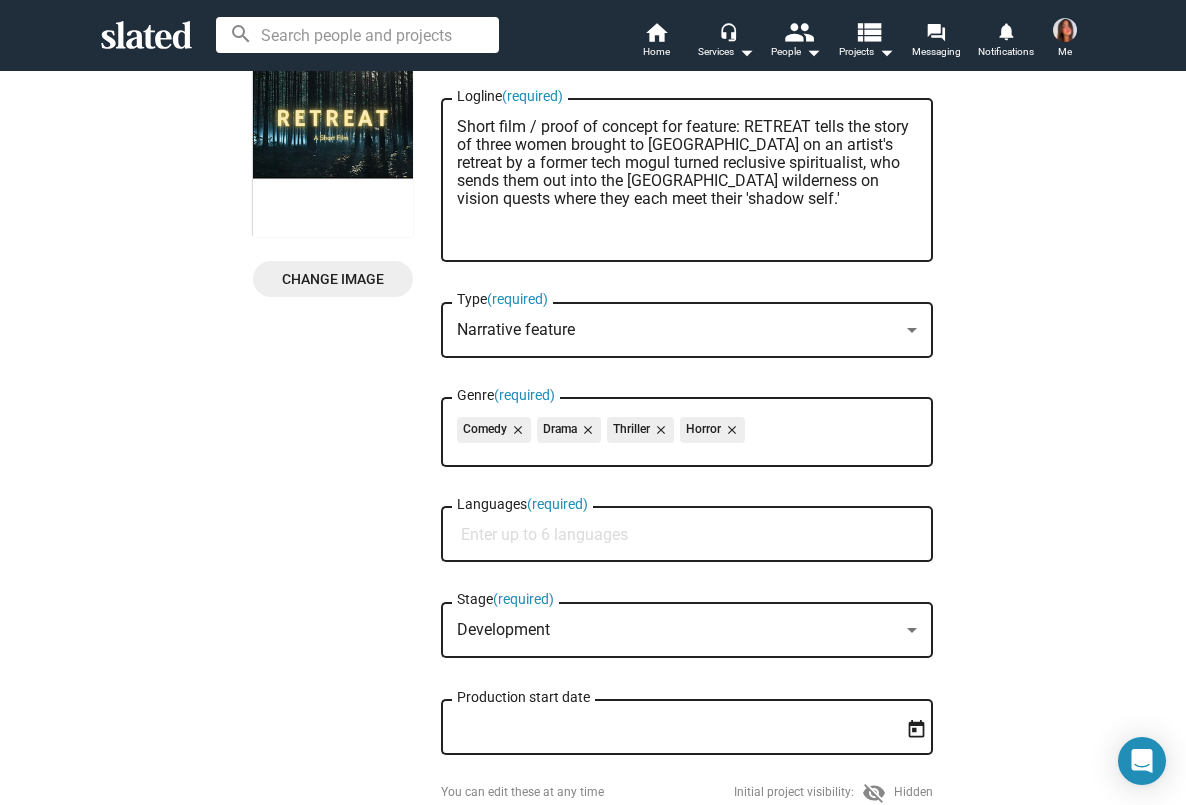 click on "Languages  (required)" at bounding box center (691, 535) 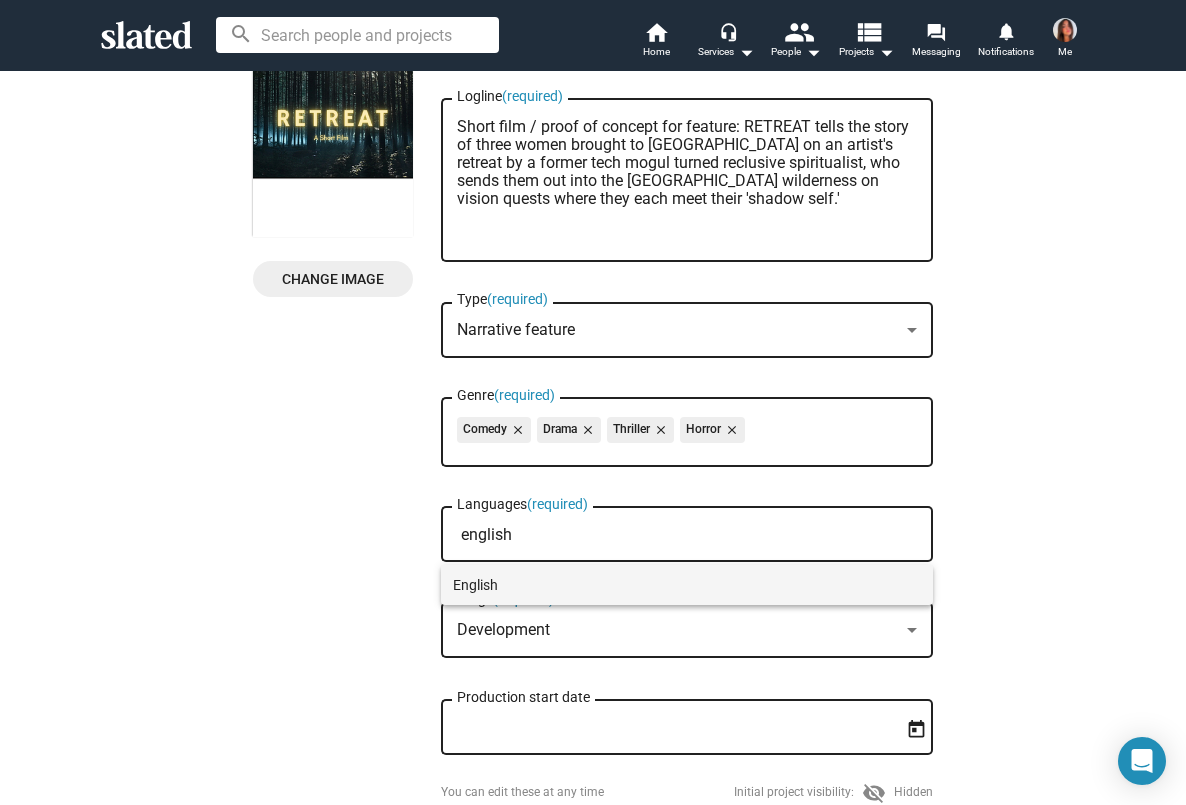 type on "english" 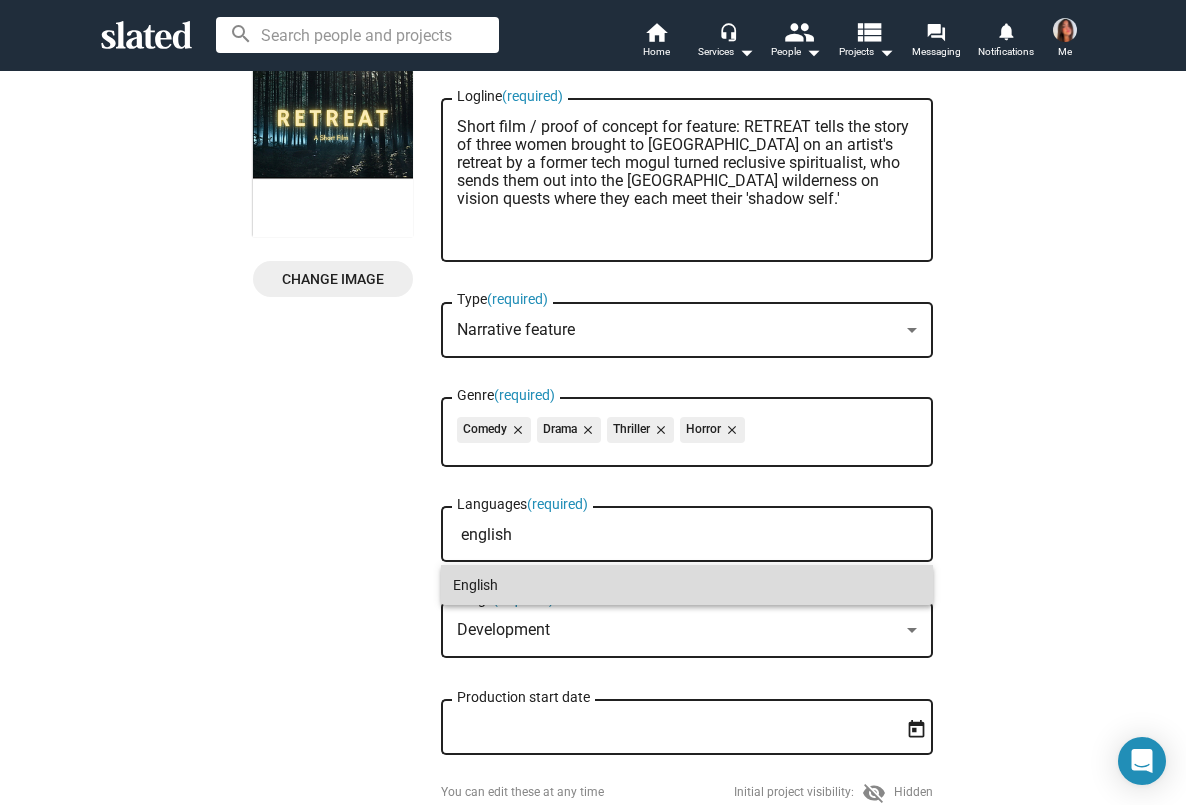 click on "English" at bounding box center [687, 585] 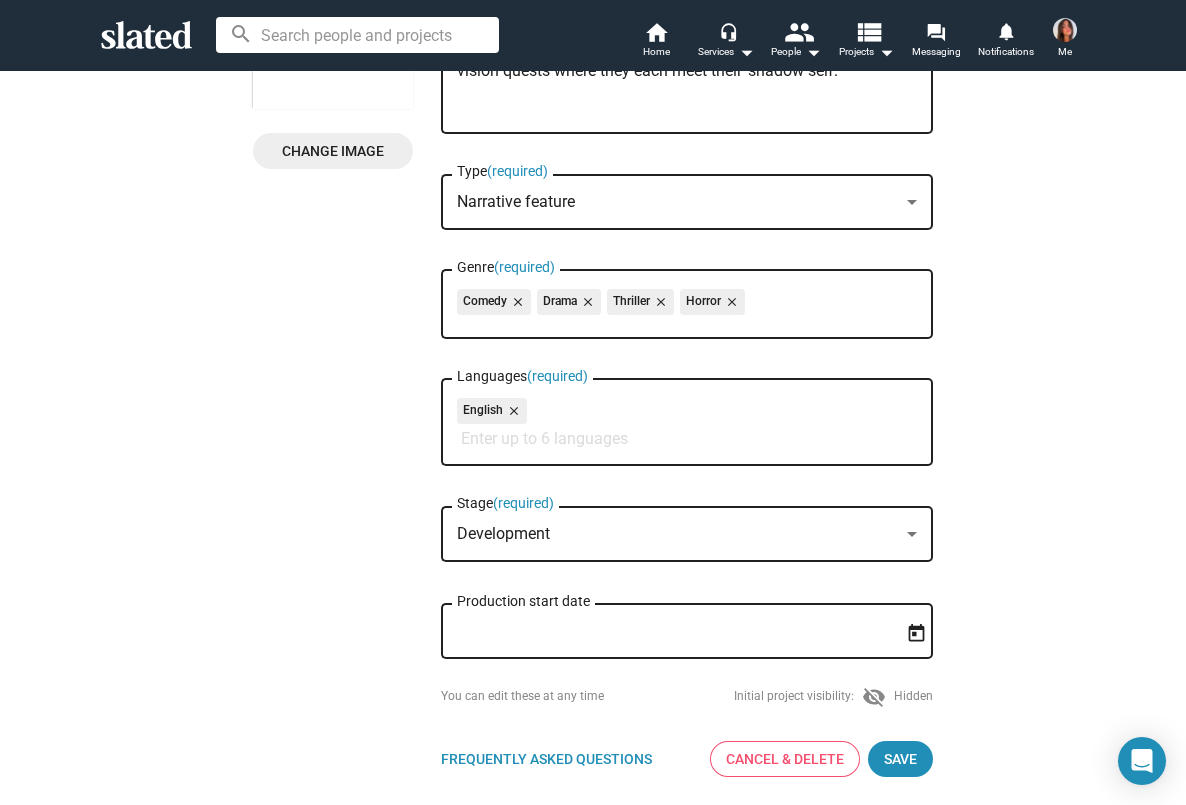 scroll, scrollTop: 398, scrollLeft: 0, axis: vertical 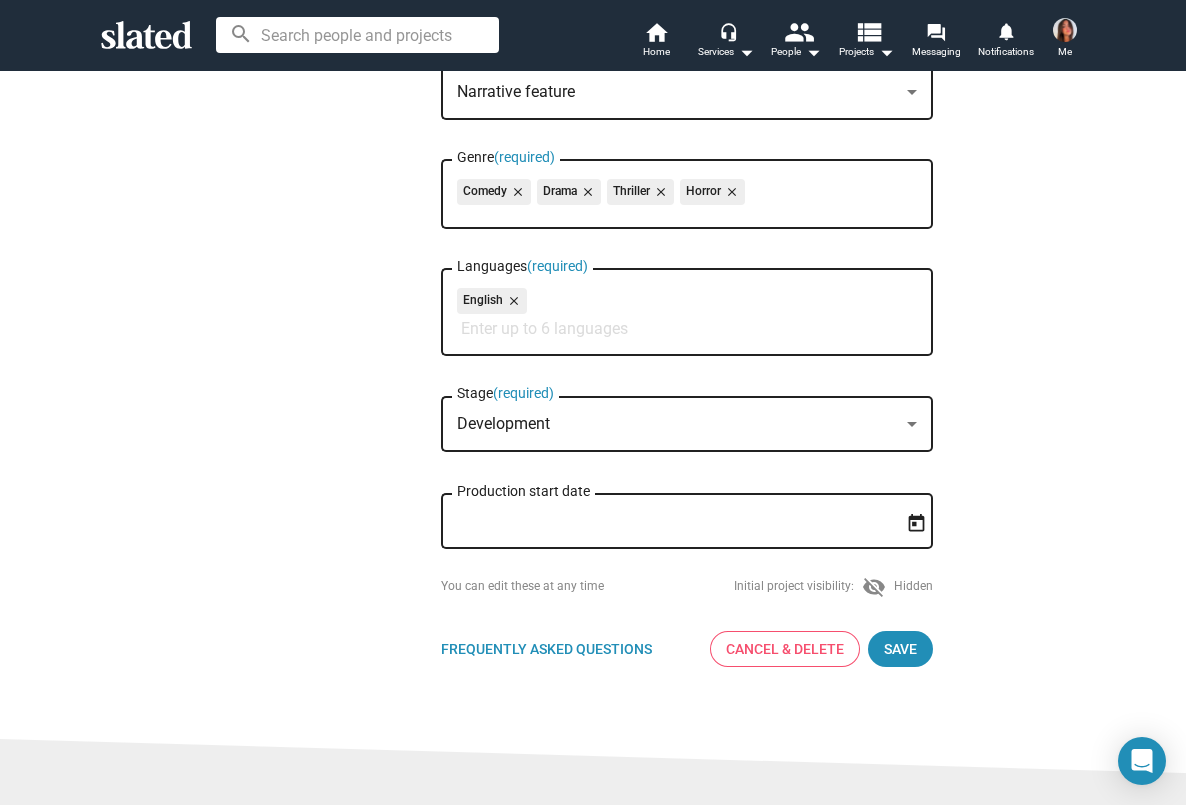 click on "Development" at bounding box center [678, 424] 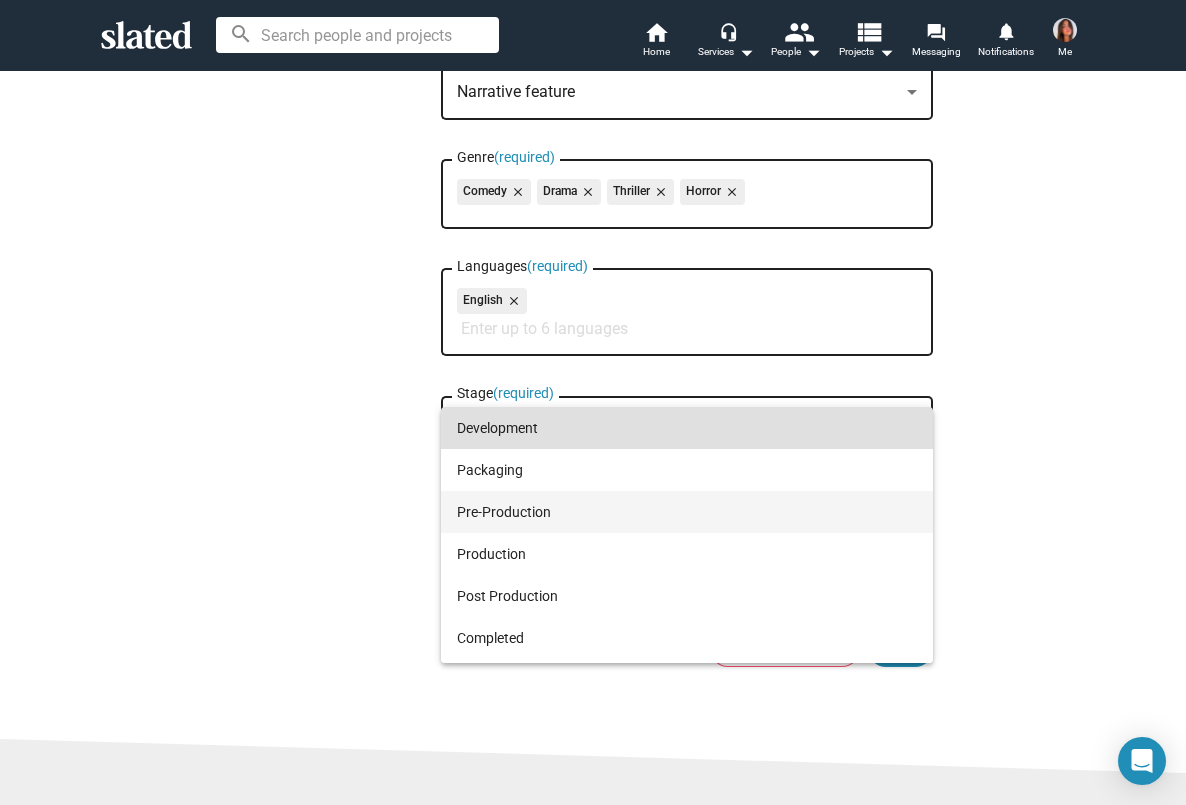 click on "Pre-Production" at bounding box center [687, 512] 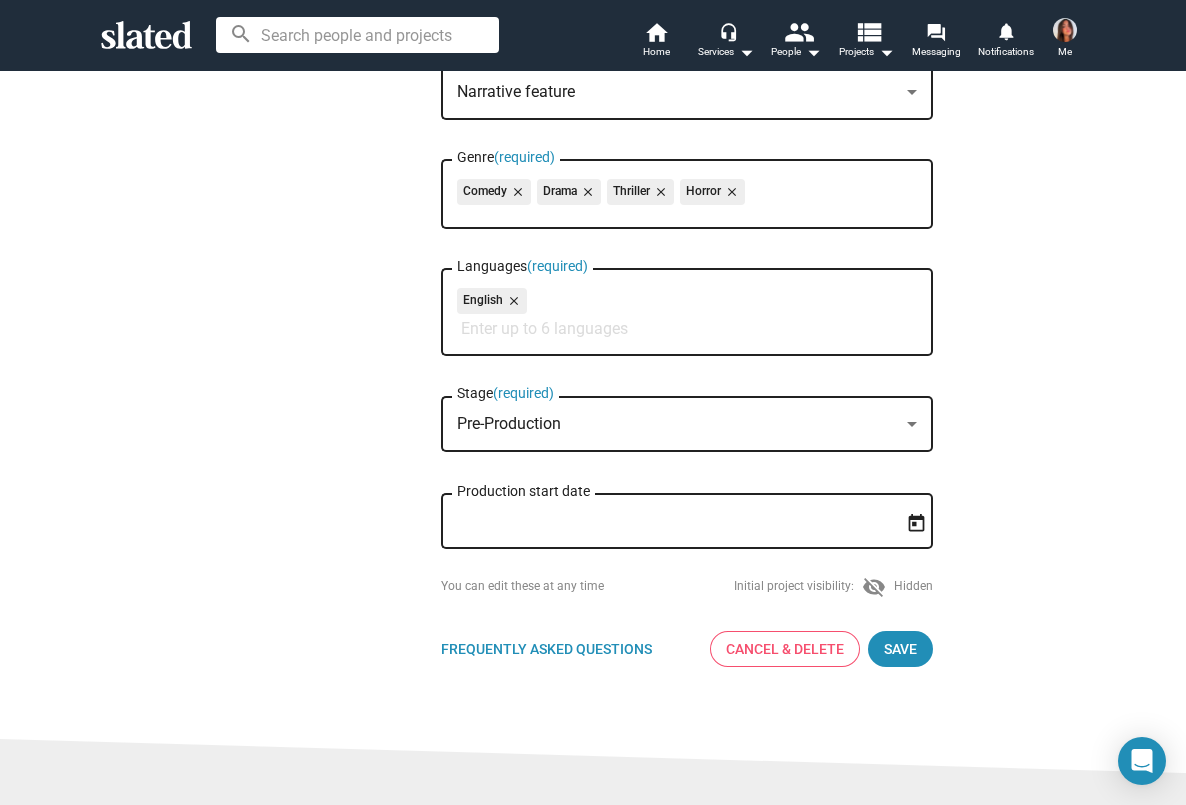 click on "Production start date" at bounding box center (673, 522) 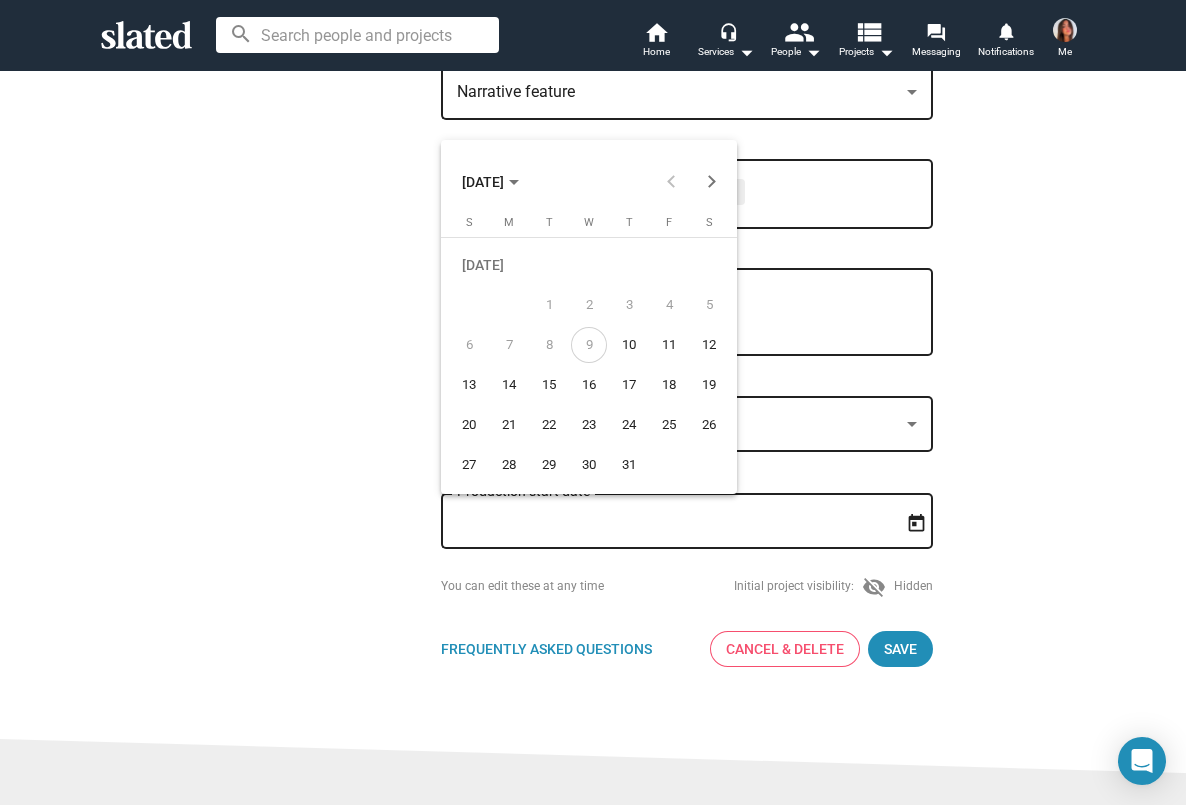 click on "25" at bounding box center (669, 425) 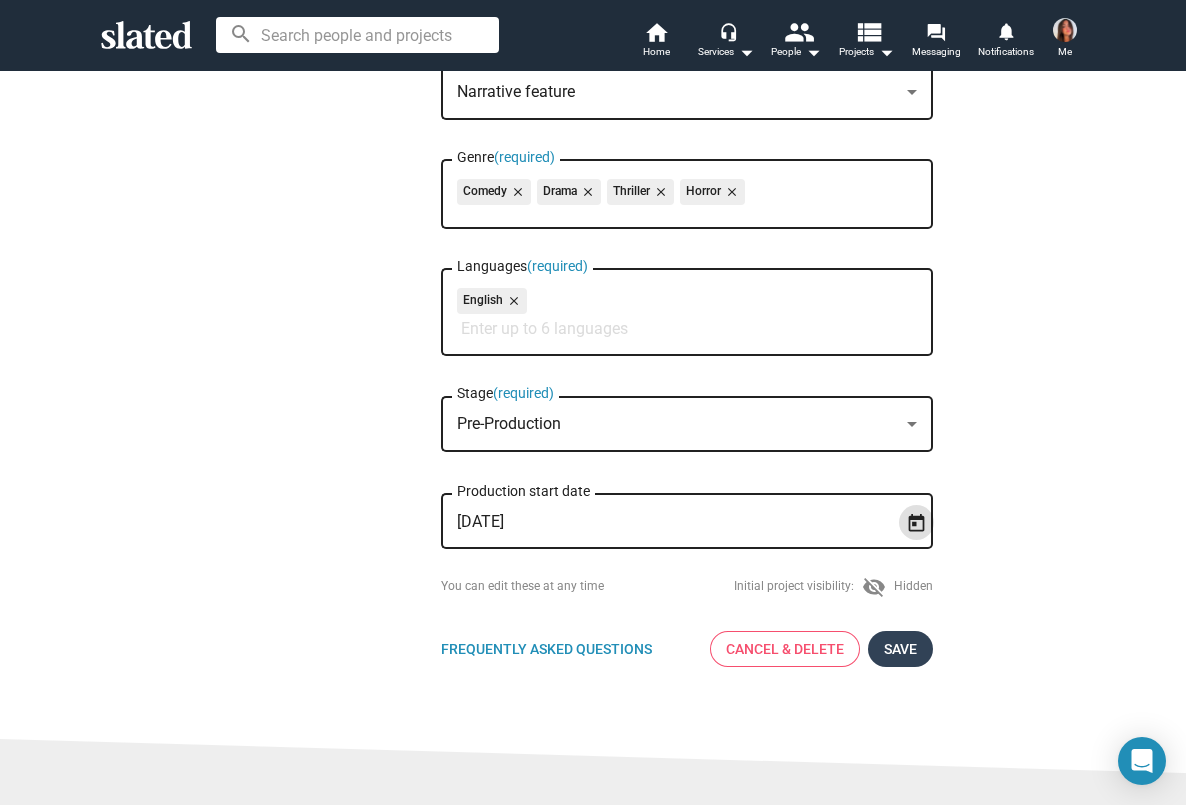 click on "Save" 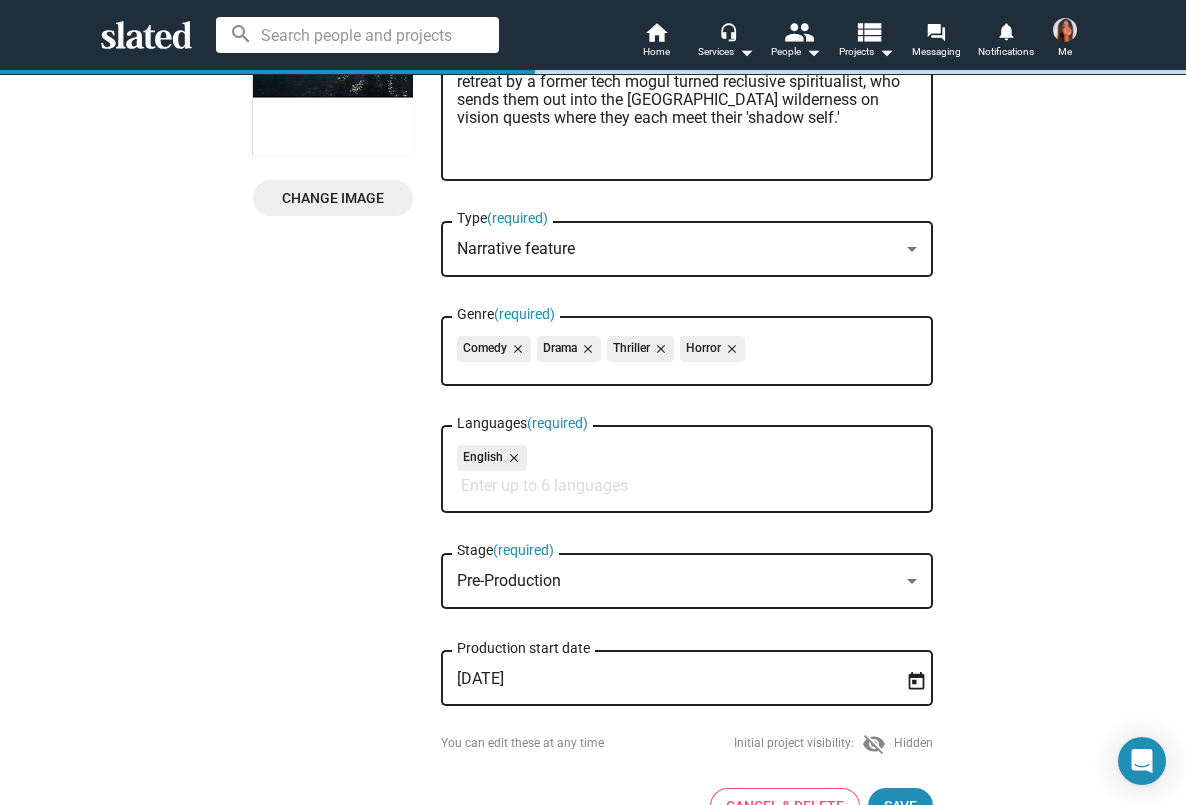 scroll, scrollTop: 559, scrollLeft: 0, axis: vertical 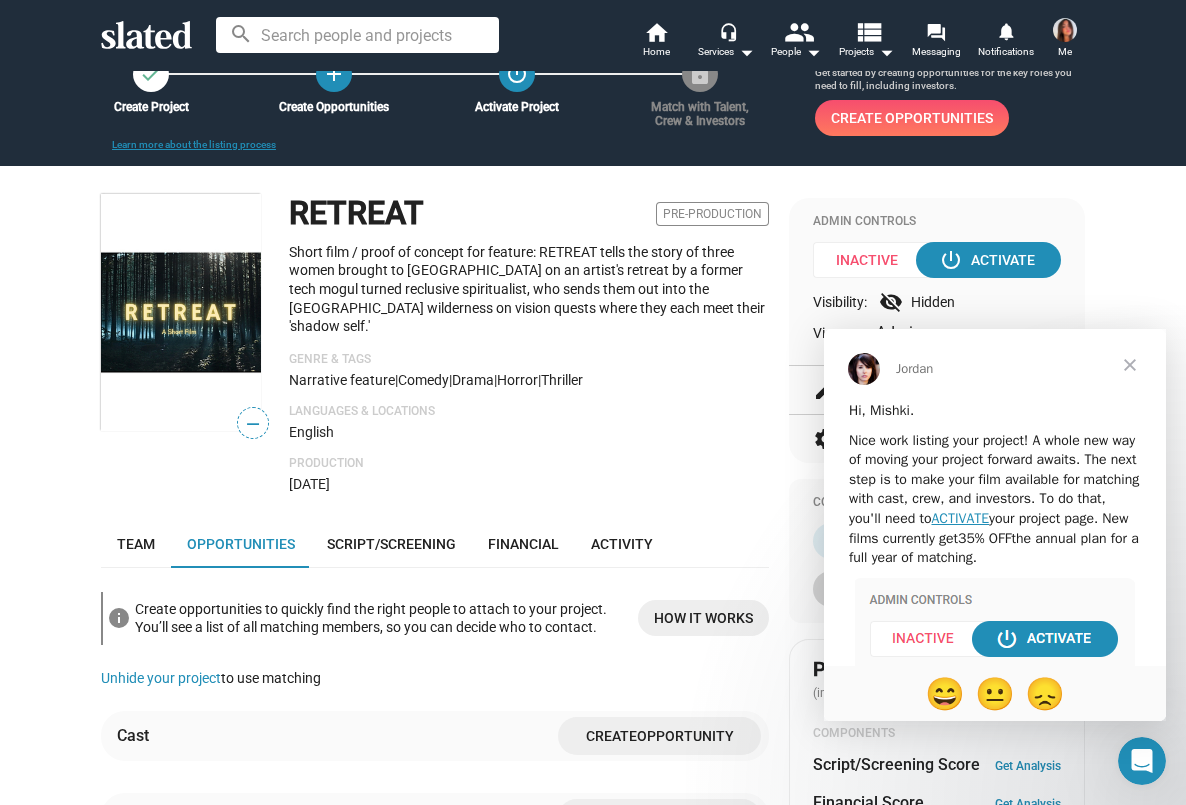 click at bounding box center [1130, 365] 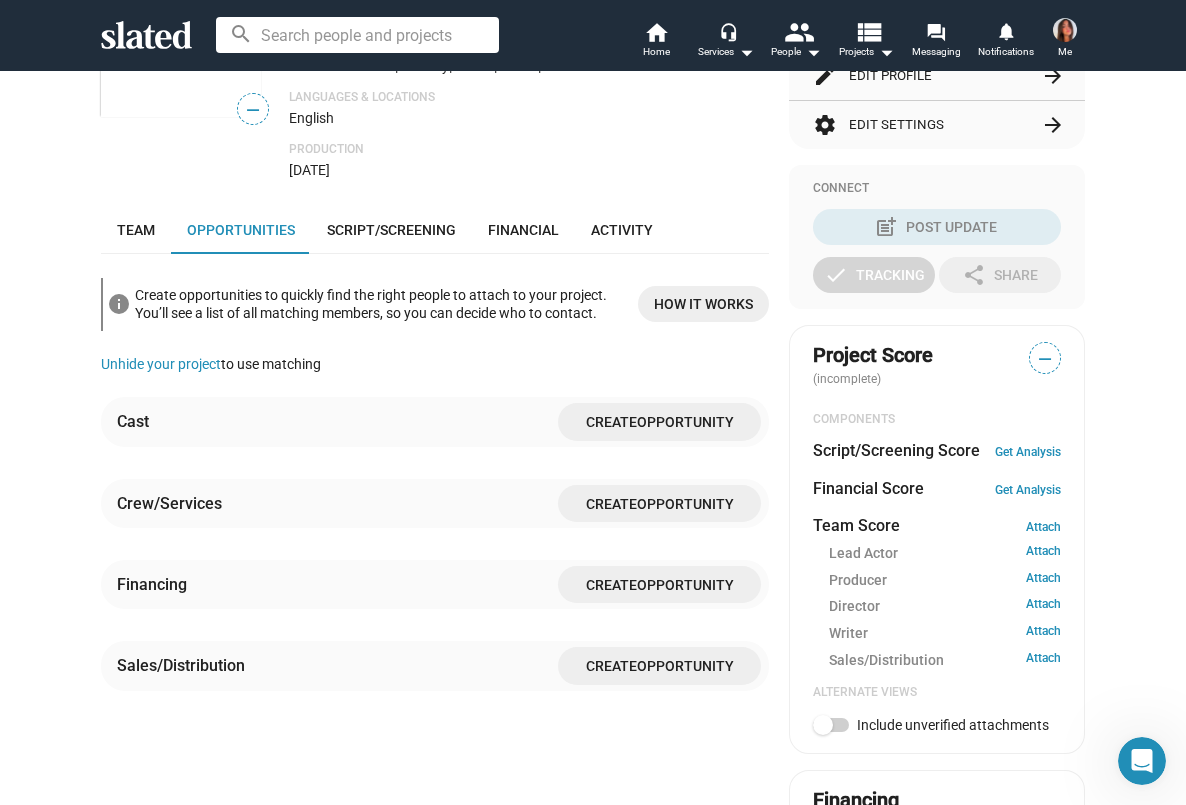 scroll, scrollTop: 380, scrollLeft: 0, axis: vertical 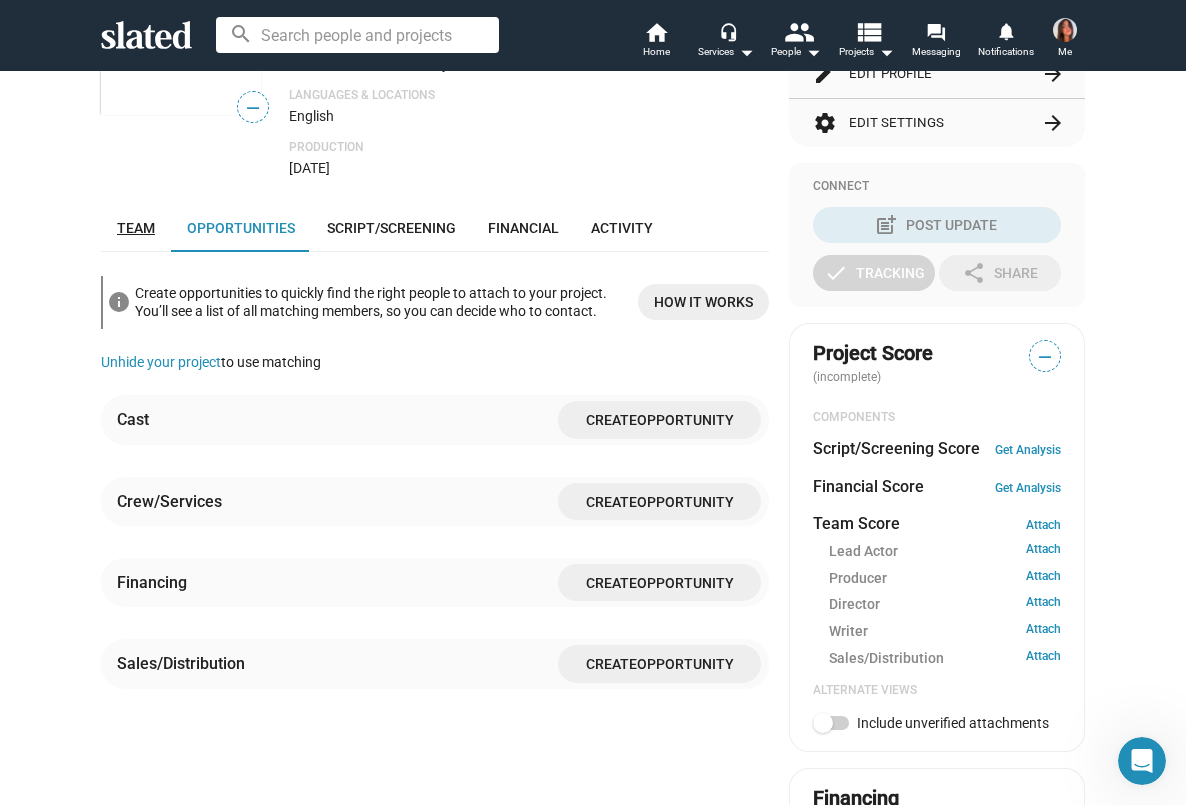 click on "Team" at bounding box center (136, 228) 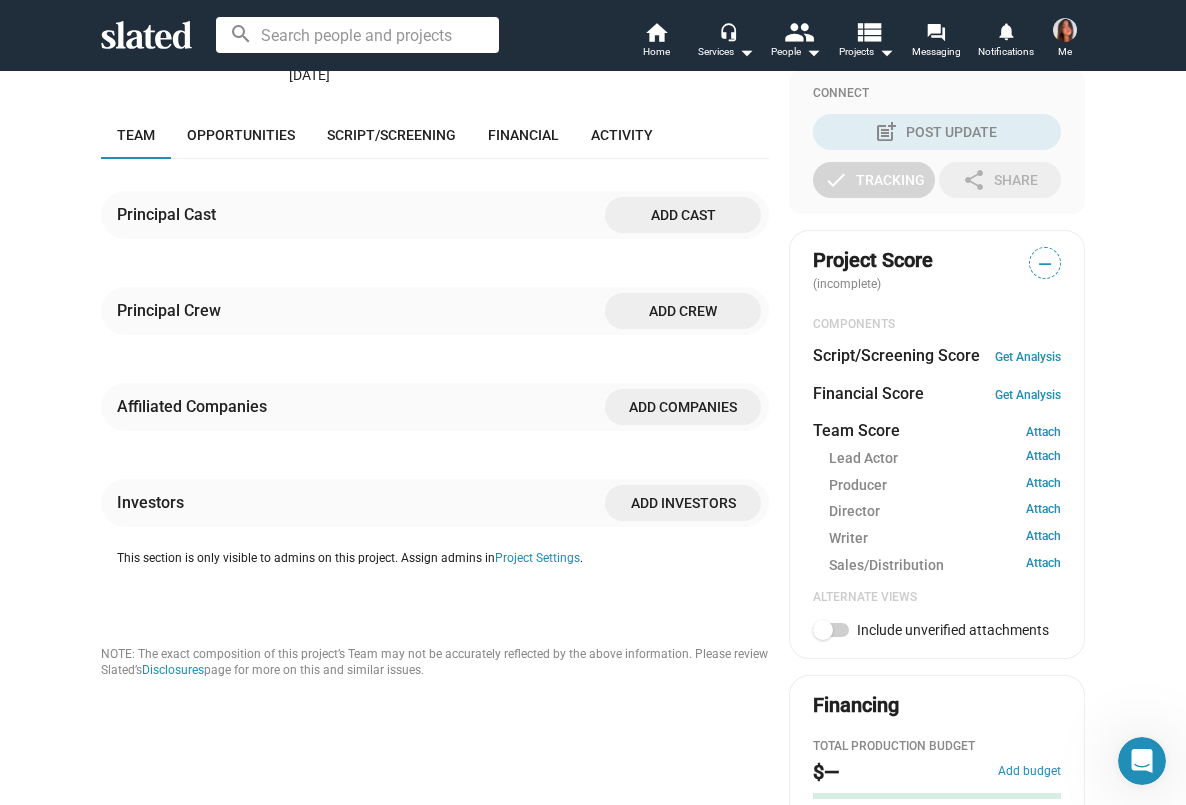 scroll, scrollTop: 453, scrollLeft: 0, axis: vertical 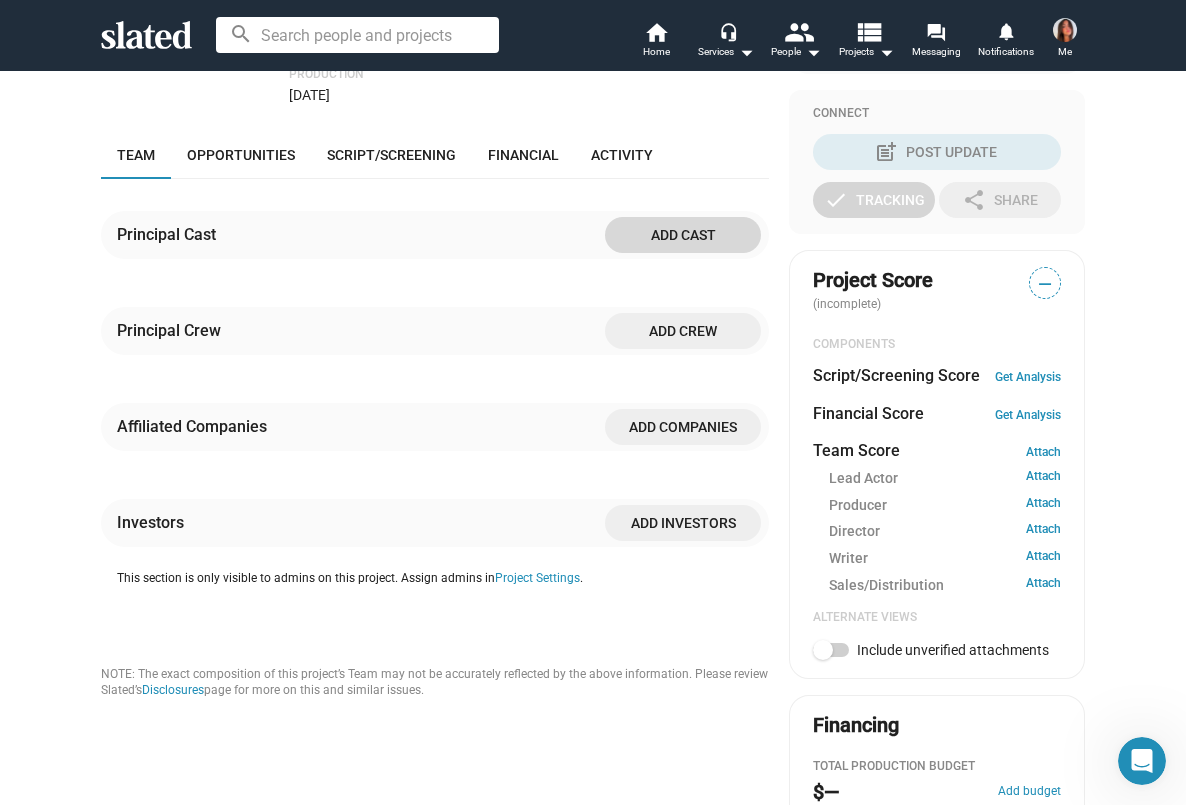 click on "Add cast" 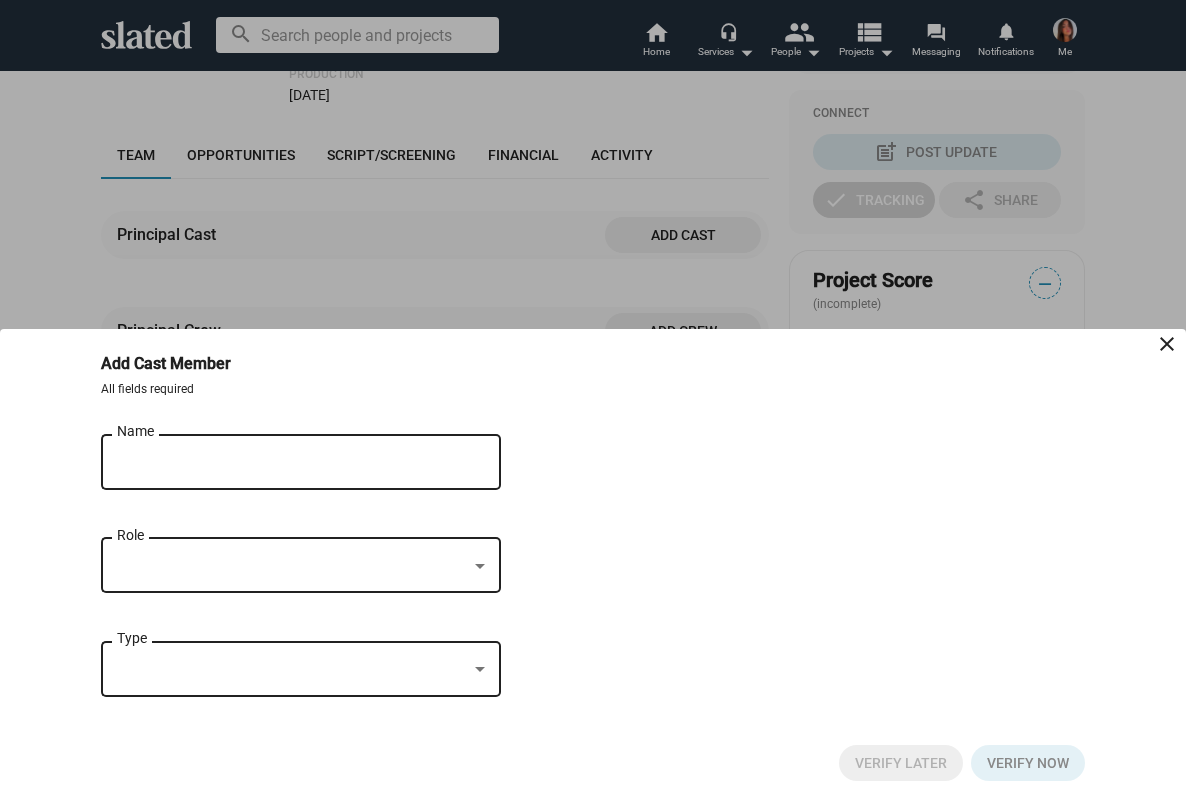click on "Name" at bounding box center [287, 463] 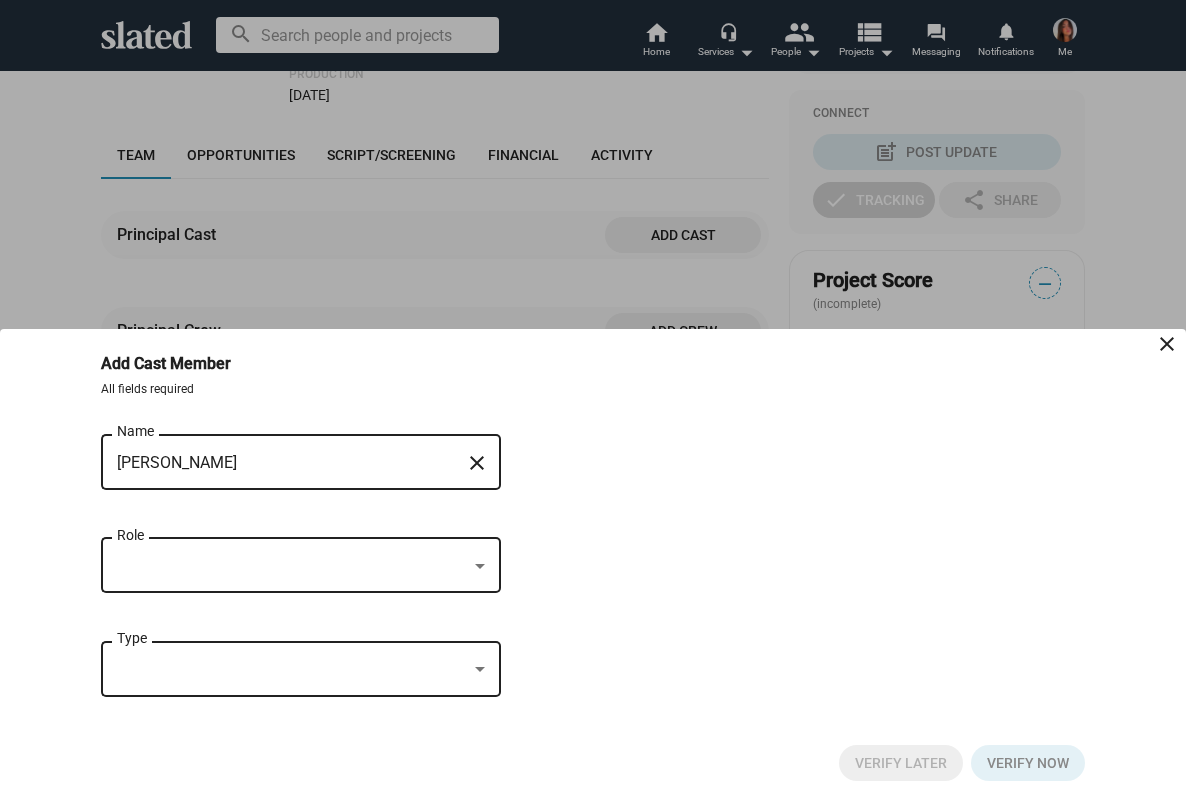 type on "[PERSON_NAME]" 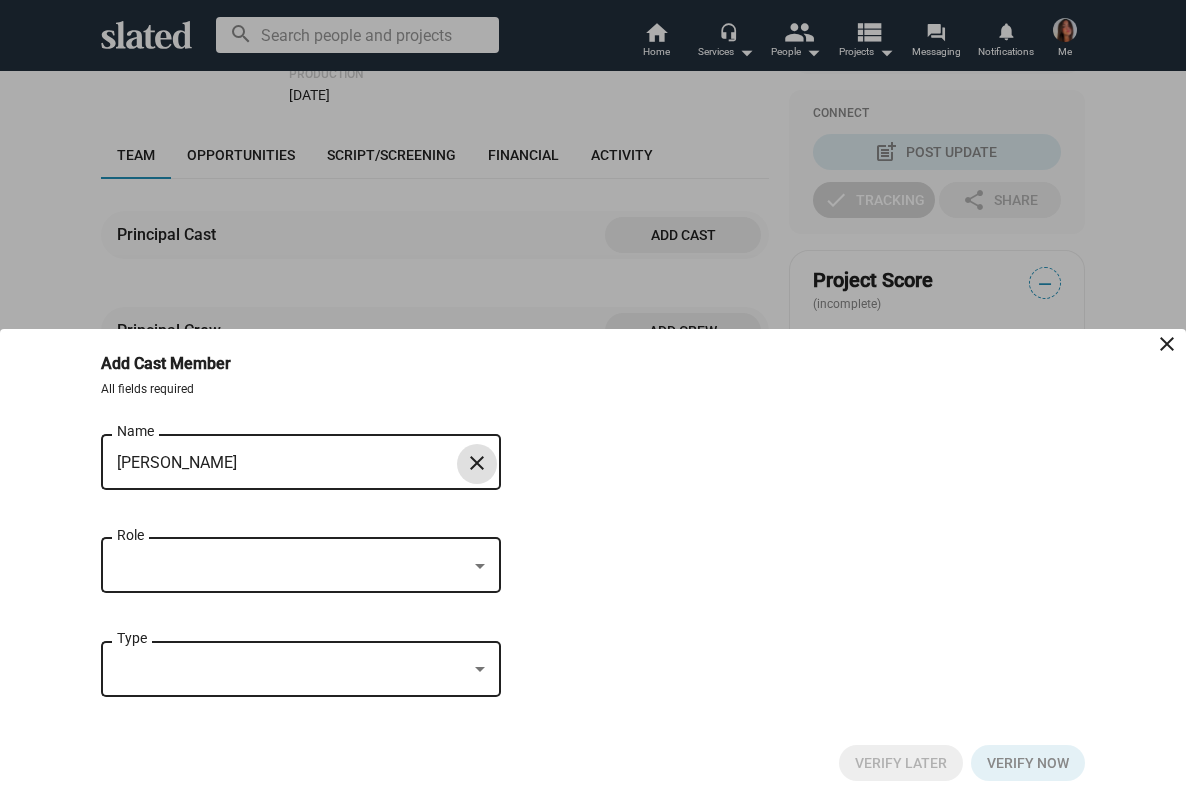 click at bounding box center [292, 566] 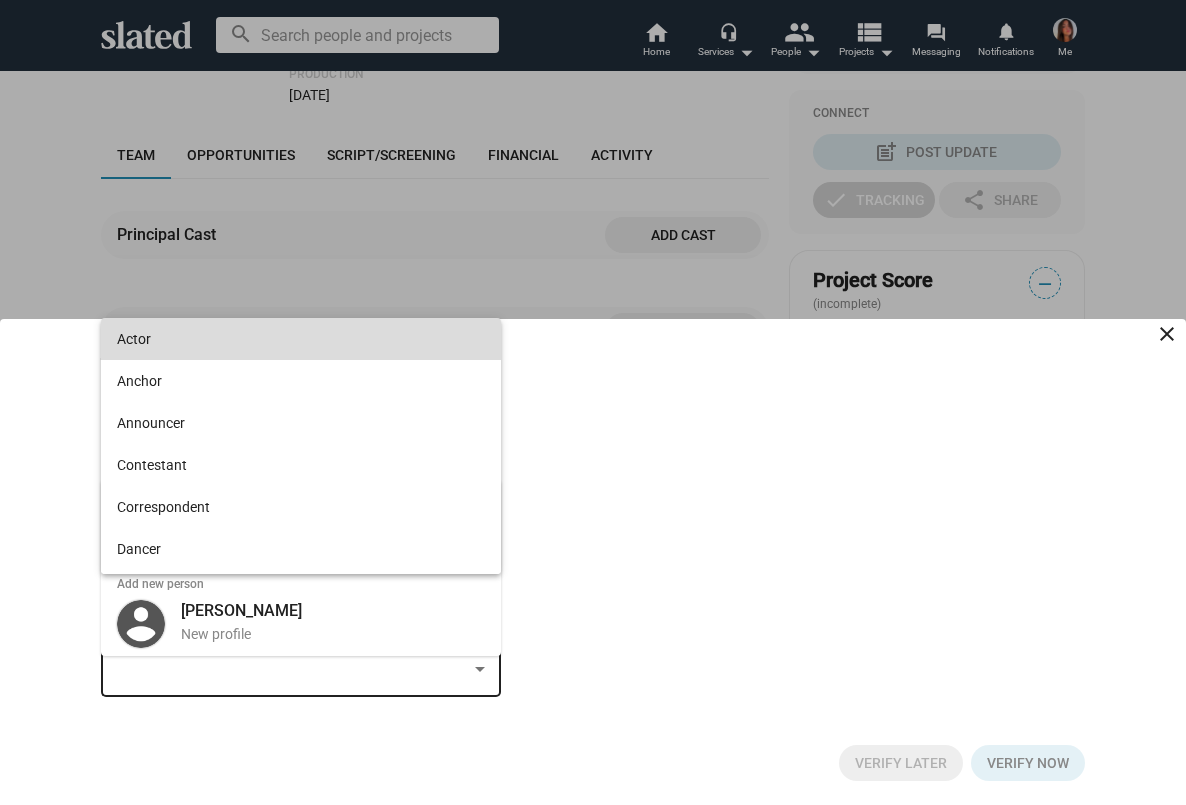 click on "Actor" at bounding box center (301, 339) 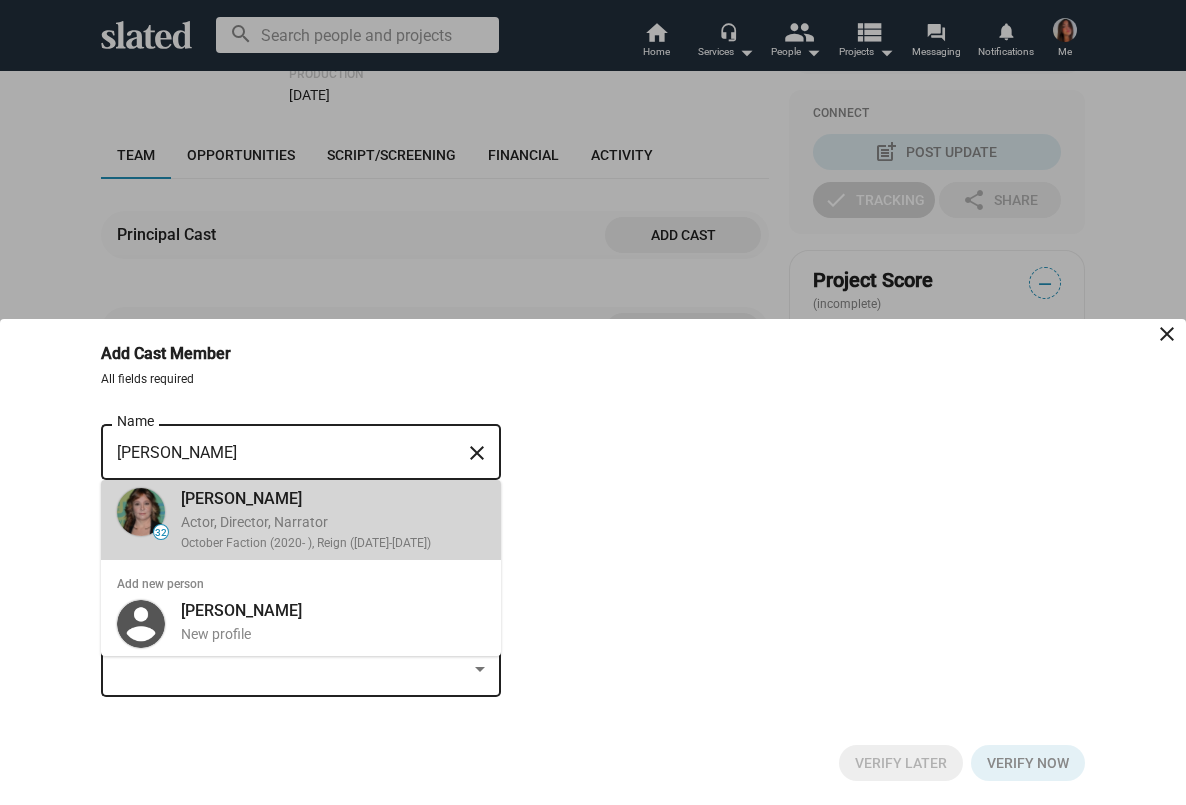 click on "Megan Follows Actor, Director, Narrator October Faction (2020- ), Reign (2013-2017)" at bounding box center [327, 520] 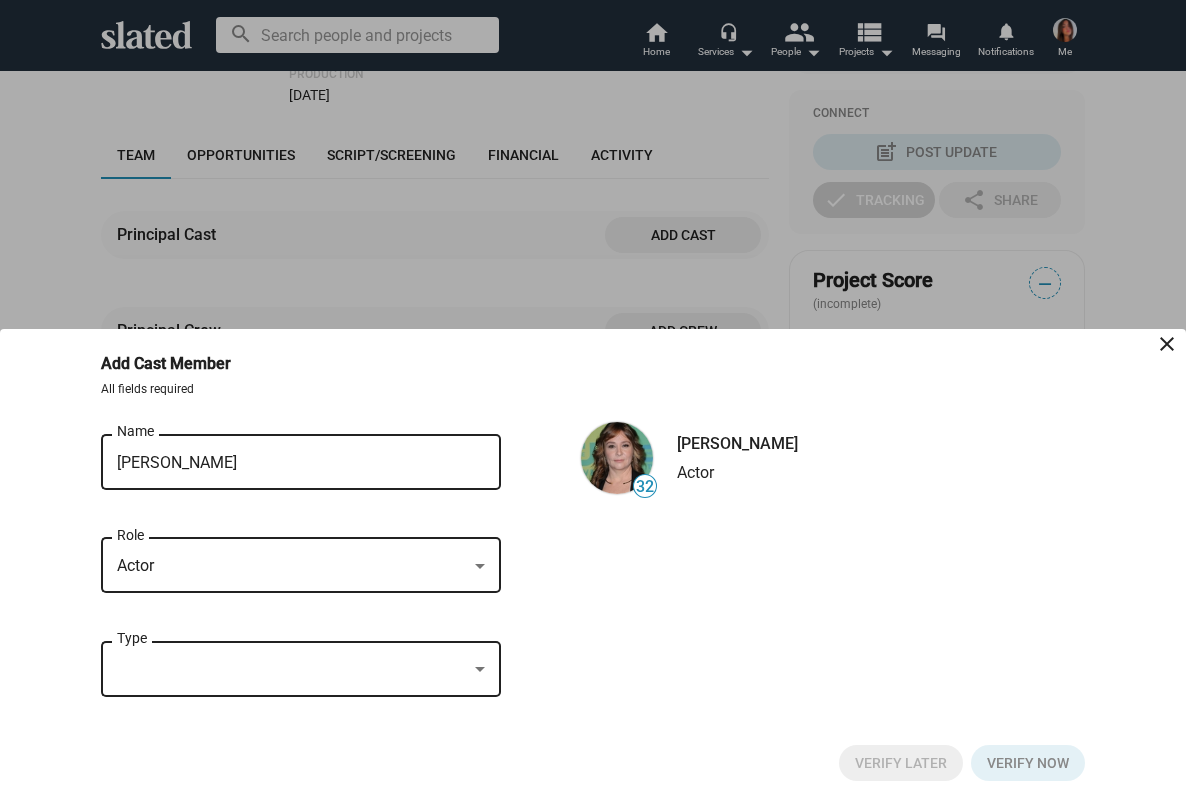 click at bounding box center (292, 669) 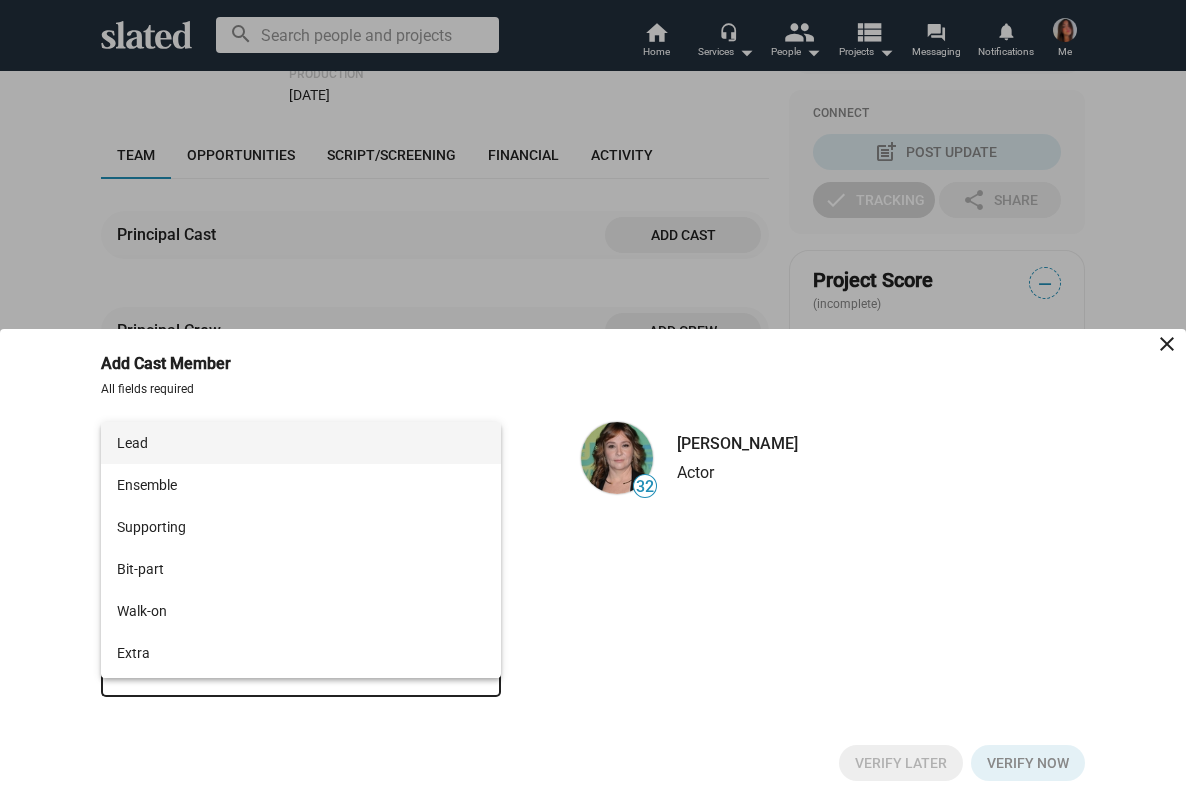 click on "Lead" at bounding box center (301, 443) 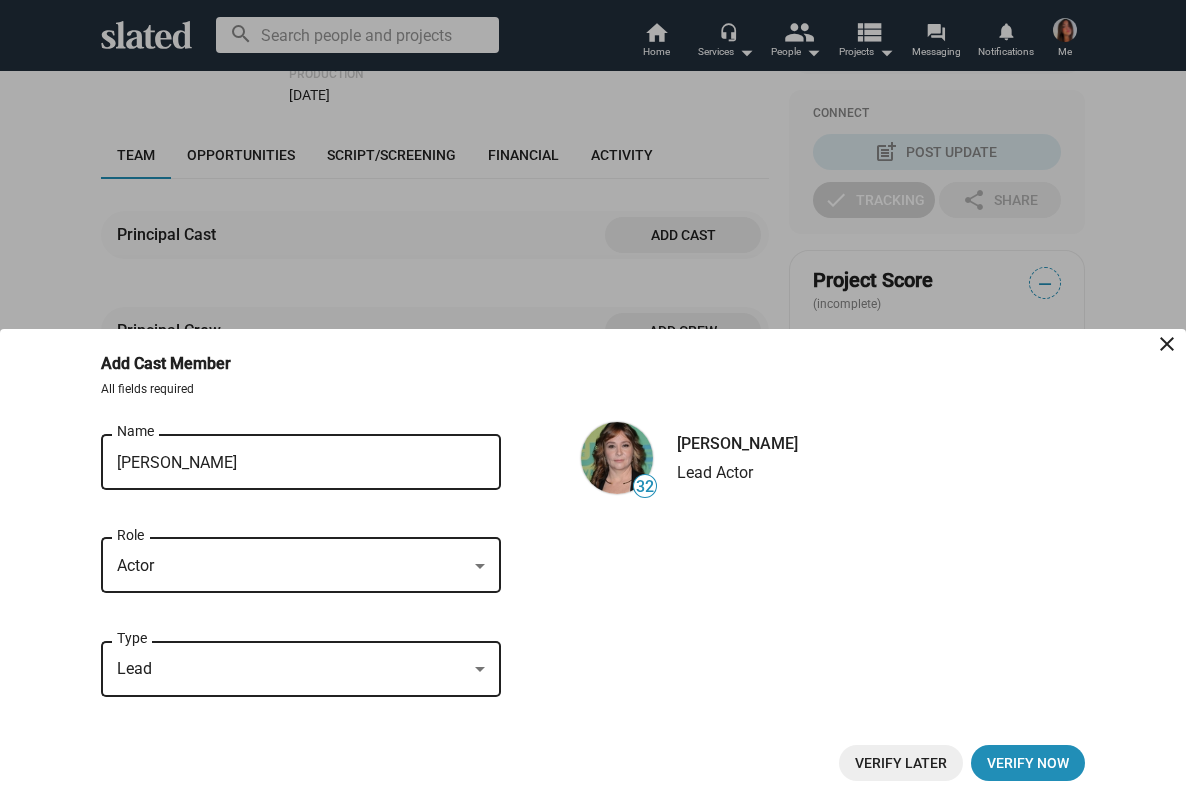 click on "Verify Later" at bounding box center [901, 763] 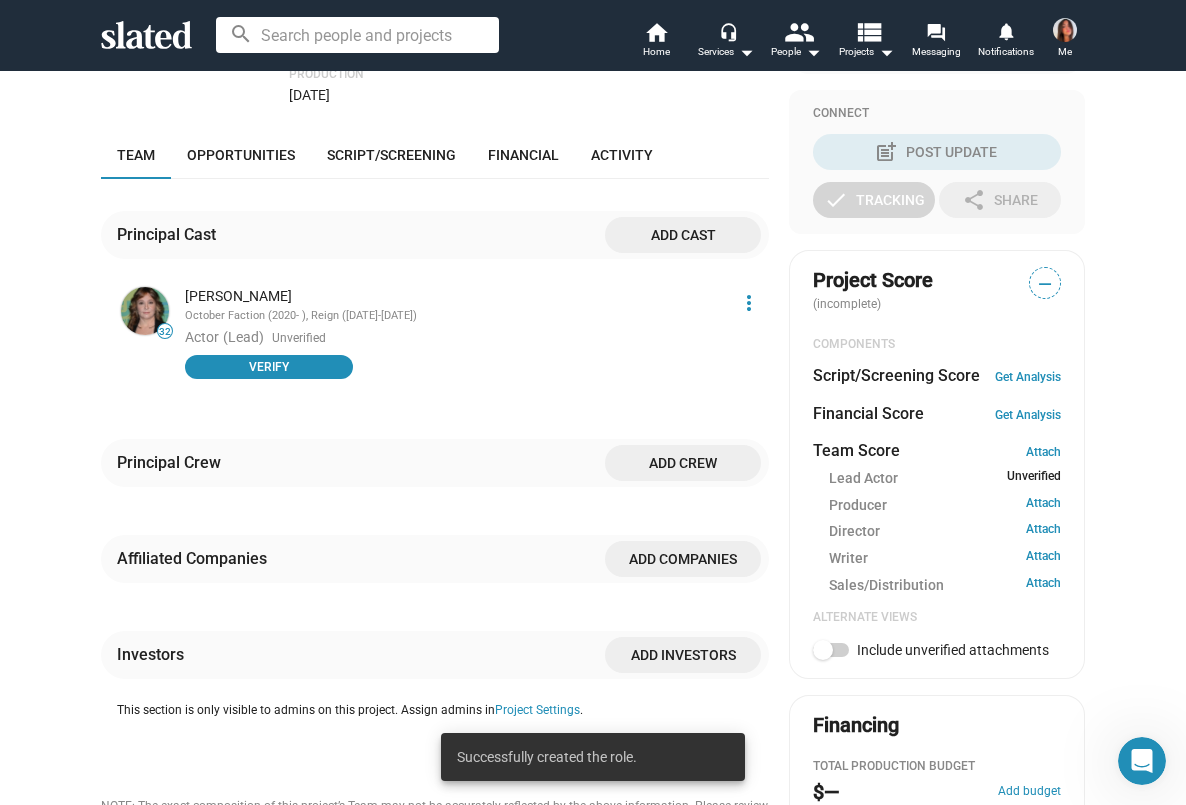 click on "Add cast" 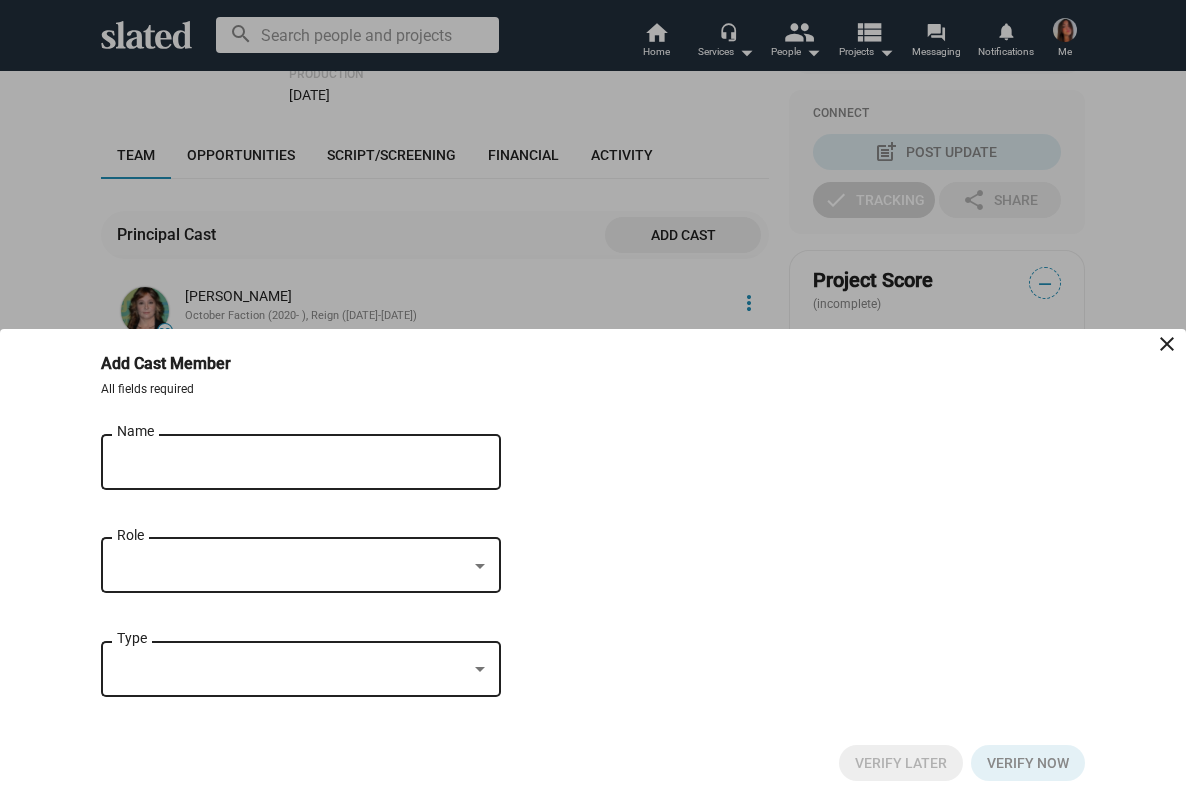 click on "Name" at bounding box center [287, 459] 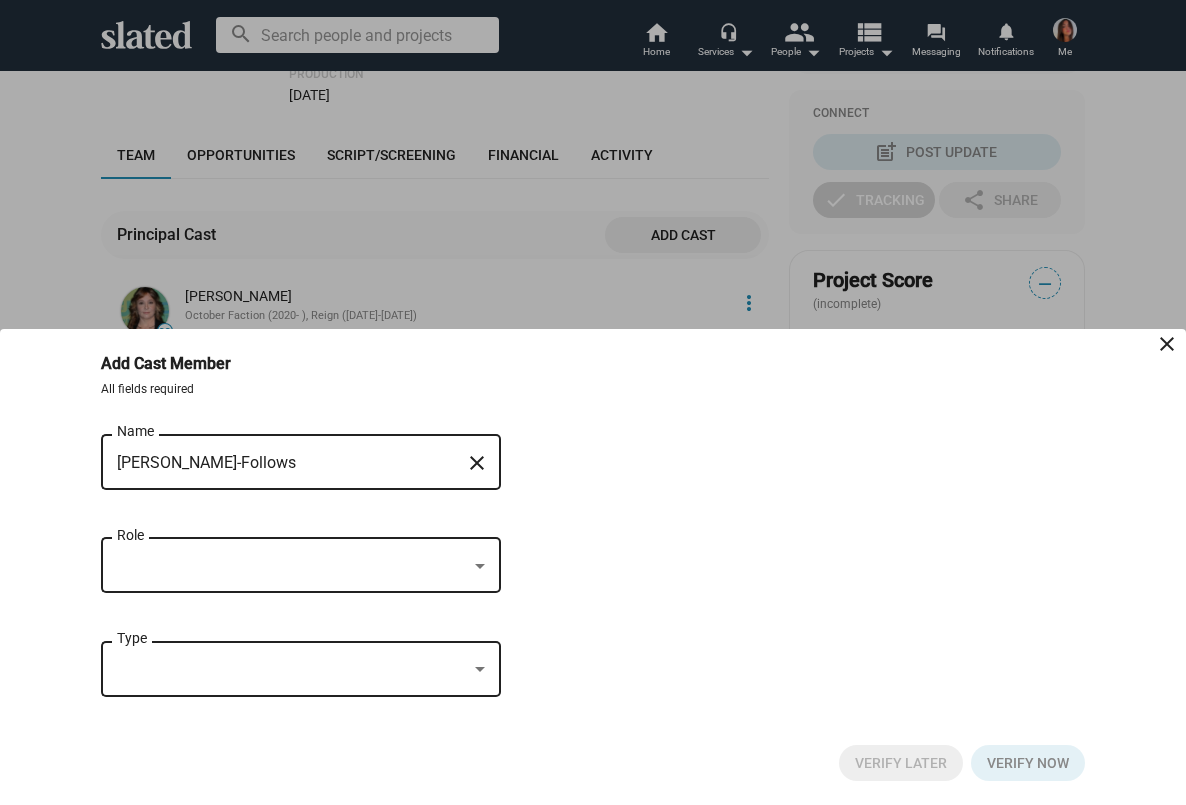 type on "[PERSON_NAME]-Follows" 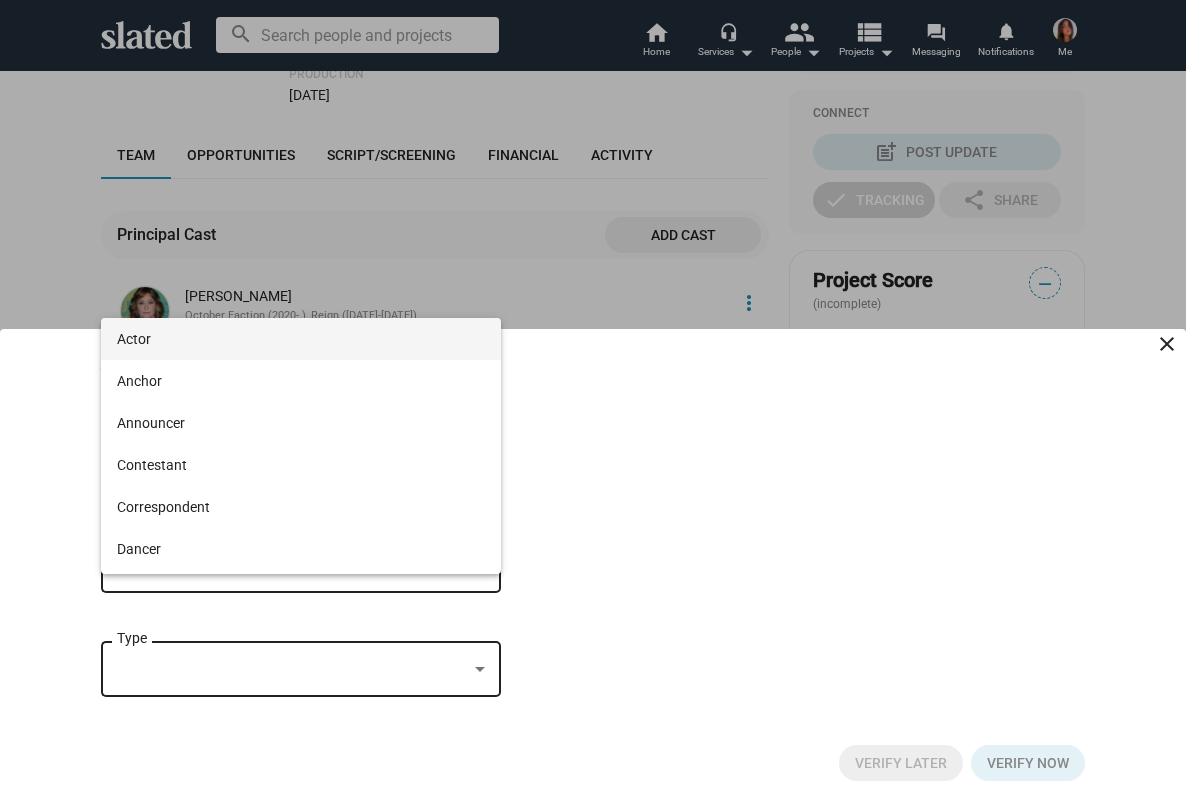click on "Actor" at bounding box center (301, 339) 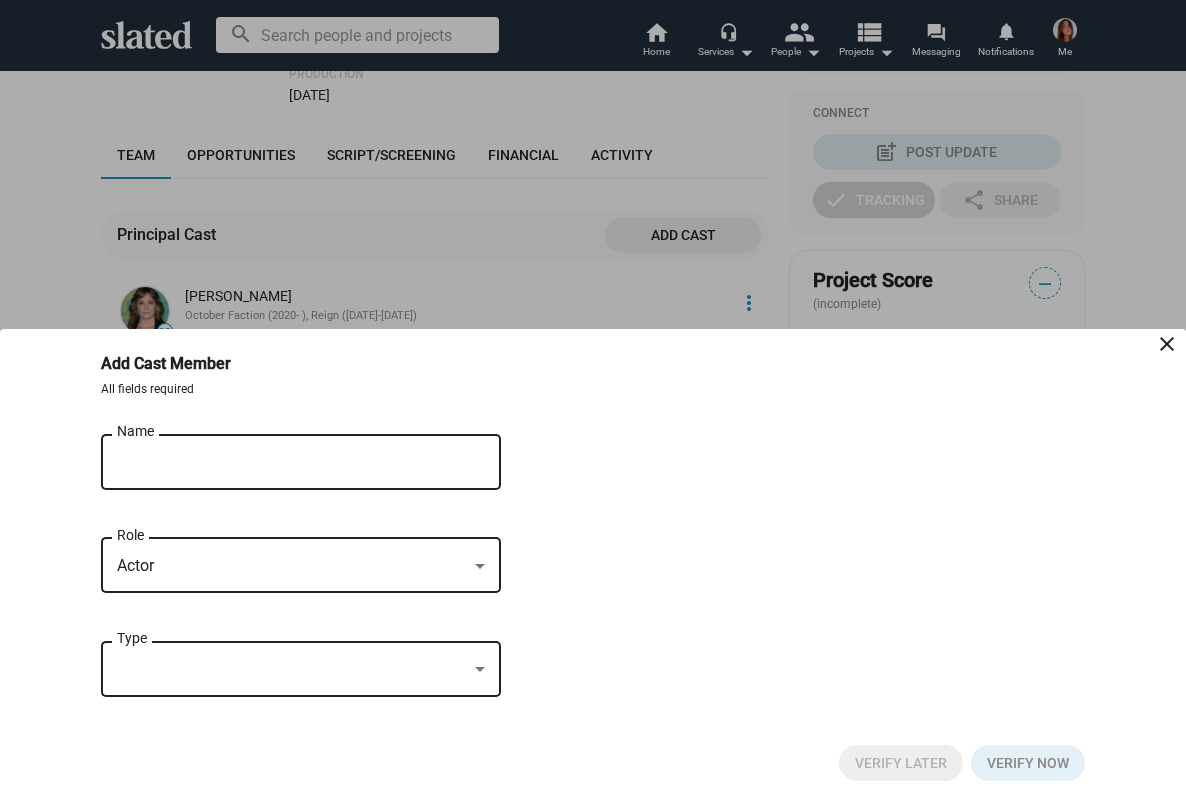 click at bounding box center (292, 669) 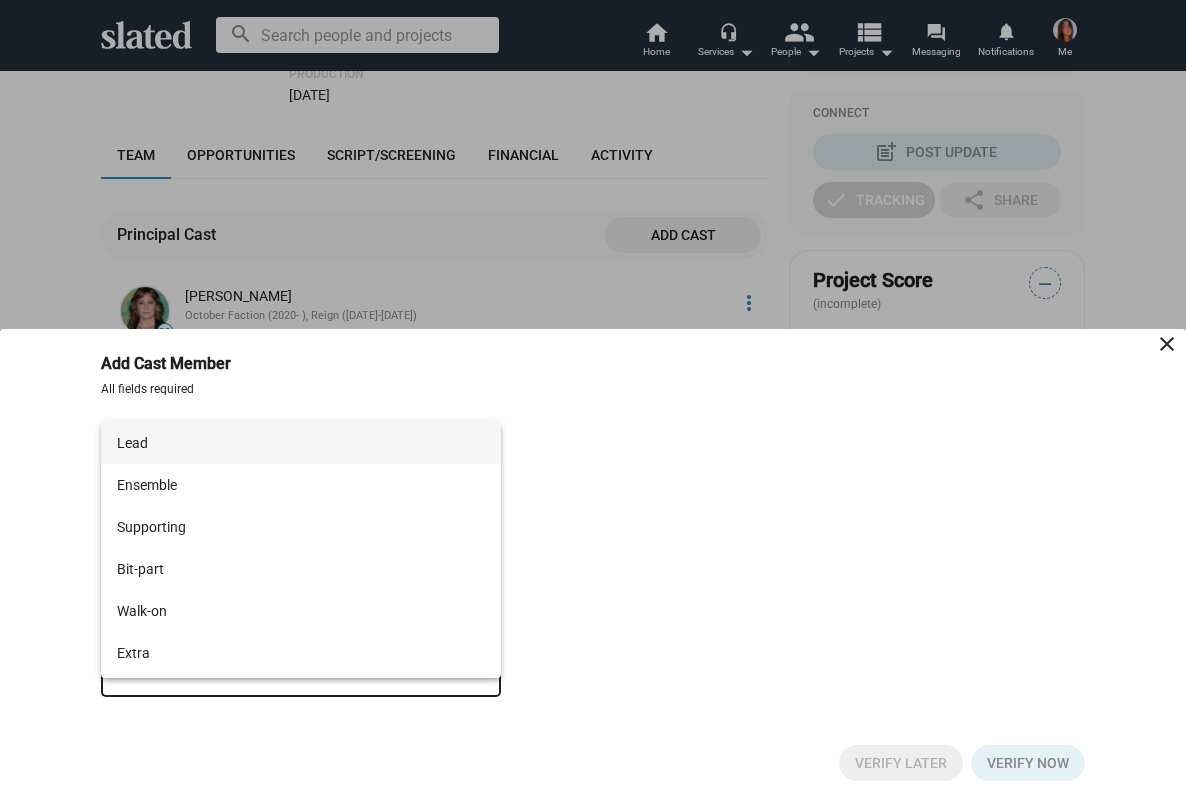 click on "Lead" at bounding box center (301, 443) 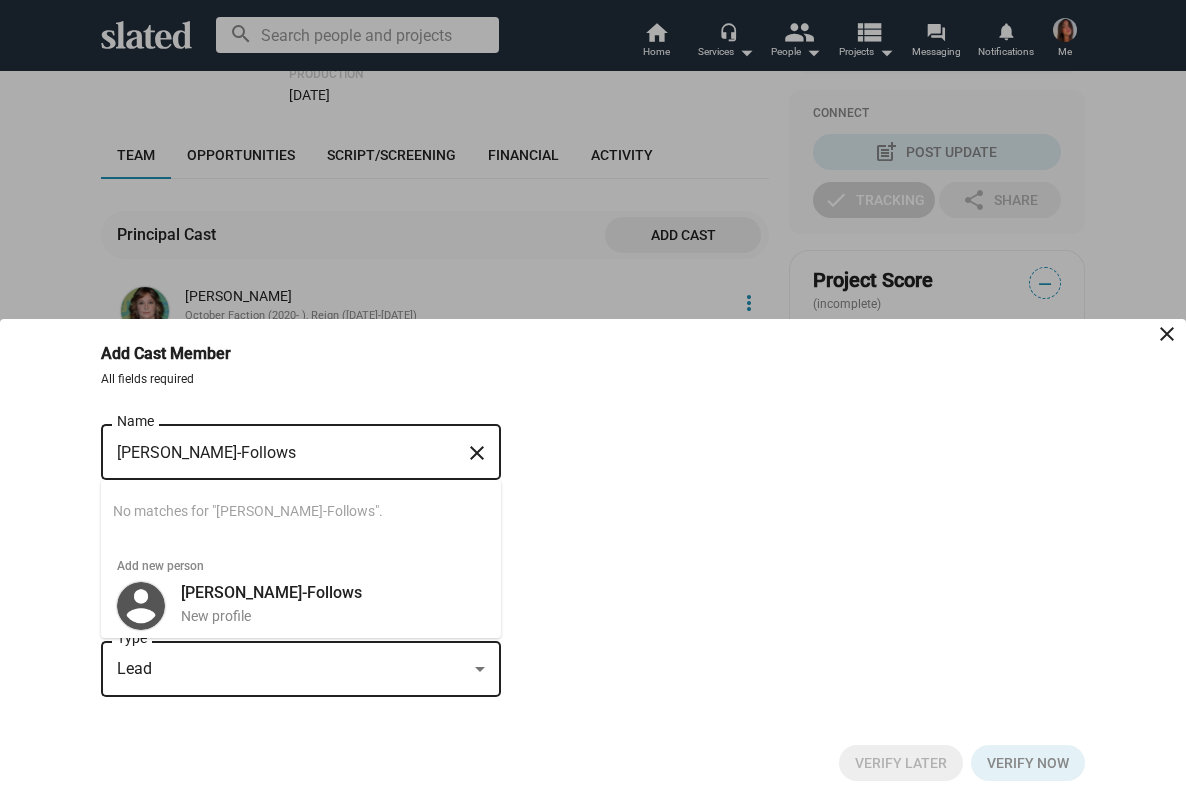 click on "[PERSON_NAME]-Follows" at bounding box center [287, 453] 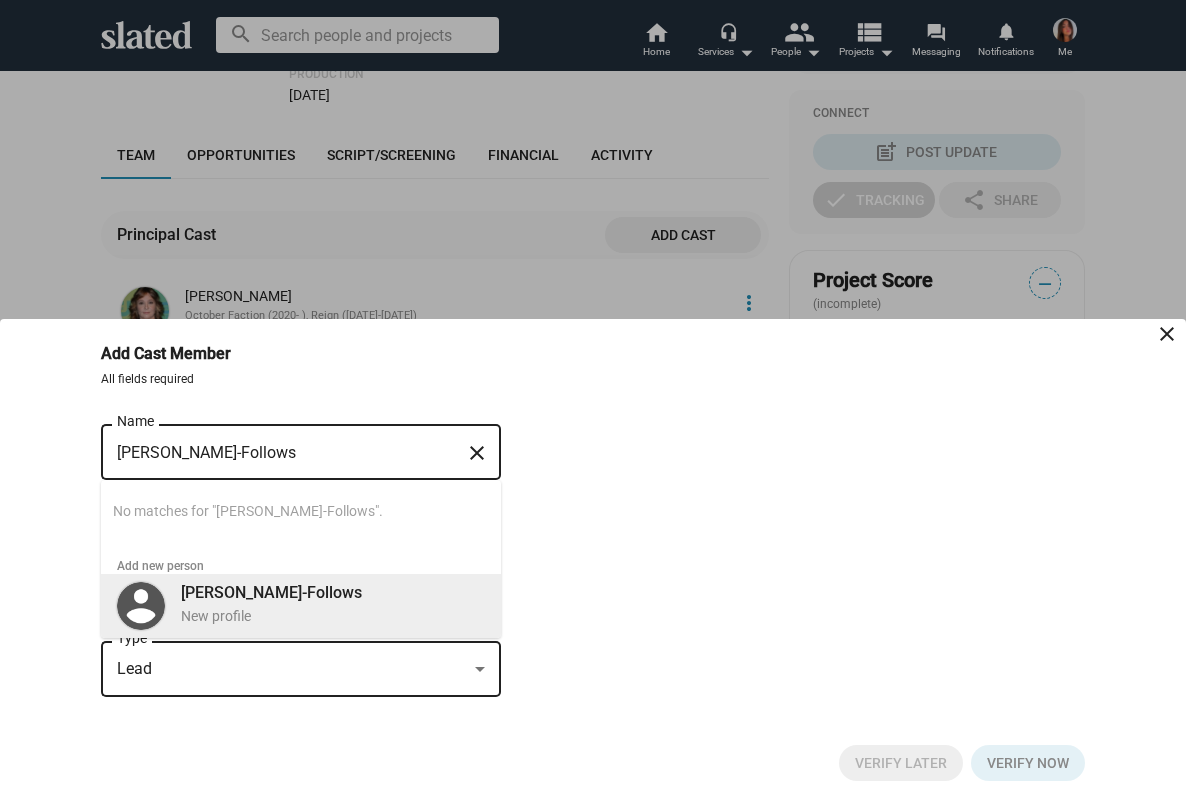 click on "[PERSON_NAME]-Follows" at bounding box center [271, 592] 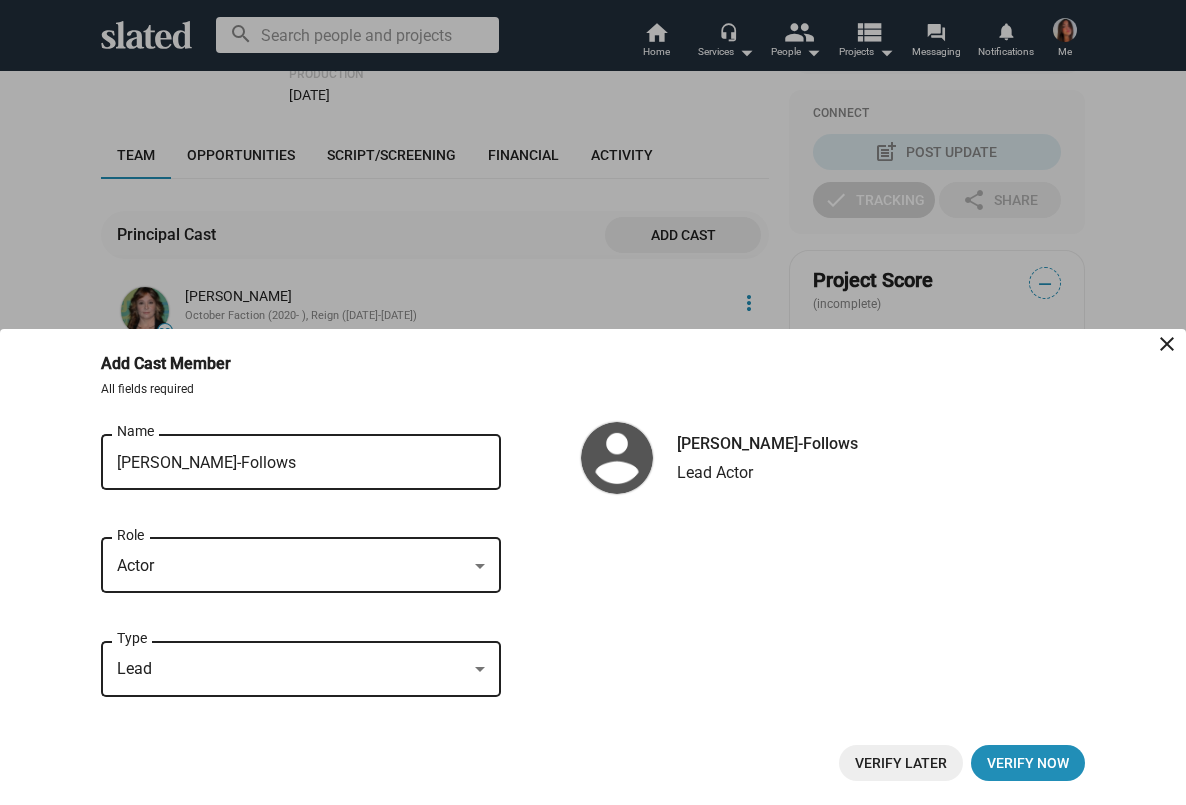 click on "Verify Later" at bounding box center [901, 763] 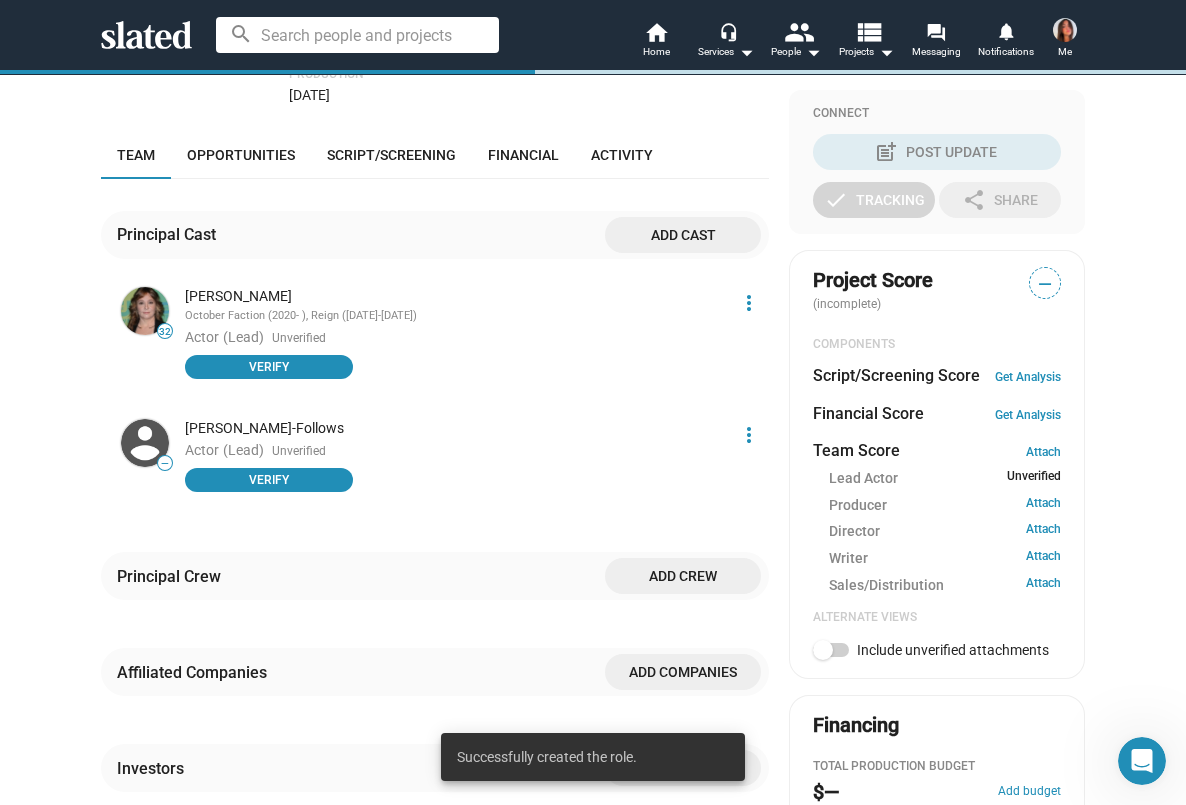 click on "Add cast" 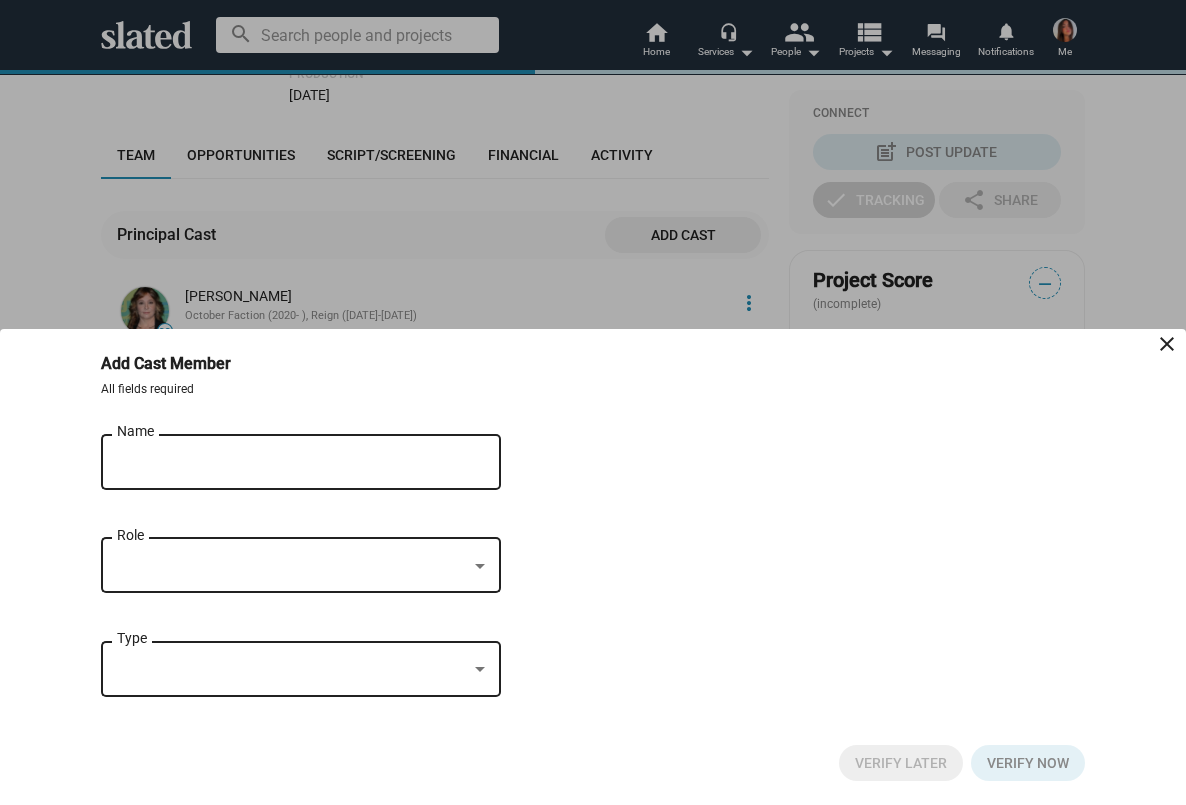 click on "Name" at bounding box center [287, 463] 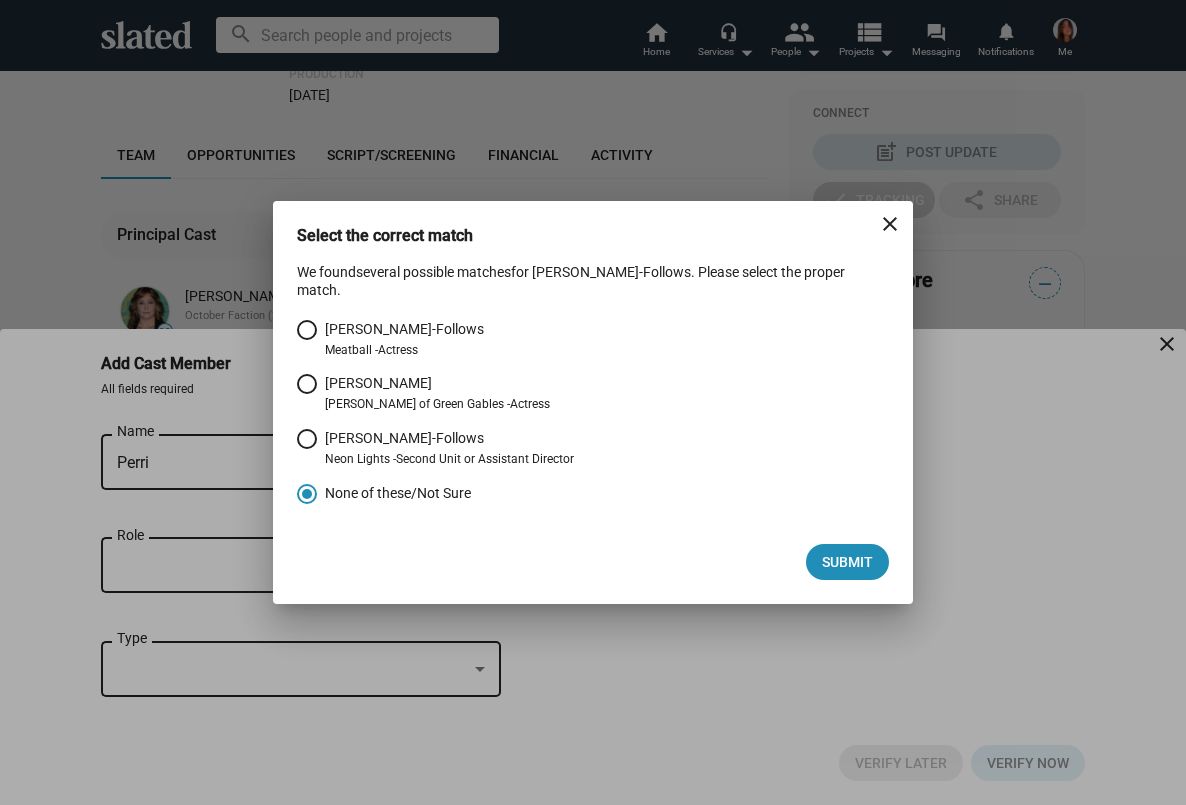 type on "Perri" 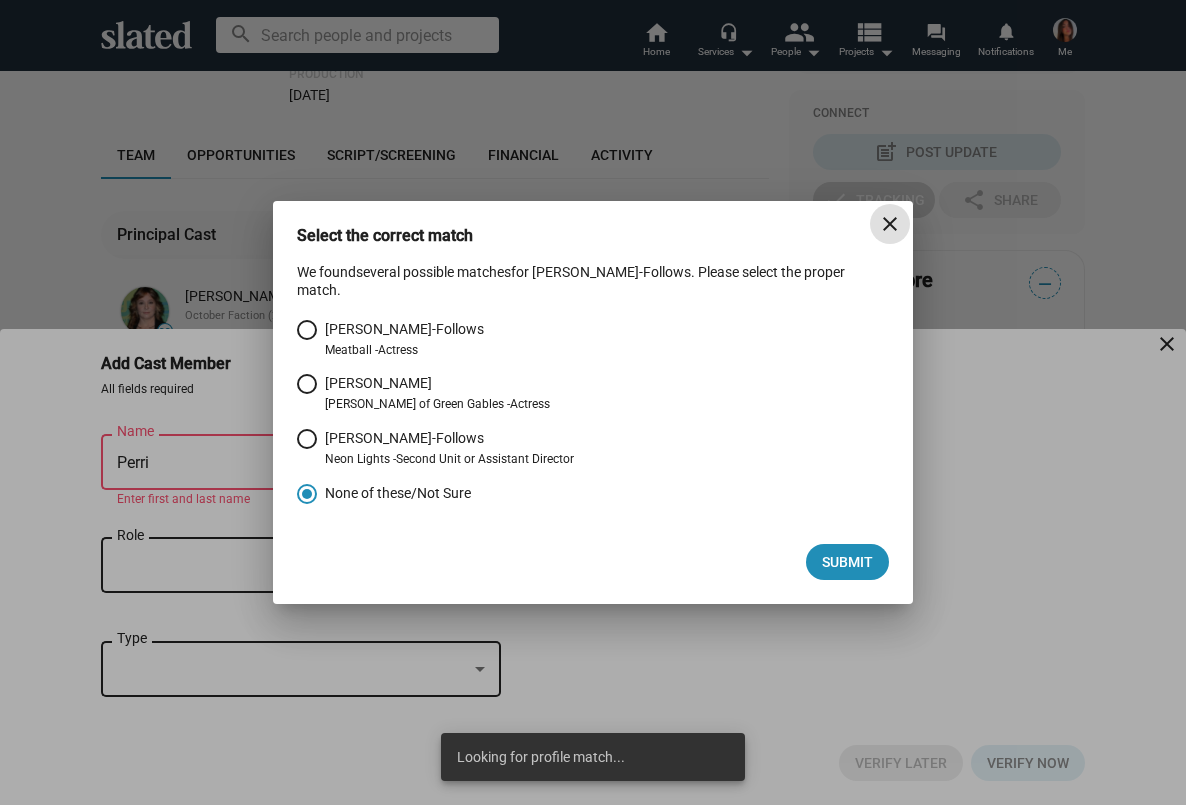 click on "close" at bounding box center [890, 224] 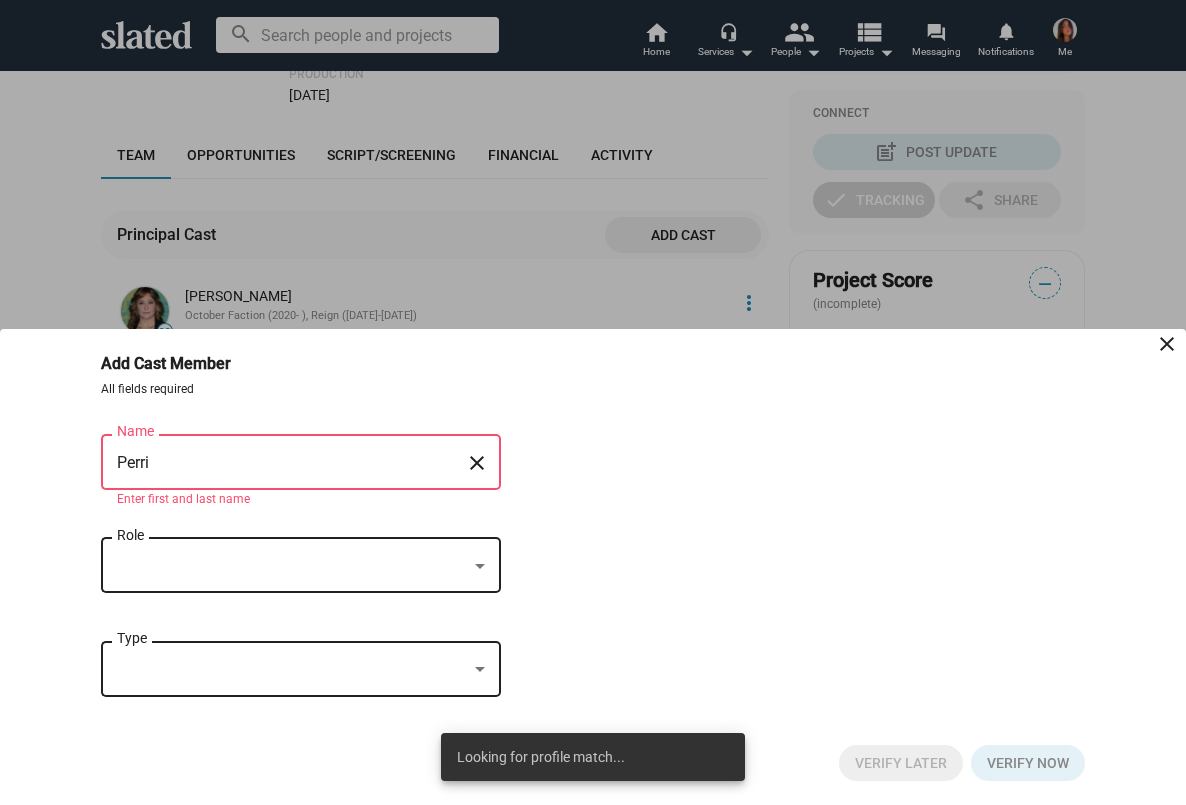 click on "Perri" at bounding box center (287, 463) 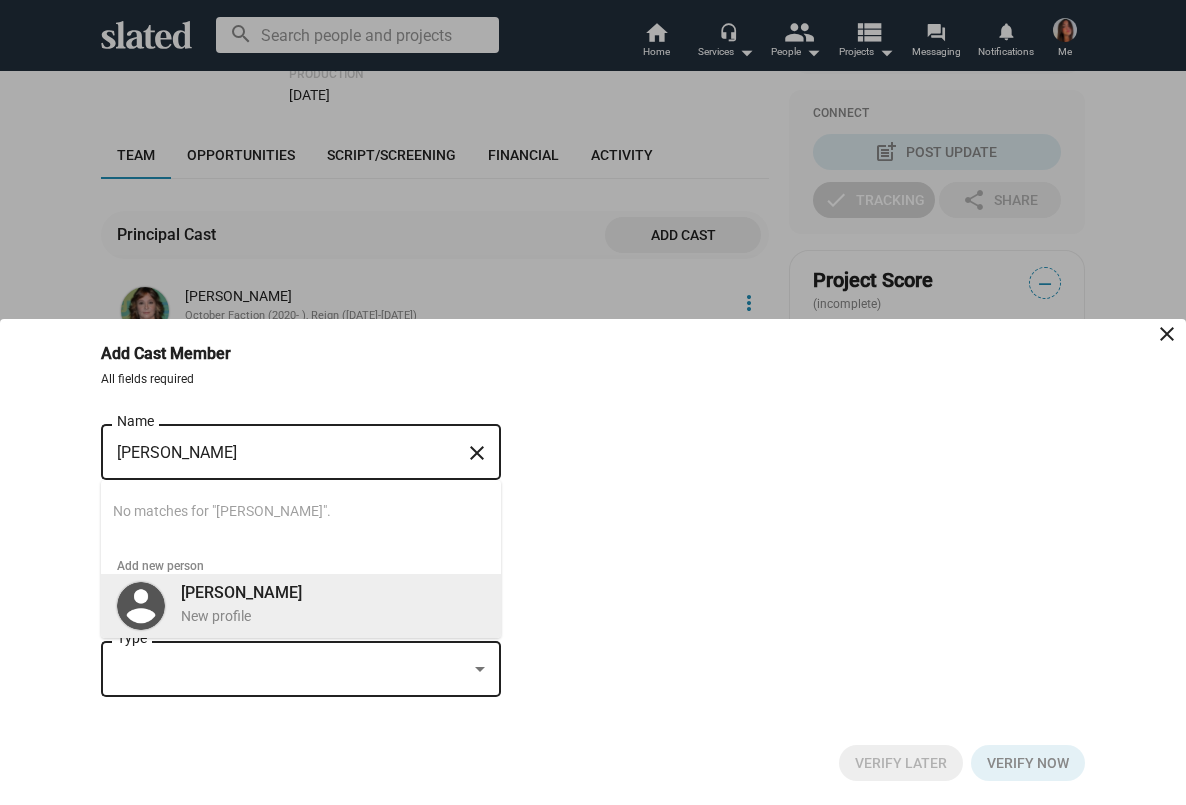 type on "Perrie Voss" 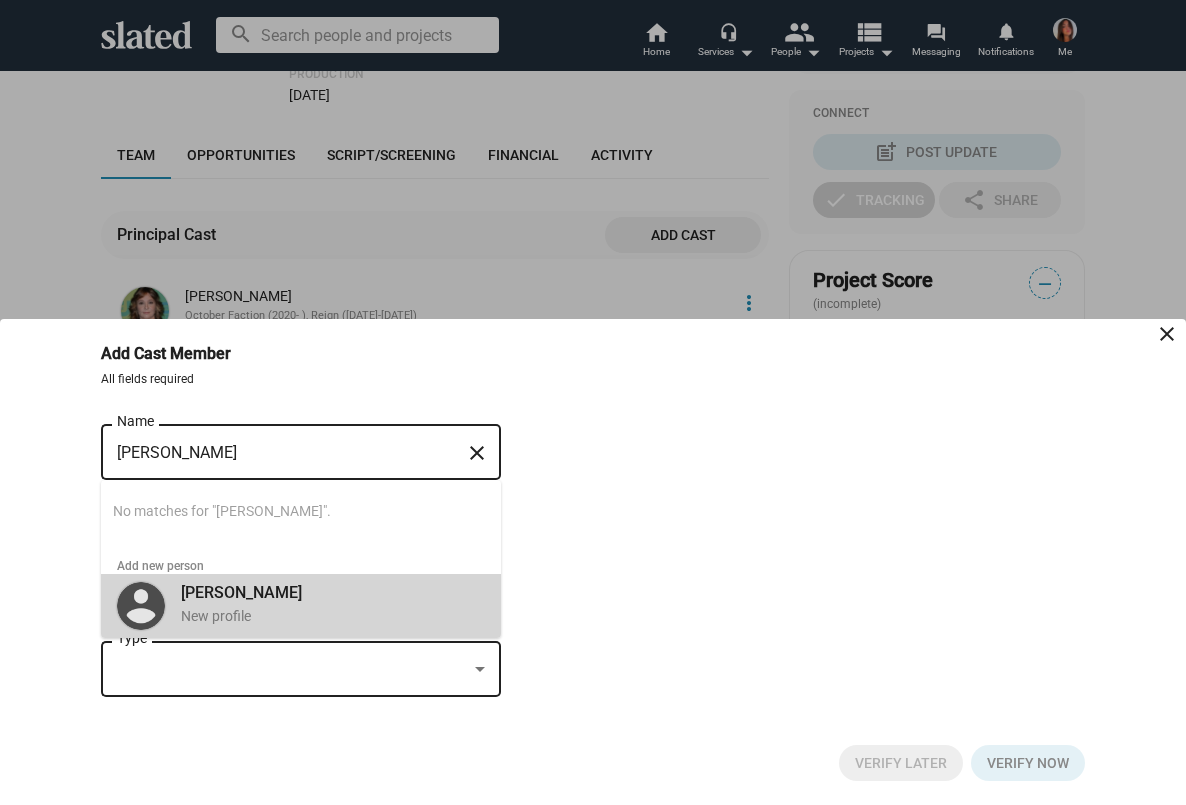 click on "Perrie Voss" at bounding box center [241, 592] 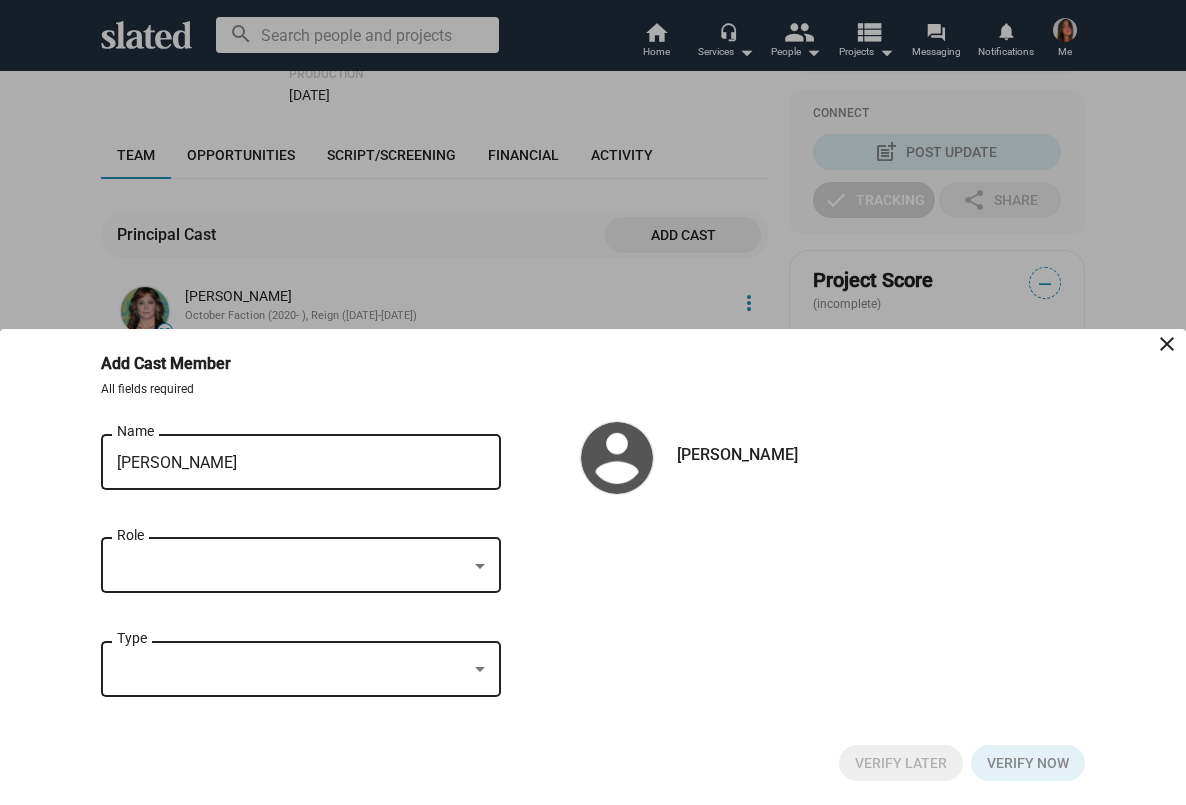 click at bounding box center [292, 566] 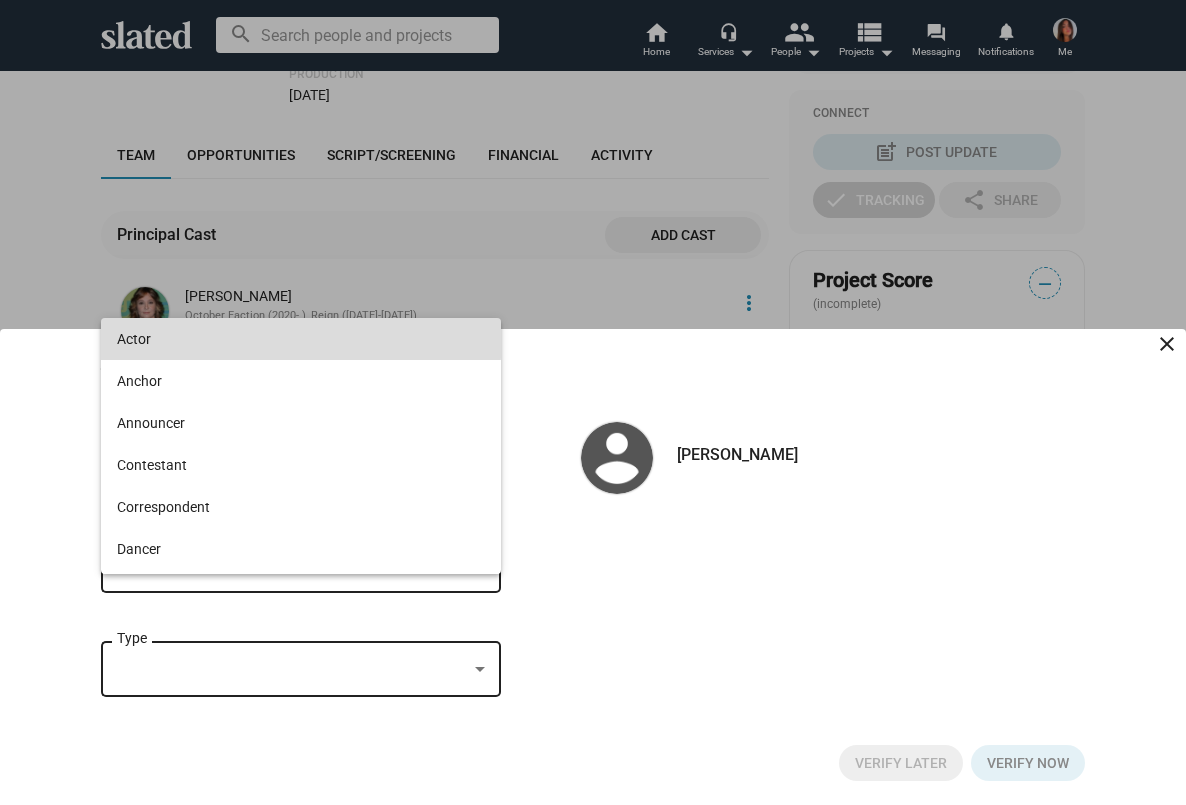 click on "Actor" at bounding box center (301, 339) 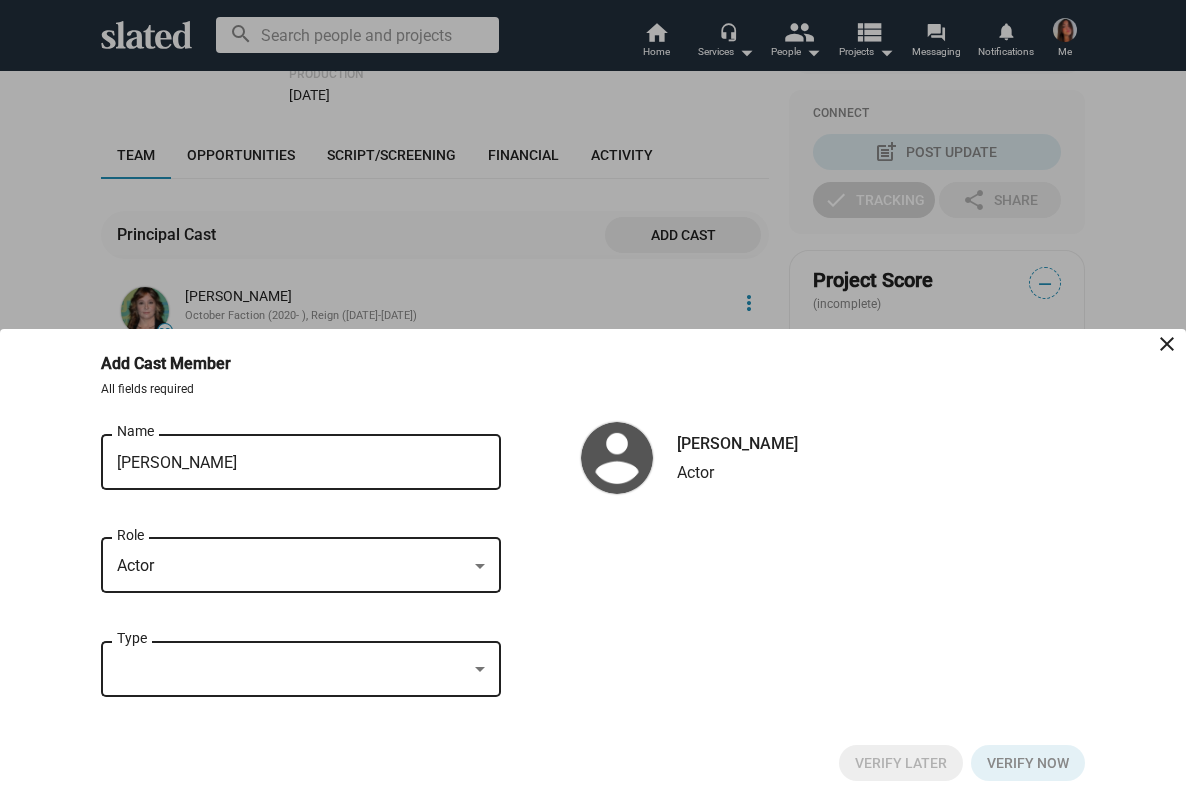 click on "Type" 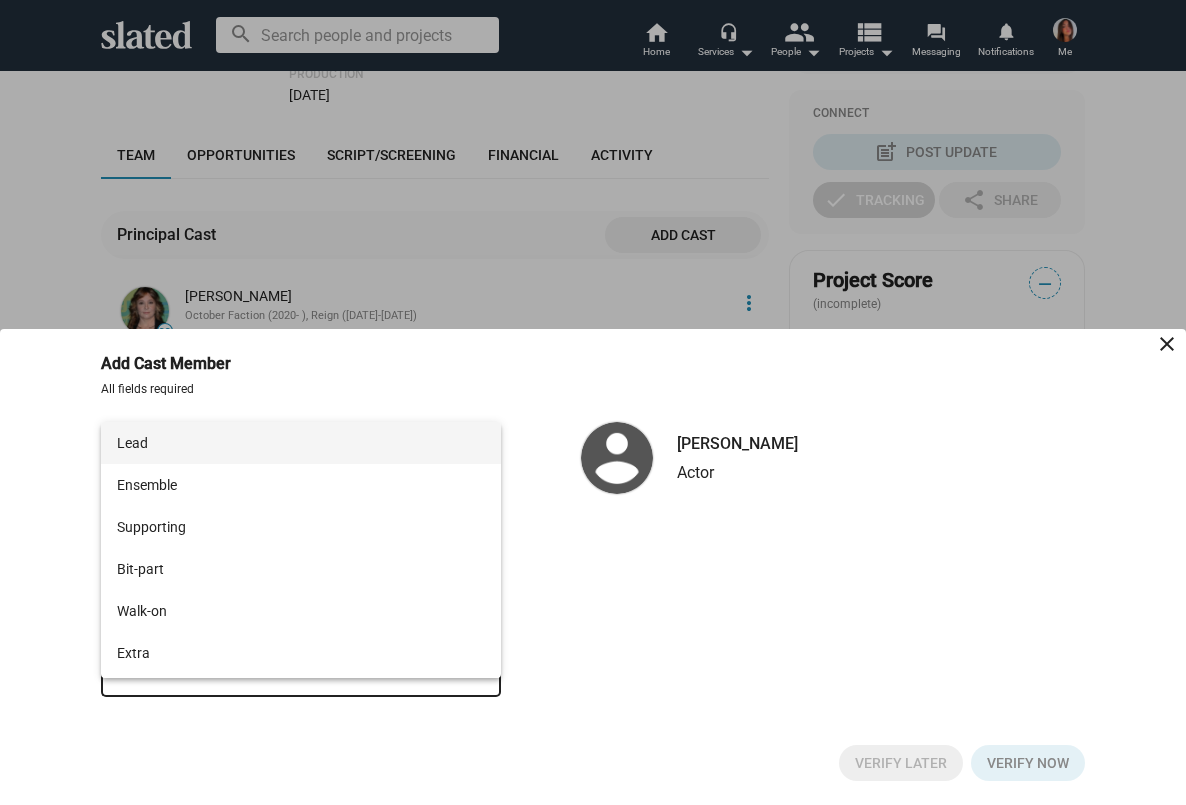click on "Lead" at bounding box center [301, 443] 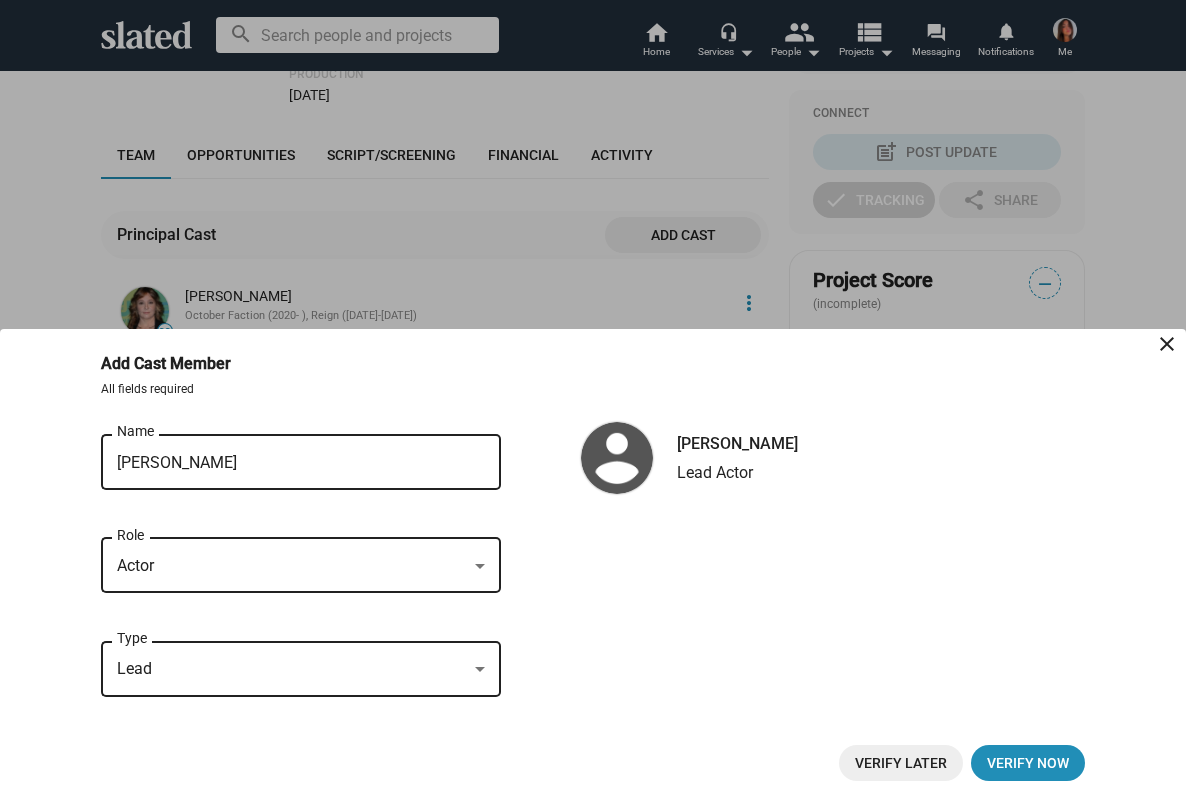 click on "Verify Later" at bounding box center (901, 763) 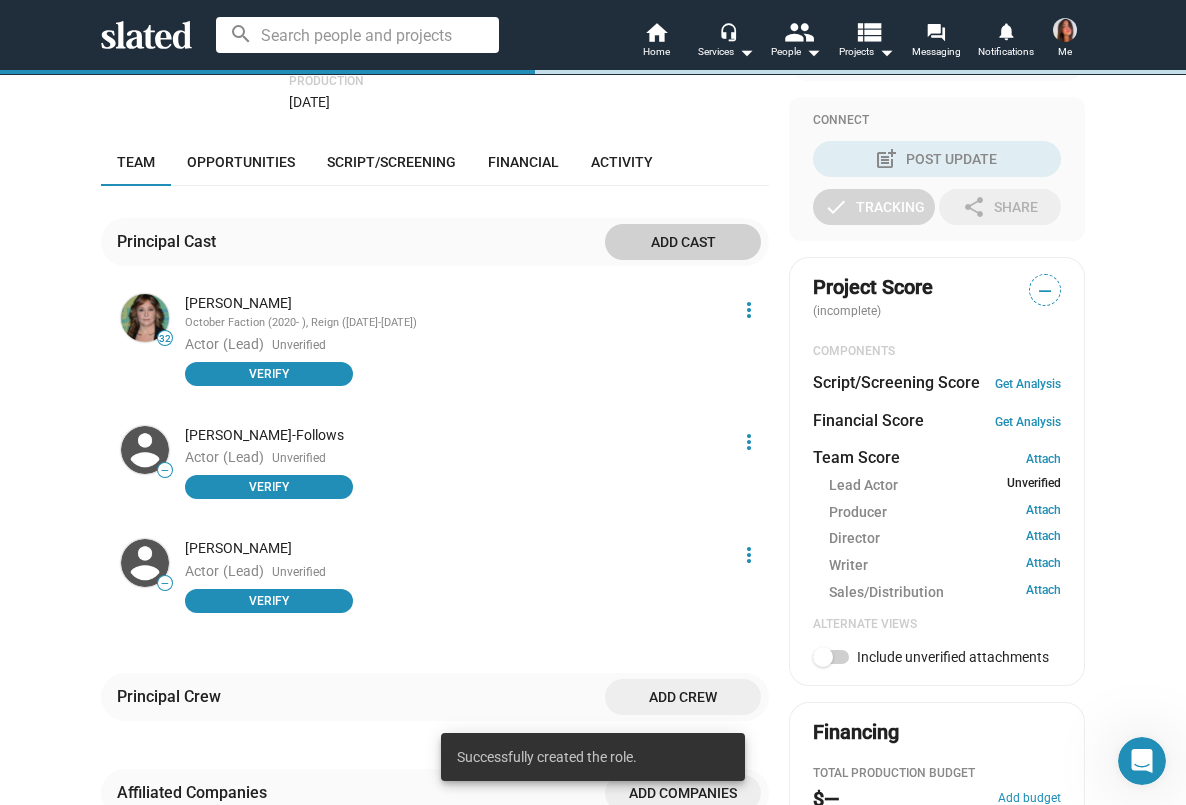 scroll, scrollTop: 432, scrollLeft: 0, axis: vertical 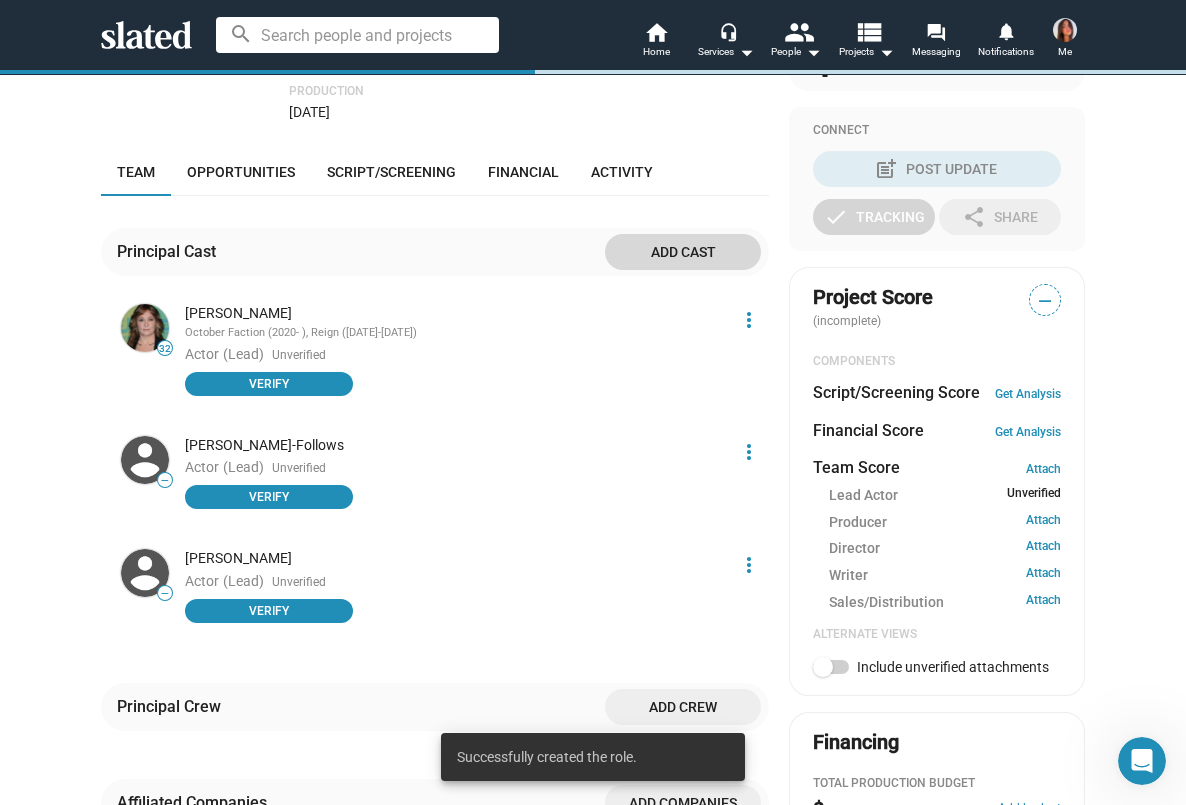 click on "Add cast" 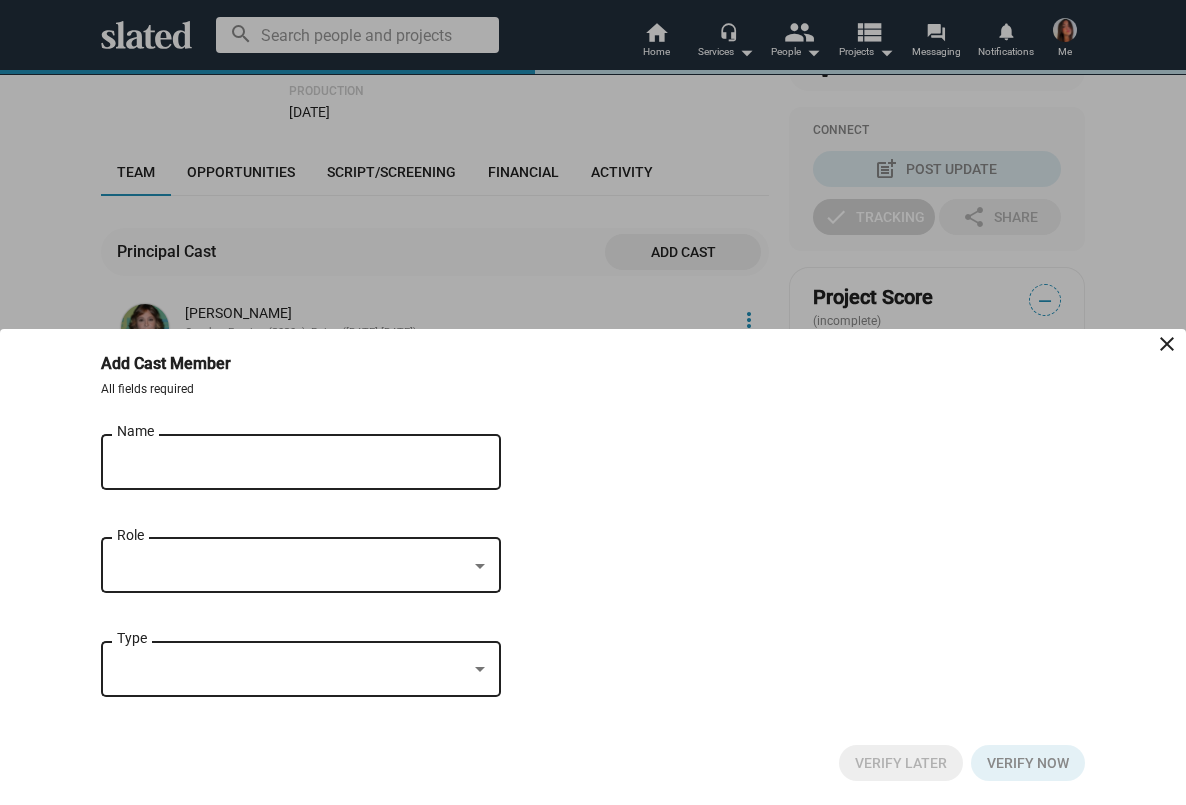 click on "Name" at bounding box center [287, 463] 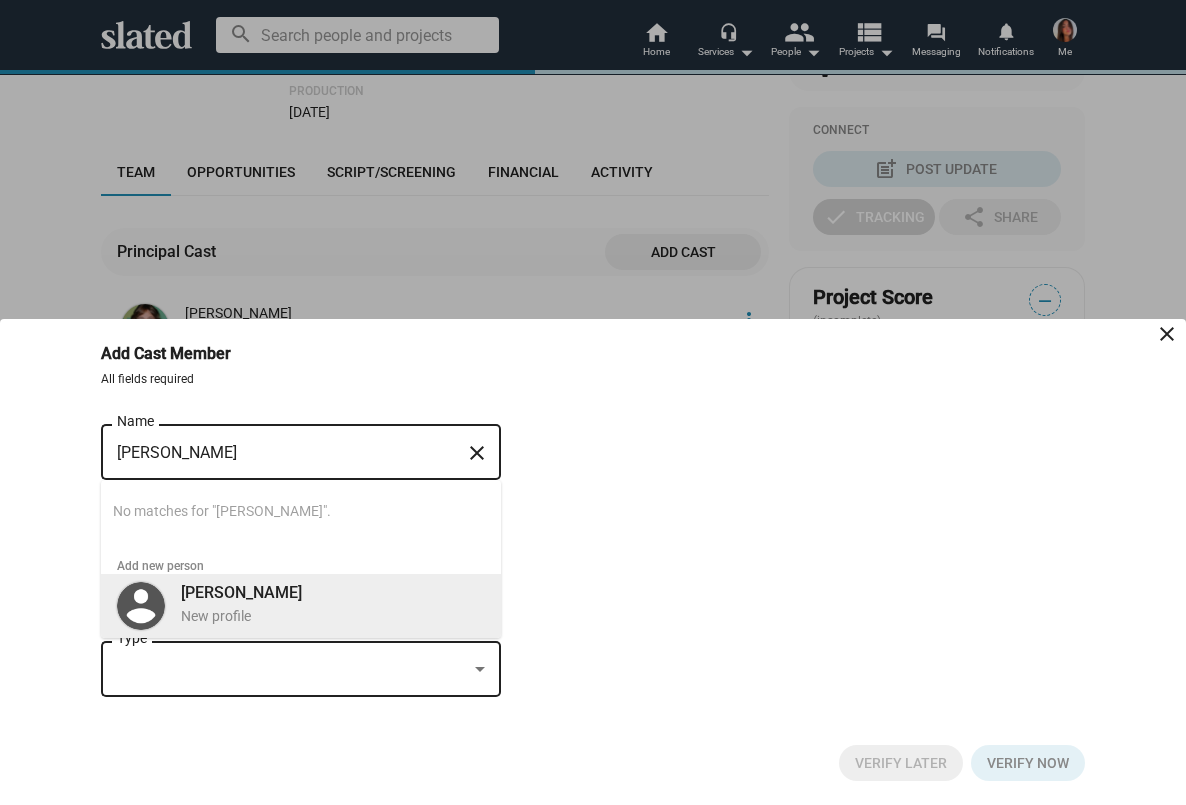 type on "Khadijah Roberts-Abdullah" 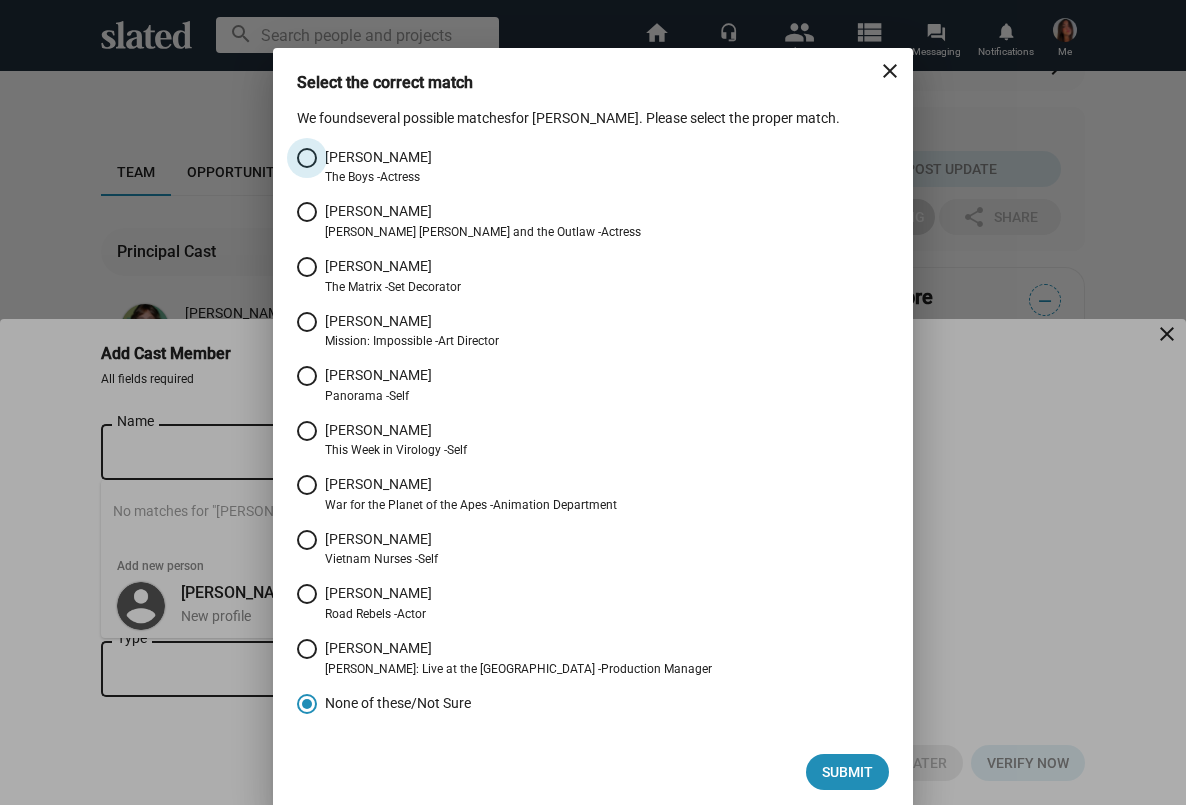 click on "Perrie Voss" at bounding box center (378, 157) 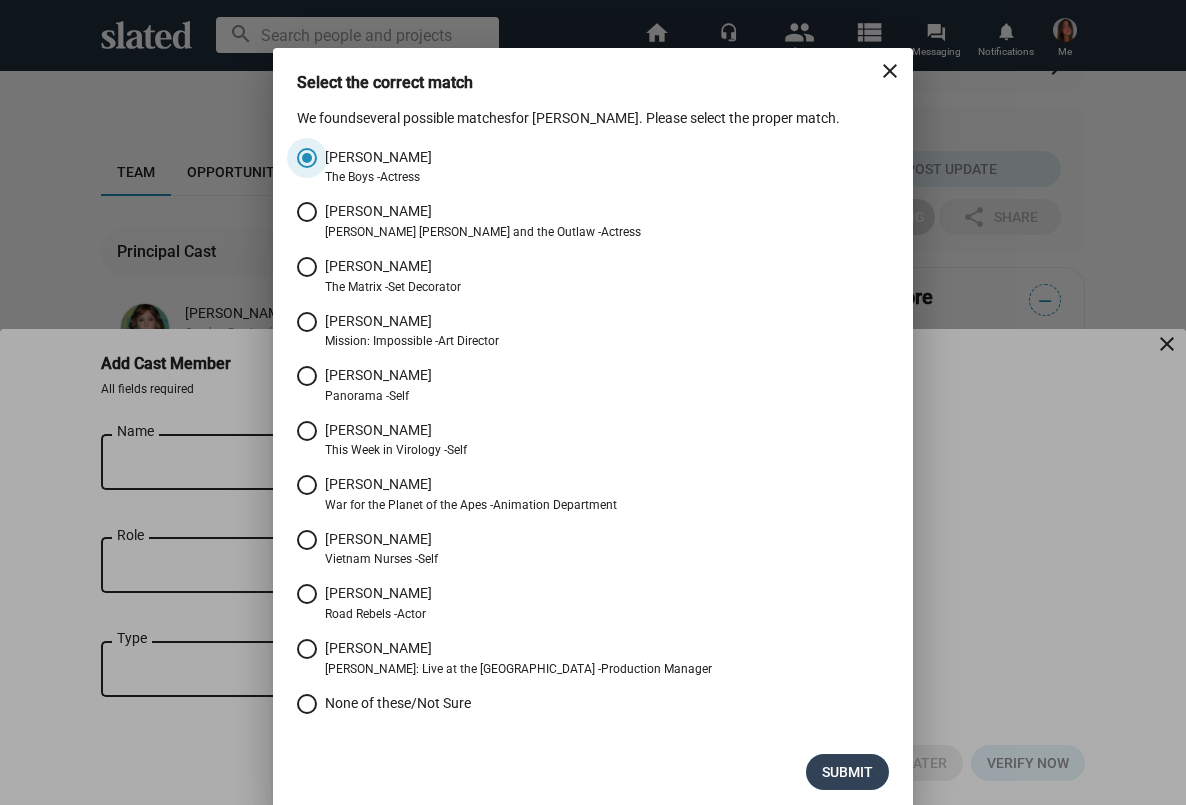 click on "Submit" at bounding box center [847, 772] 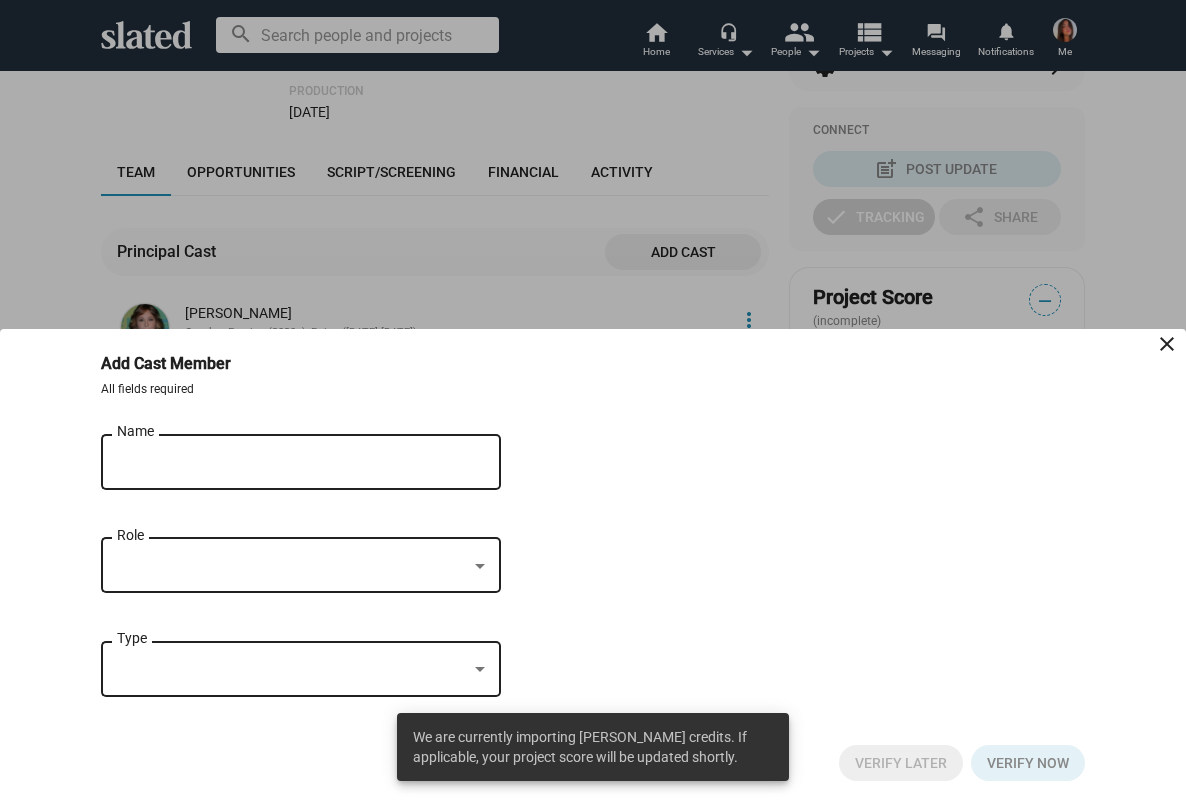 click on "Khadijah Roberts-Abdullah Name" at bounding box center [287, 459] 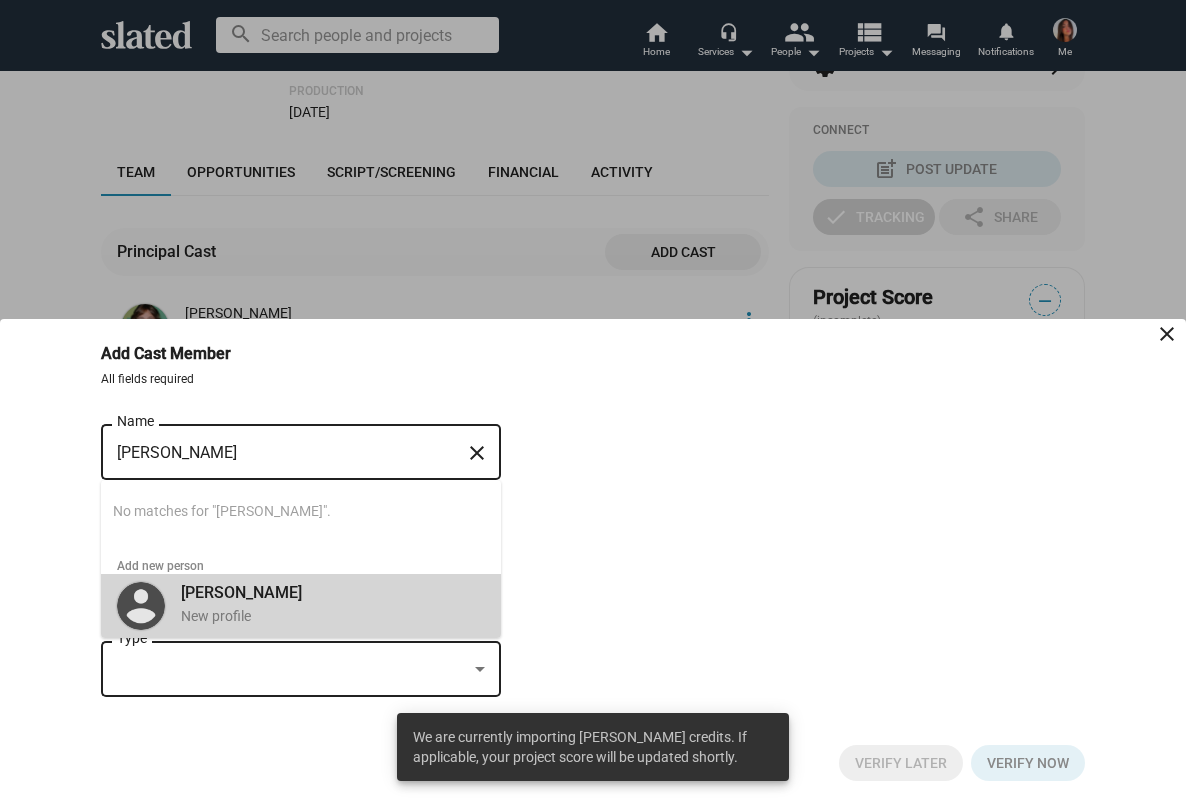 click on "Khadijah Roberts-Abdullah" at bounding box center (241, 592) 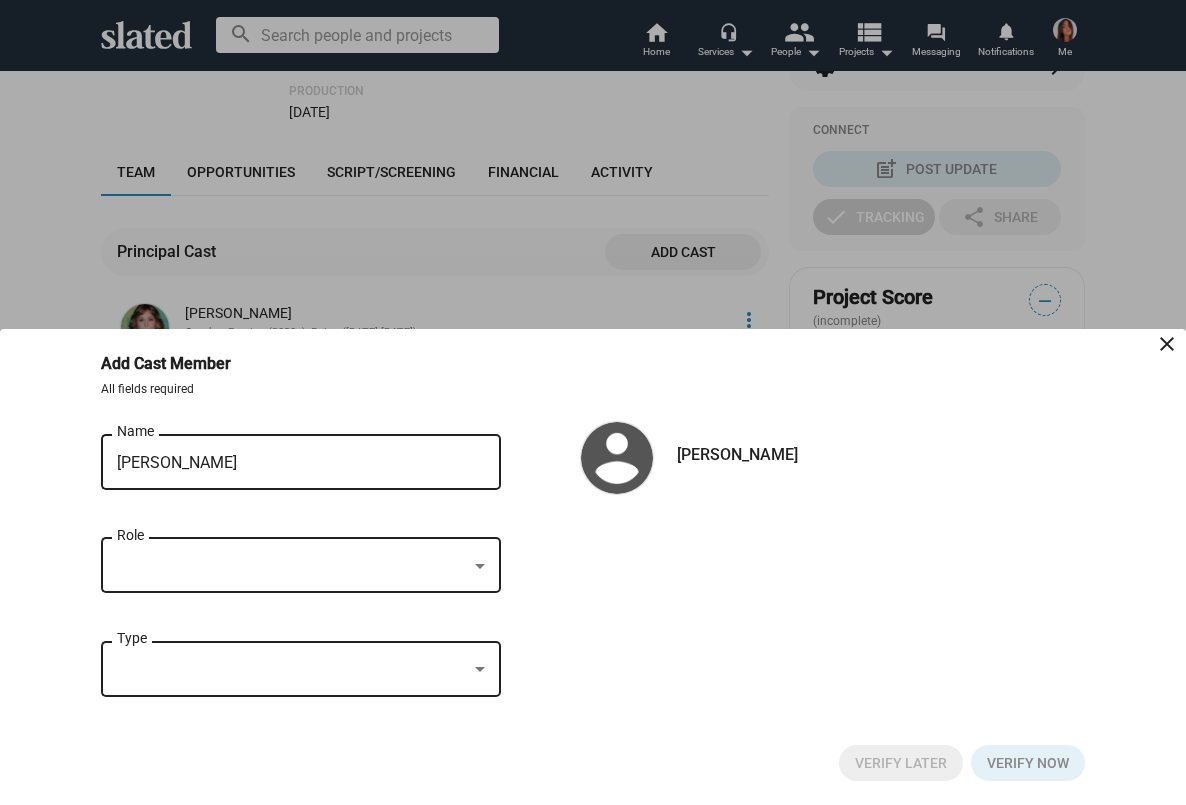 click on "Role" 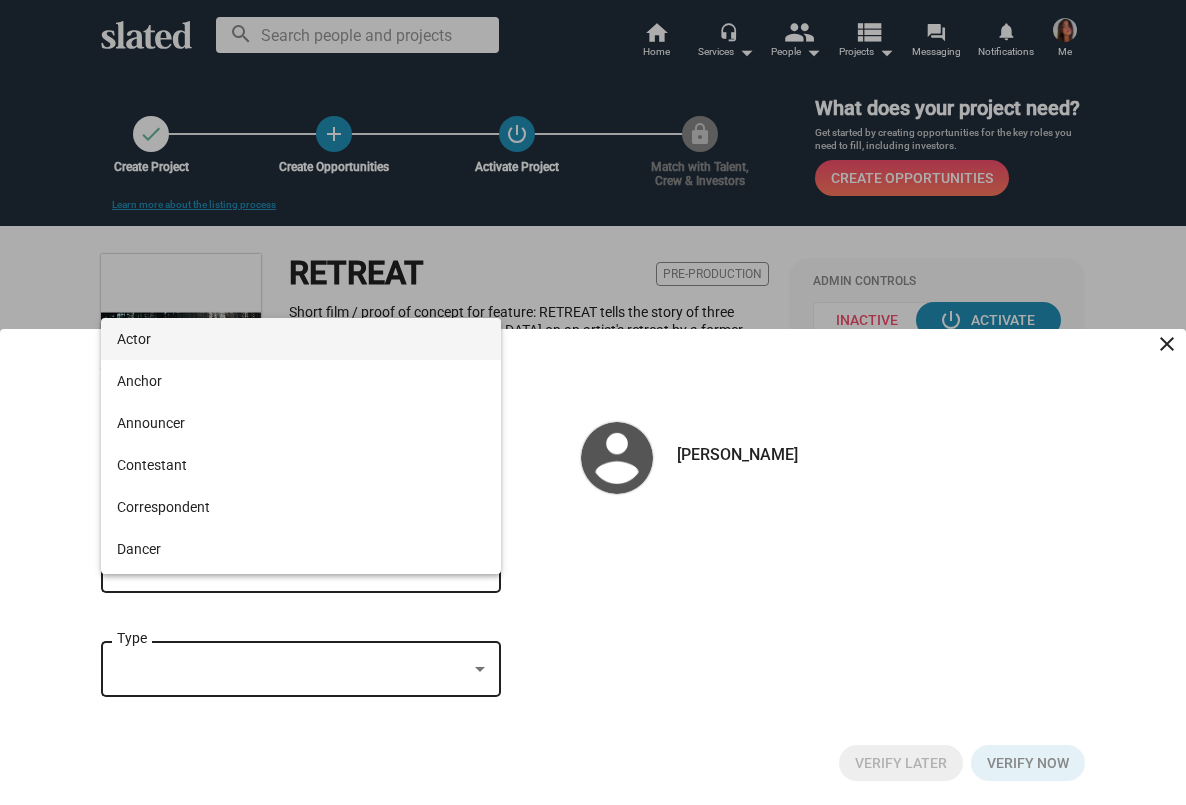 scroll, scrollTop: 0, scrollLeft: 0, axis: both 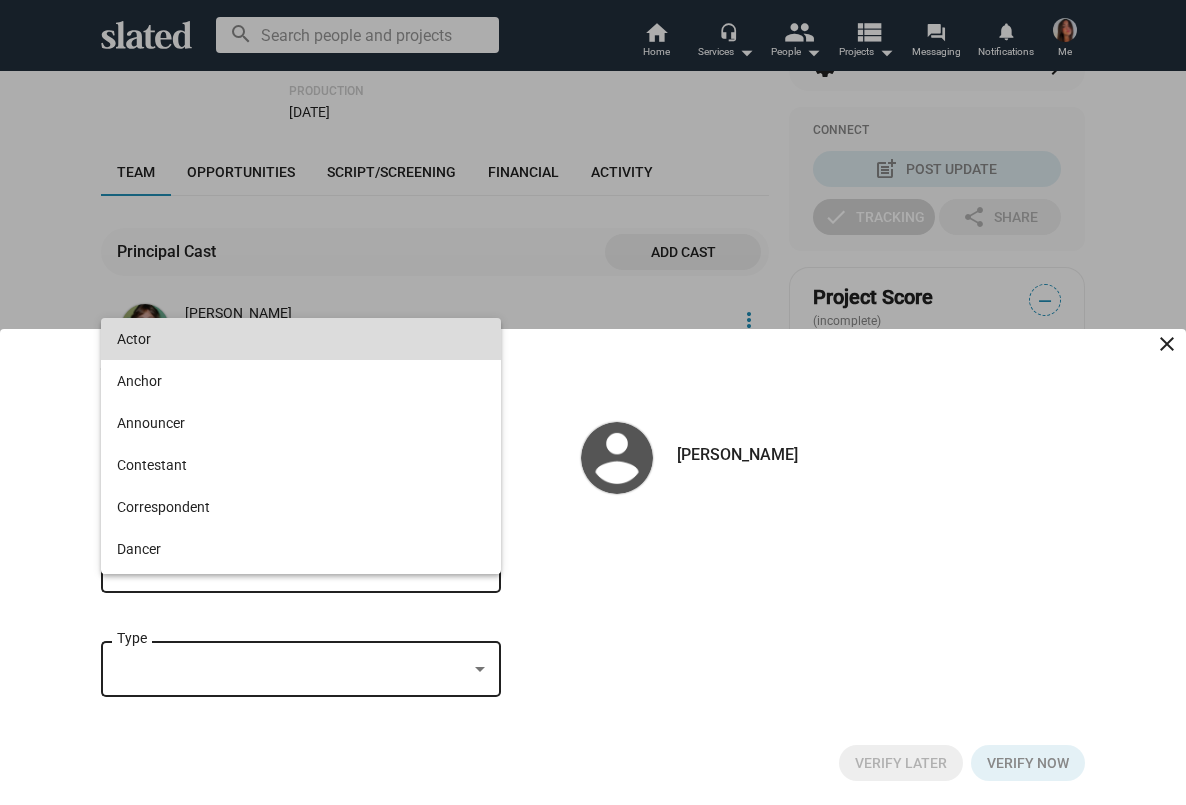 click on "Actor" at bounding box center [301, 339] 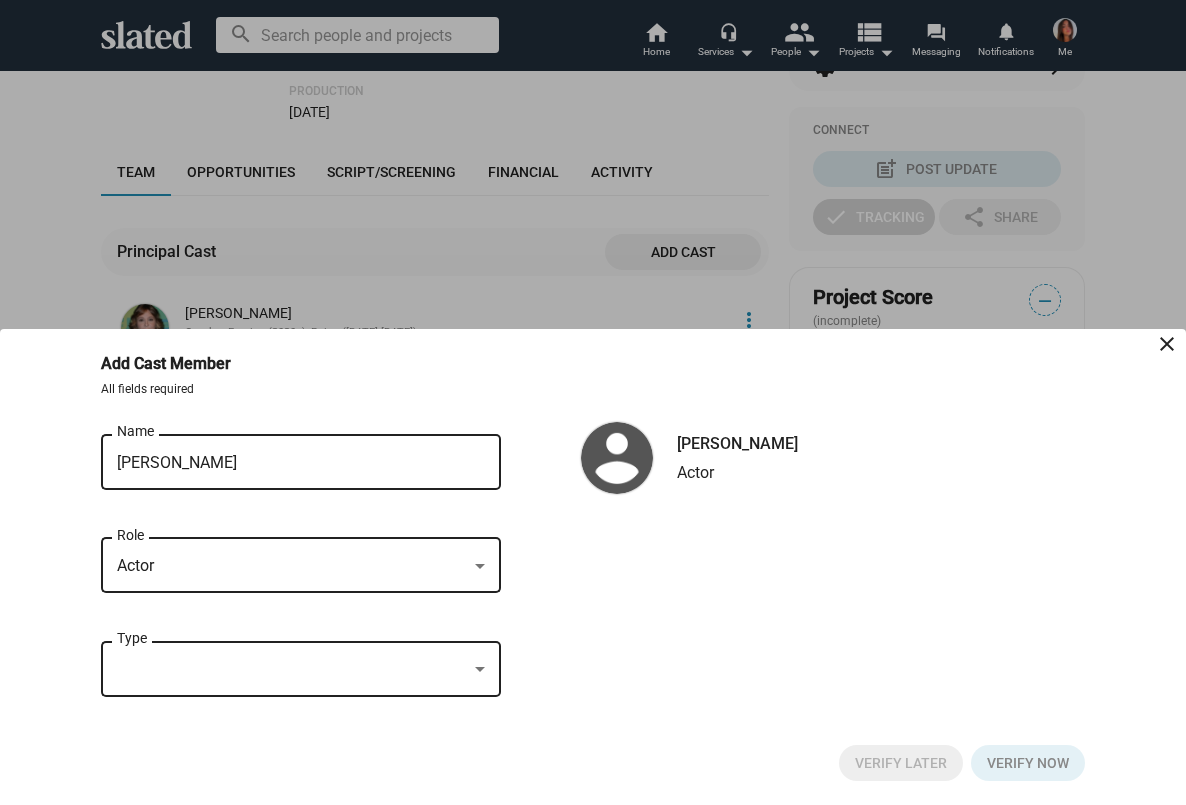 click at bounding box center (292, 669) 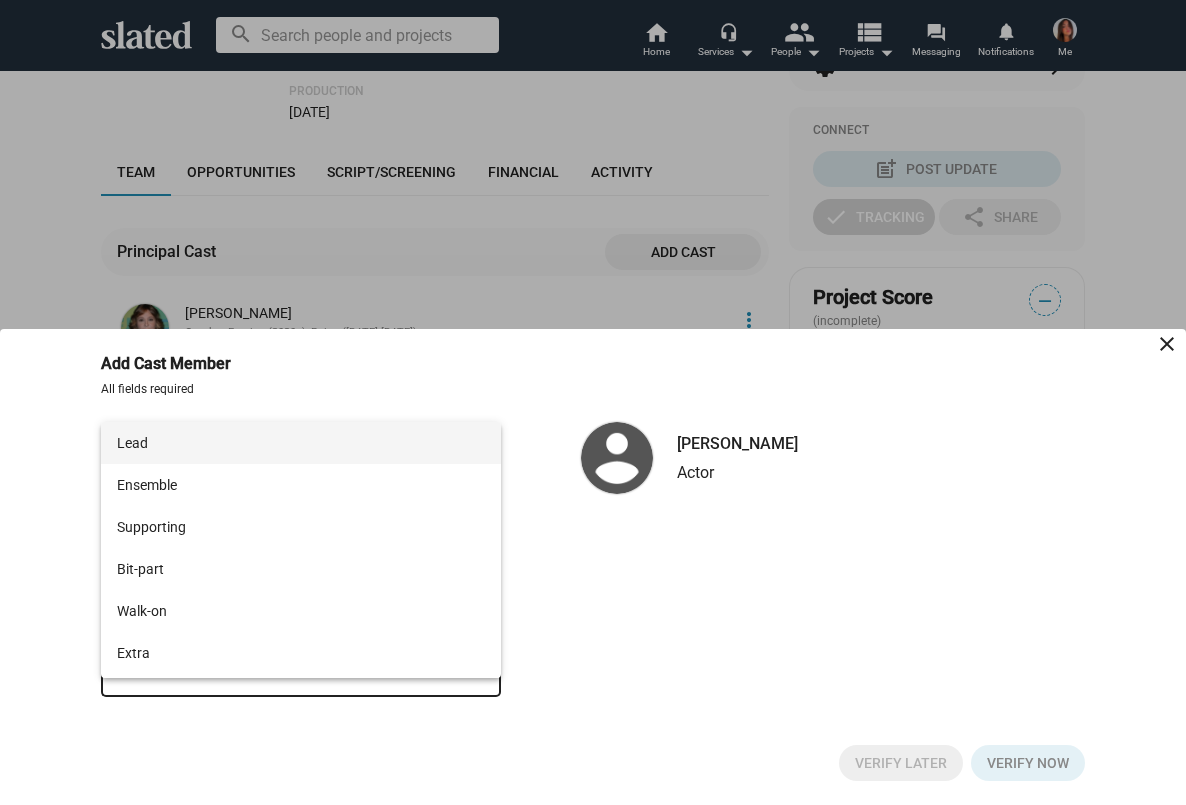 click on "Lead" at bounding box center [301, 443] 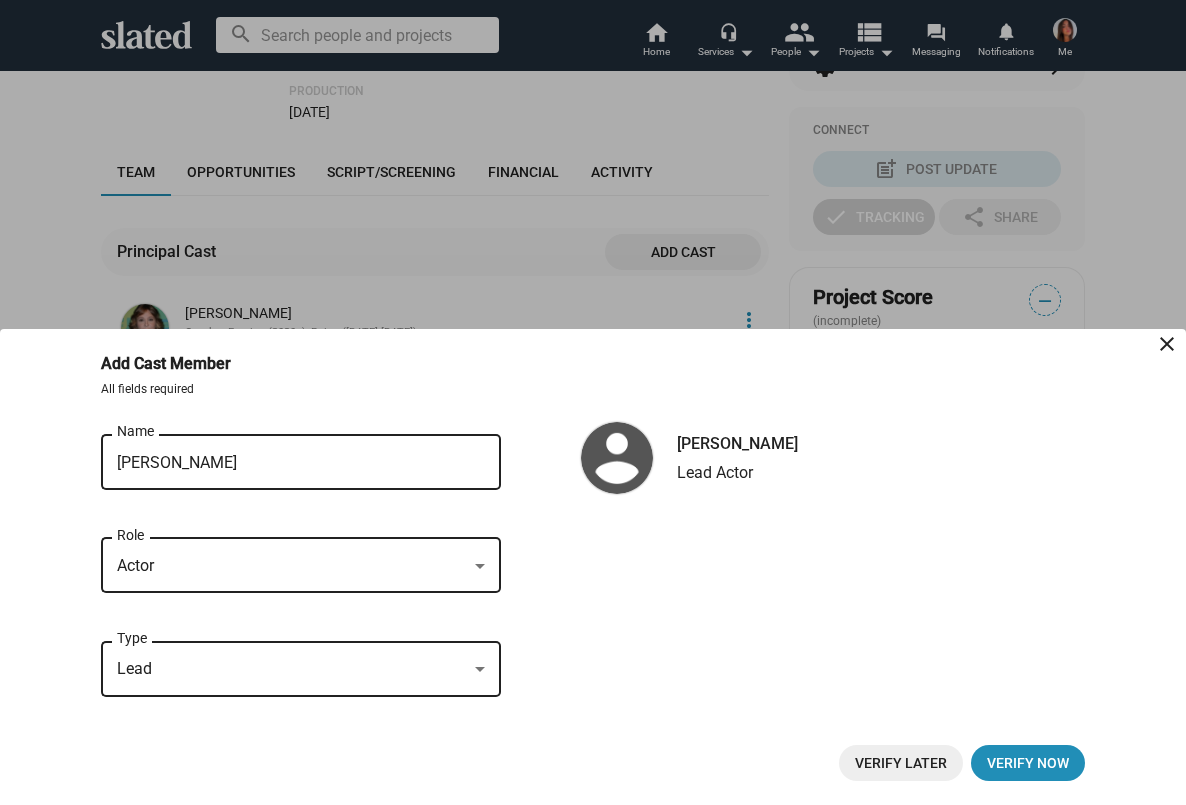 click on "Verify Later" at bounding box center (901, 763) 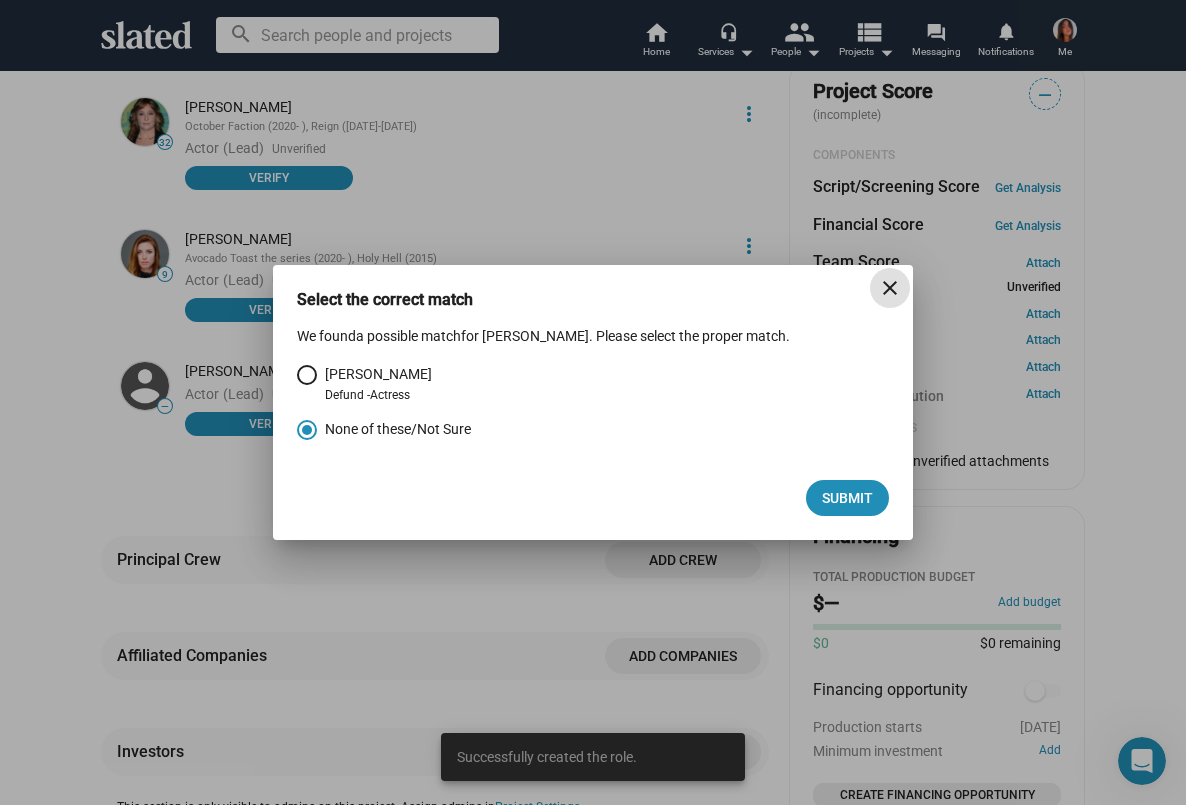 scroll, scrollTop: 644, scrollLeft: 0, axis: vertical 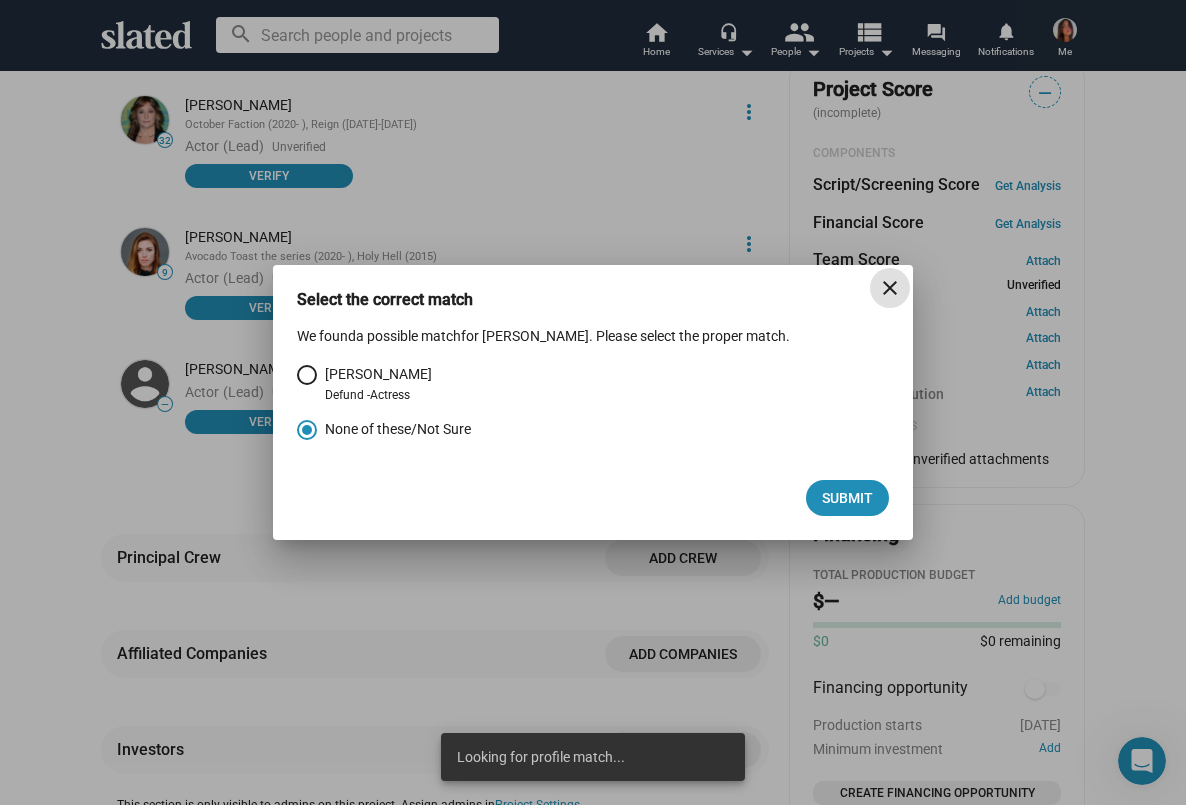 click on "[PERSON_NAME]" at bounding box center [378, 374] 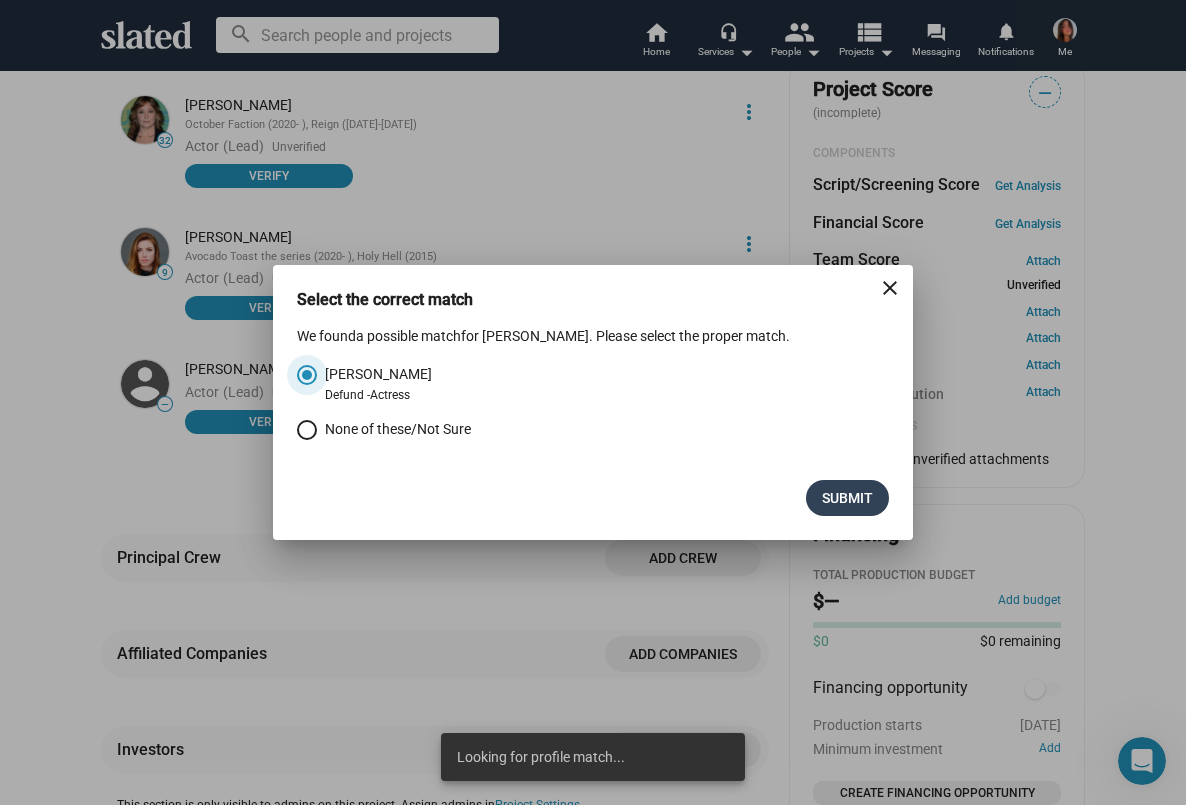 click on "Submit" at bounding box center [847, 498] 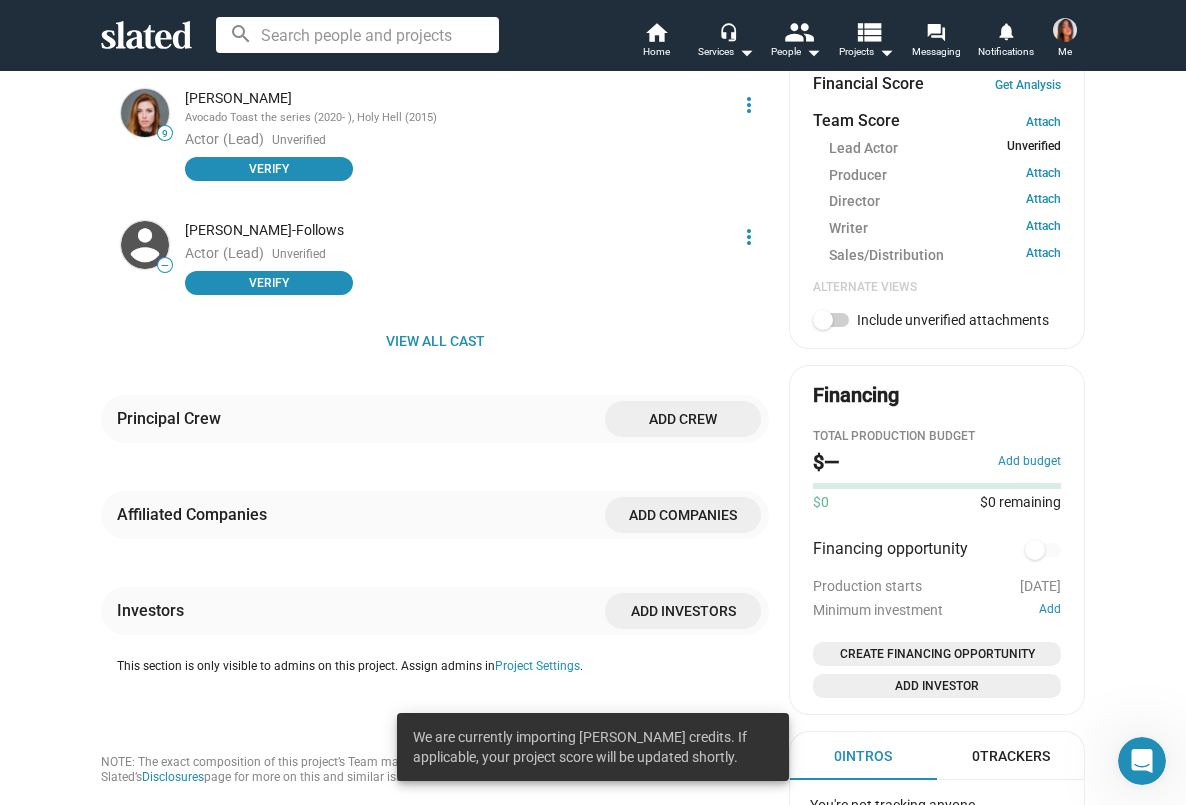 scroll, scrollTop: 810, scrollLeft: 0, axis: vertical 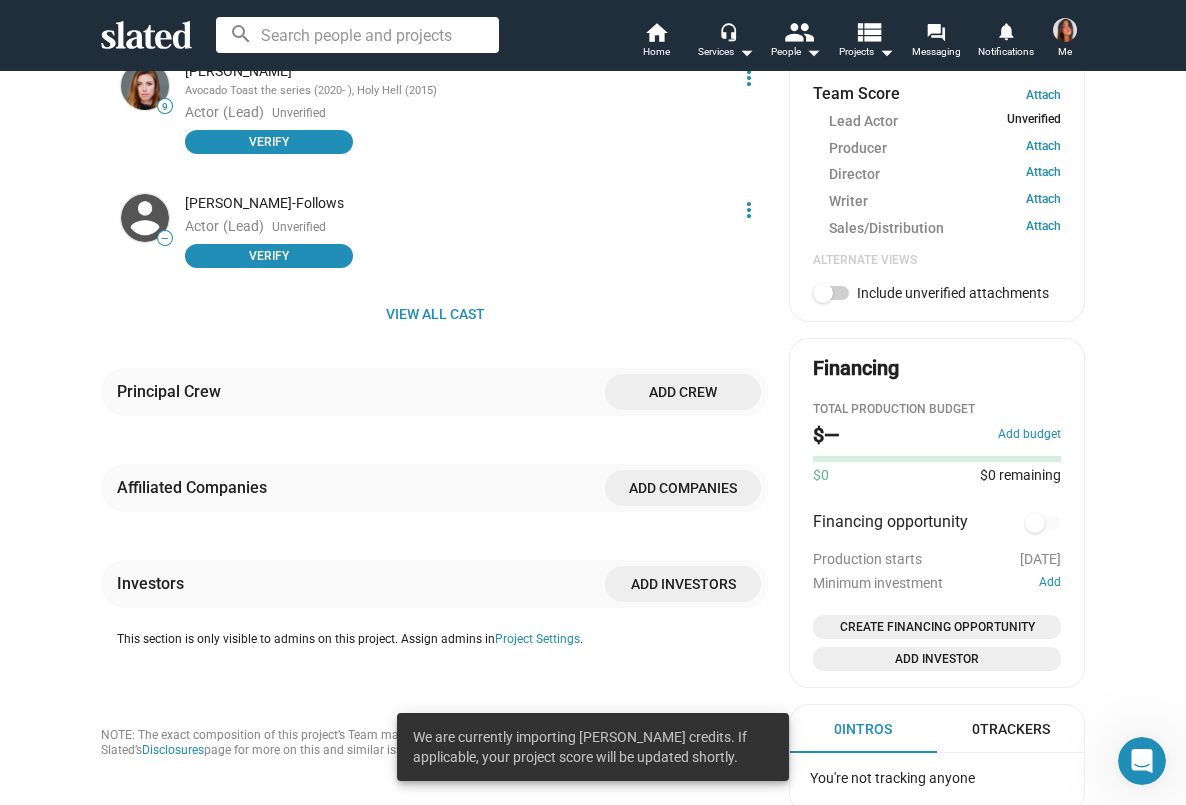click on "Add crew" 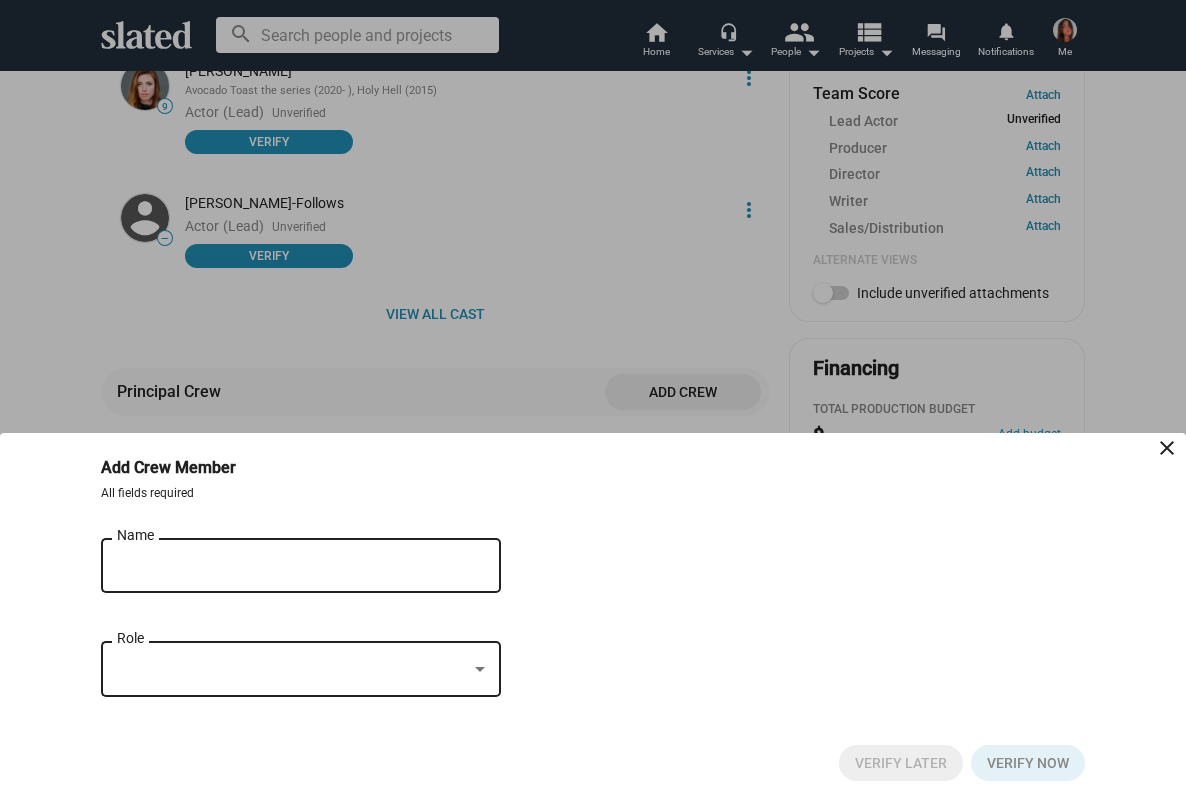 click on "Name" at bounding box center (287, 566) 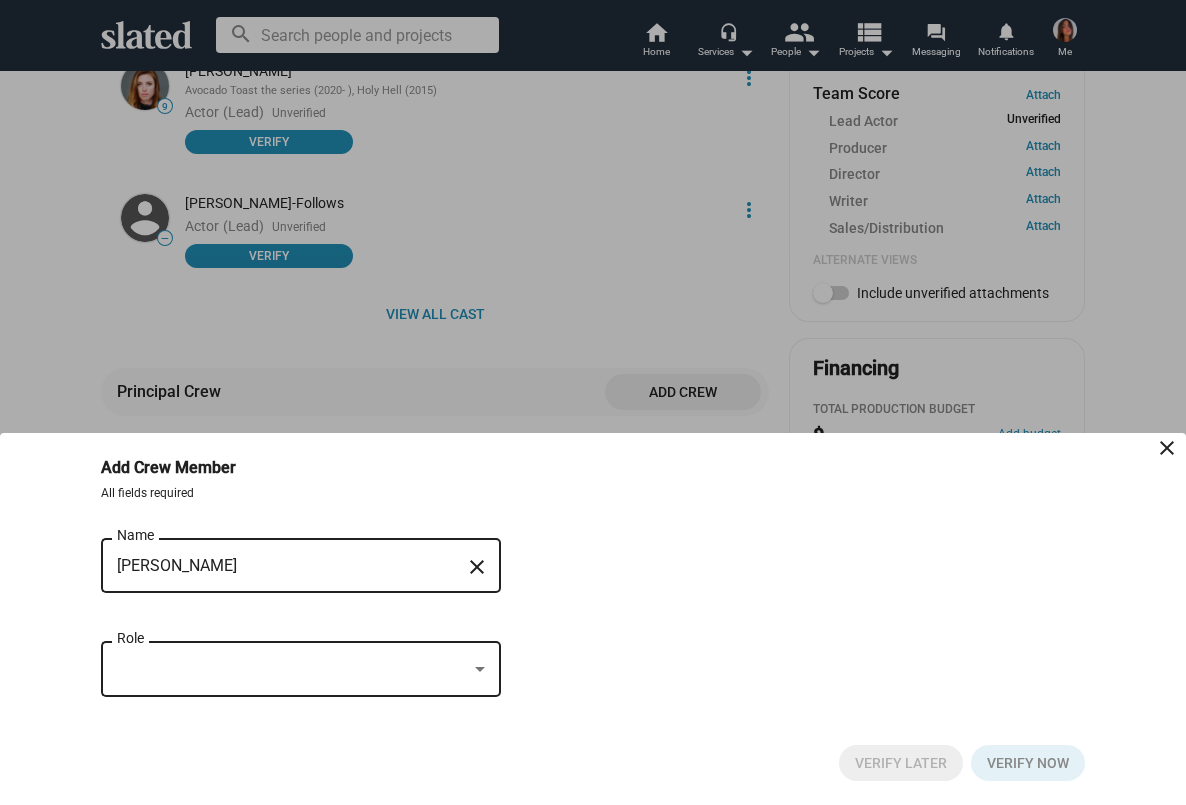 type on "[PERSON_NAME]" 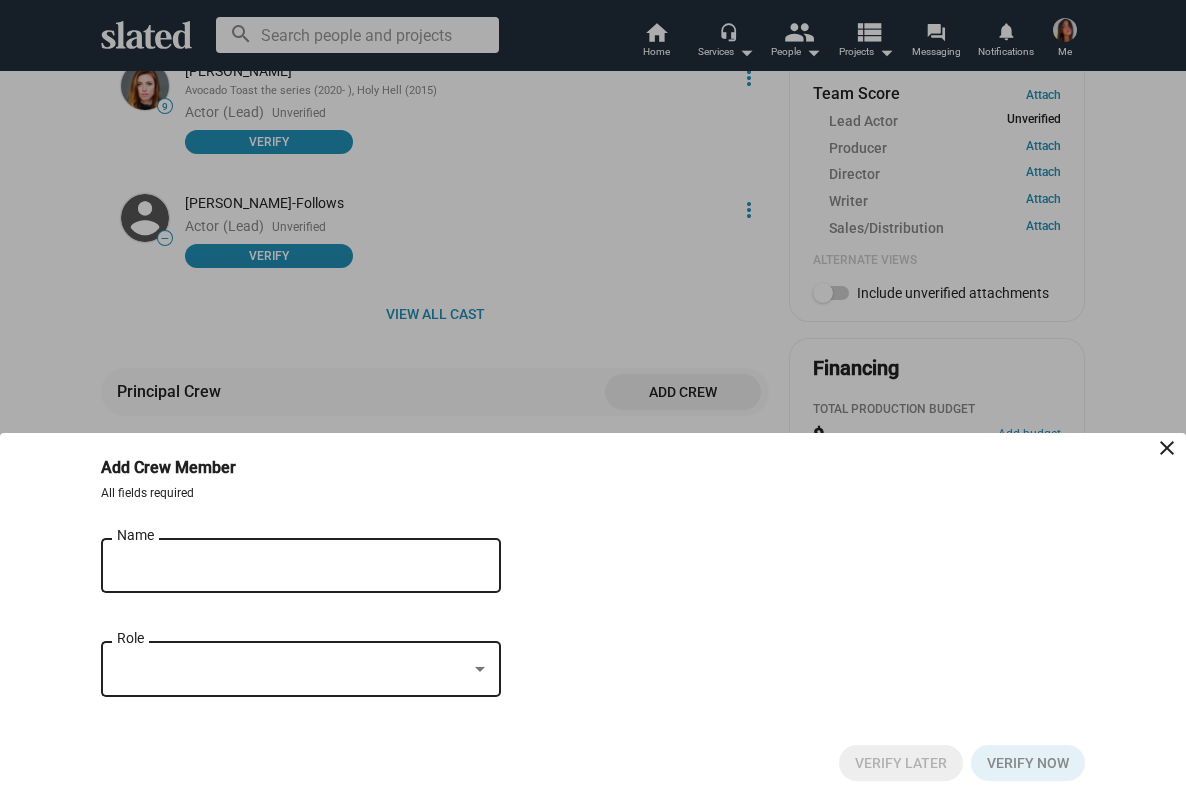 click on "[PERSON_NAME]" at bounding box center (287, 566) 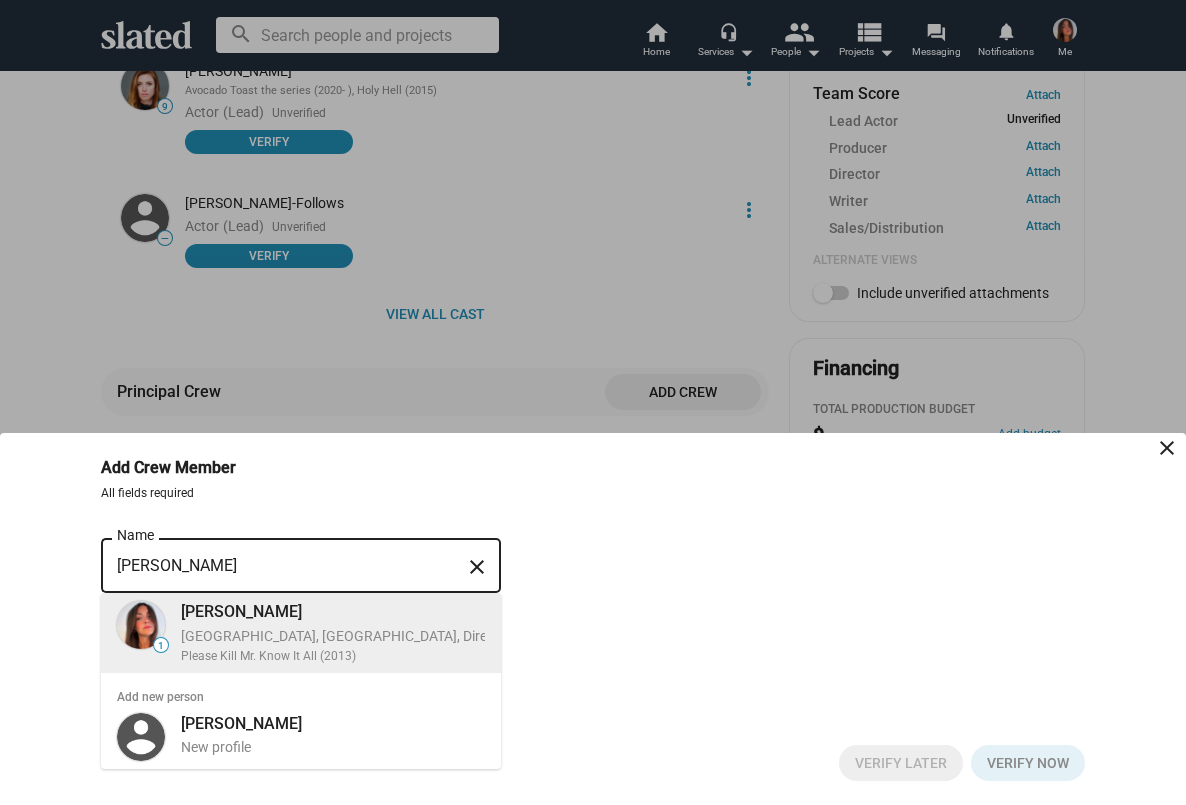 click on "Toronto, Canada, Director, Producer" at bounding box center [377, 636] 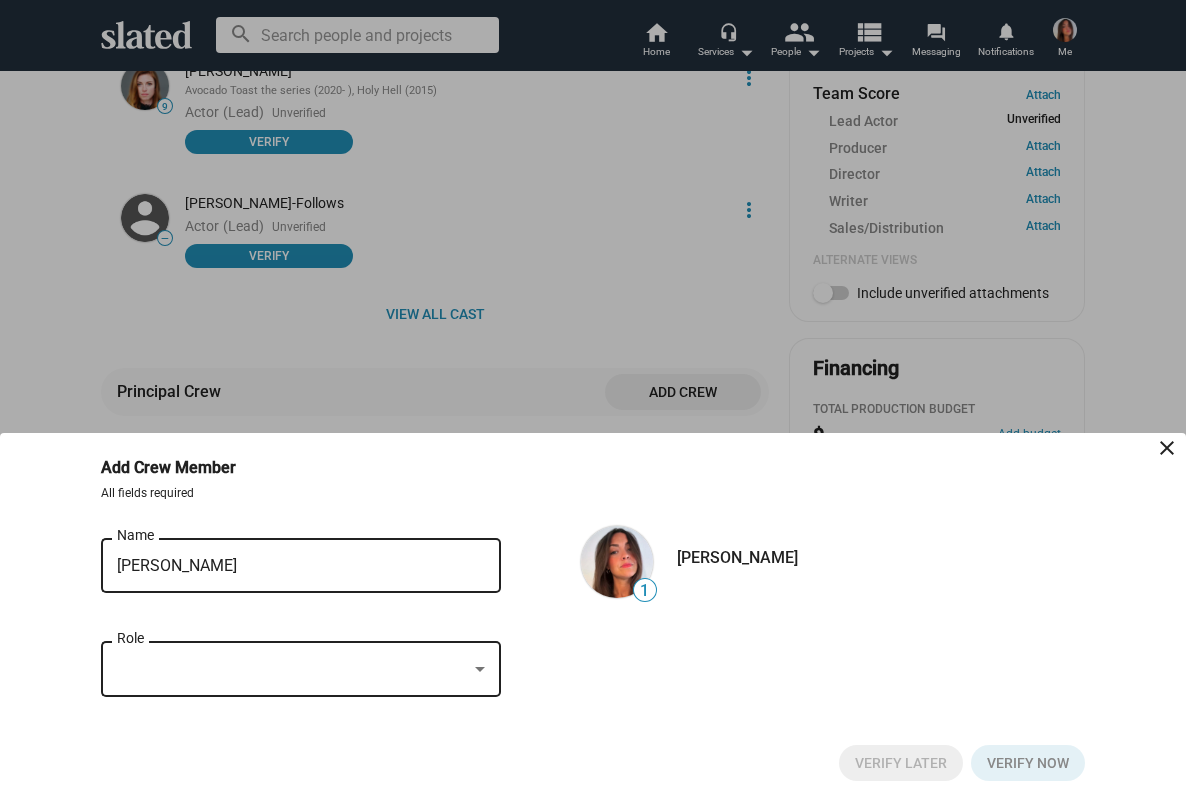 click at bounding box center [292, 669] 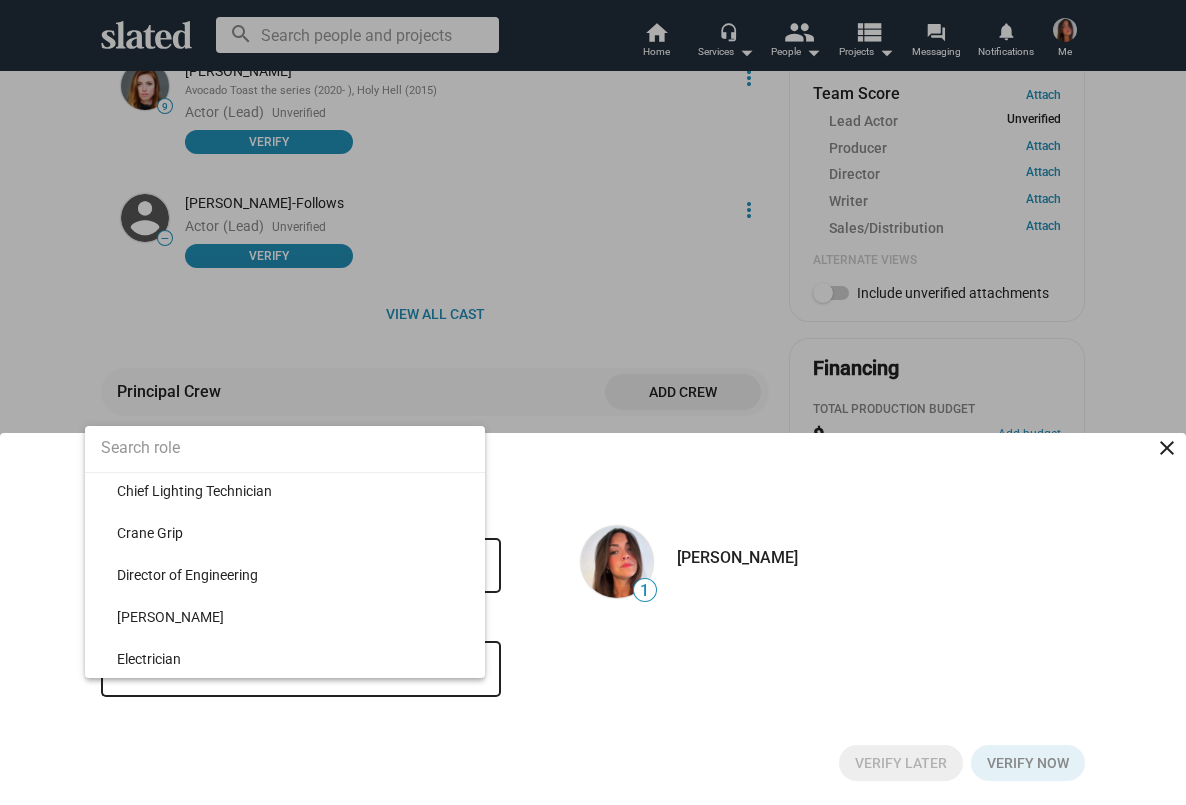 scroll, scrollTop: 6976, scrollLeft: 0, axis: vertical 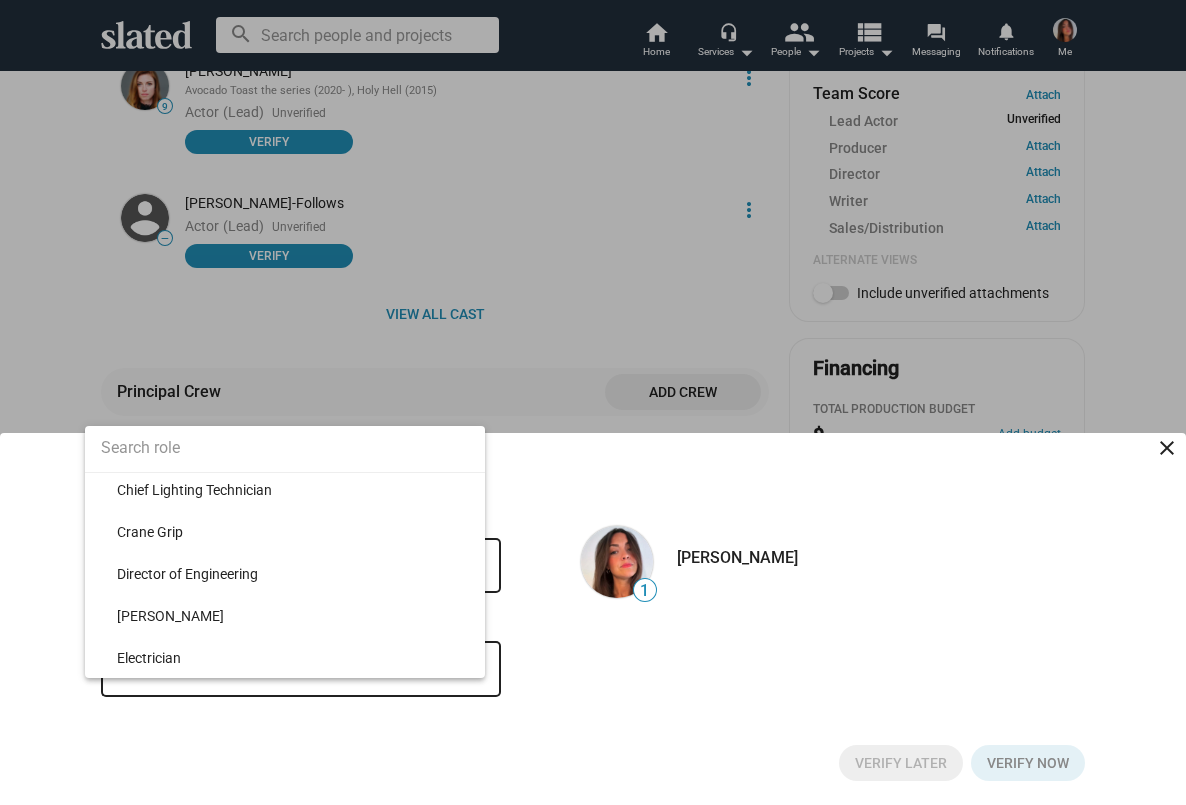 click at bounding box center (285, 448) 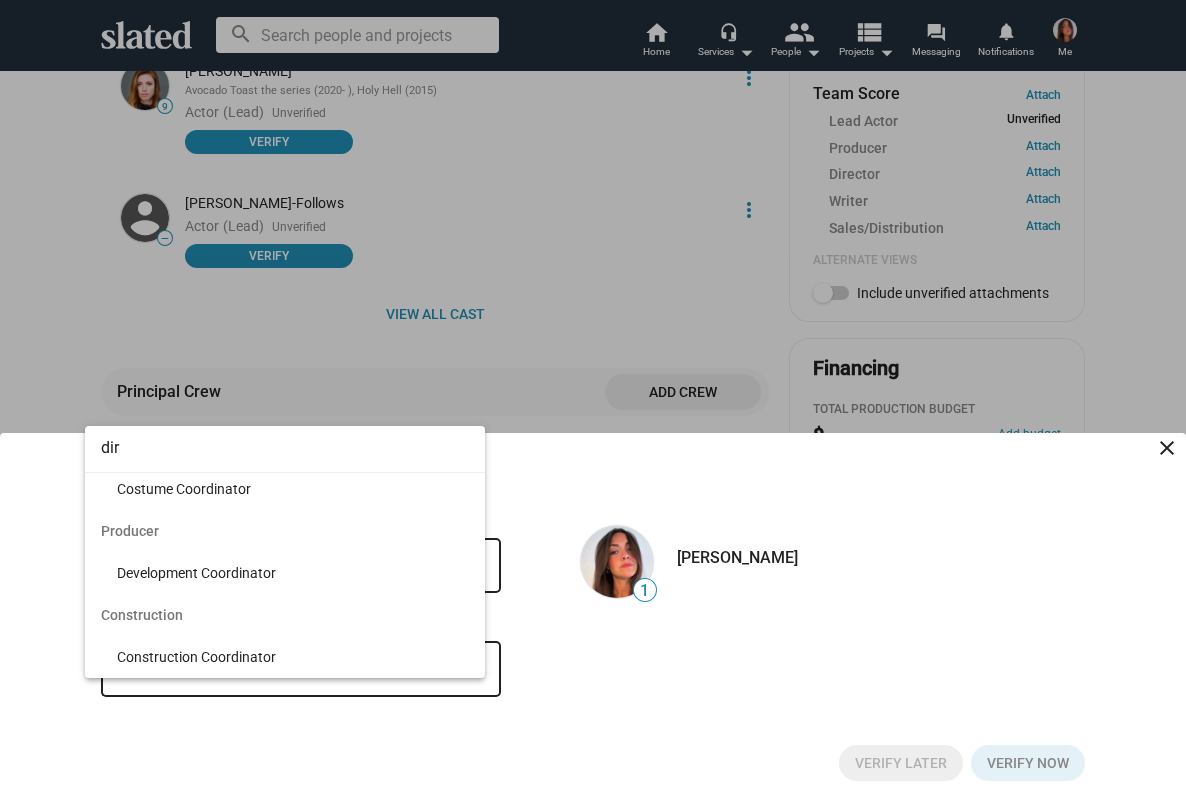 scroll, scrollTop: 1139, scrollLeft: 0, axis: vertical 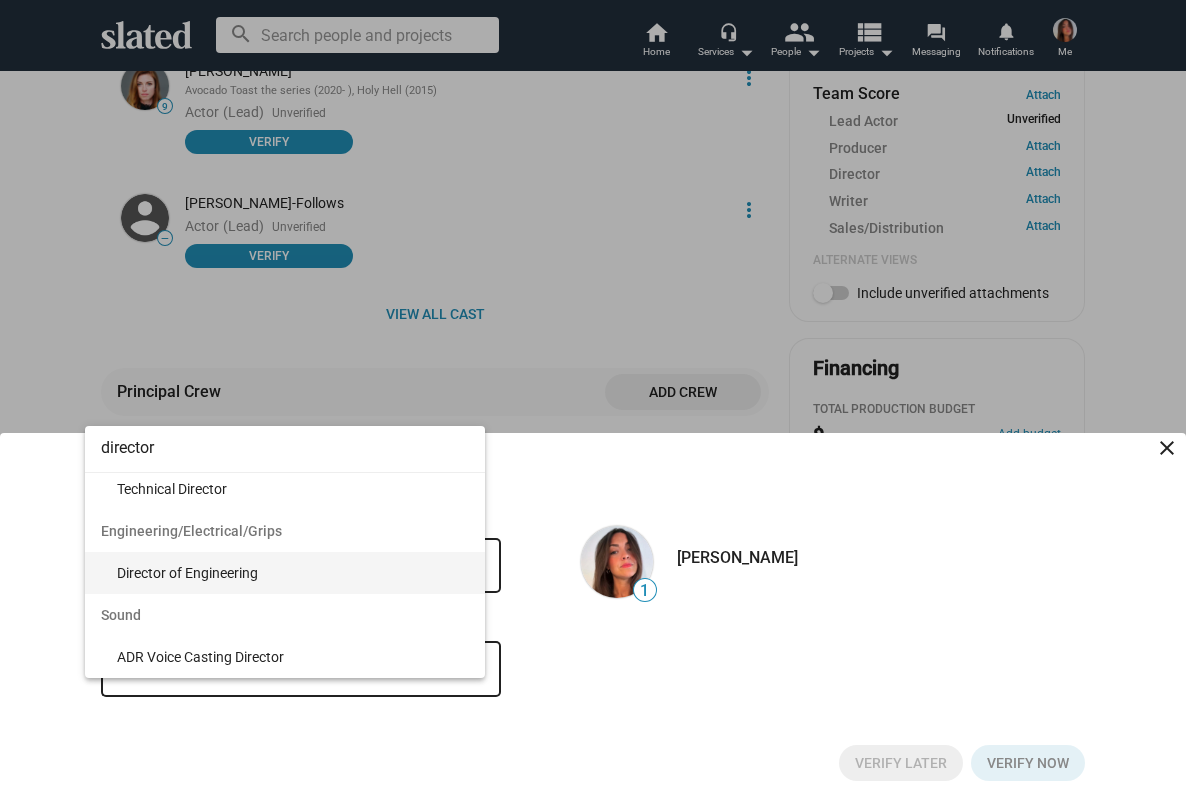 type on "director" 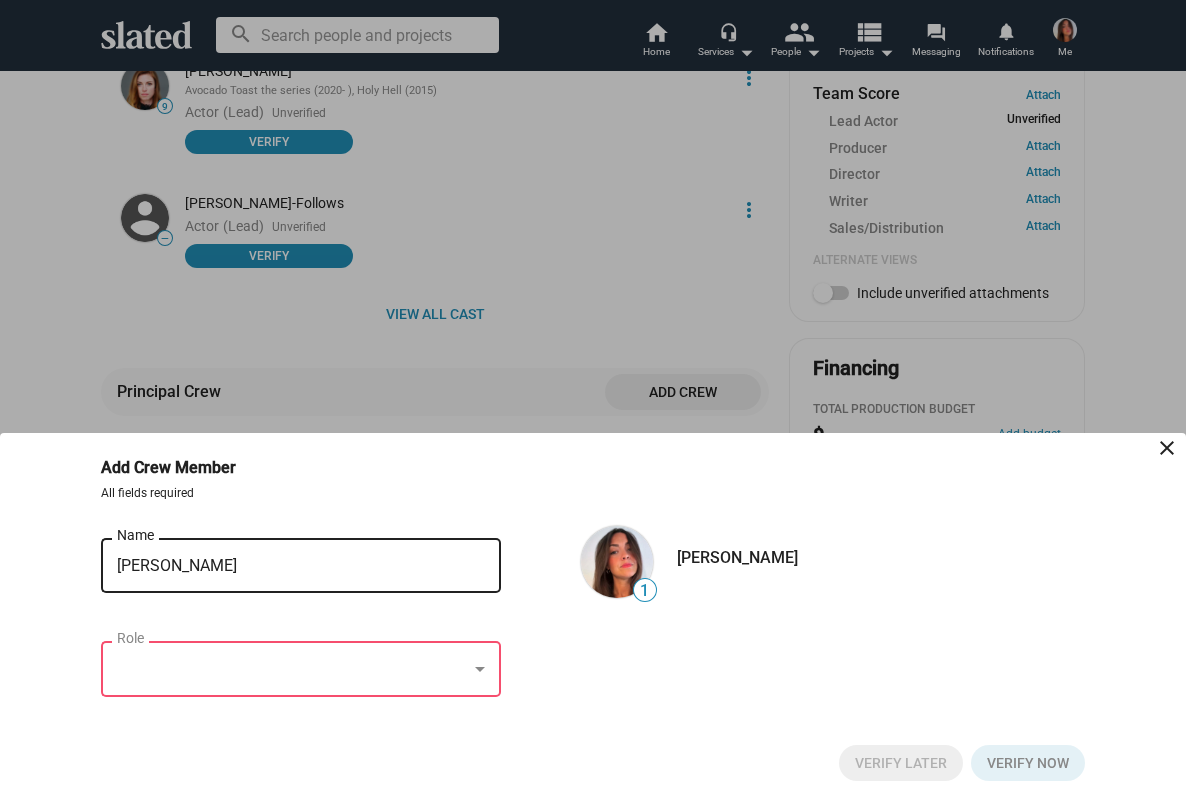 click on "close" at bounding box center (1167, 448) 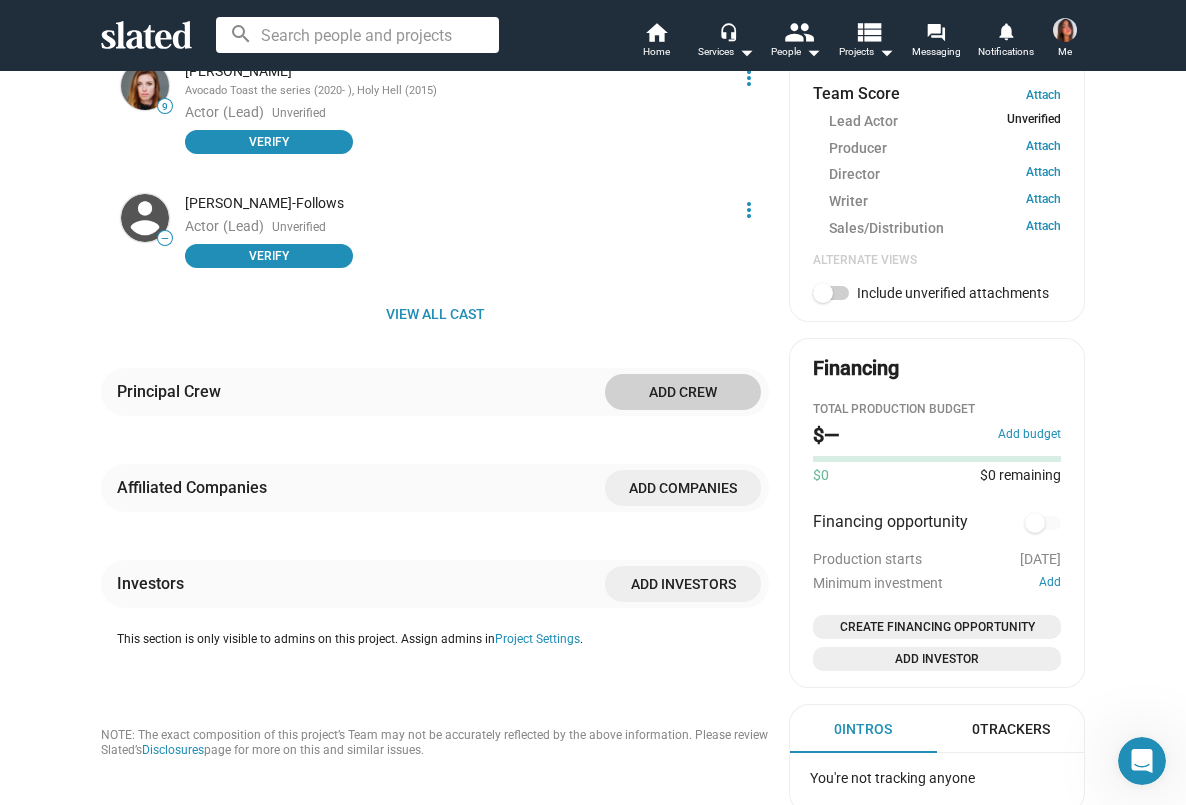 scroll, scrollTop: 824, scrollLeft: 0, axis: vertical 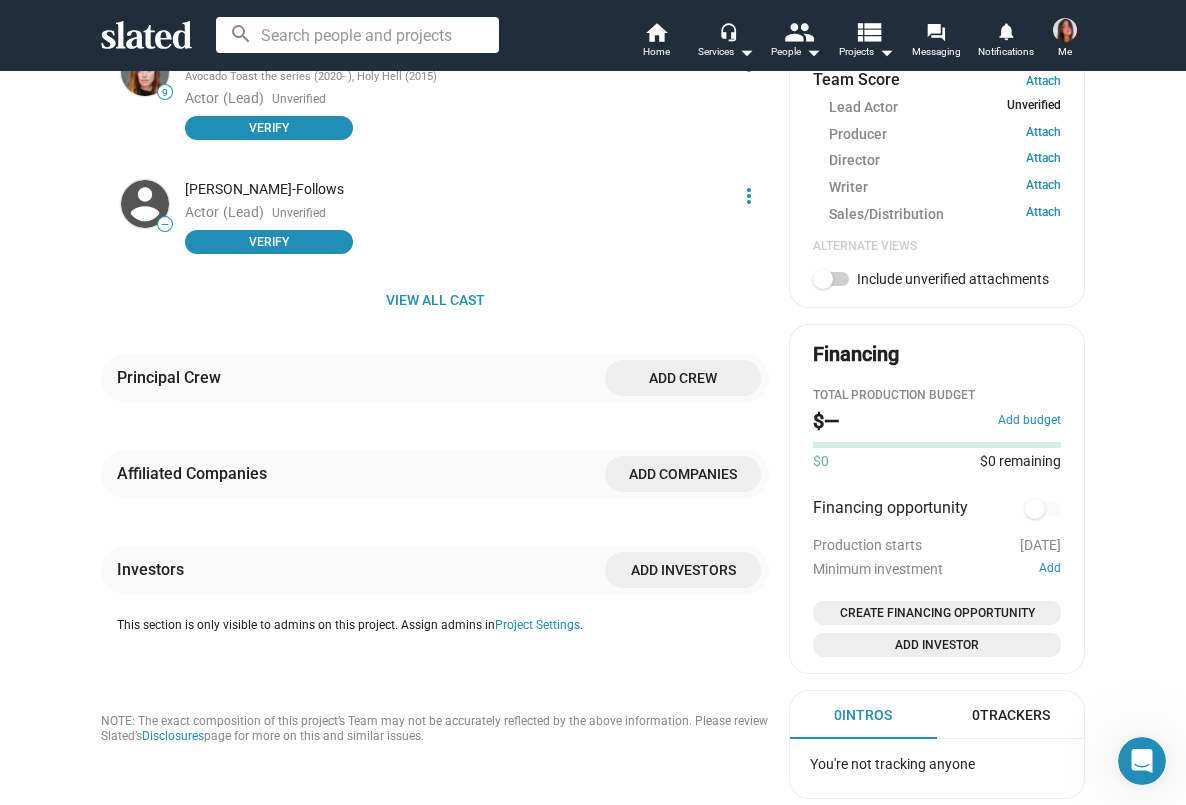 click on "Add crew" 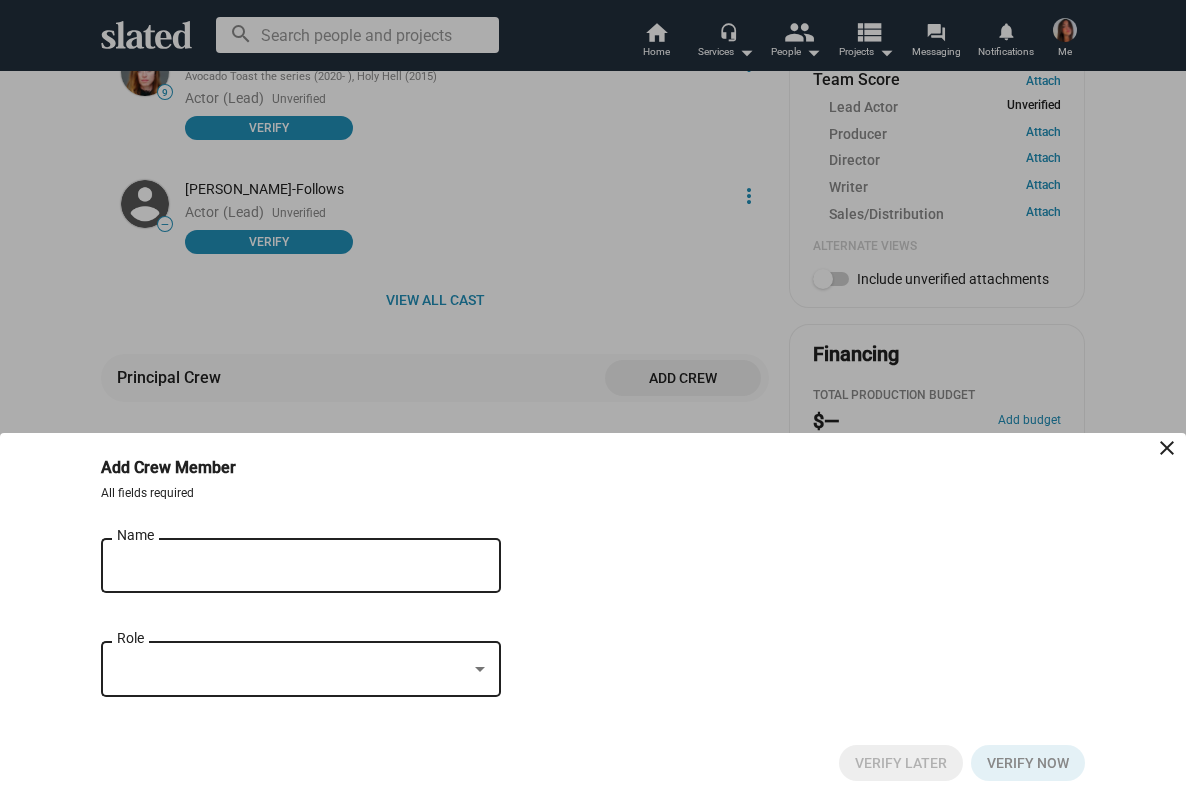 click on "Name" at bounding box center [287, 566] 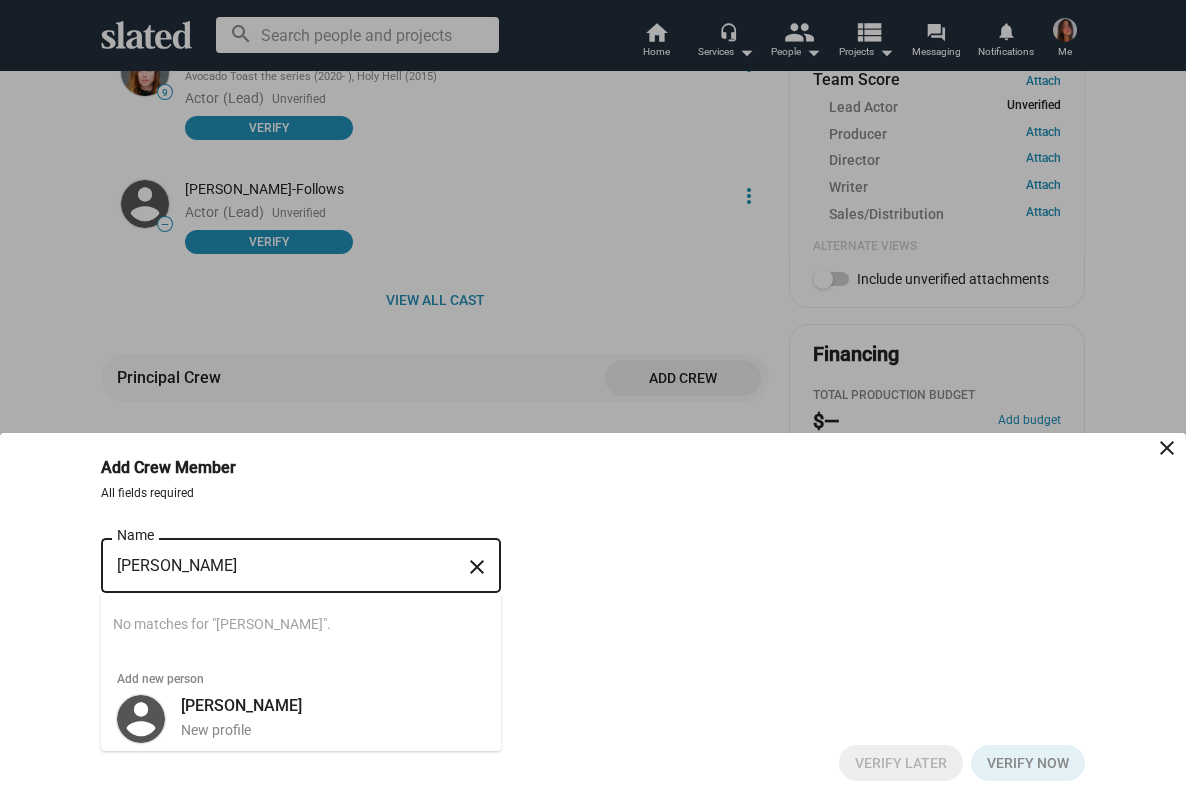 type on "Cameron Roden" 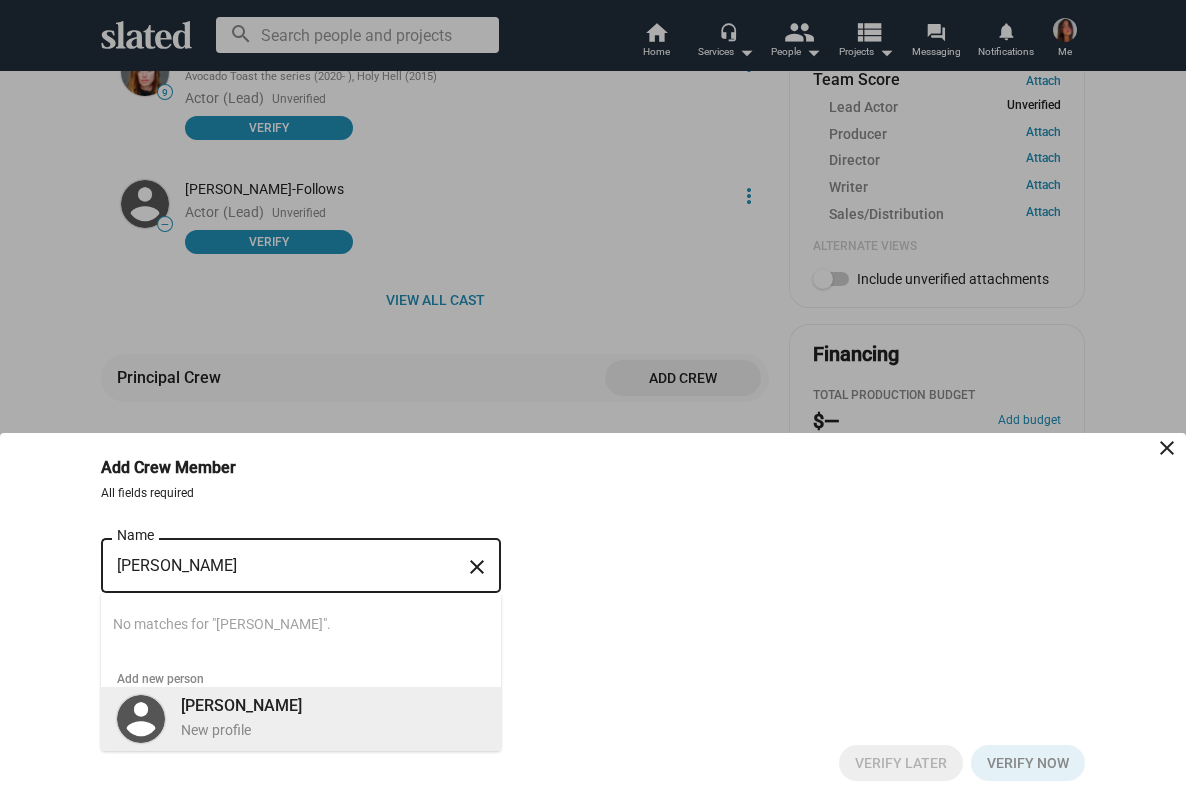 click on "Cameron Roden" at bounding box center [241, 705] 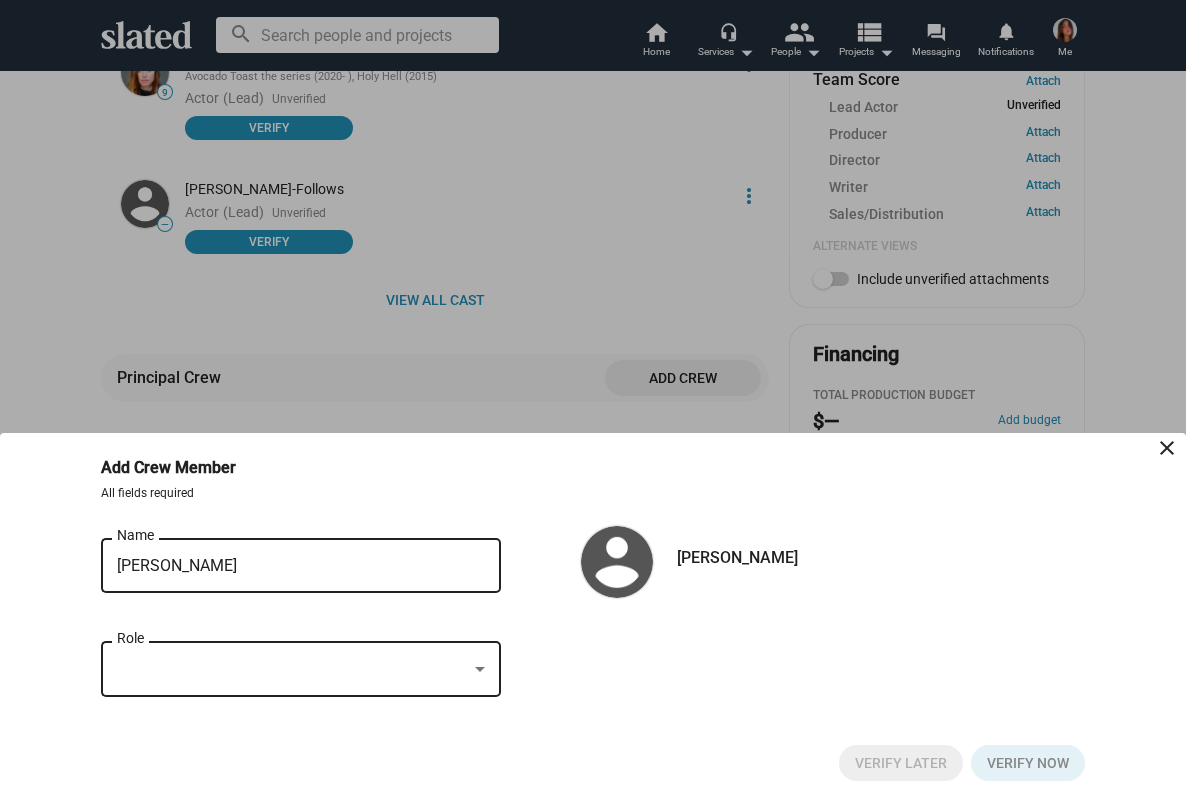click on "Role" 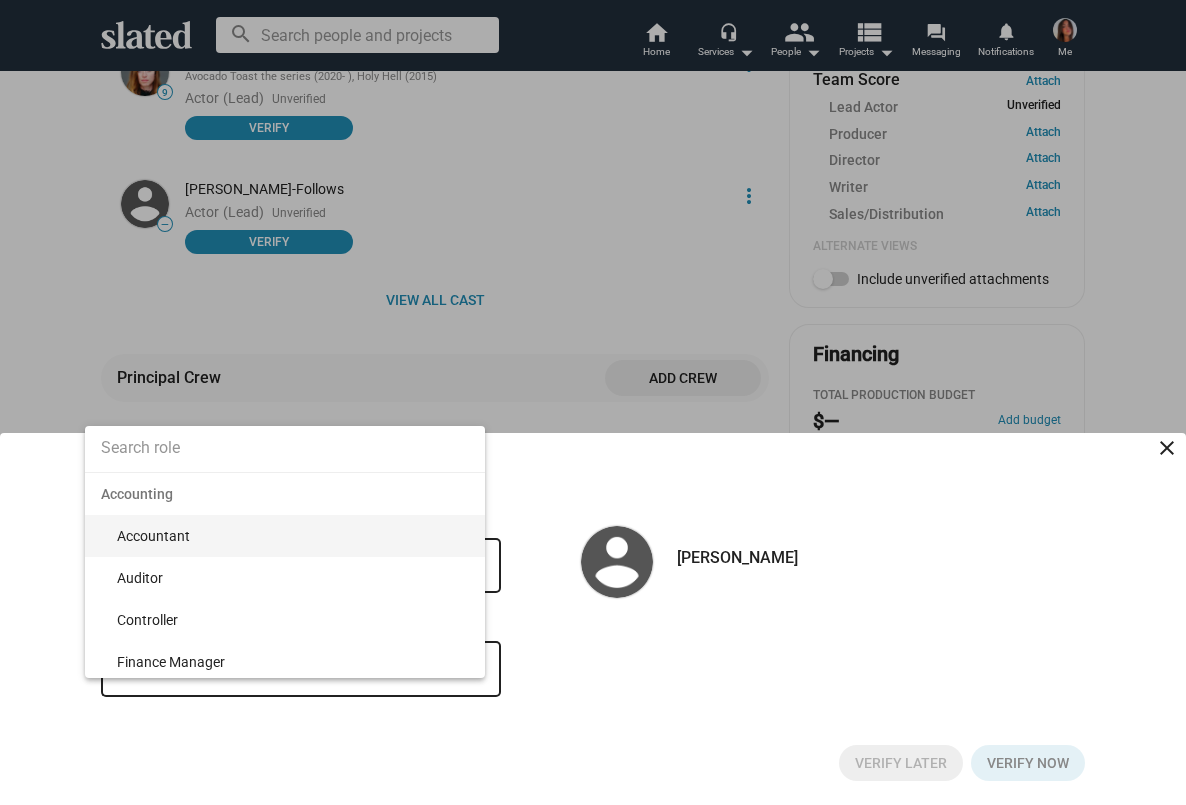 click at bounding box center [285, 448] 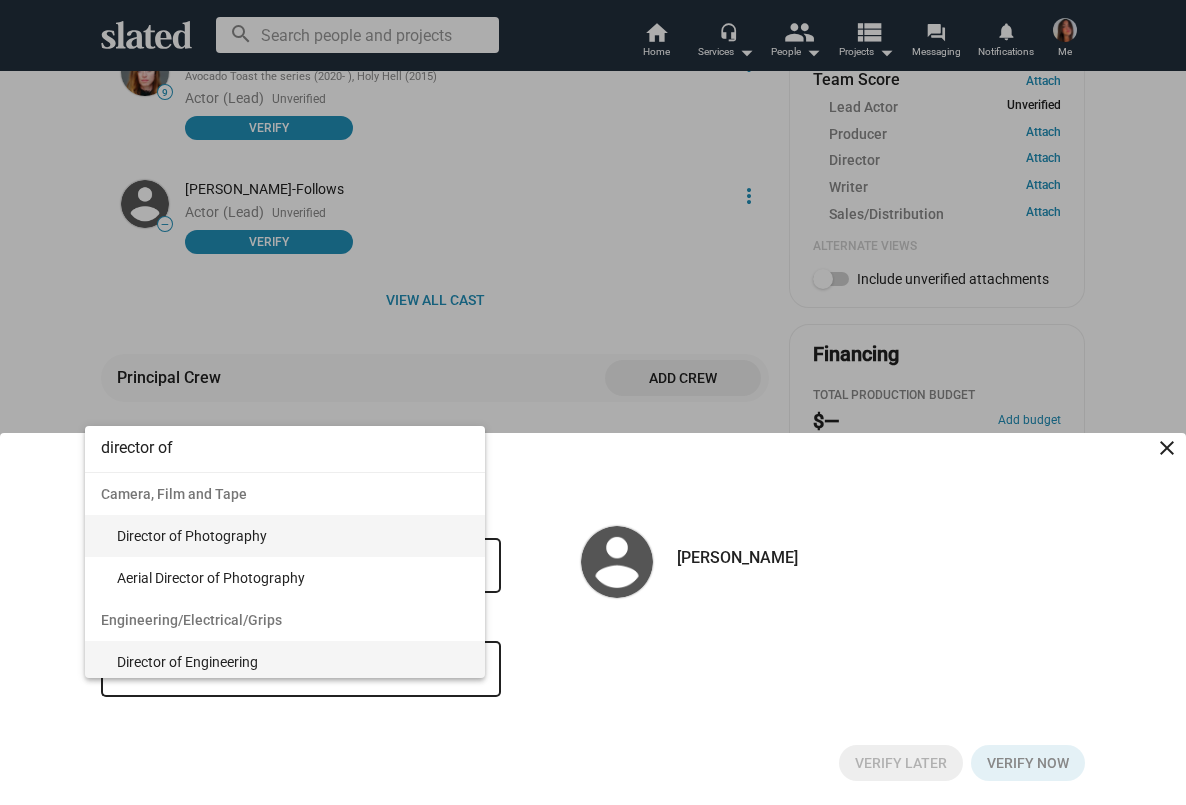 type on "director of" 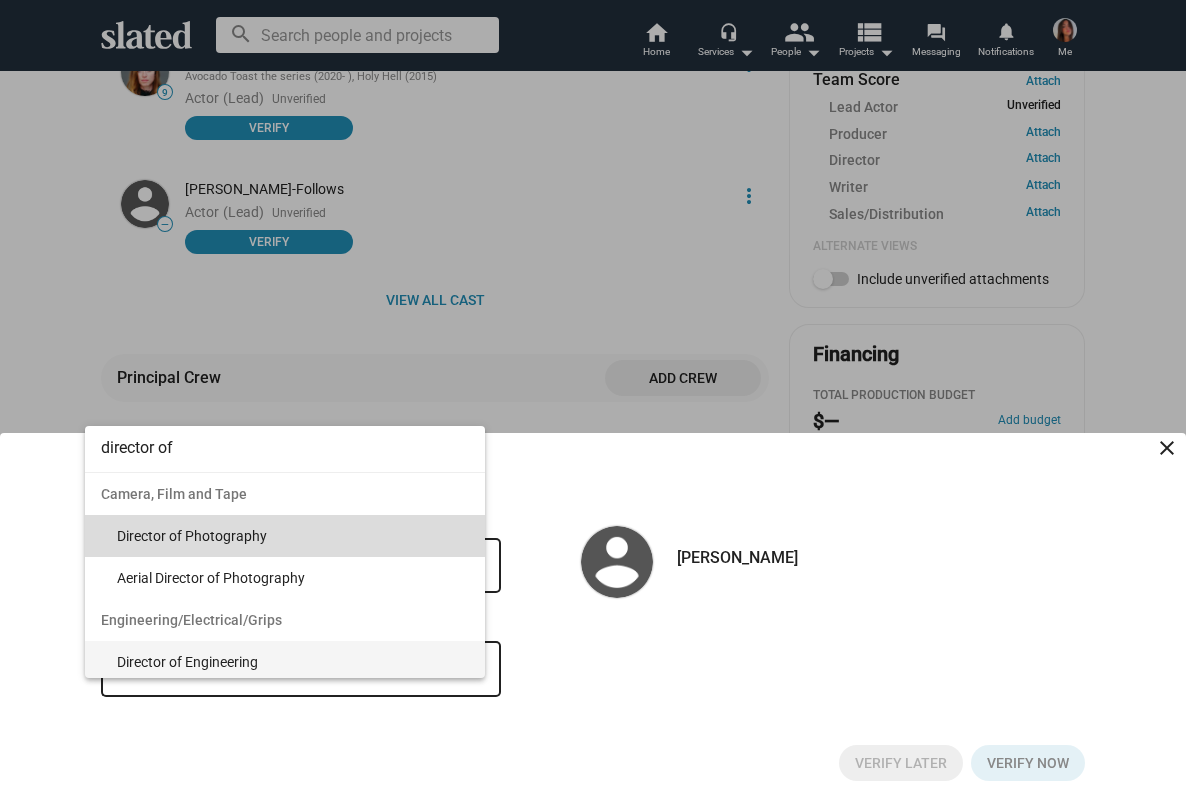 click on "Director of Photography" at bounding box center (293, 536) 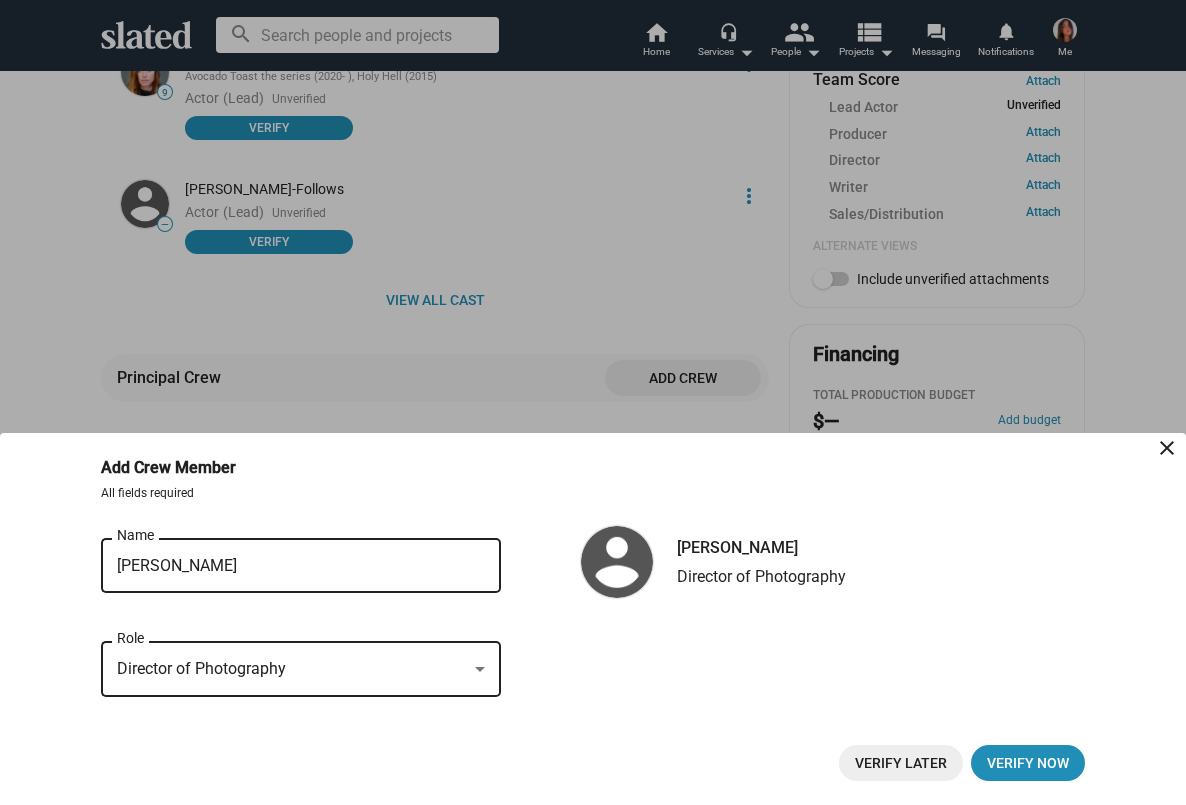 click on "Verify Later" at bounding box center (901, 763) 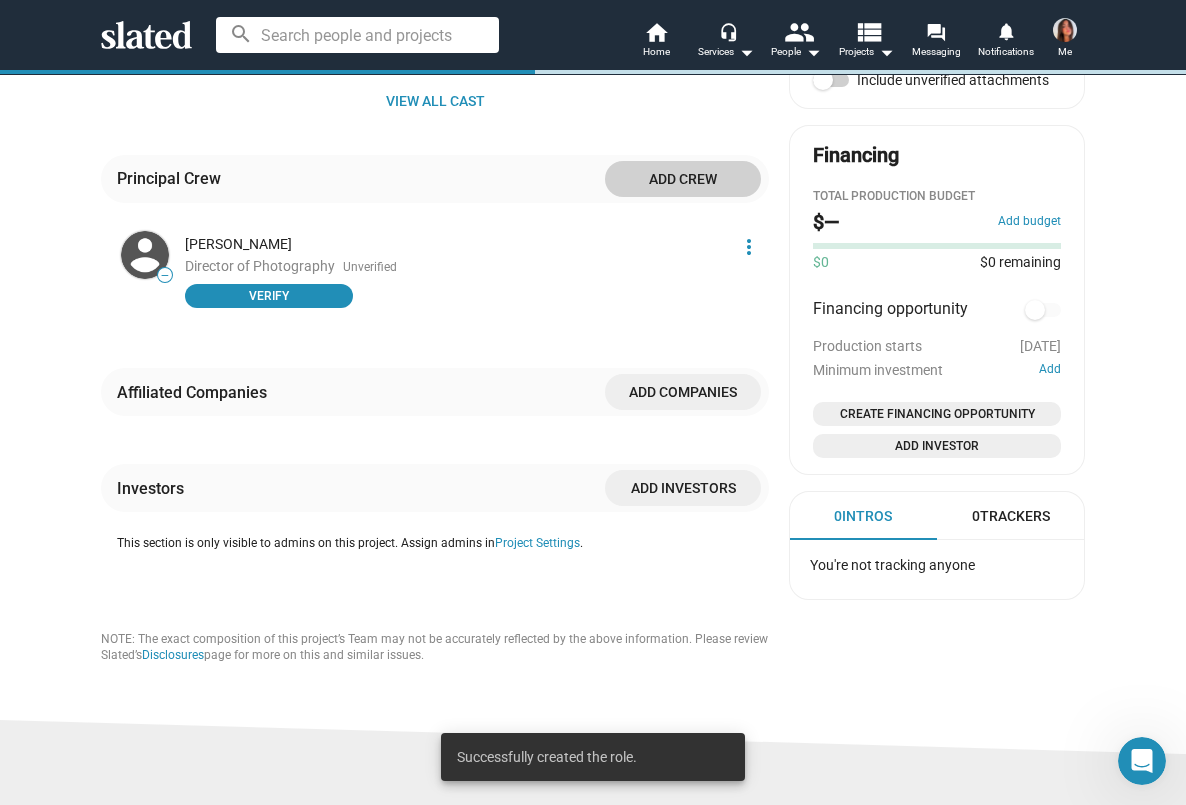scroll, scrollTop: 1024, scrollLeft: 0, axis: vertical 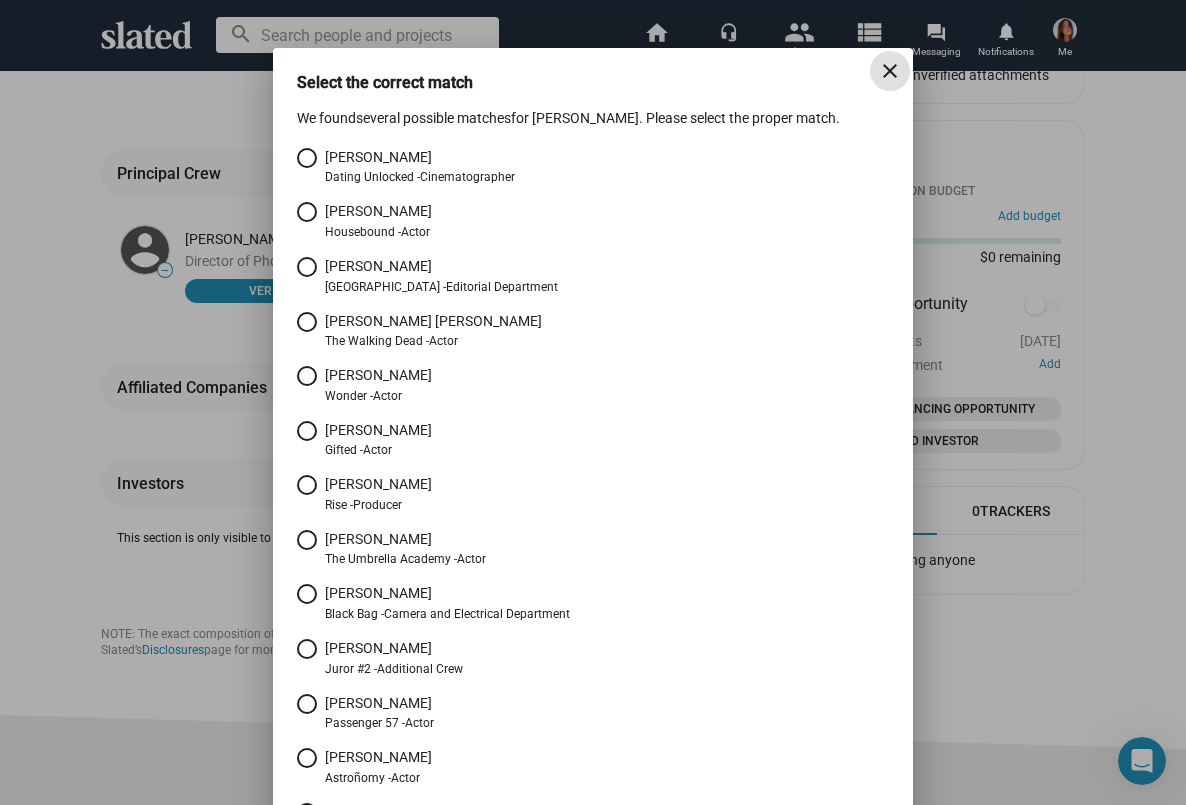 click on "[PERSON_NAME]" at bounding box center (420, 157) 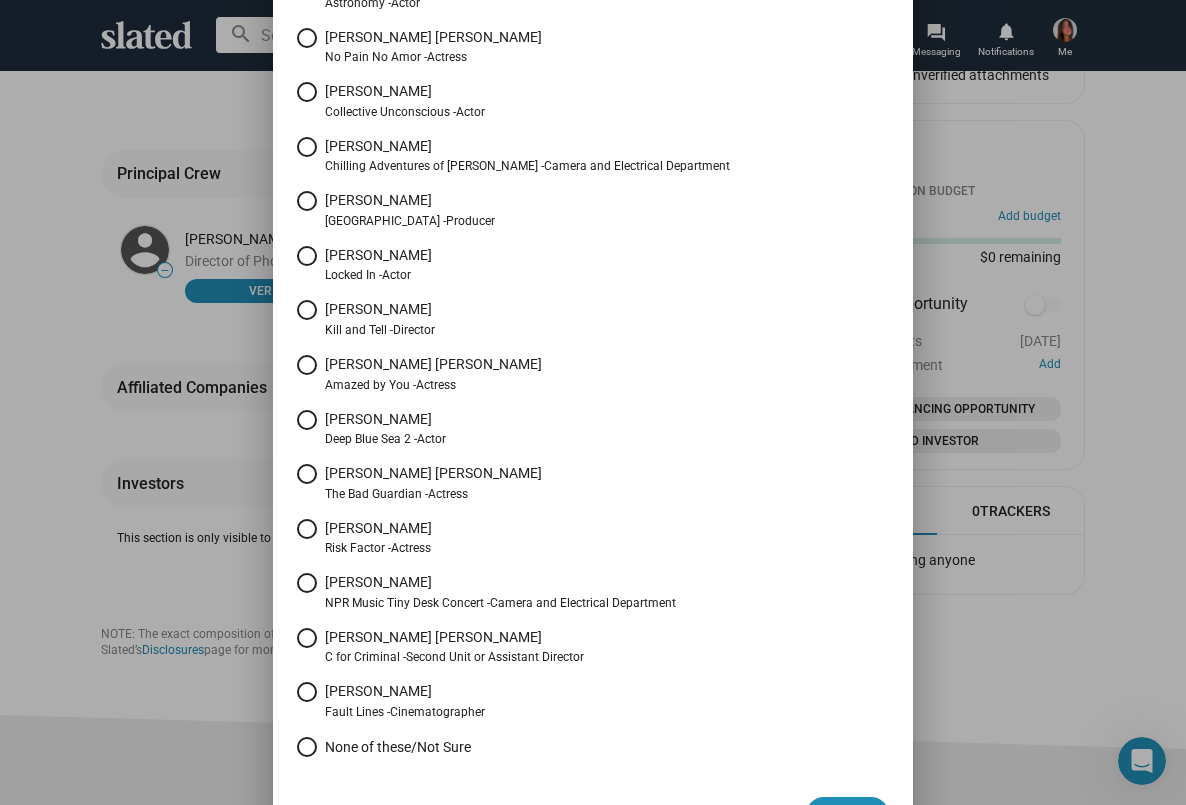 scroll, scrollTop: 827, scrollLeft: 0, axis: vertical 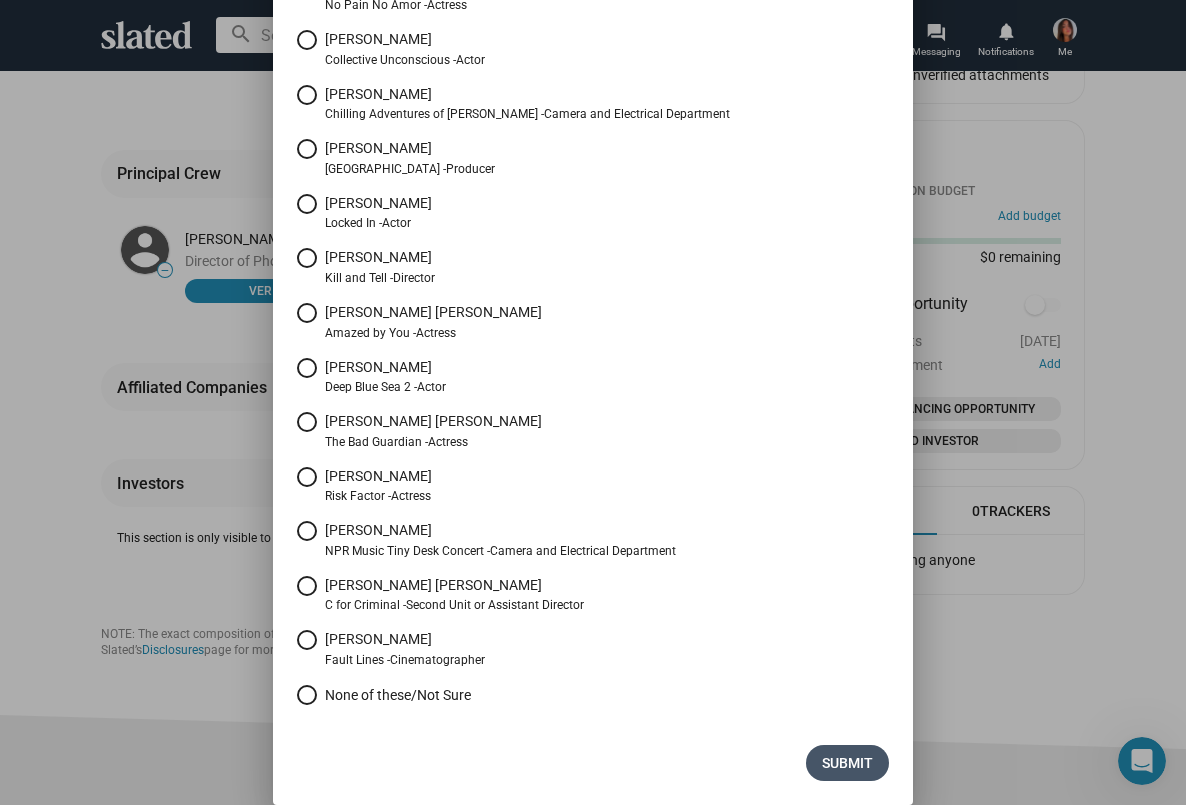 click on "Submit" at bounding box center (847, 763) 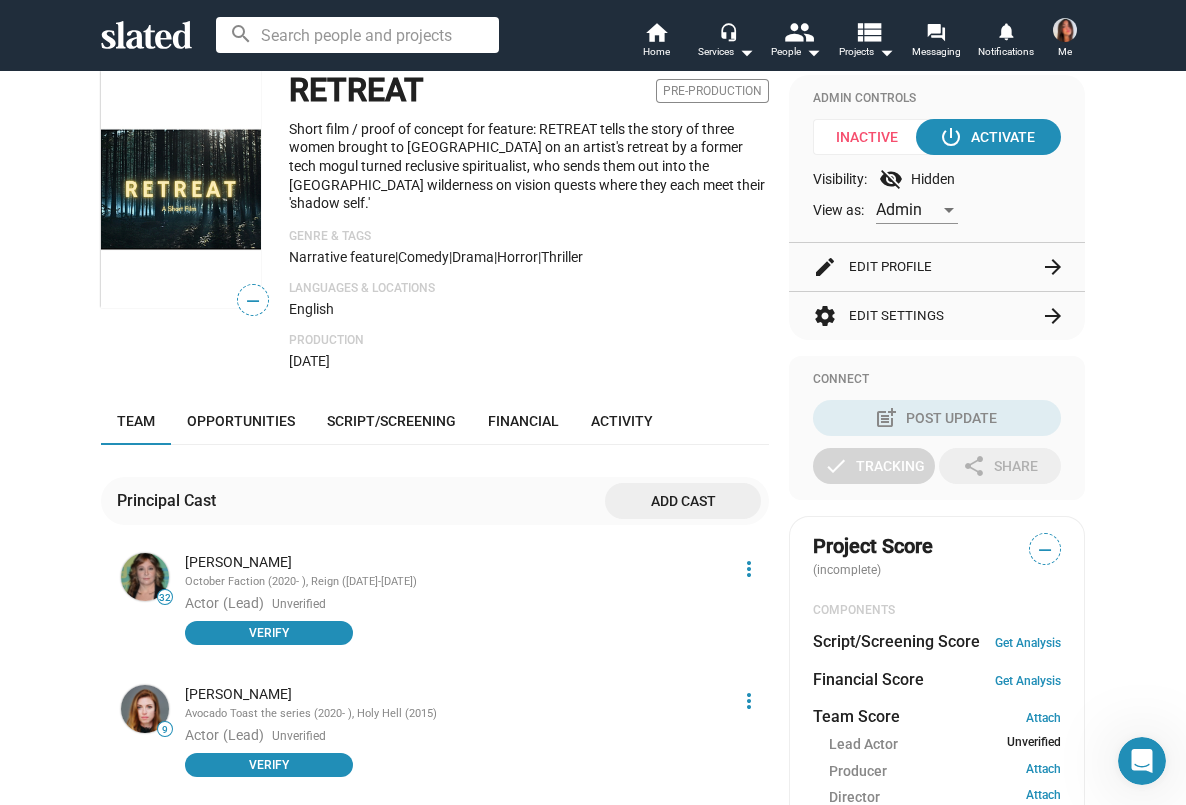 scroll, scrollTop: 222, scrollLeft: 0, axis: vertical 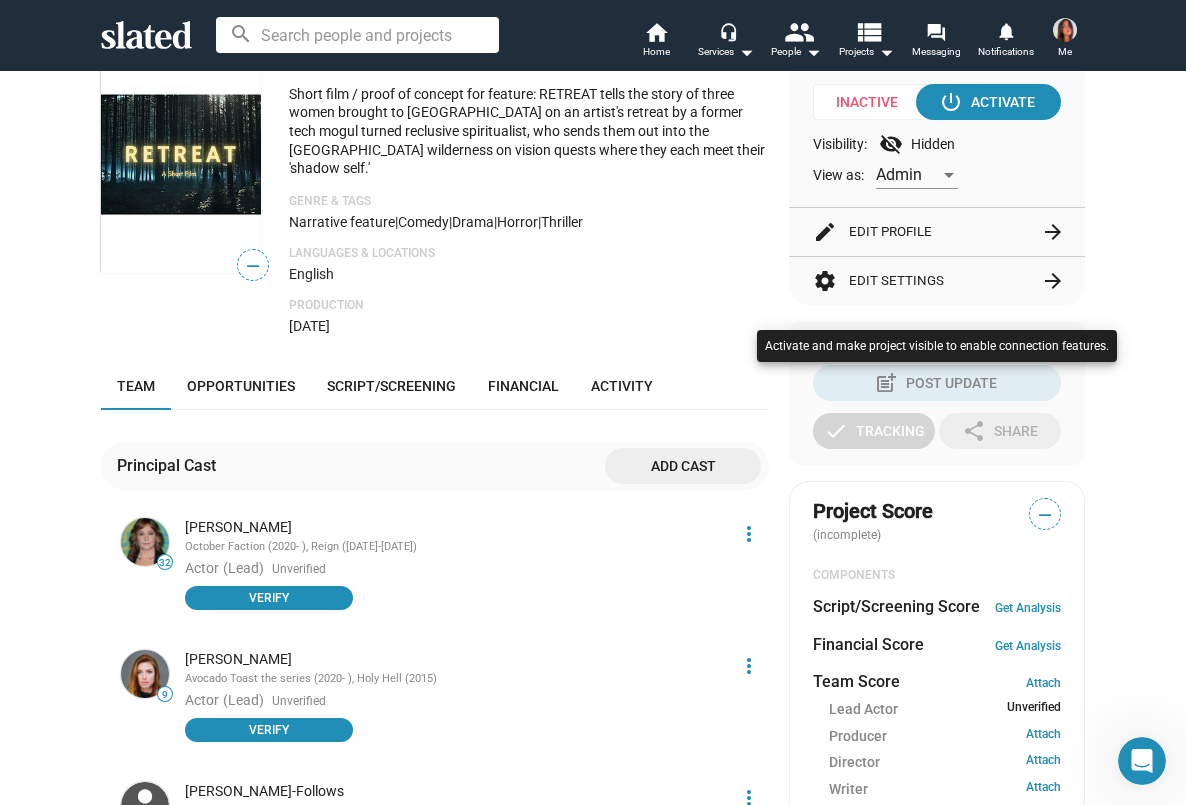 click at bounding box center [593, 402] 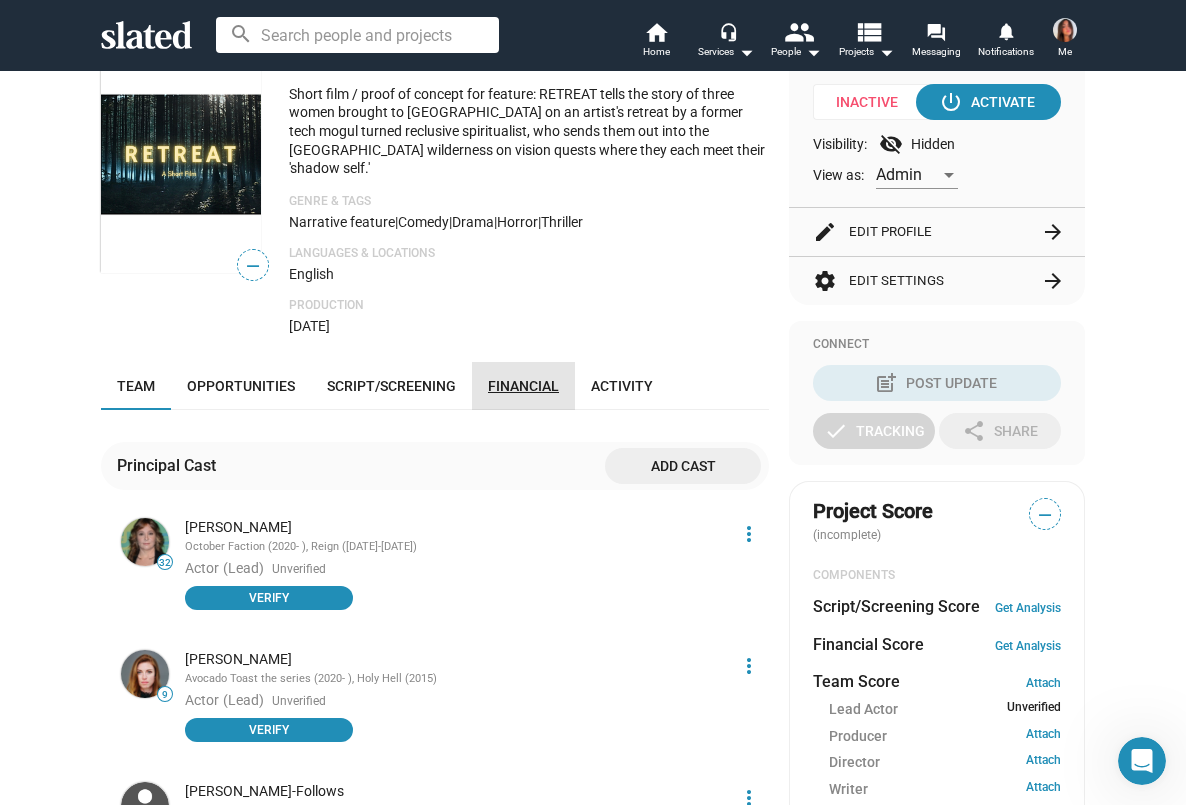 click on "Financial" at bounding box center [523, 386] 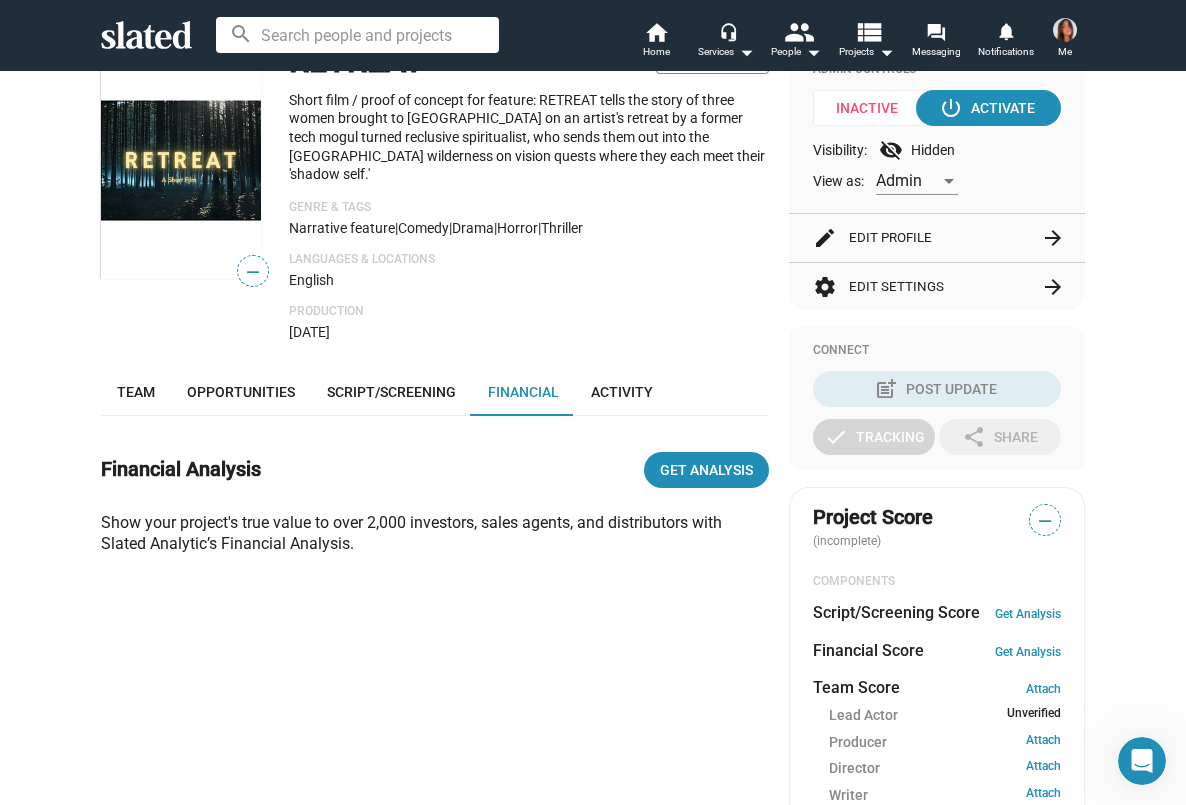 scroll, scrollTop: 0, scrollLeft: 0, axis: both 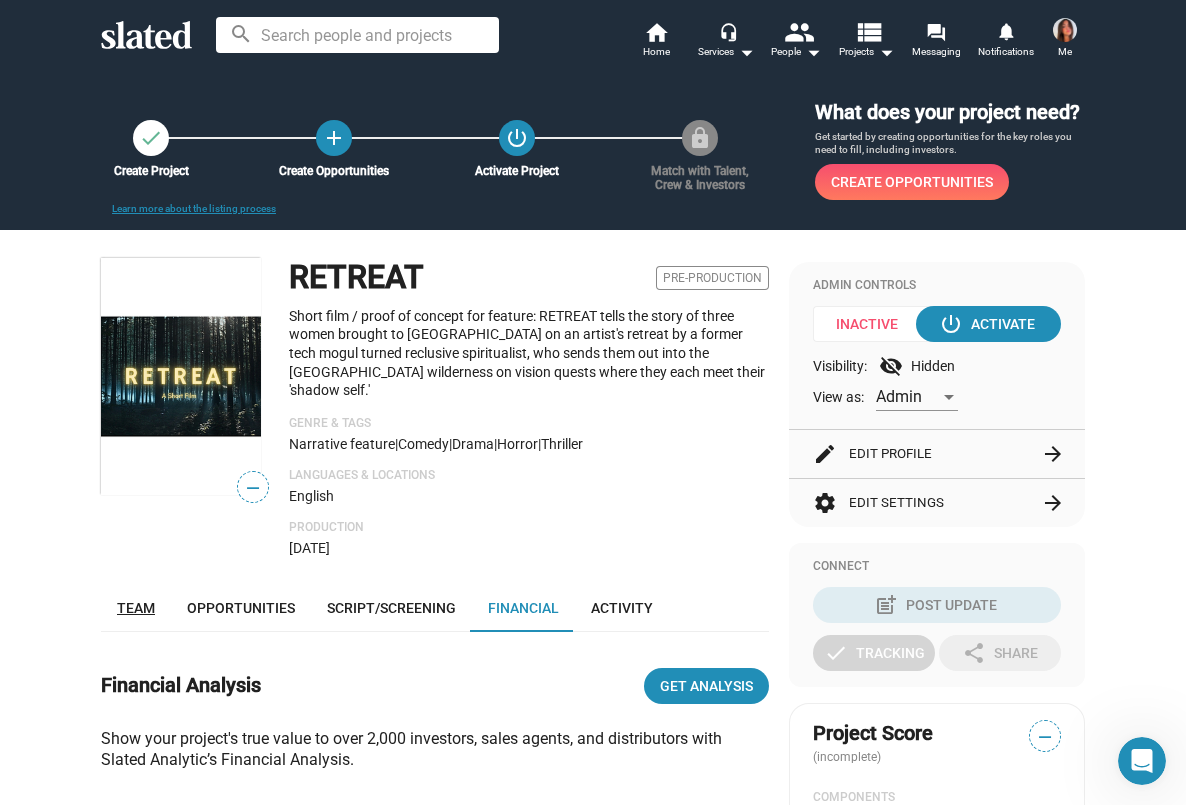 click on "Team" at bounding box center (136, 608) 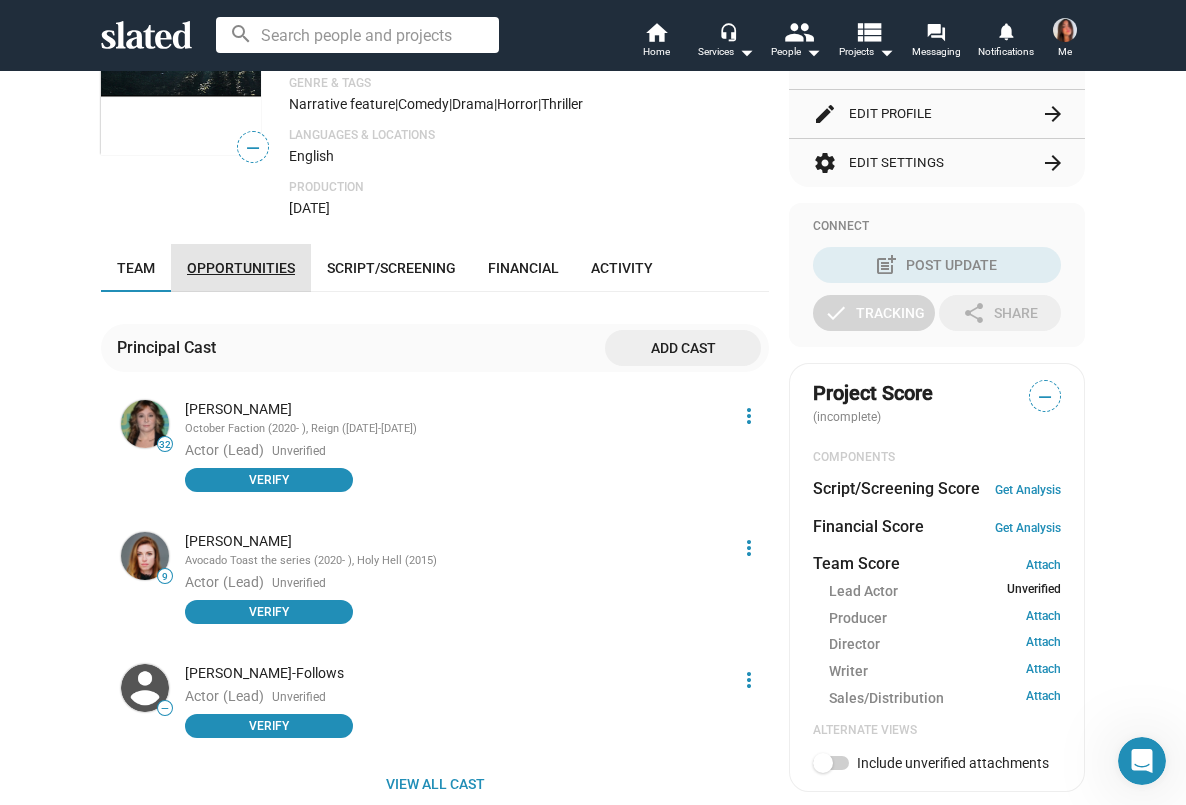 click on "Opportunities" at bounding box center (241, 268) 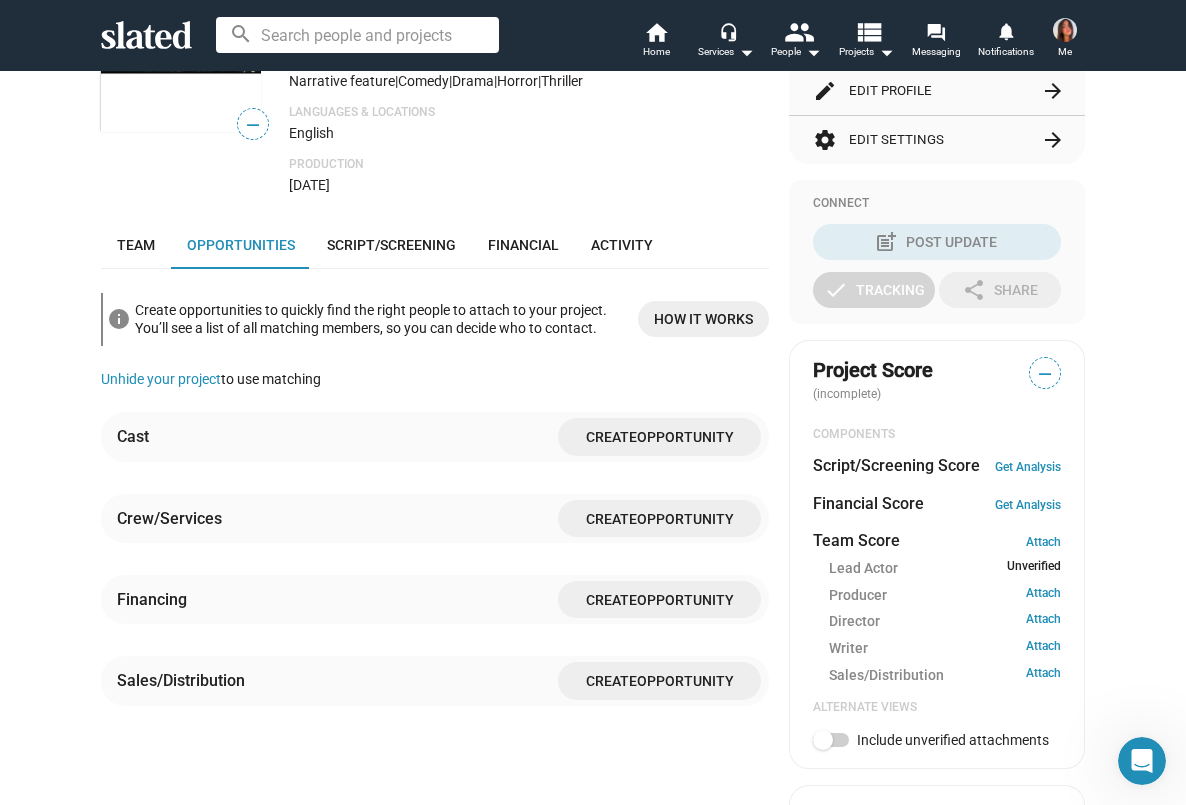 scroll, scrollTop: 352, scrollLeft: 0, axis: vertical 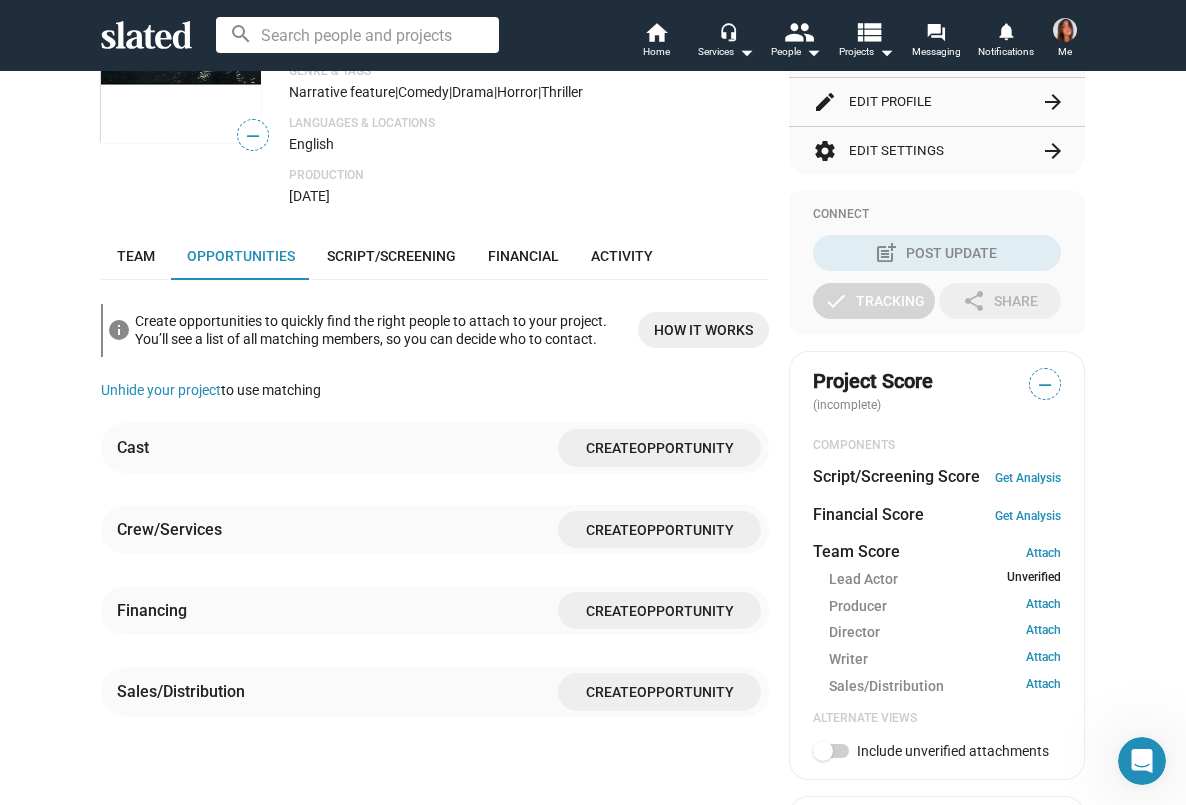 click on "Opportunity" 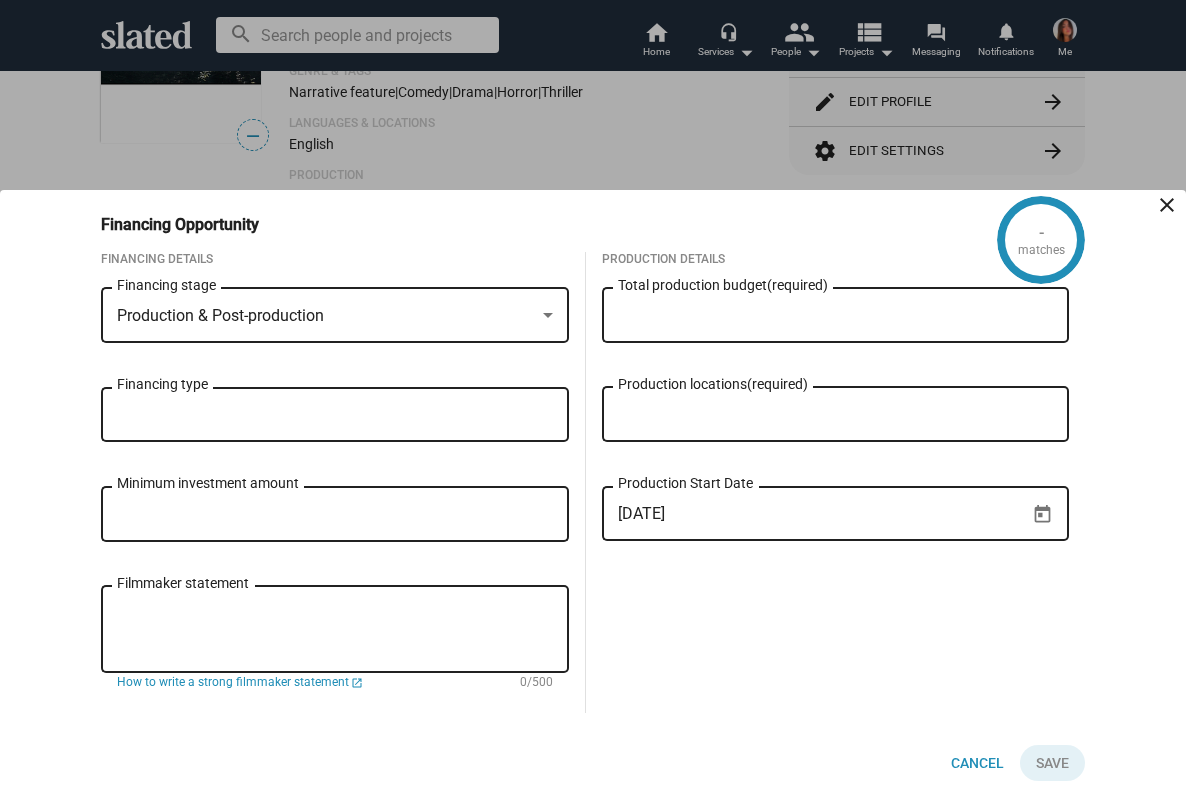 click on "Production & Post-production" at bounding box center (326, 316) 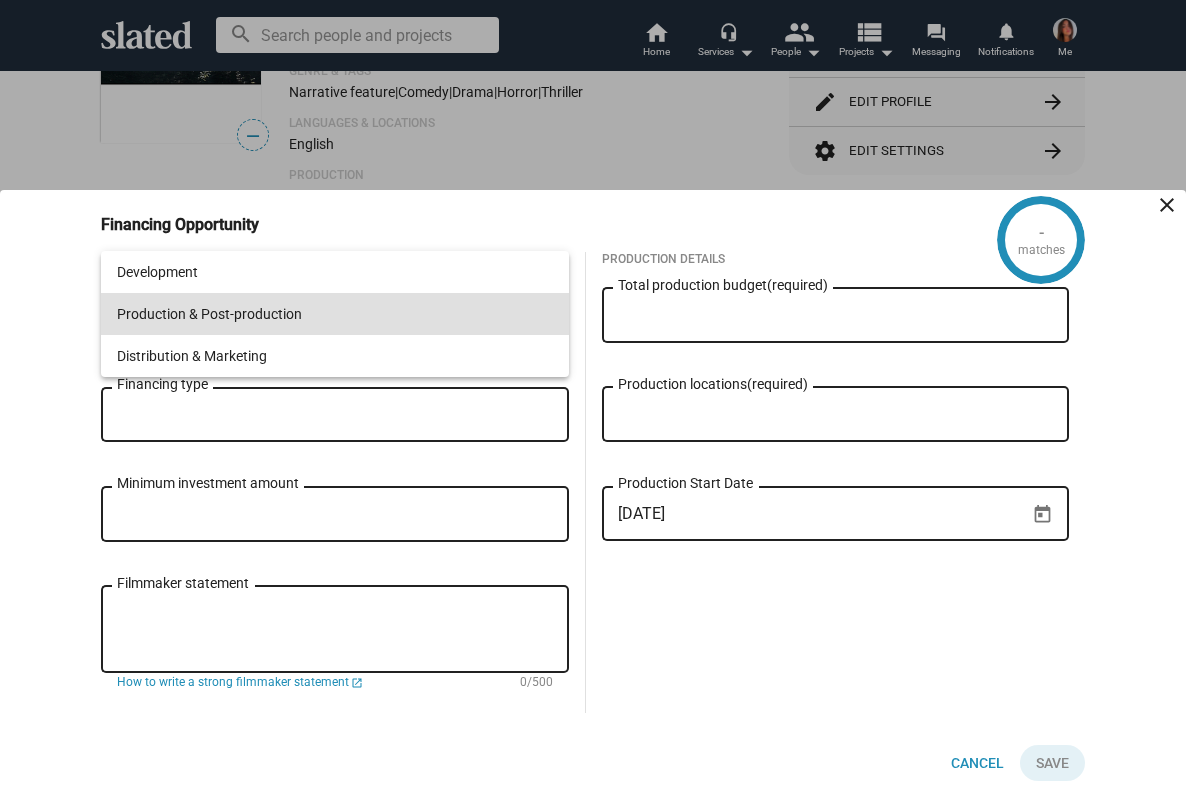 click on "Production & Post-production" at bounding box center (335, 314) 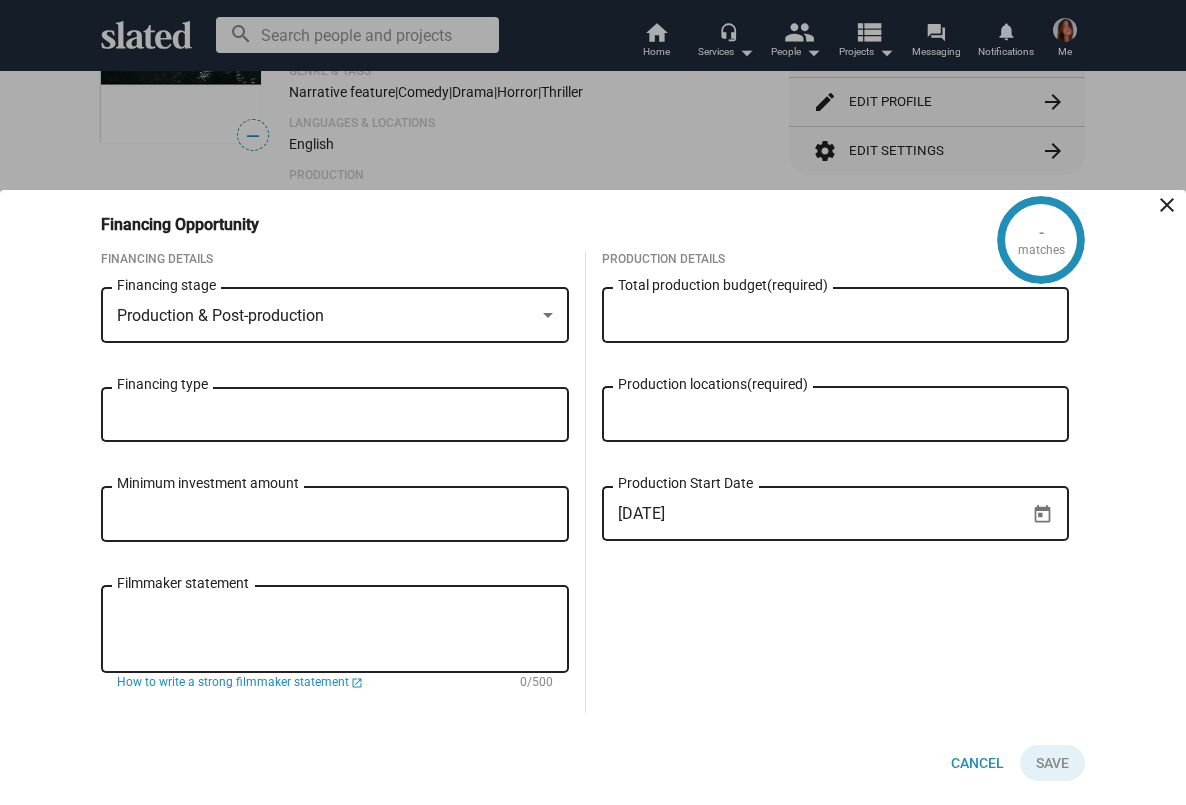 click on "Total production budget  (required)" at bounding box center [836, 313] 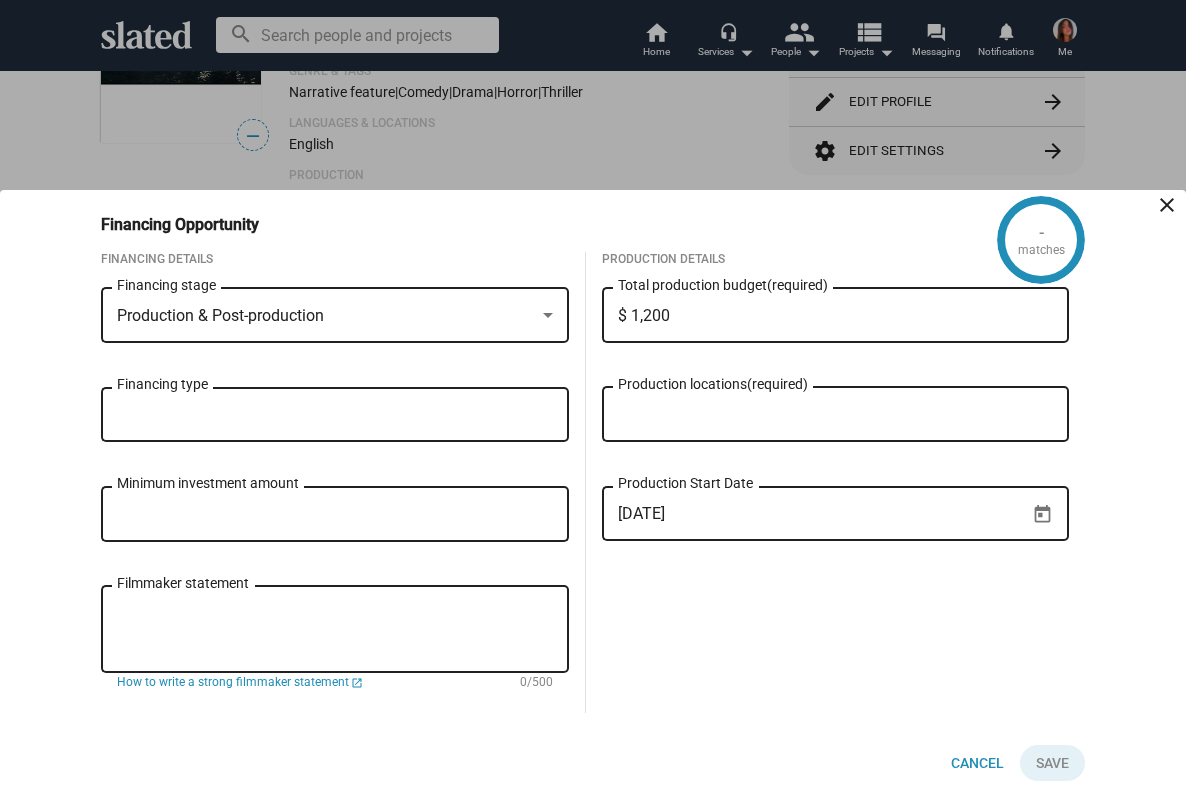 type on "$ 12,000" 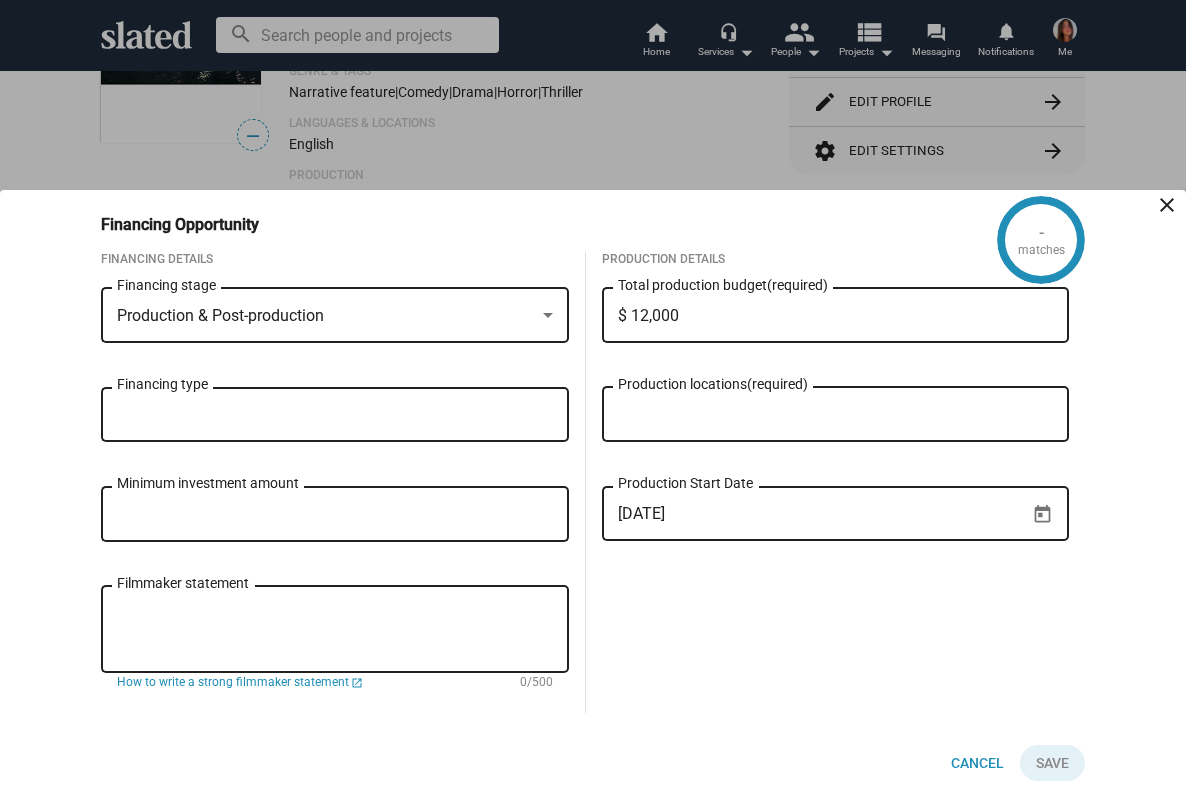 click on "Financing type" at bounding box center [335, 412] 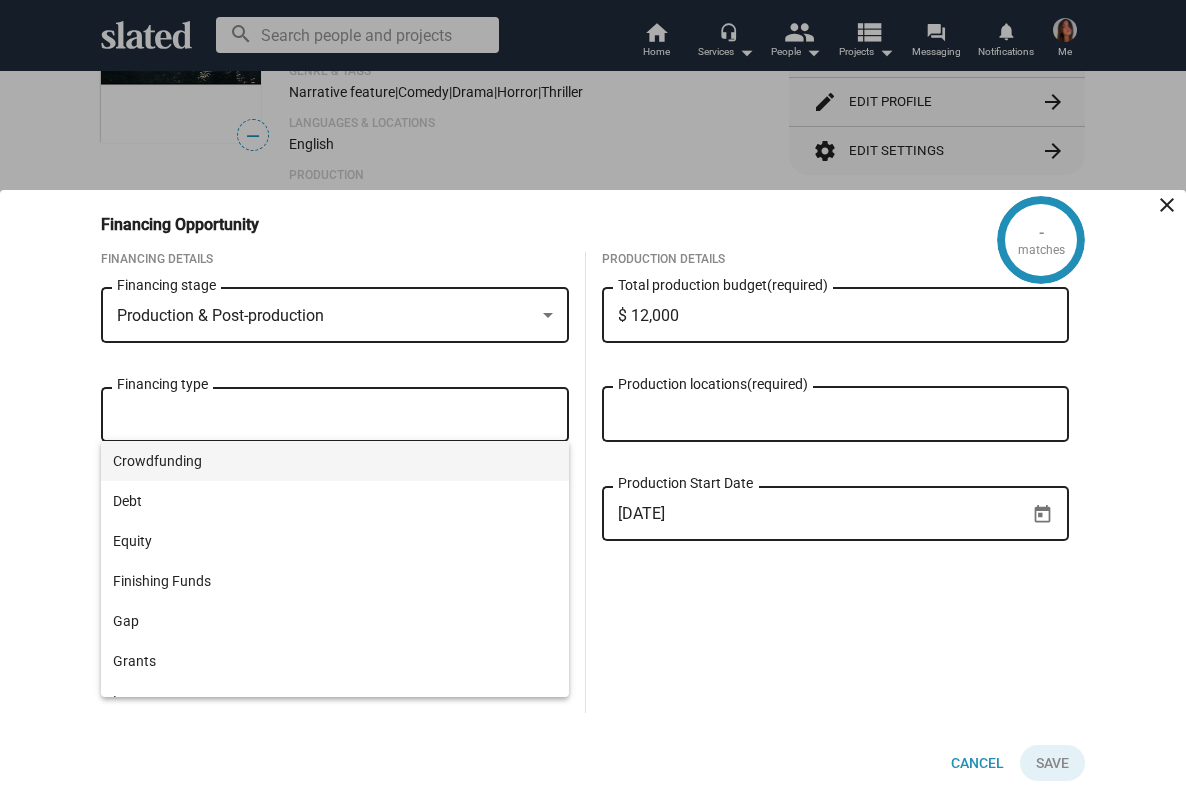 click on "Crowdfunding" at bounding box center (335, 461) 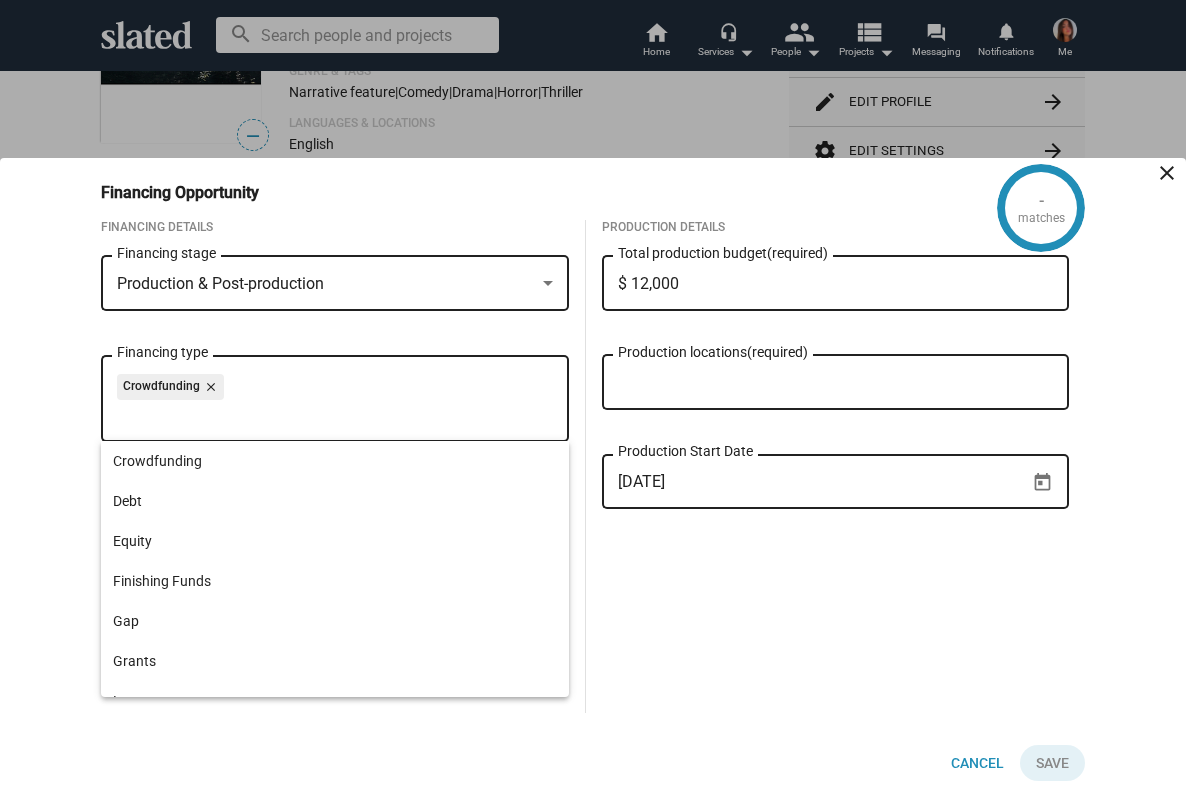 click on "Production locations (required)" at bounding box center [840, 383] 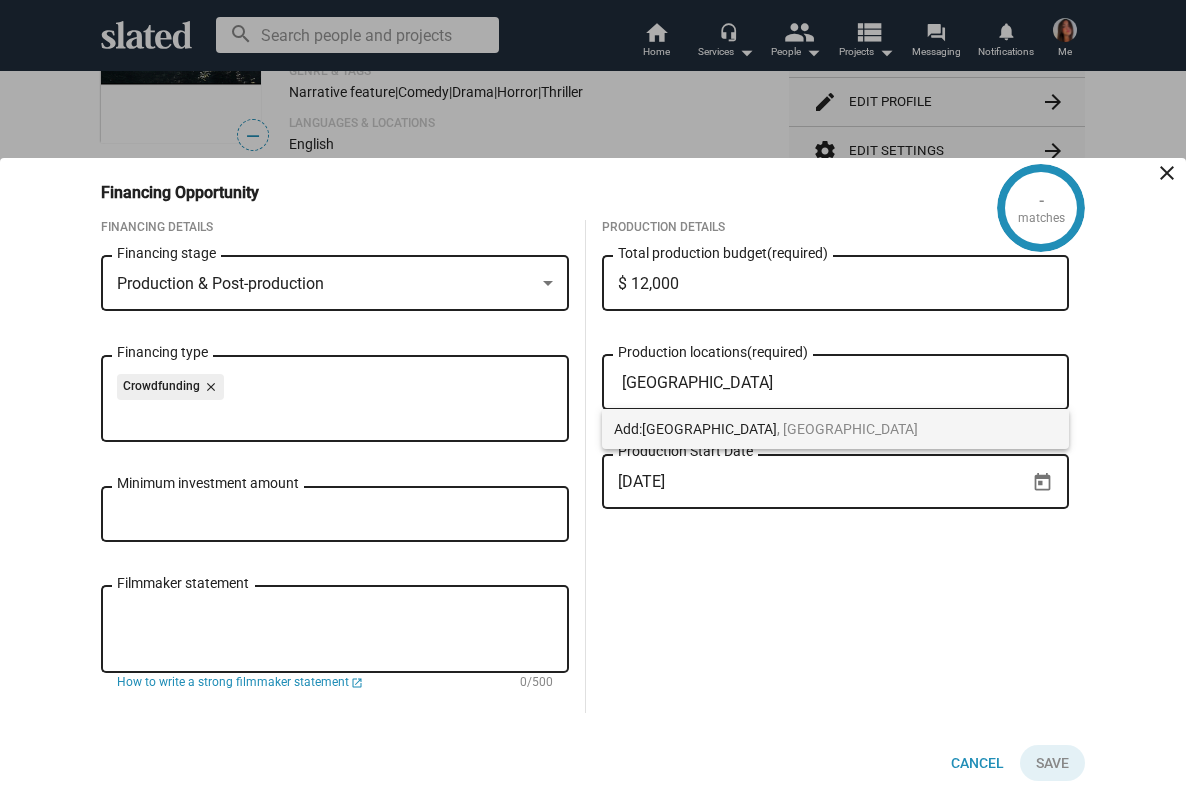 type on "Nova Scotia" 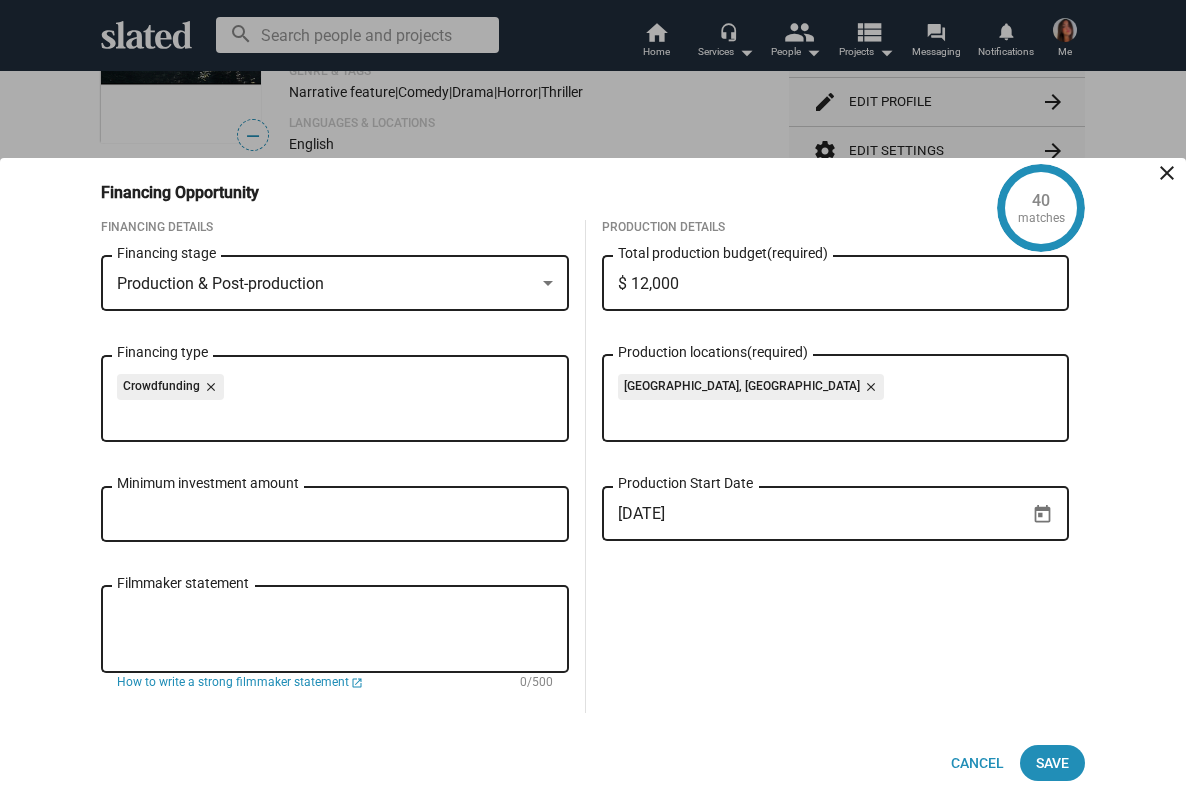 click on "Minimum investment amount" at bounding box center (335, 515) 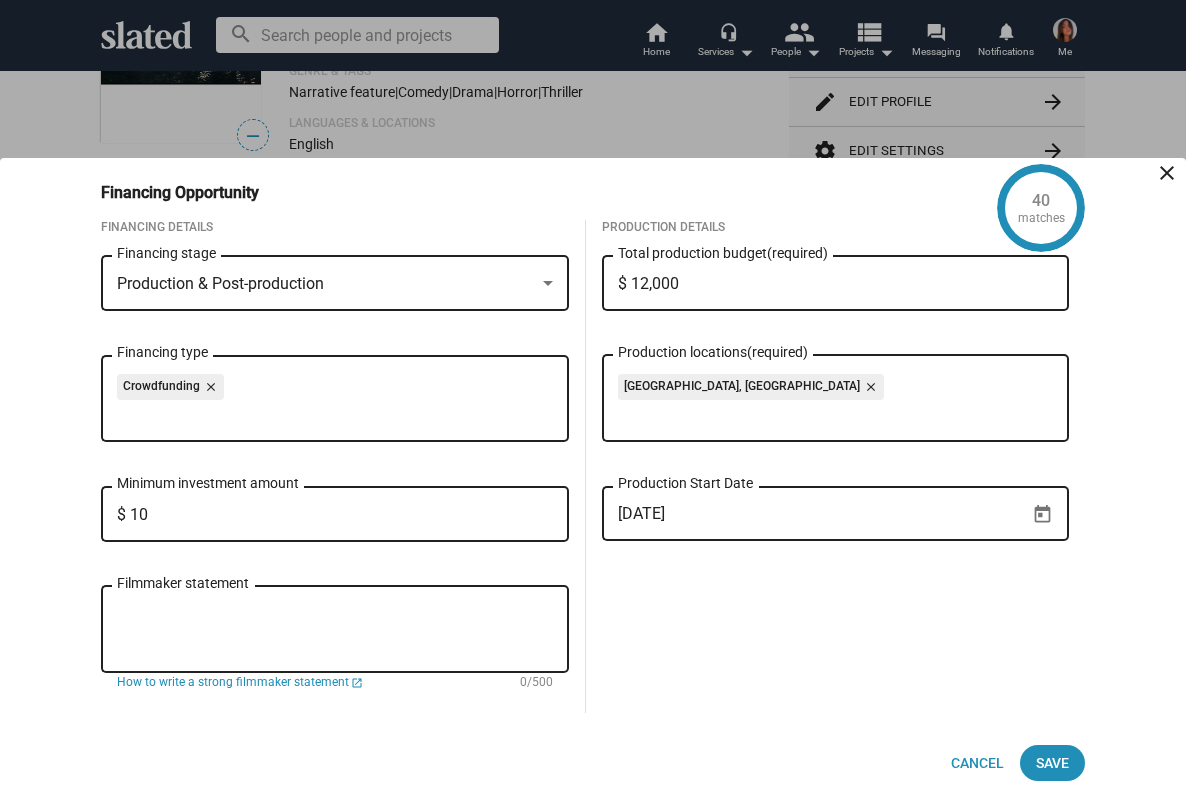 type on "$ 100" 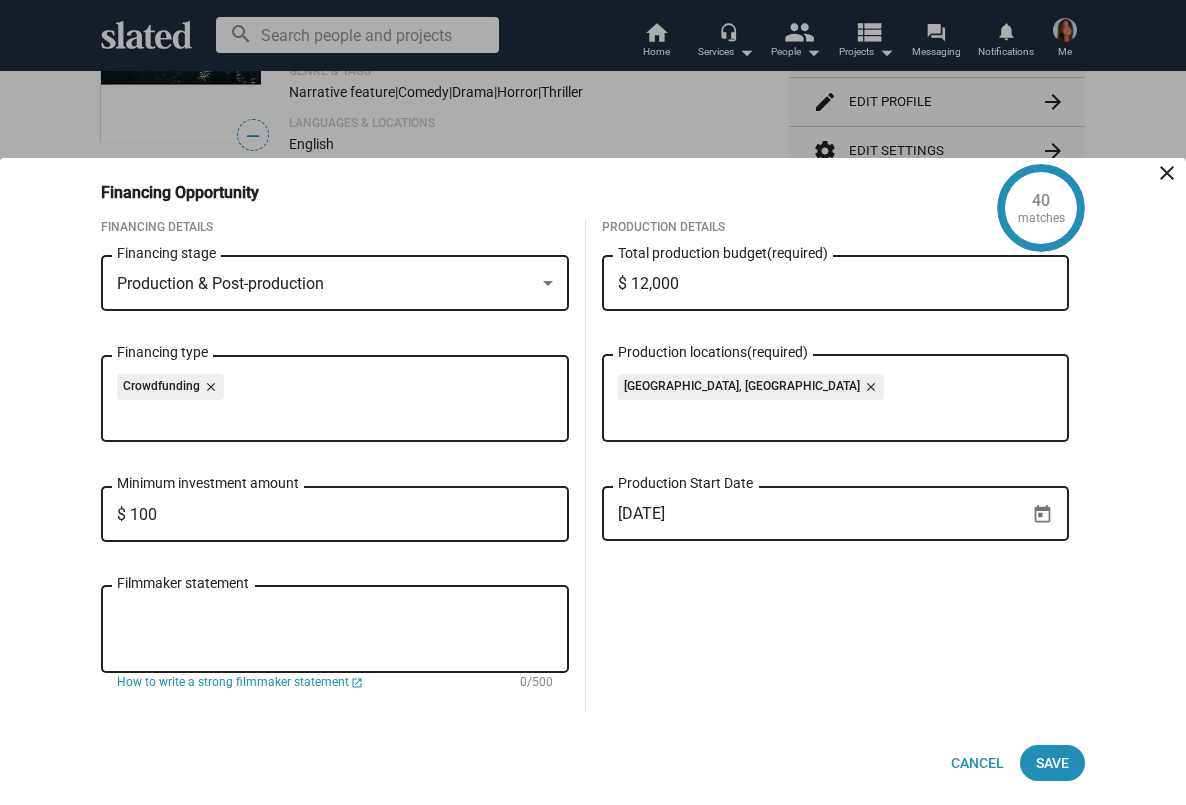 click on "Filmmaker statement" at bounding box center [335, 630] 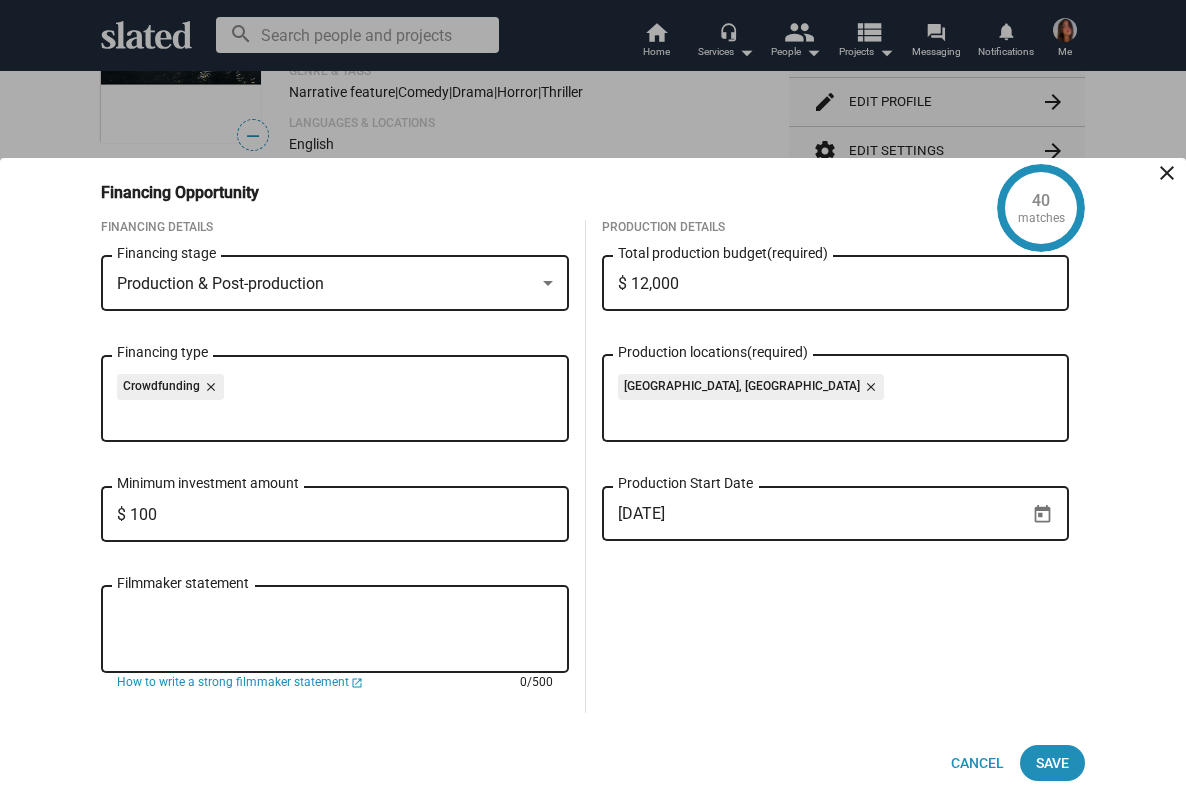 click on "Filmmaker statement" at bounding box center [335, 630] 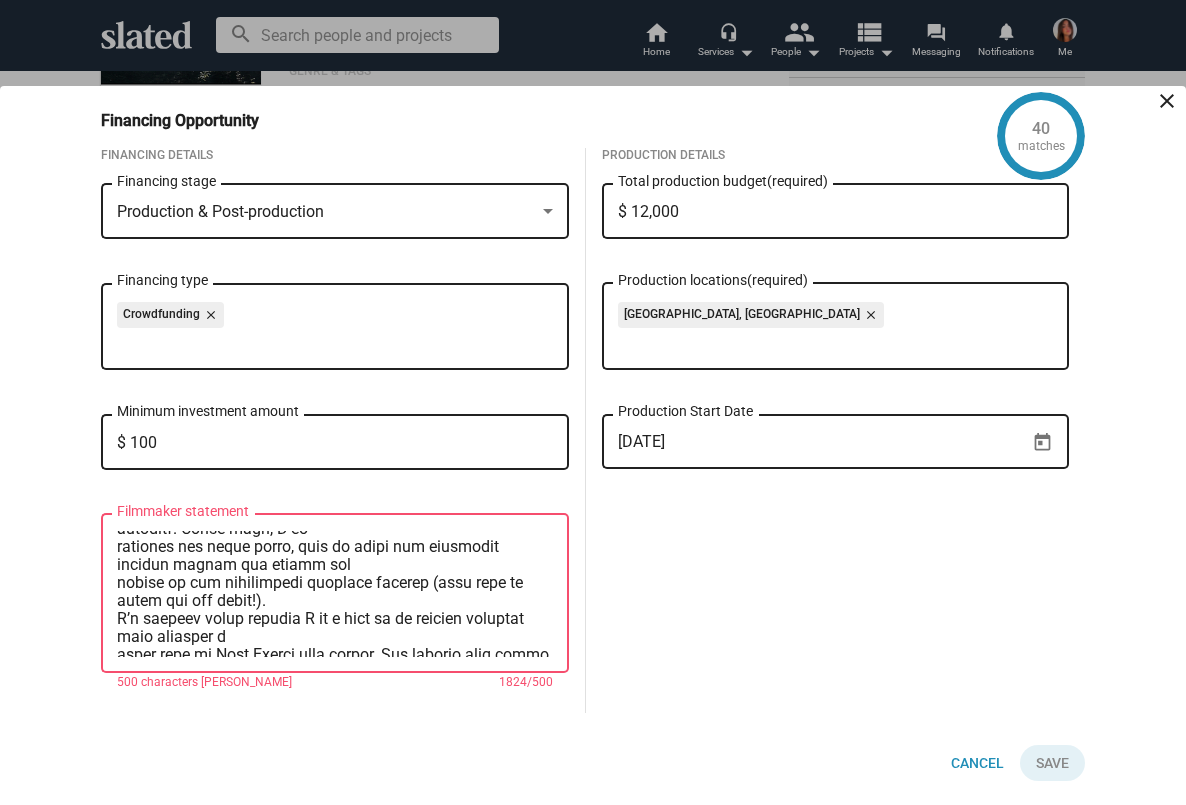 scroll, scrollTop: 178, scrollLeft: 0, axis: vertical 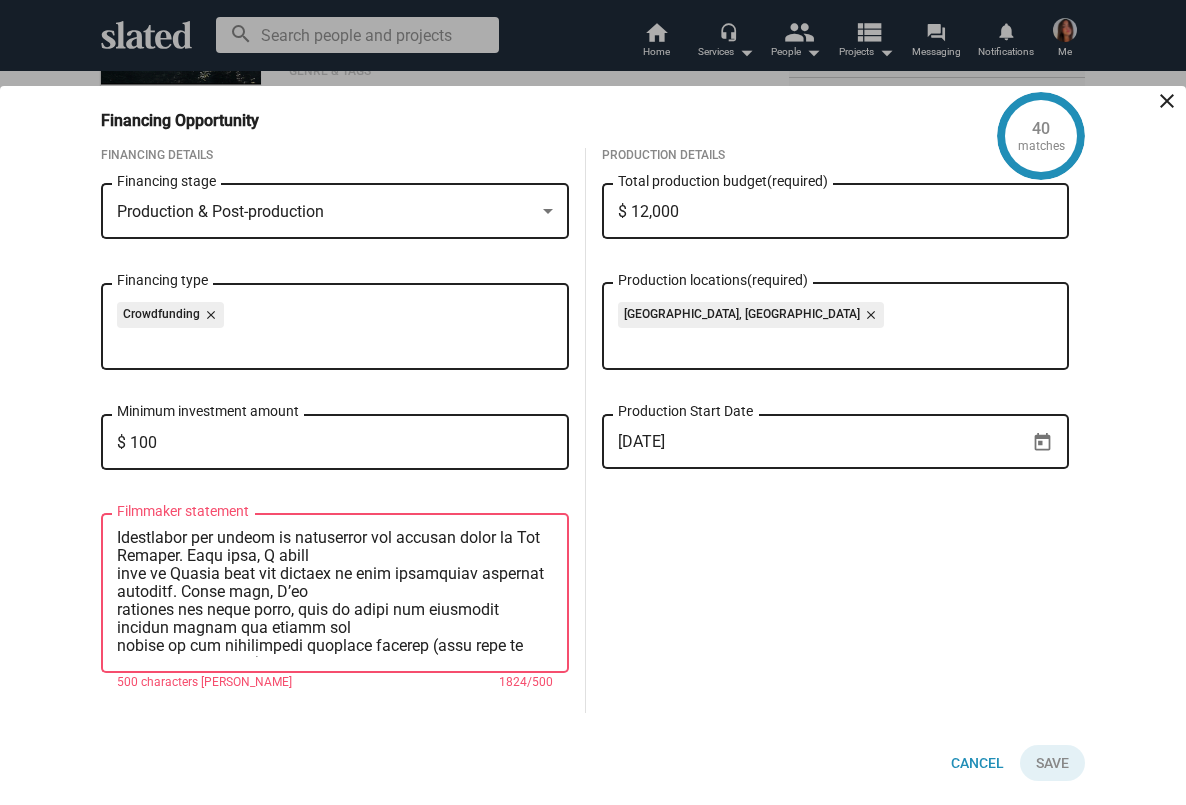 drag, startPoint x: 290, startPoint y: 590, endPoint x: 106, endPoint y: 538, distance: 191.2067 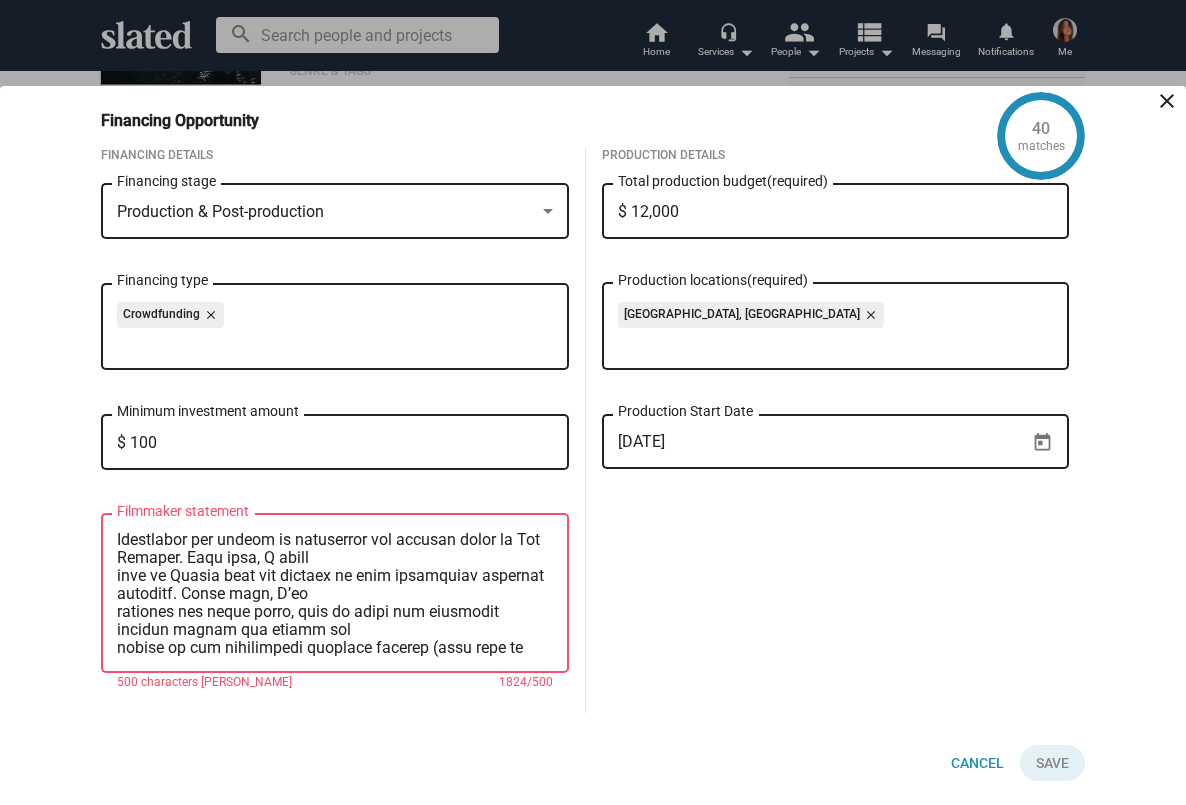 type on "My name is Mishki Vaccaro, and I’m a writer, director and producer from Toronto,
Canada (for all you Nova Scotians out there – I know, Onterrible! I can’t help where I
was born!). I have my Masters in Screenwriting from the University of Southern
I’m writing today because I am a part of an amazing creative team shooting a
short form in Nova Scotia this summer. The project came about because my coproducer
and co-writer, Lyla Porter-Follows, spent her summers at a family property
near the Bay of Fundy and has always wanted to showcase the stunning natural
environment of the area. Together, we’re inspired by the Acadian, Celtic and Native
Canadian lore of the region and the ruggedness of the landscape. The short film will
showcase diverse Canadian talent and deeply personal topics to everyone involved.
We are looking for sponsorship partners who want to donate to a great cause –
telling Nova Scotian stories and supporting independent female Canadian filmmakers.
The entire reason I moved back to Canada is bec..." 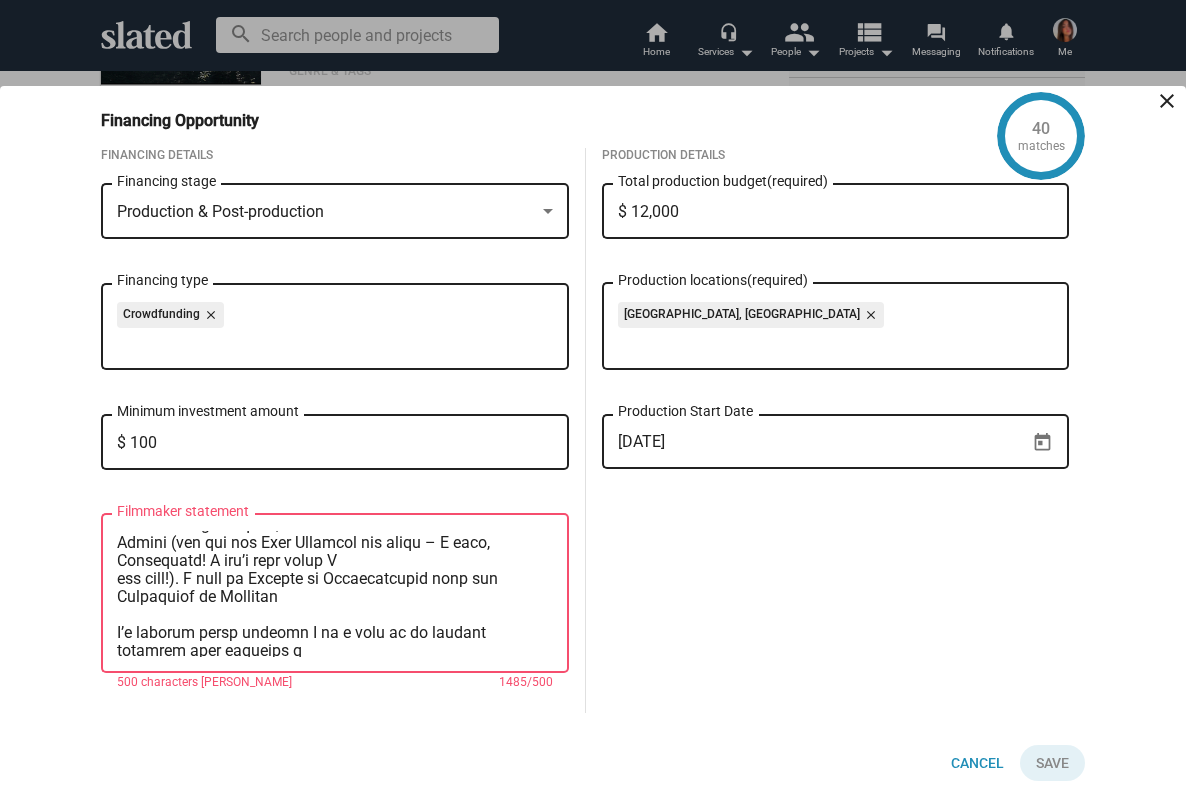 scroll, scrollTop: 27, scrollLeft: 0, axis: vertical 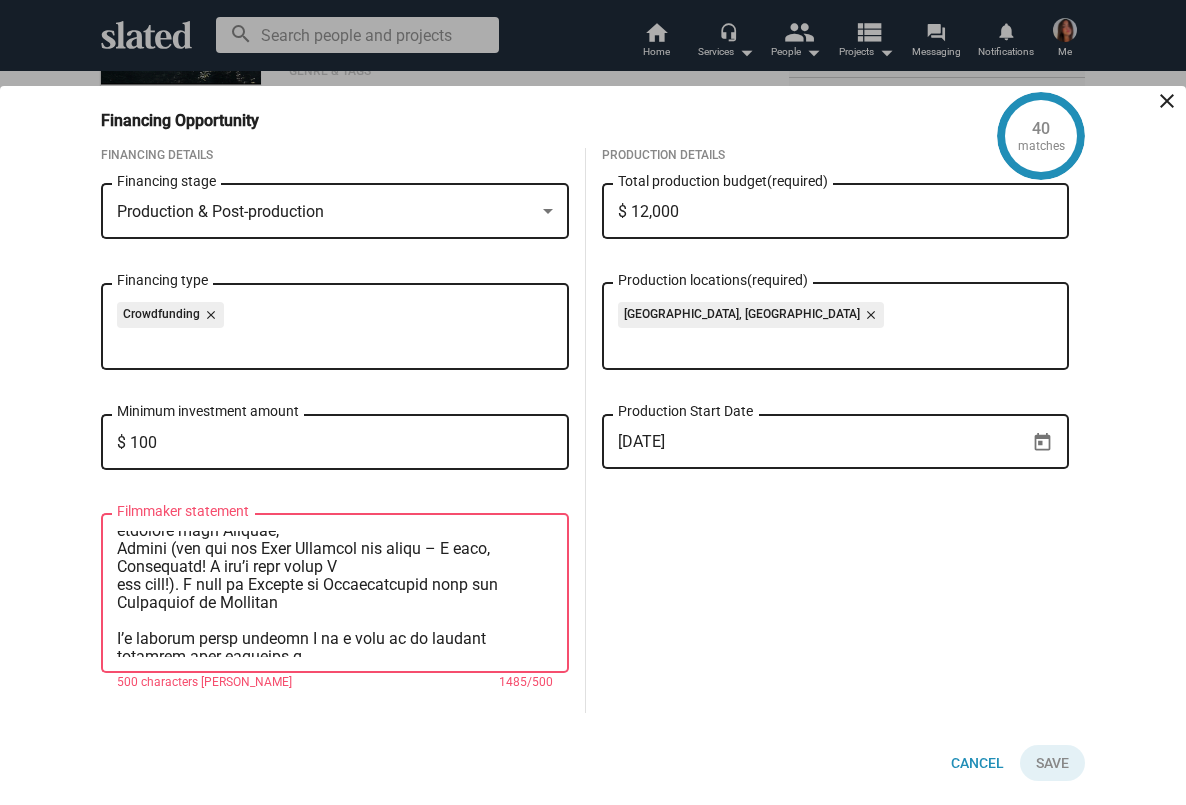 drag, startPoint x: 288, startPoint y: 607, endPoint x: 94, endPoint y: 546, distance: 203.36421 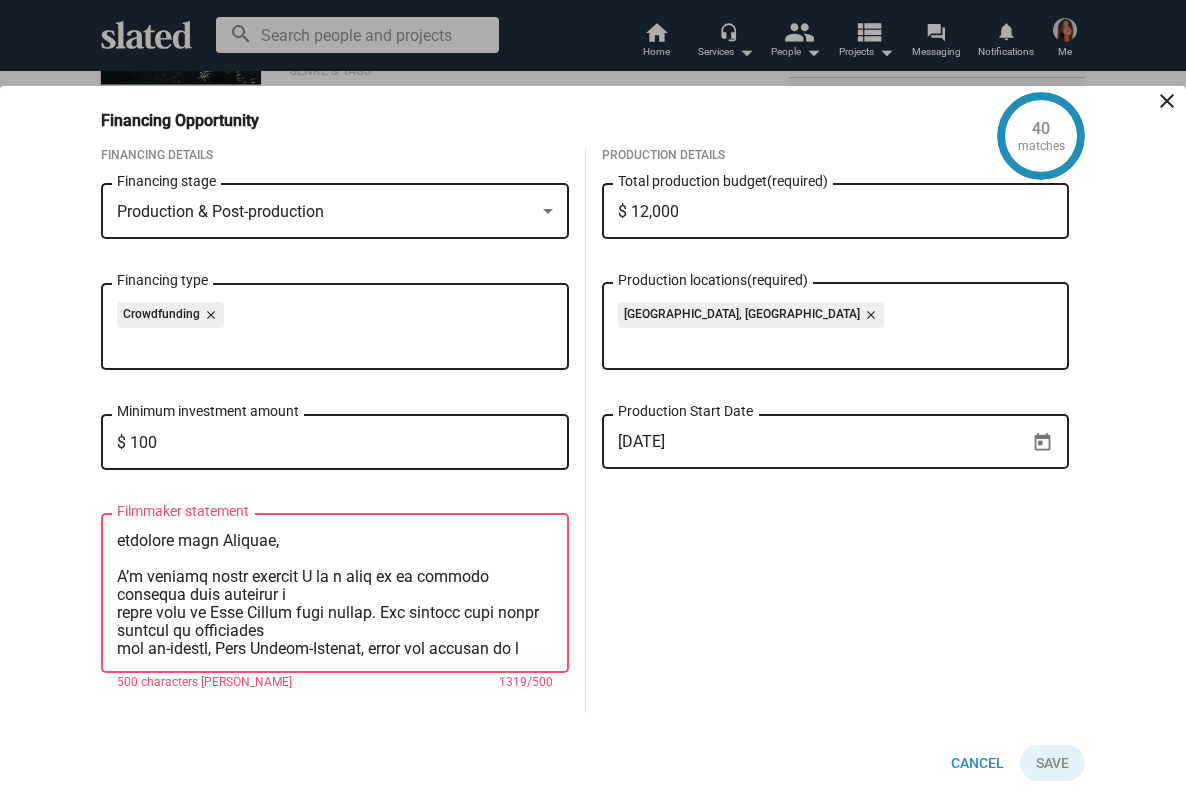 scroll, scrollTop: 0, scrollLeft: 0, axis: both 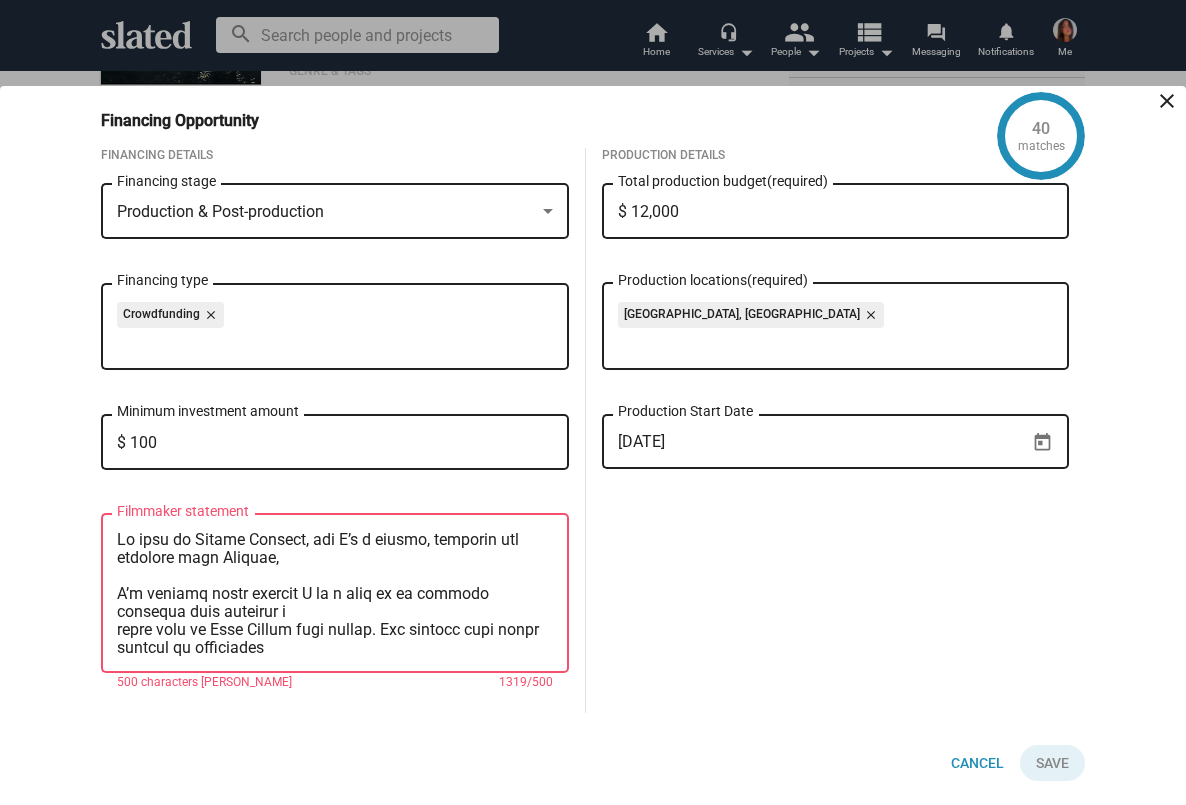 drag, startPoint x: 309, startPoint y: 560, endPoint x: 289, endPoint y: 563, distance: 20.22375 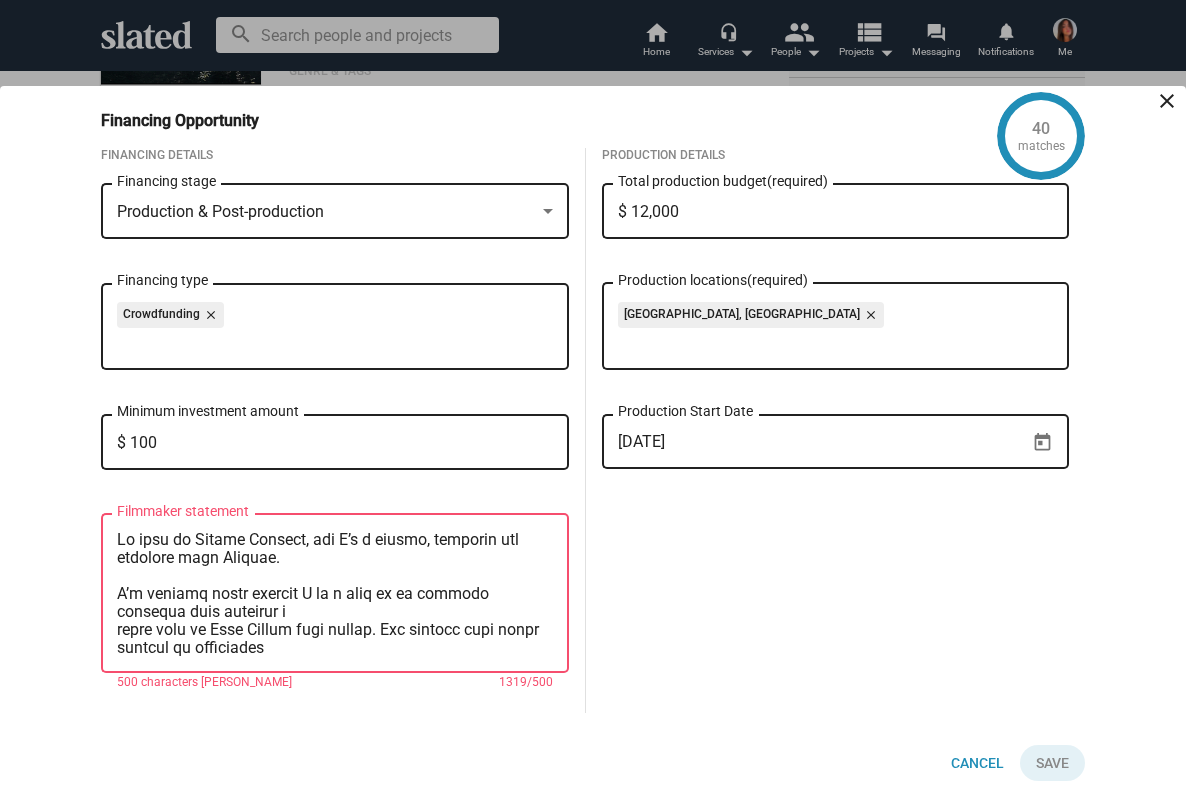 click on "Filmmaker statement" at bounding box center [335, 594] 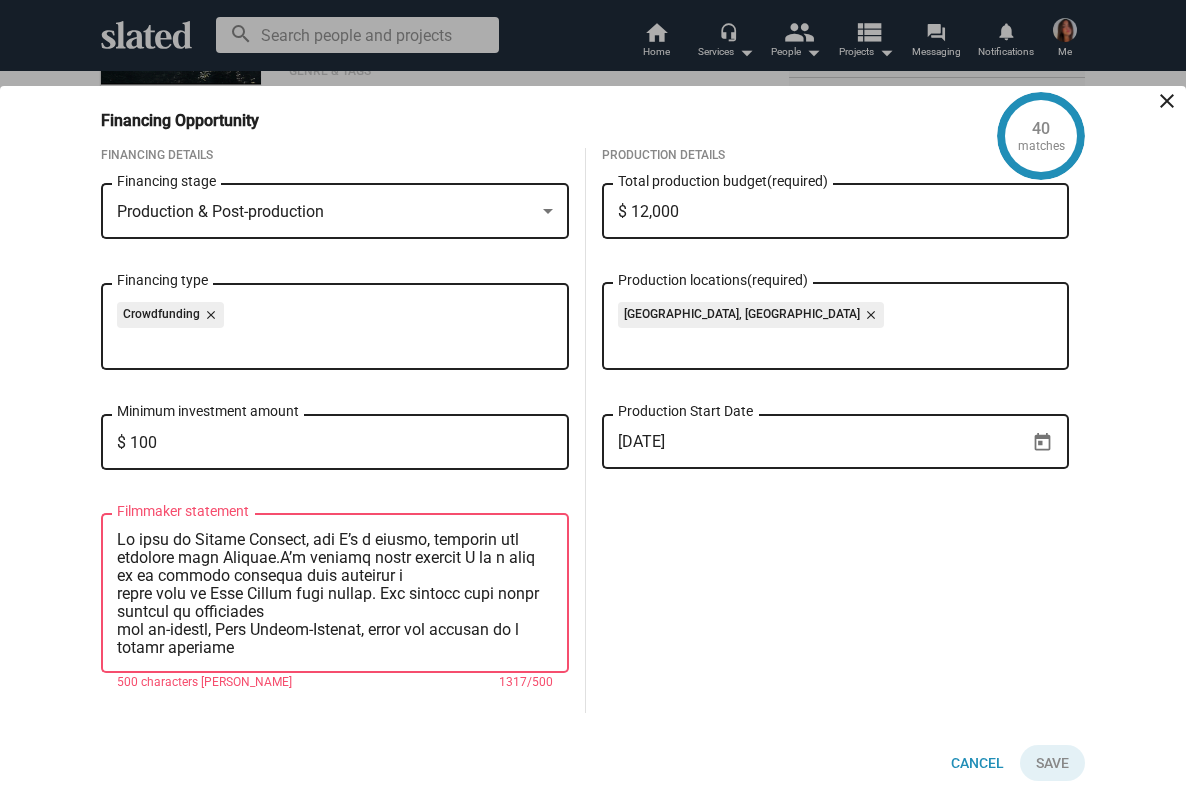 click on "Filmmaker statement" at bounding box center (335, 594) 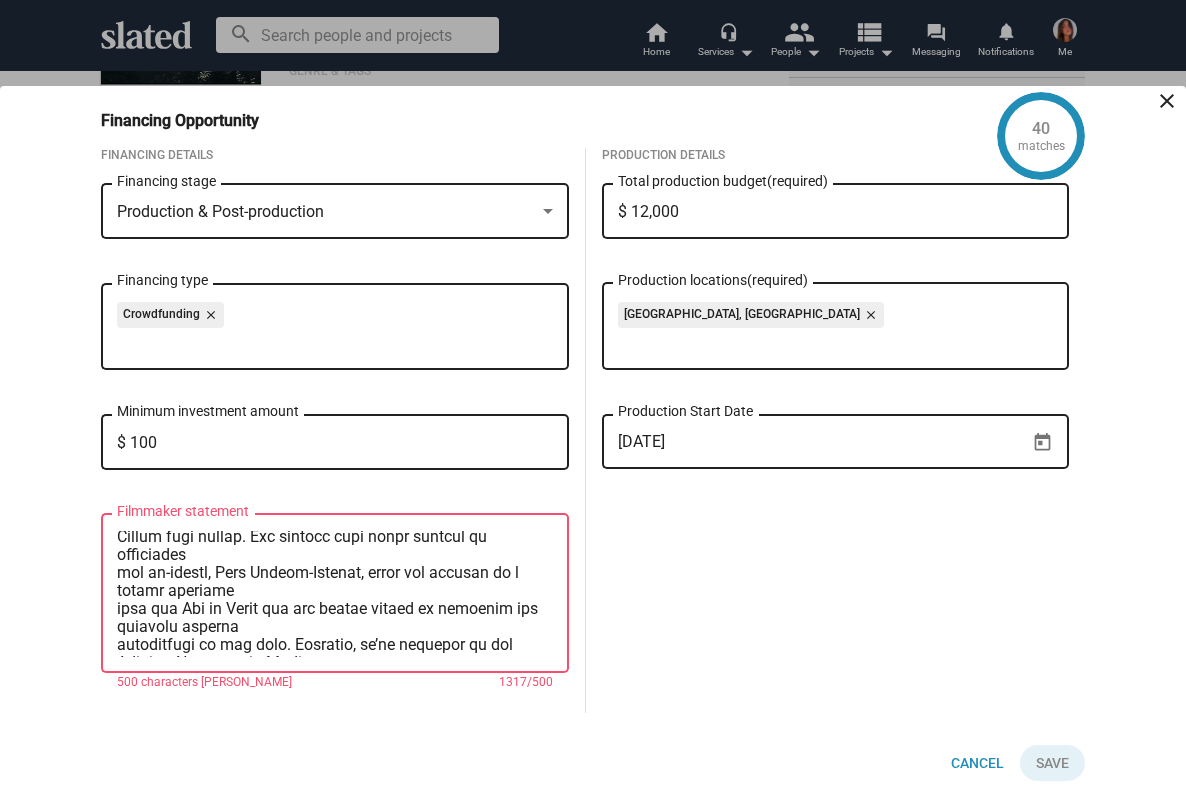 scroll, scrollTop: 54, scrollLeft: 0, axis: vertical 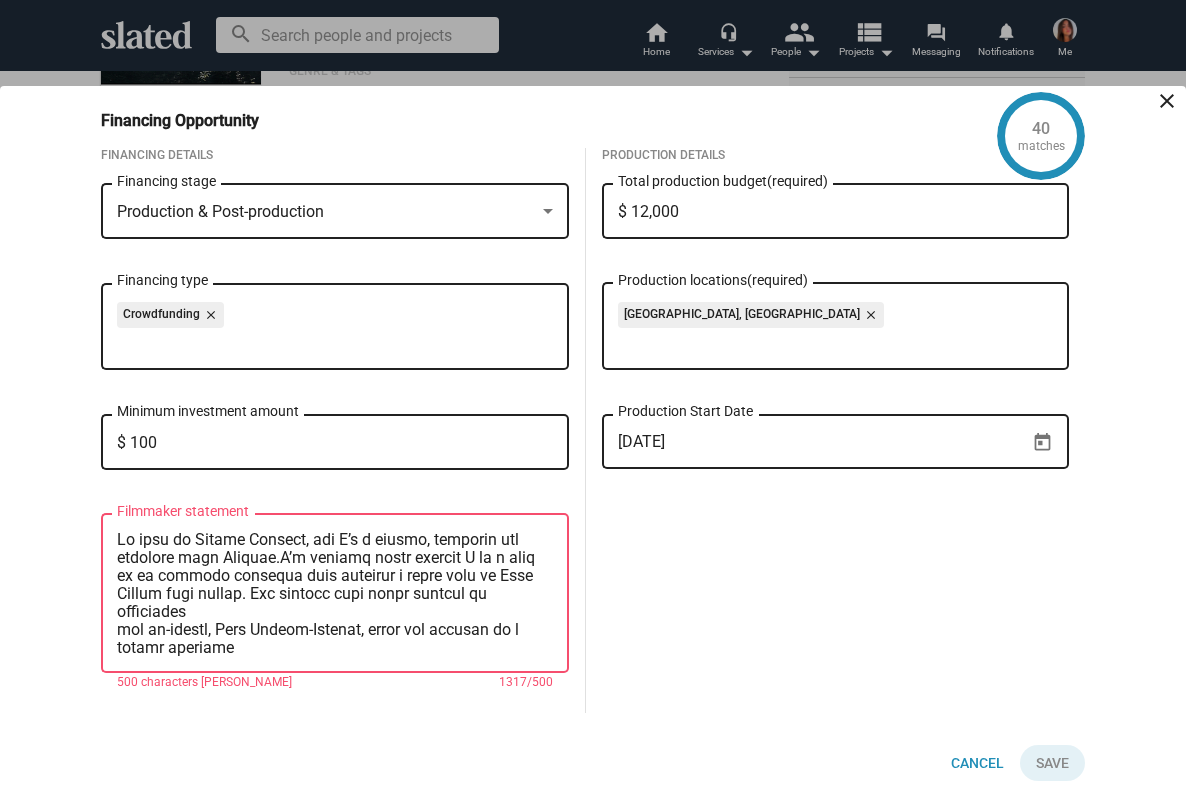 drag, startPoint x: 291, startPoint y: 648, endPoint x: 266, endPoint y: 594, distance: 59.5063 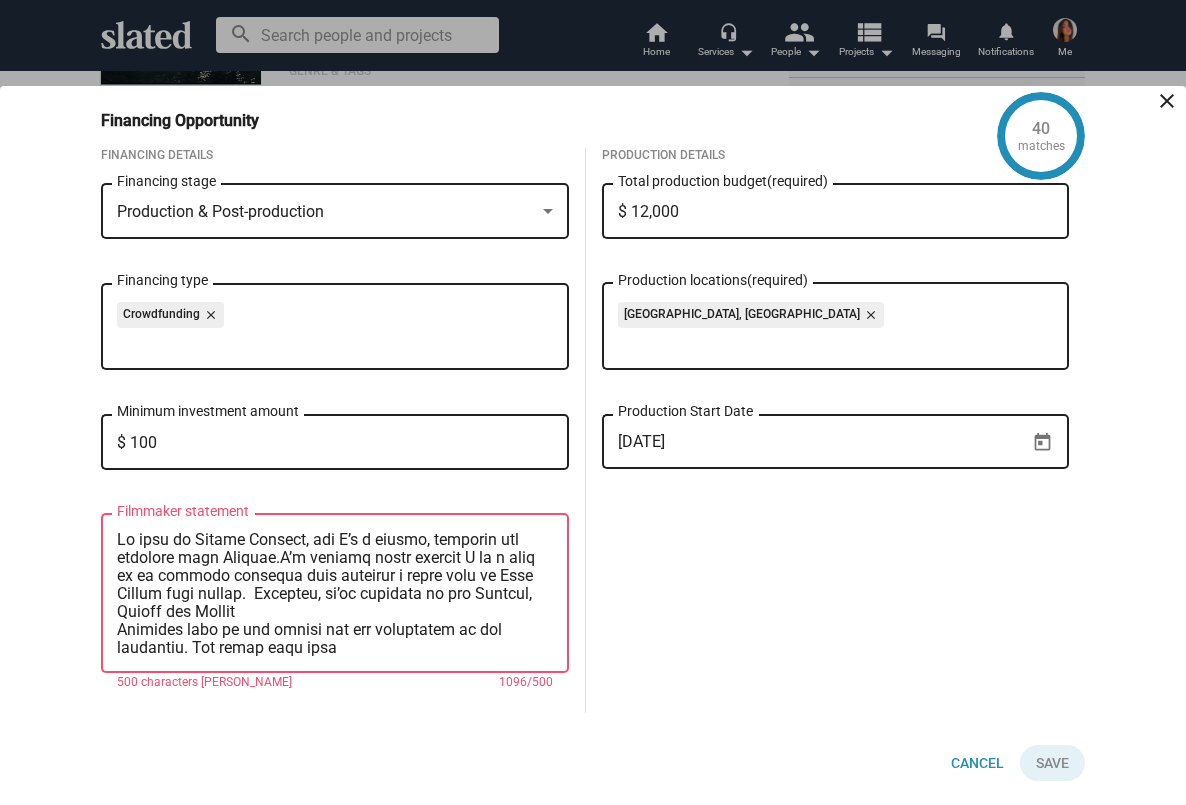 drag, startPoint x: 336, startPoint y: 595, endPoint x: 264, endPoint y: 596, distance: 72.00694 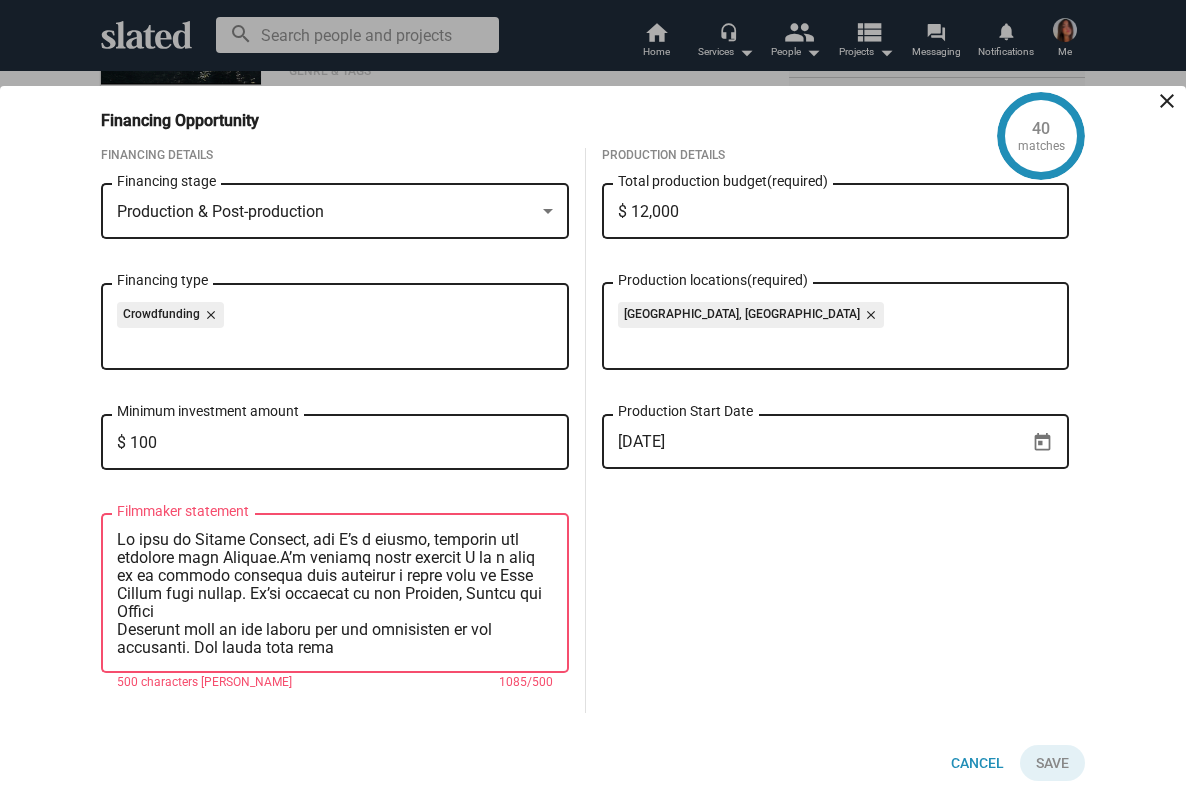 click on "Filmmaker statement" at bounding box center (335, 594) 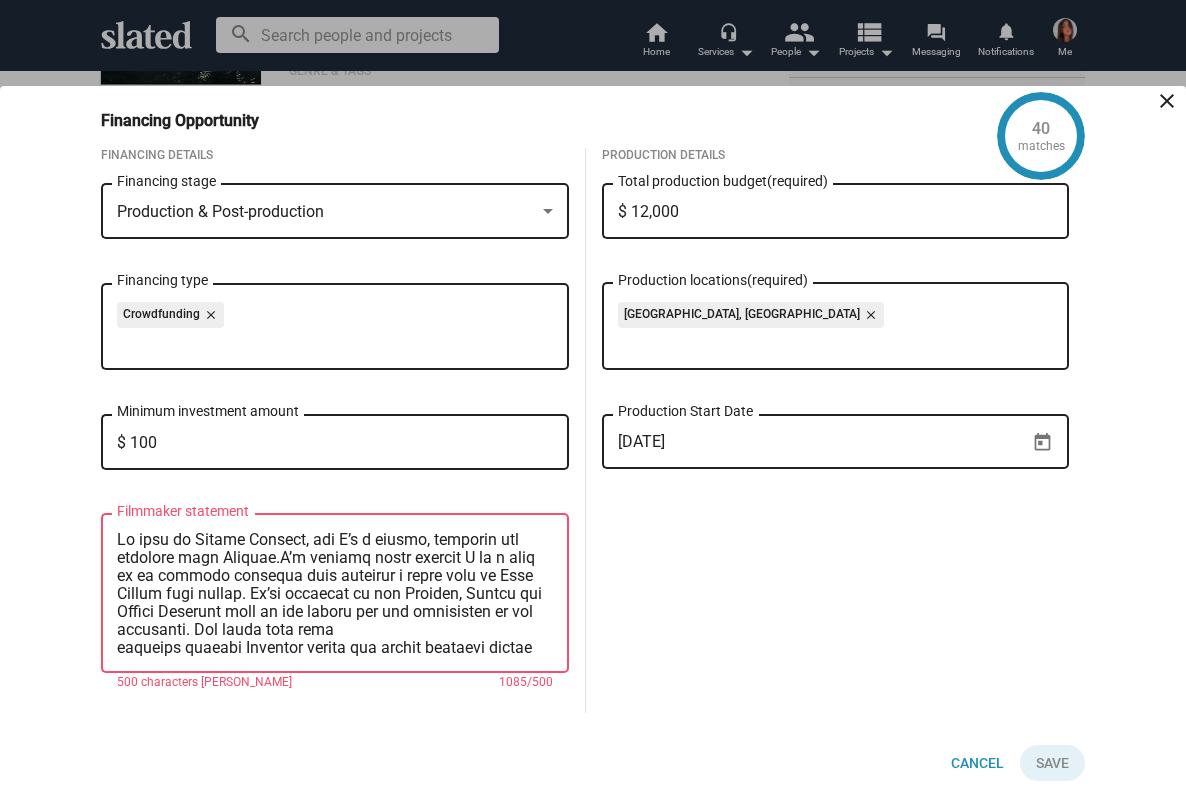click on "Filmmaker statement" at bounding box center [335, 594] 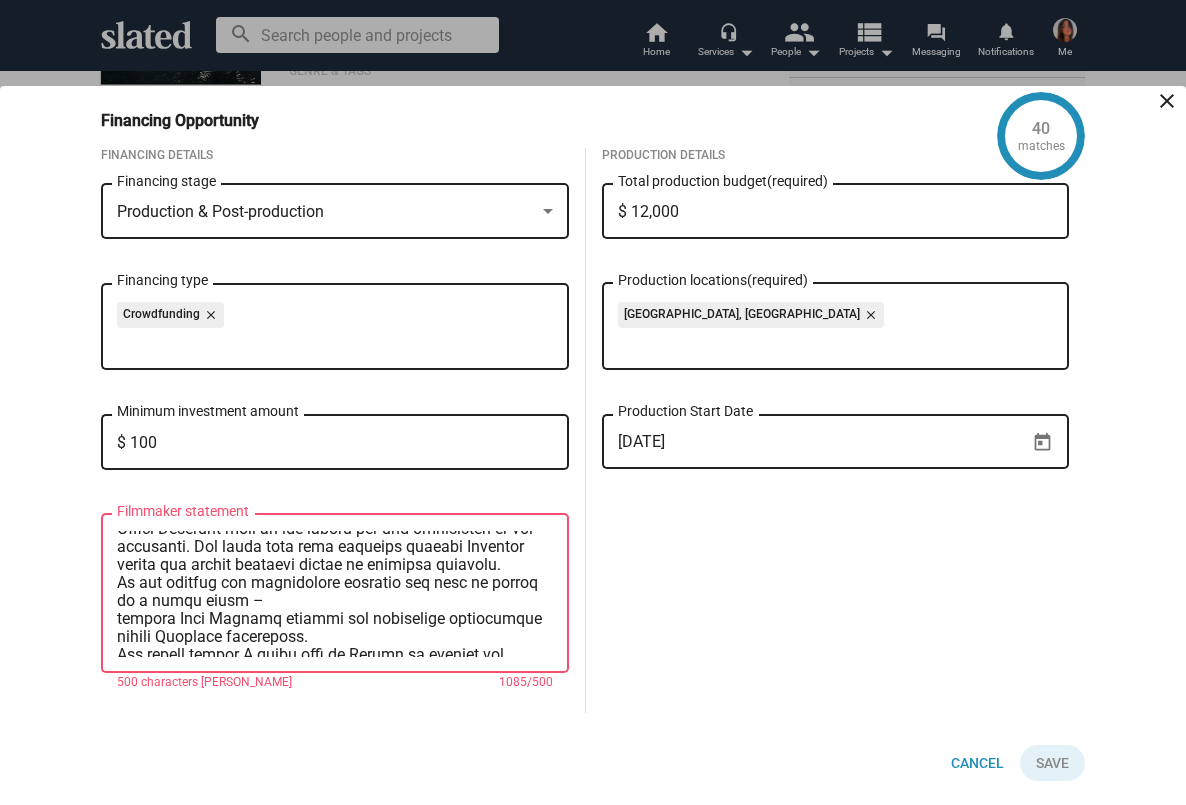 scroll, scrollTop: 88, scrollLeft: 0, axis: vertical 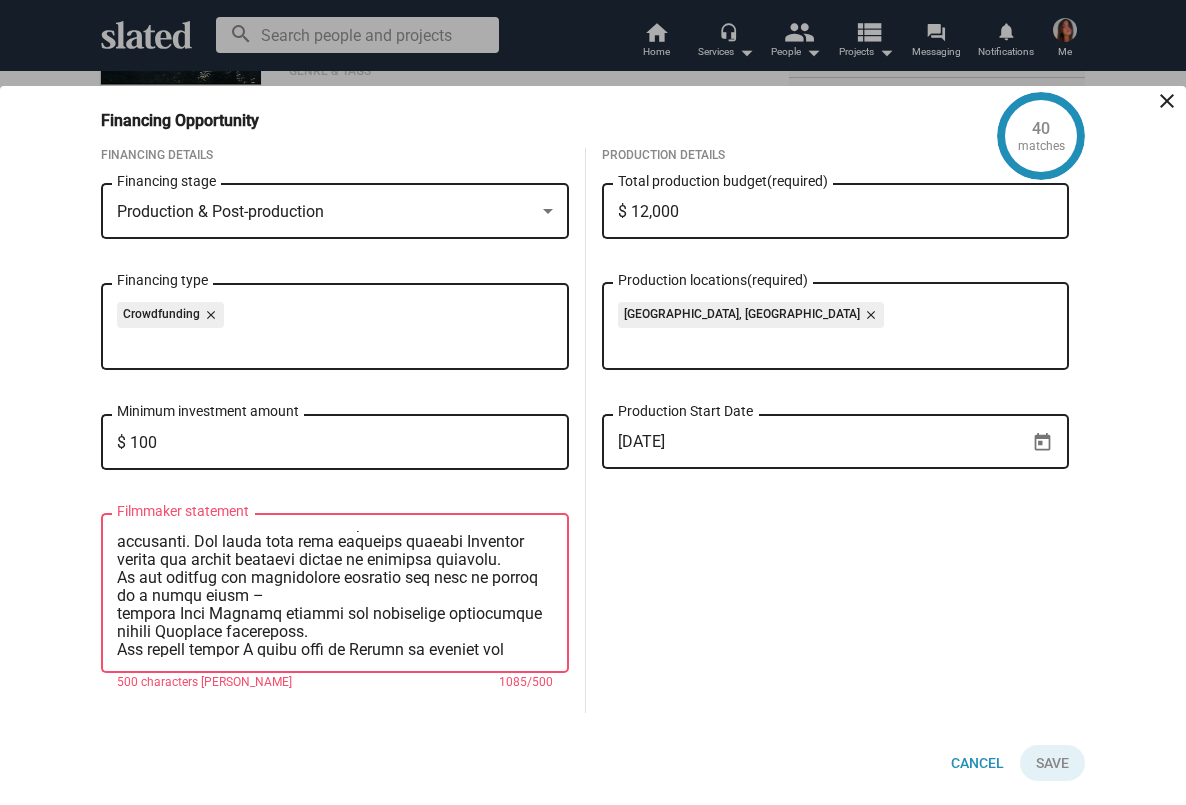 click on "Filmmaker statement" at bounding box center [335, 594] 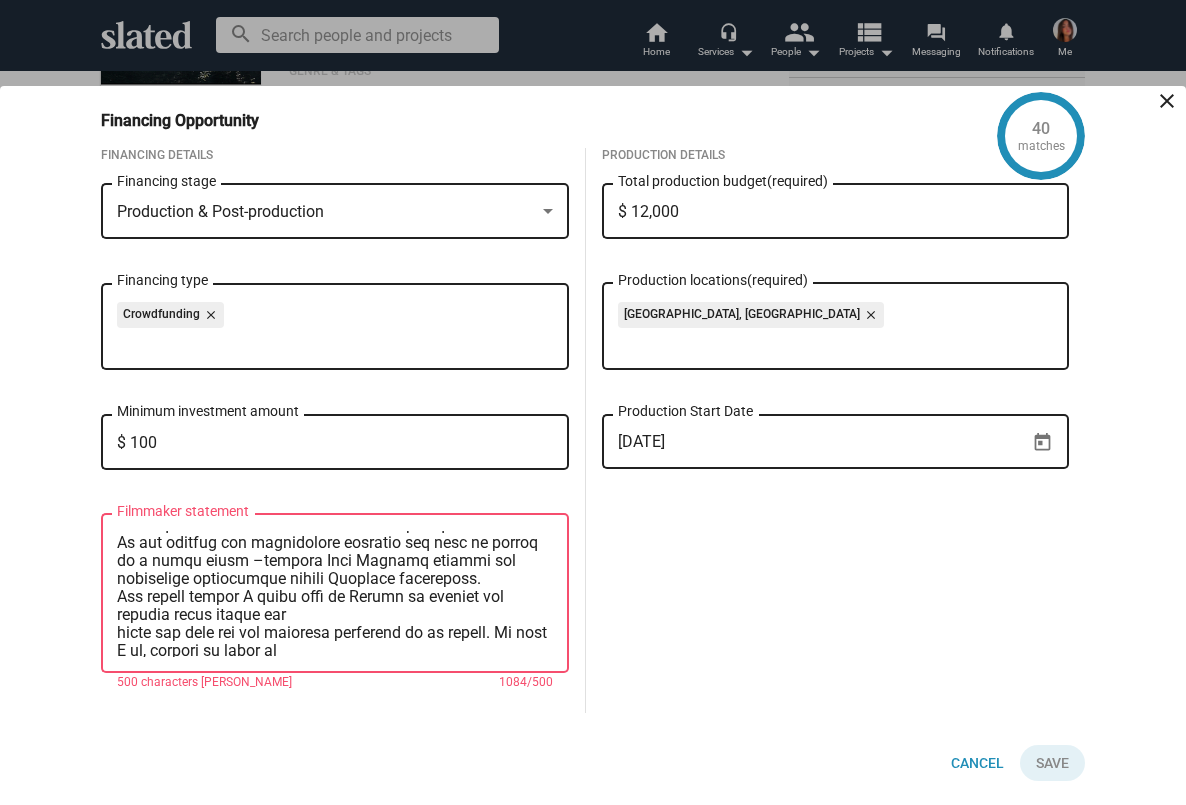 scroll, scrollTop: 125, scrollLeft: 0, axis: vertical 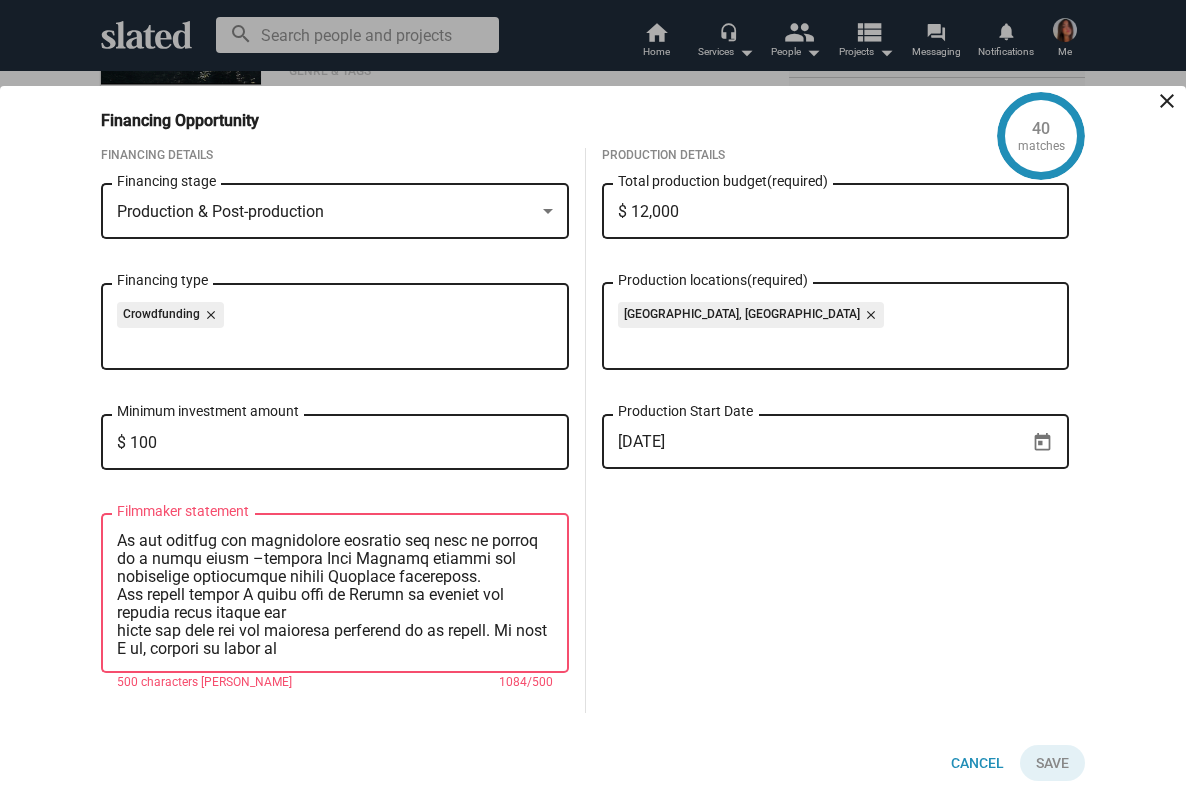drag, startPoint x: 506, startPoint y: 635, endPoint x: 107, endPoint y: 595, distance: 401 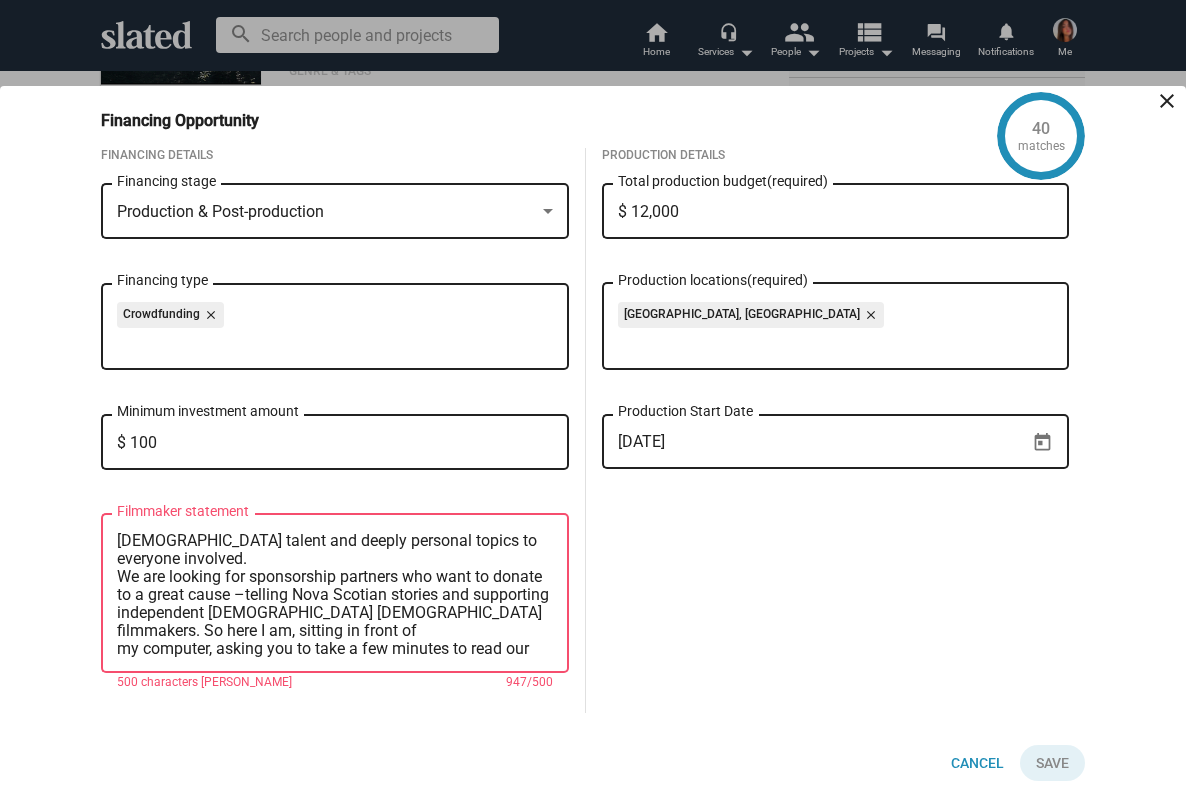 click on "My name is Mishki Vaccaro, and I’m a writer, director and producer from Toronto.I’m writing today because I am a part of an amazing creative team shooting a short form in Nova Scotia this summer. We’re inspired by the Acadian, Celtic and Native Canadian lore of the region and the ruggedness of the landscape. The short film will showcase diverse Canadian talent and deeply personal topics to everyone involved.
We are looking for sponsorship partners who want to donate to a great cause –telling Nova Scotian stories and supporting independent female Canadian filmmakers. So here I am, sitting in front of
my computer, asking you to take a few minutes to read our pitch deck and watch the
video on our IndieGoGo campaign. If you connect with any of the themes or ideas in the
project at all, please, from the bottom of my heart, support this project.
Thank you for reading and being a part of the future of Canadian cinema!
Let’s make some magic!" at bounding box center [335, 594] 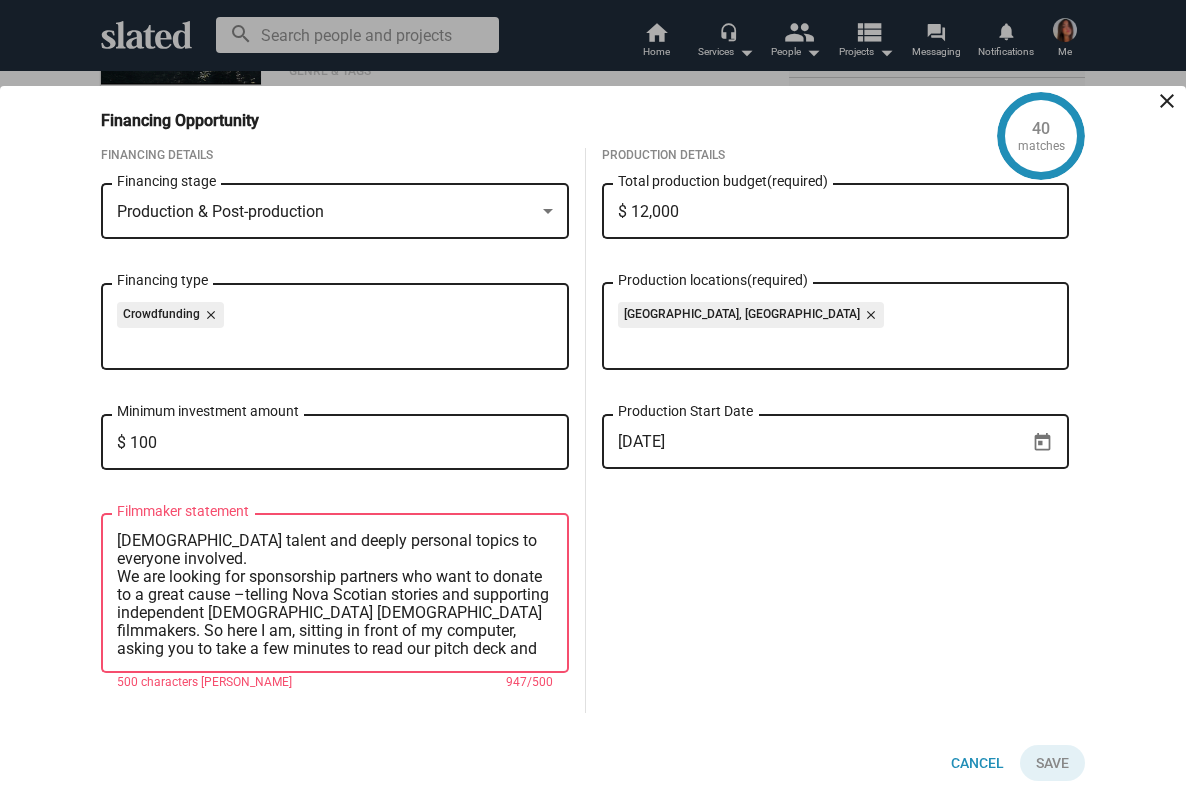 drag, startPoint x: 378, startPoint y: 630, endPoint x: 385, endPoint y: 600, distance: 30.805843 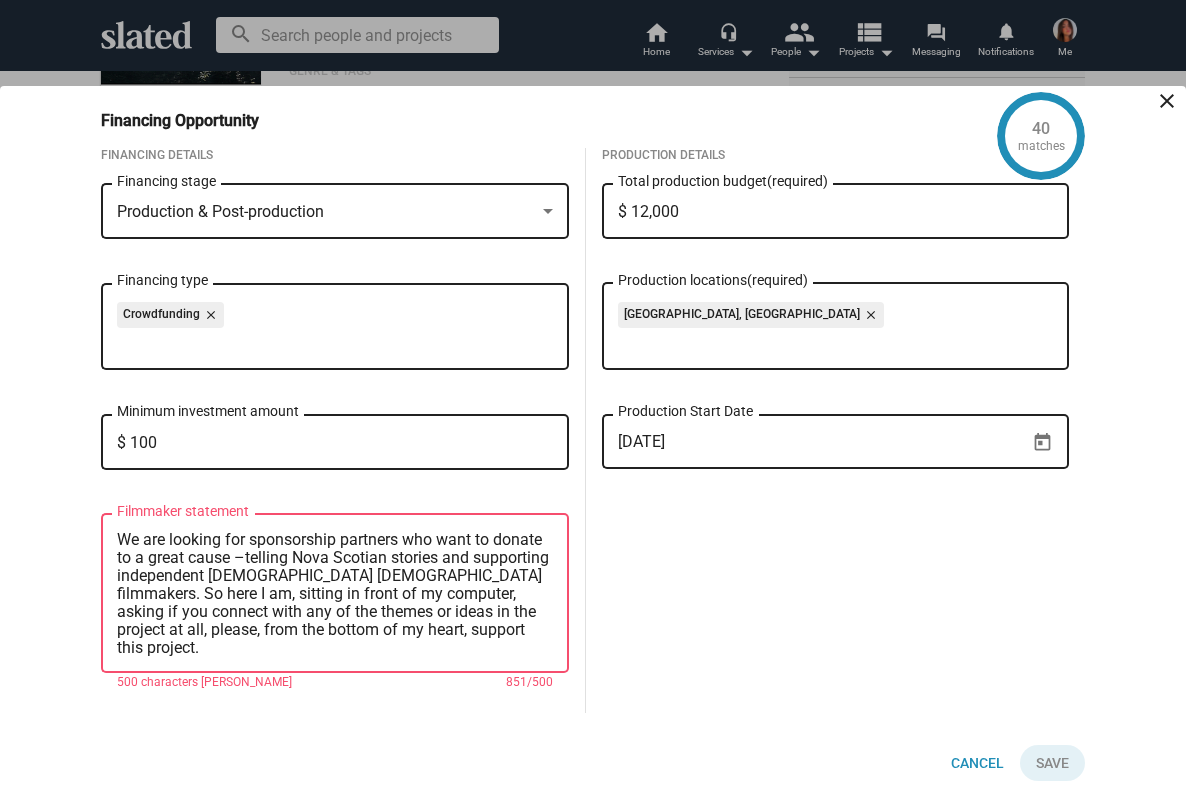 scroll, scrollTop: 164, scrollLeft: 0, axis: vertical 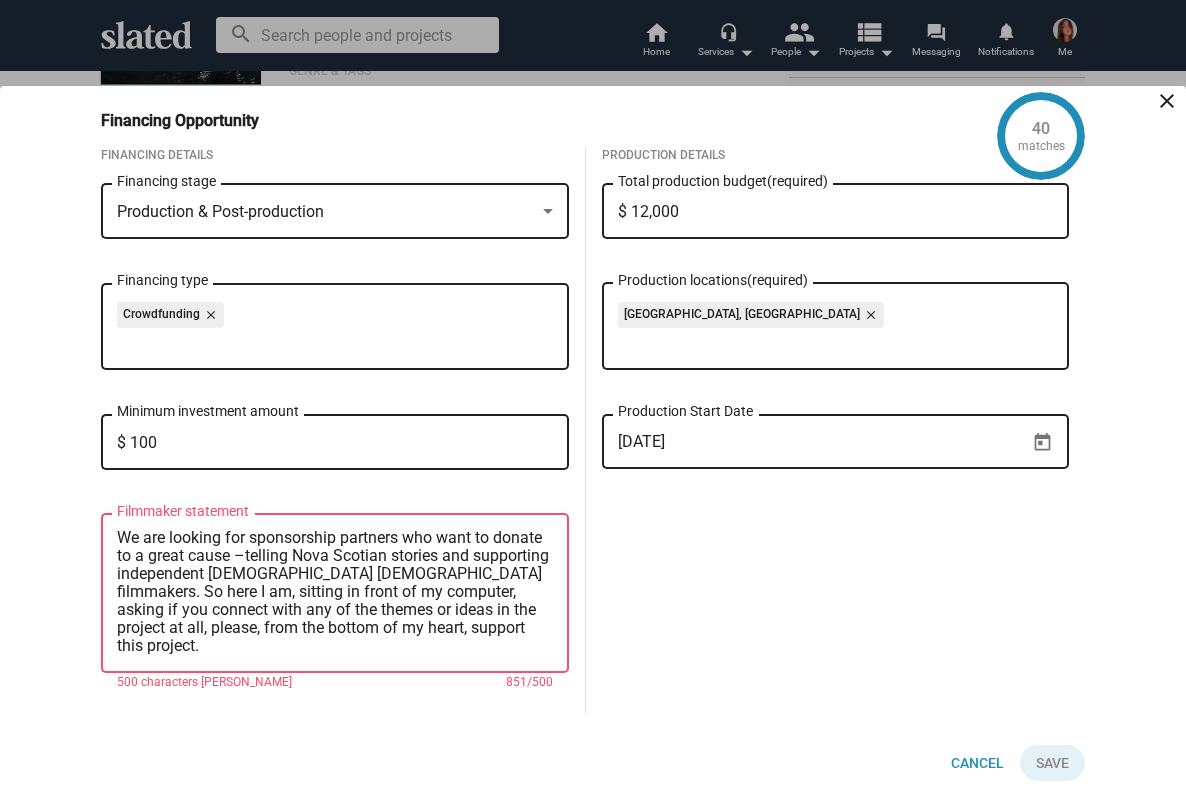 drag, startPoint x: 383, startPoint y: 565, endPoint x: 262, endPoint y: 579, distance: 121.80723 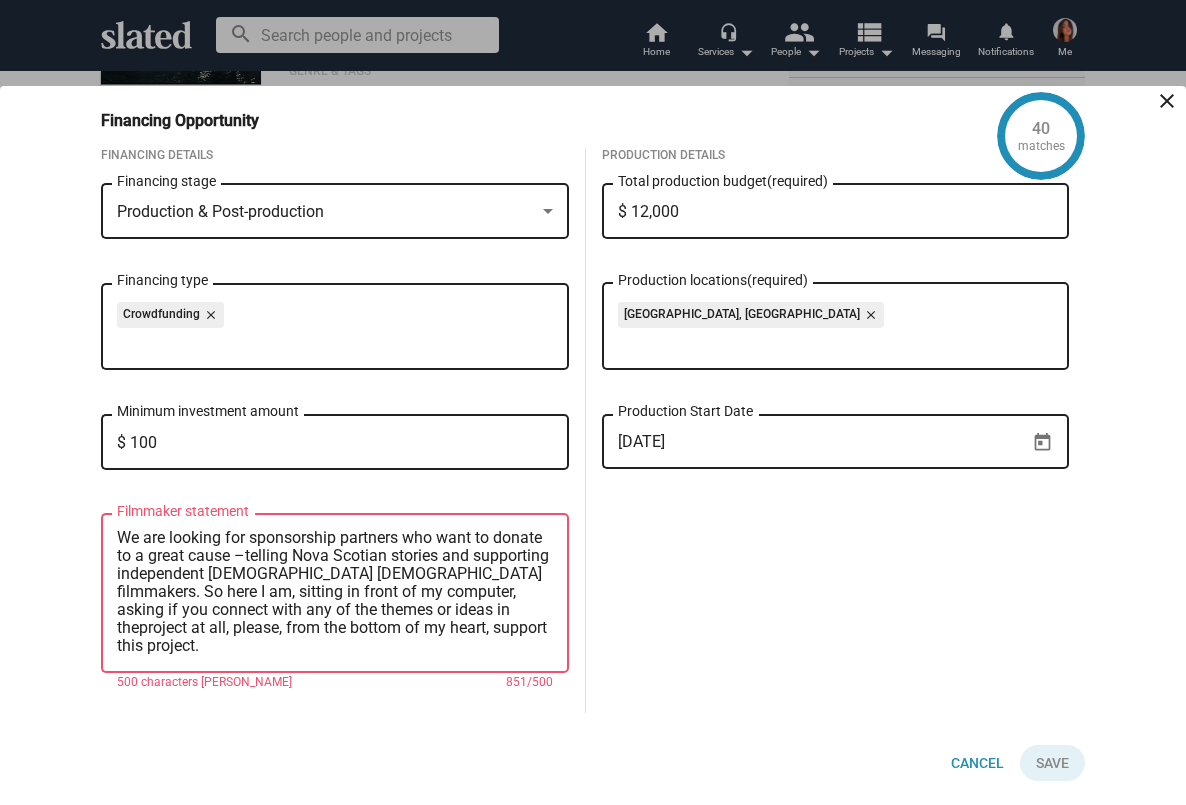 scroll, scrollTop: 162, scrollLeft: 0, axis: vertical 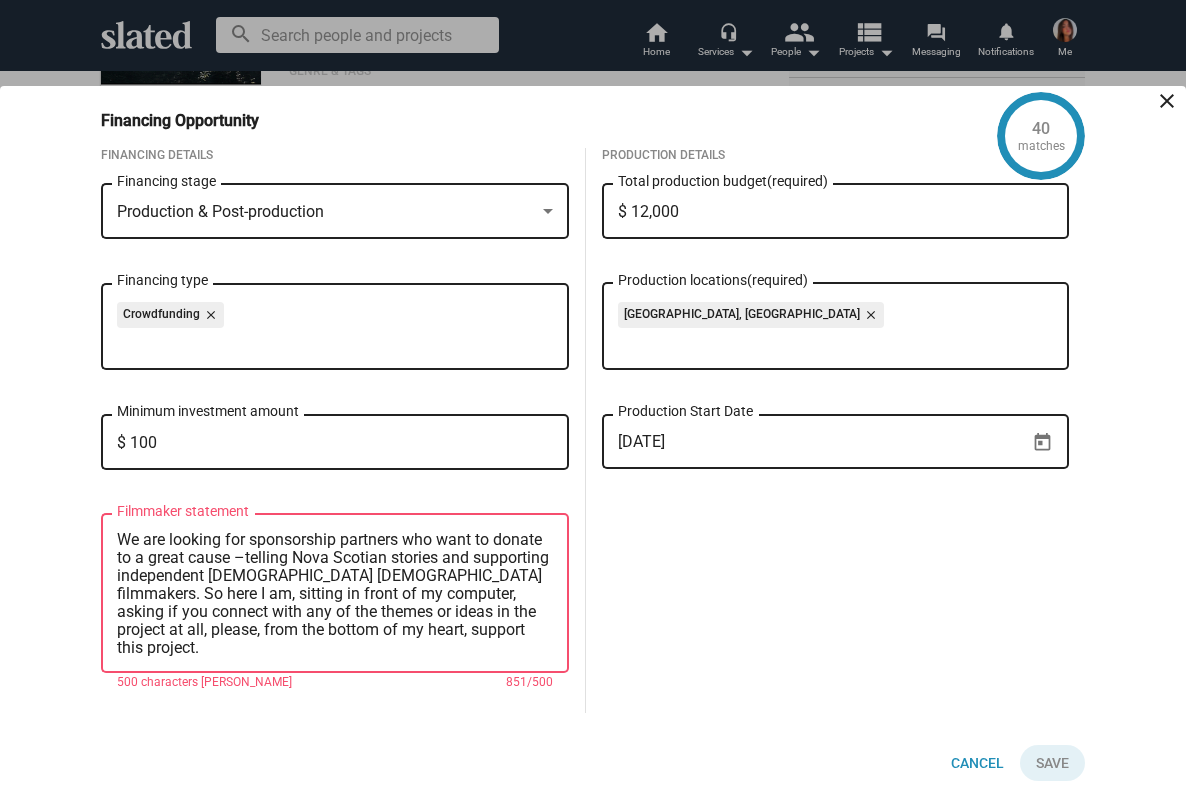drag, startPoint x: 450, startPoint y: 578, endPoint x: 407, endPoint y: 577, distance: 43.011627 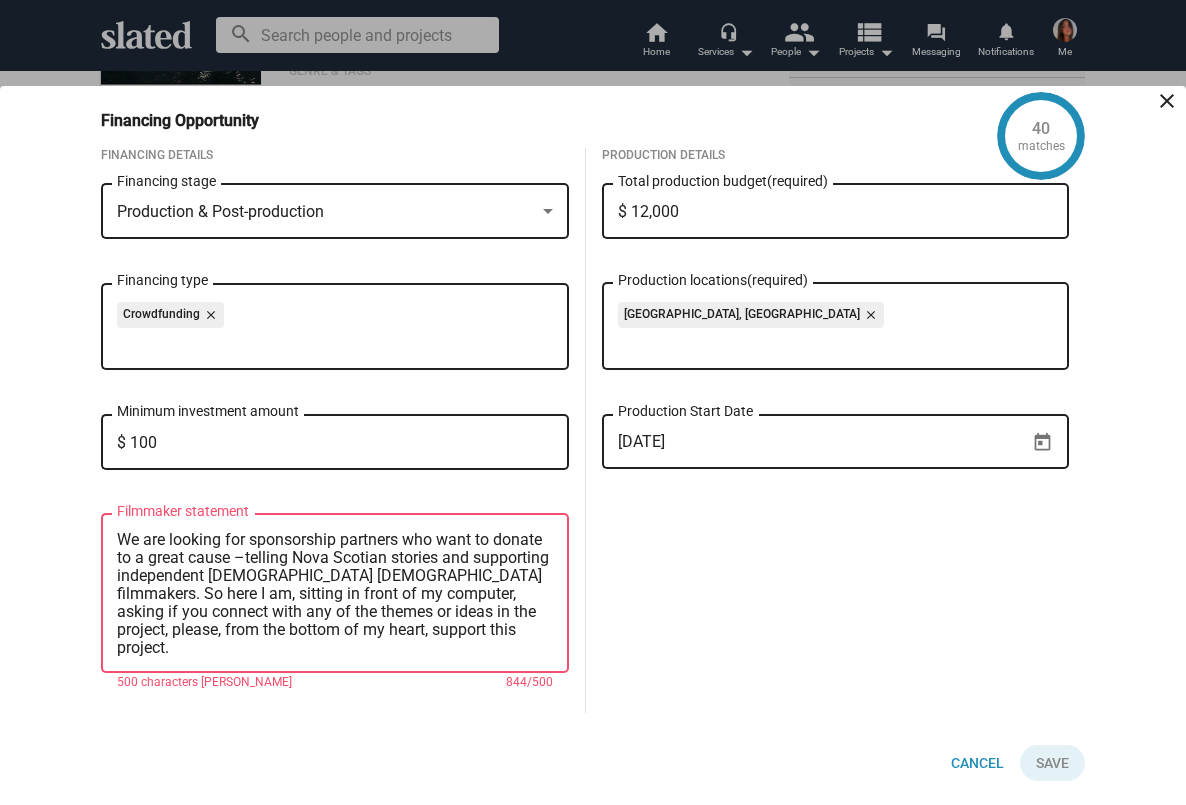 click on "My name is Mishki Vaccaro, and I’m a writer, director and producer from Toronto.I’m writing today because I am a part of an amazing creative team shooting a short form in Nova Scotia this summer. We’re inspired by the Acadian, Celtic and Native Canadian lore of the region and the ruggedness of the landscape. The short film will showcase diverse Canadian talent and deeply personal topics to everyone involved.
We are looking for sponsorship partners who want to donate to a great cause –telling Nova Scotian stories and supporting independent female Canadian filmmakers. So here I am, sitting in front of my computer, asking if you connect with any of the themes or ideas in the project, please, from the bottom of my heart, support this project.
Thank you for reading and being a part of the future of Canadian cinema!
Let’s make some magic!" at bounding box center [335, 594] 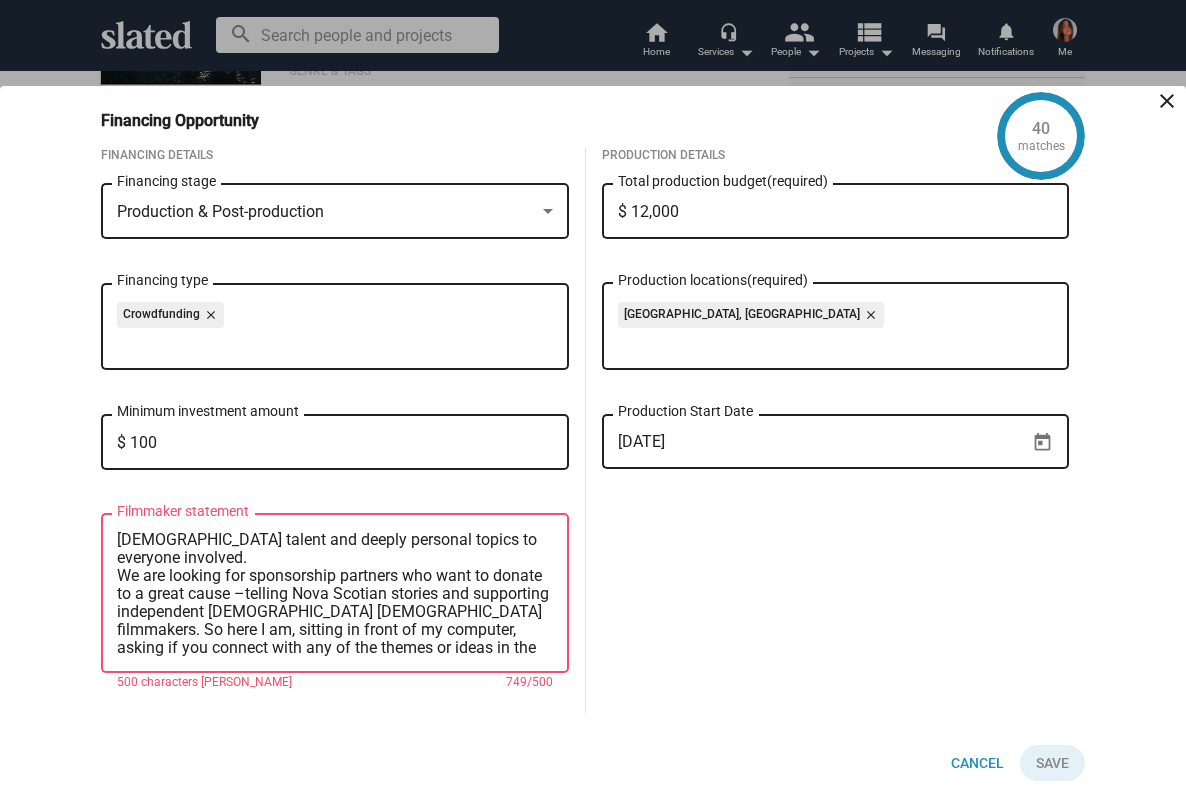 type on "My name is Mishki Vaccaro, and I’m a writer, director and producer from Toronto.I’m writing today because I am a part of an amazing creative team shooting a short form in Nova Scotia this summer. We’re inspired by the Acadian, Celtic and Native Canadian lore of the region and the ruggedness of the landscape. The short film will showcase diverse Canadian talent and deeply personal topics to everyone involved.
We are looking for sponsorship partners who want to donate to a great cause –telling Nova Scotian stories and supporting independent female Canadian filmmakers. So here I am, sitting in front of my computer, asking if you connect with any of the themes or ideas in the project, please, from the bottom of my heart, support this project." 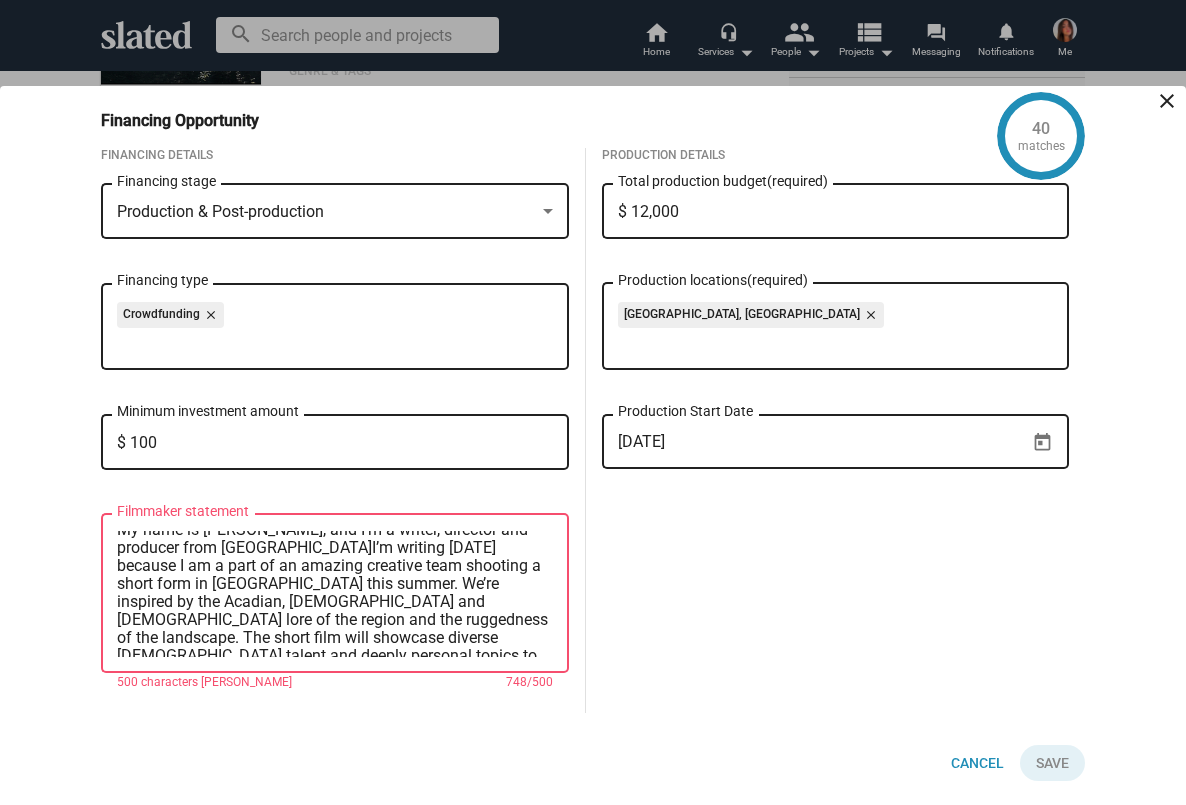 scroll, scrollTop: 0, scrollLeft: 0, axis: both 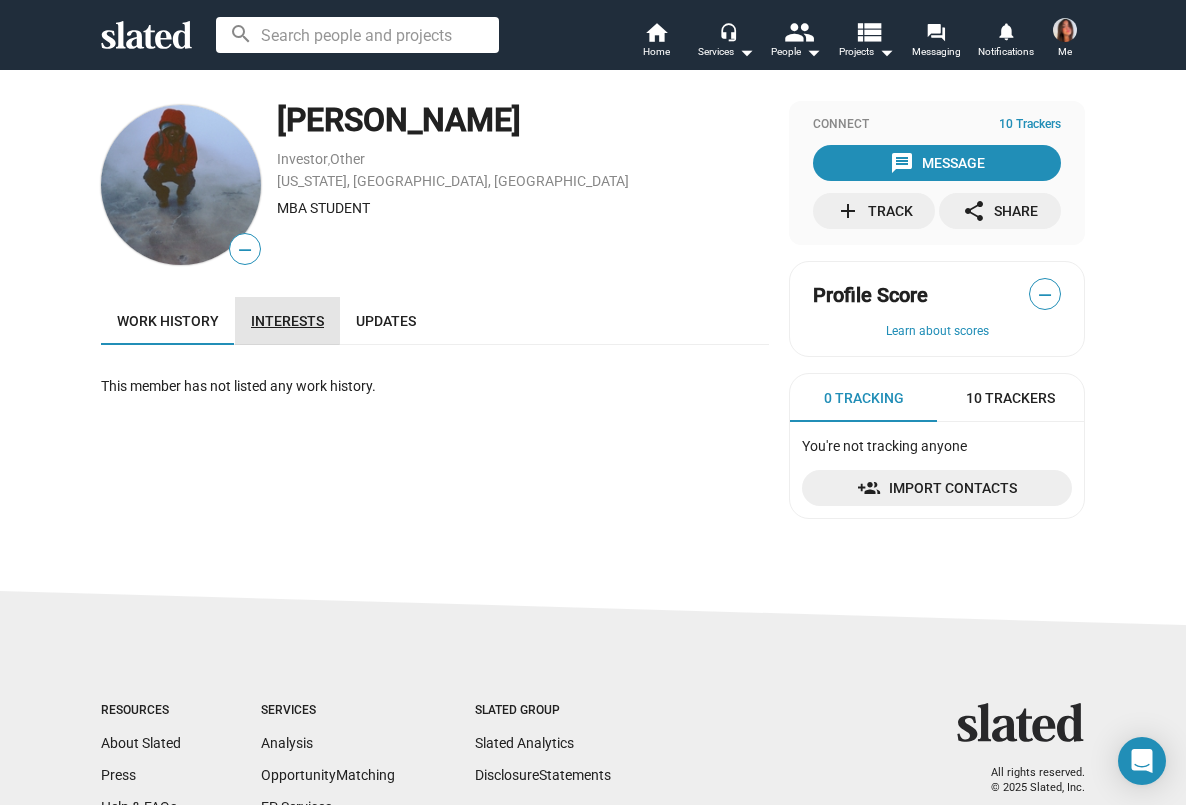 click on "Interests" at bounding box center (287, 321) 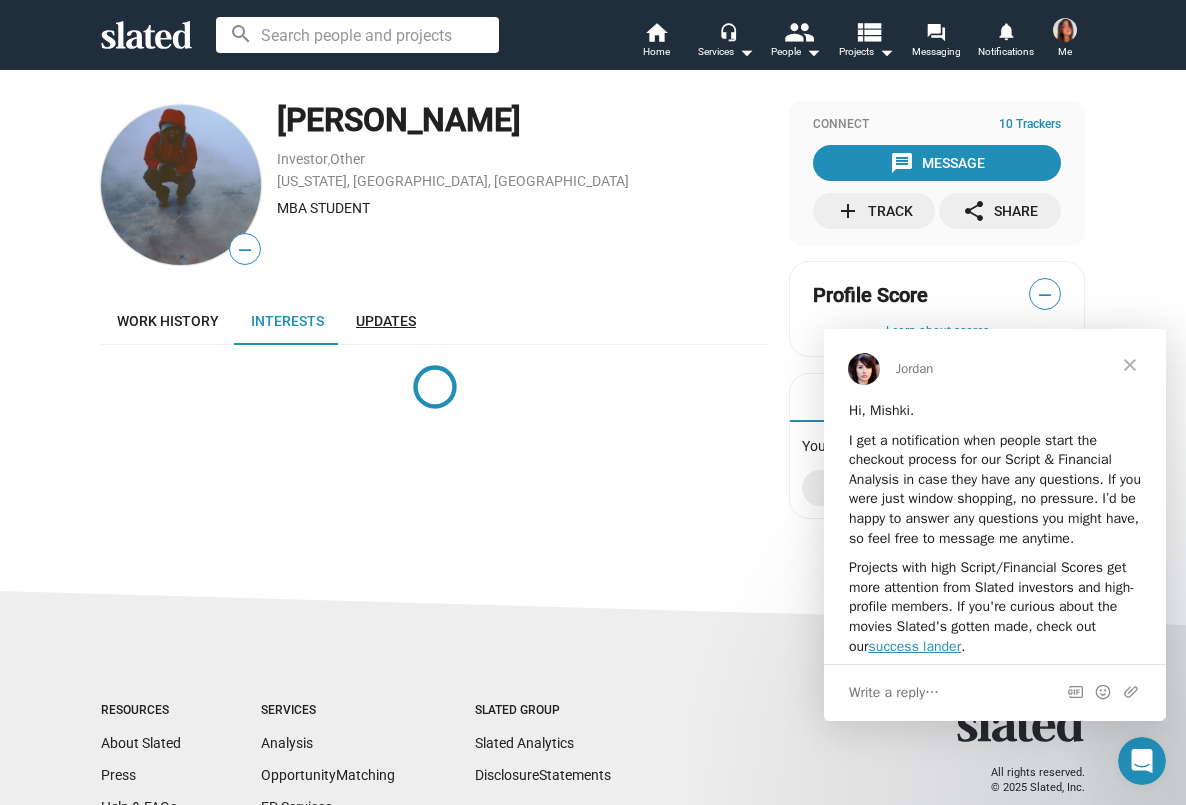 scroll, scrollTop: 0, scrollLeft: 0, axis: both 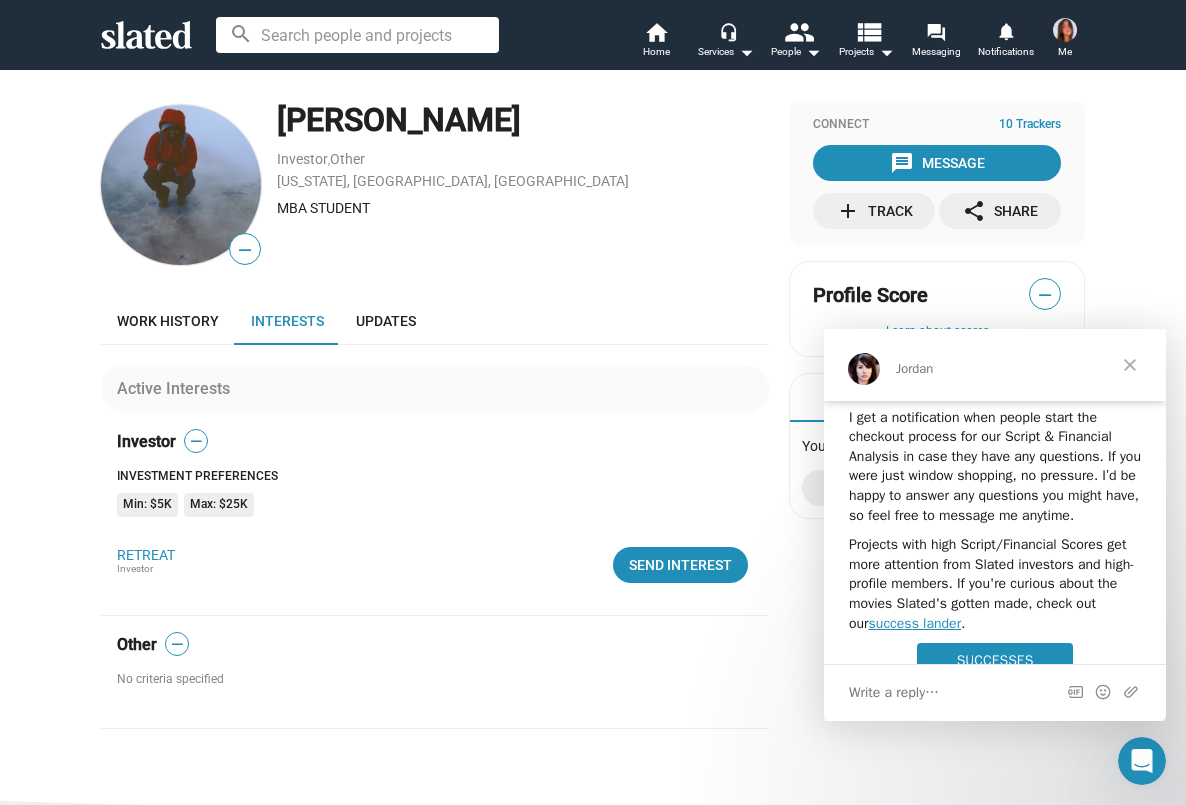 click at bounding box center (1130, 365) 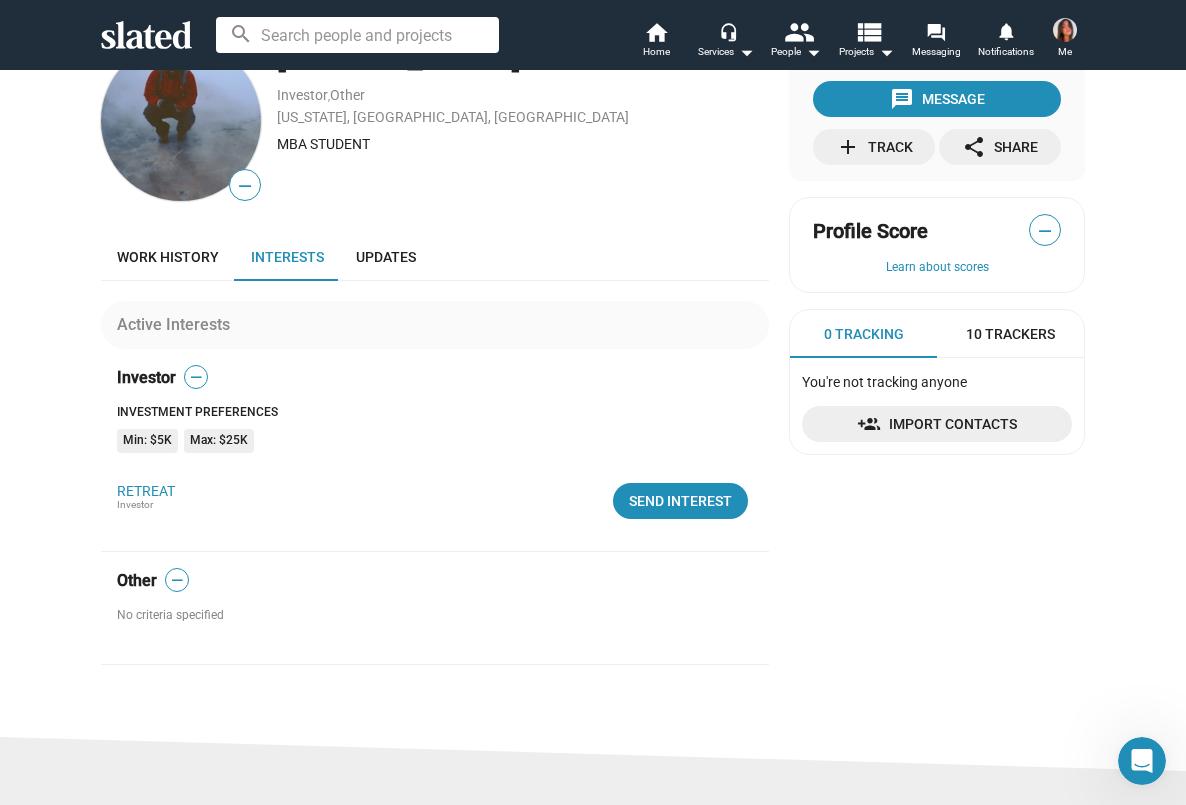 scroll, scrollTop: 0, scrollLeft: 0, axis: both 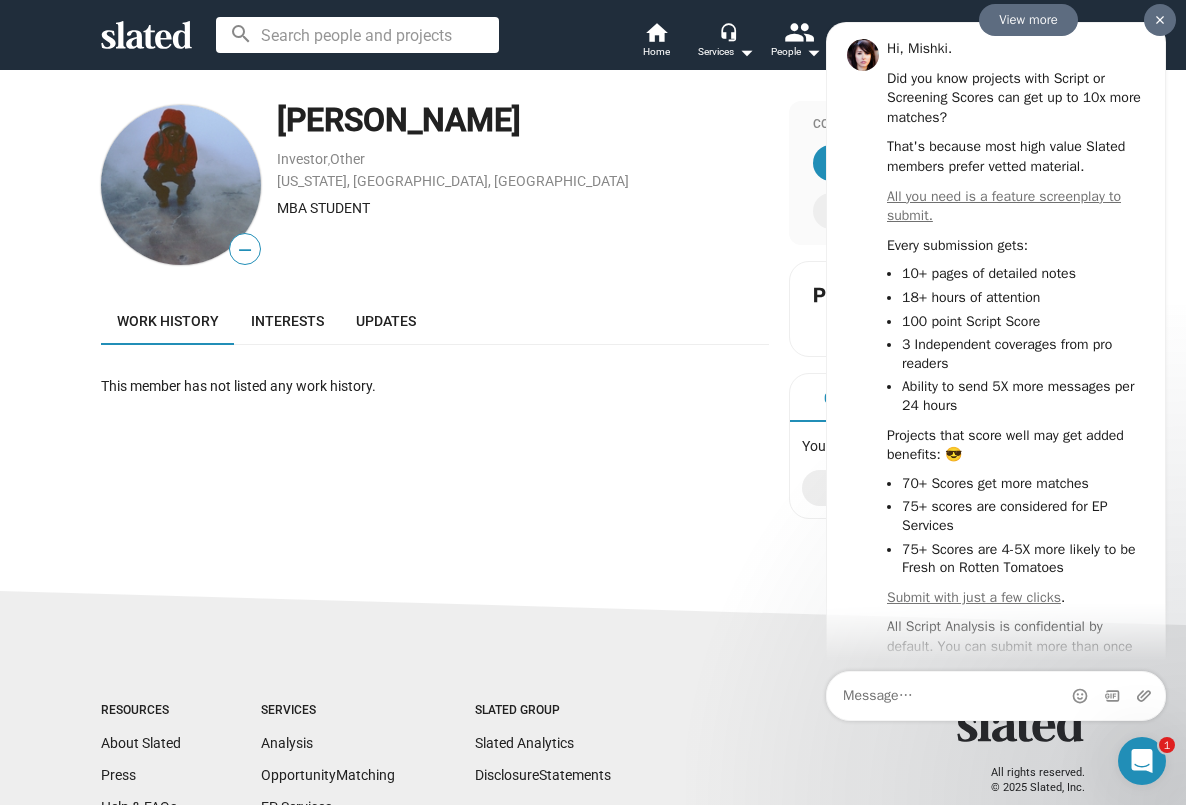 click at bounding box center (1160, 20) 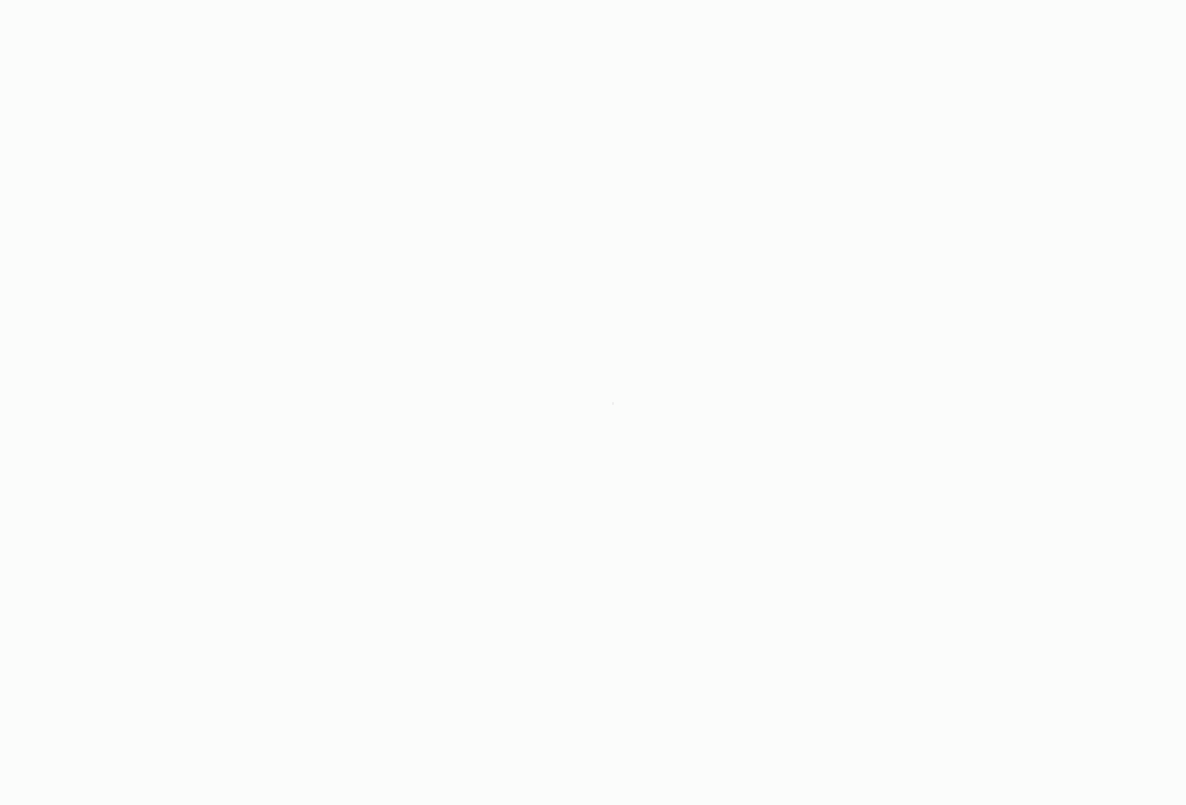 scroll, scrollTop: 0, scrollLeft: 0, axis: both 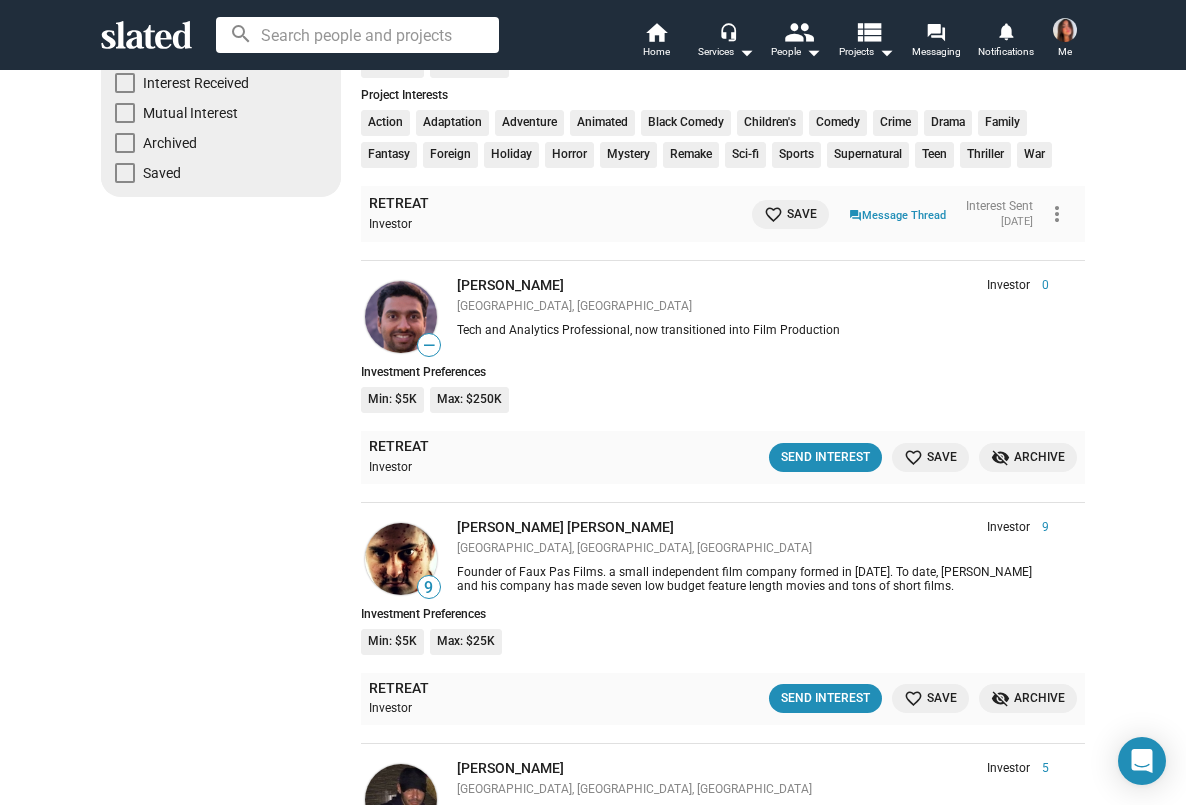 click on "0" 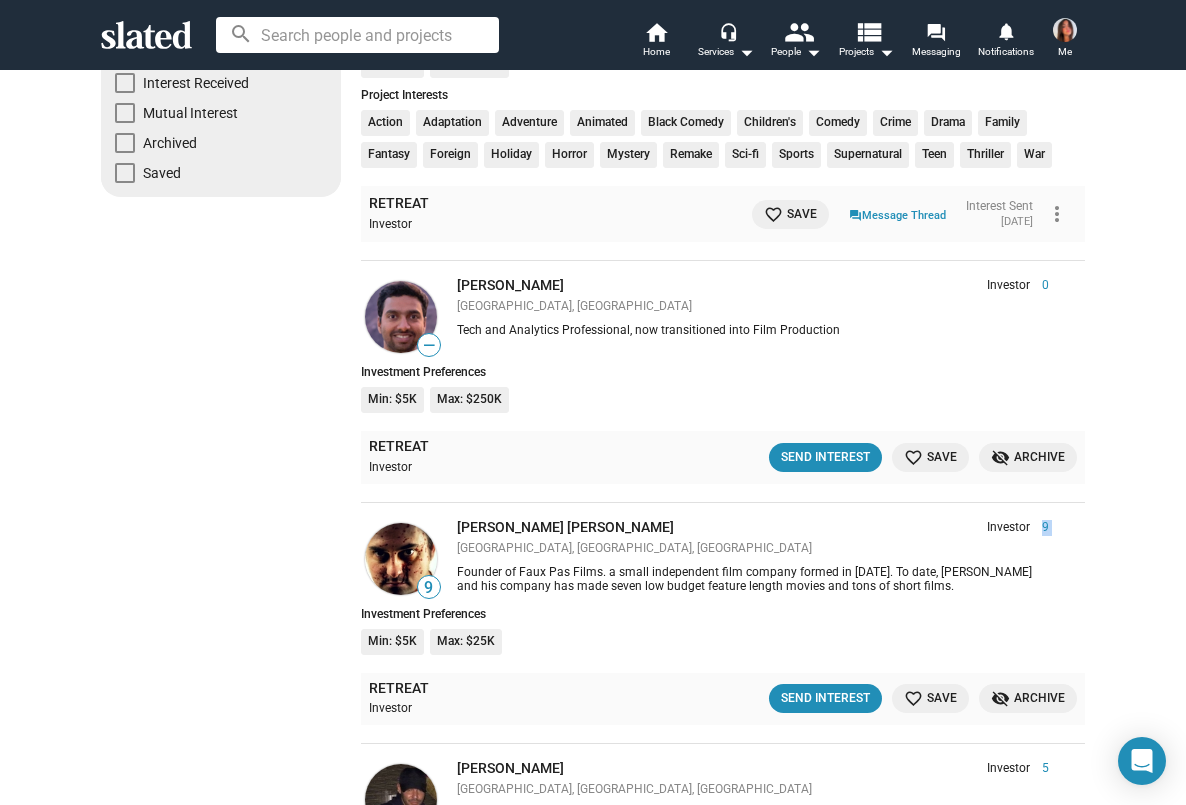 click on "9" 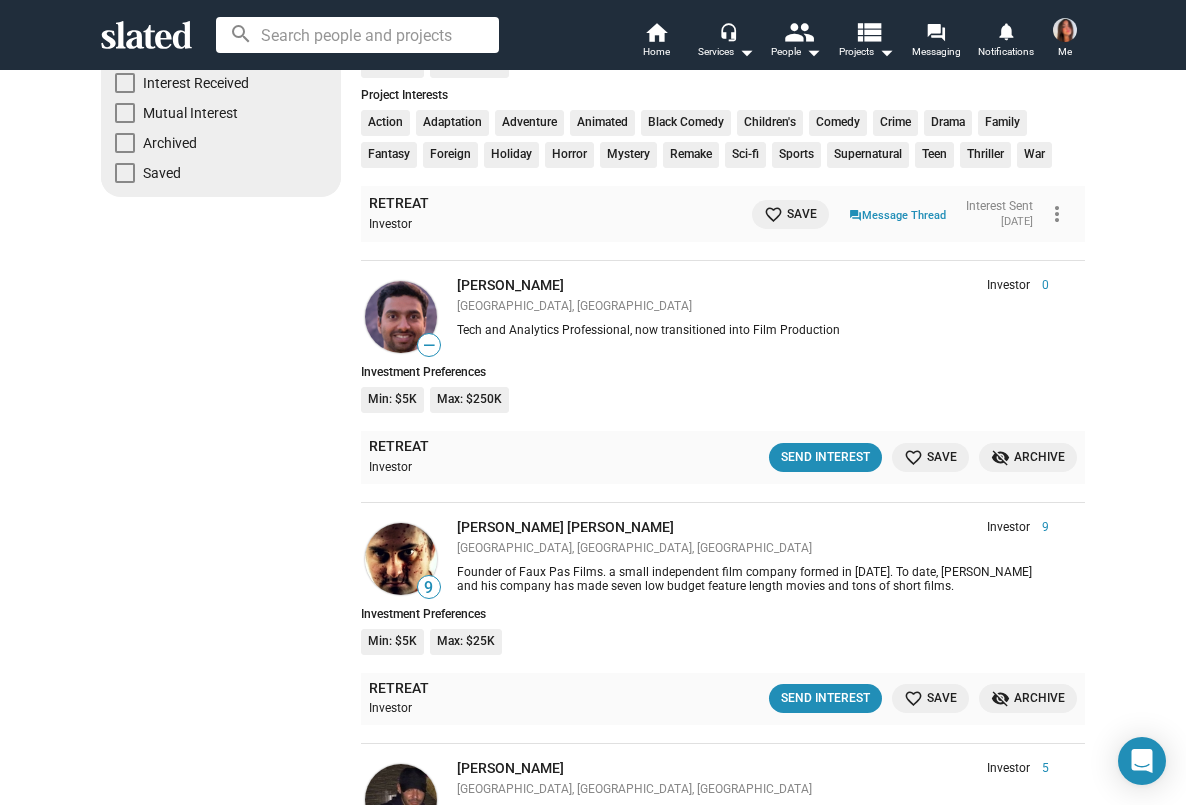 click on "Founder of Faux Pas Films. a small independent film company formed in 2007. To date, Michael and his company has made seven low budget feature length movies and tons of short films." 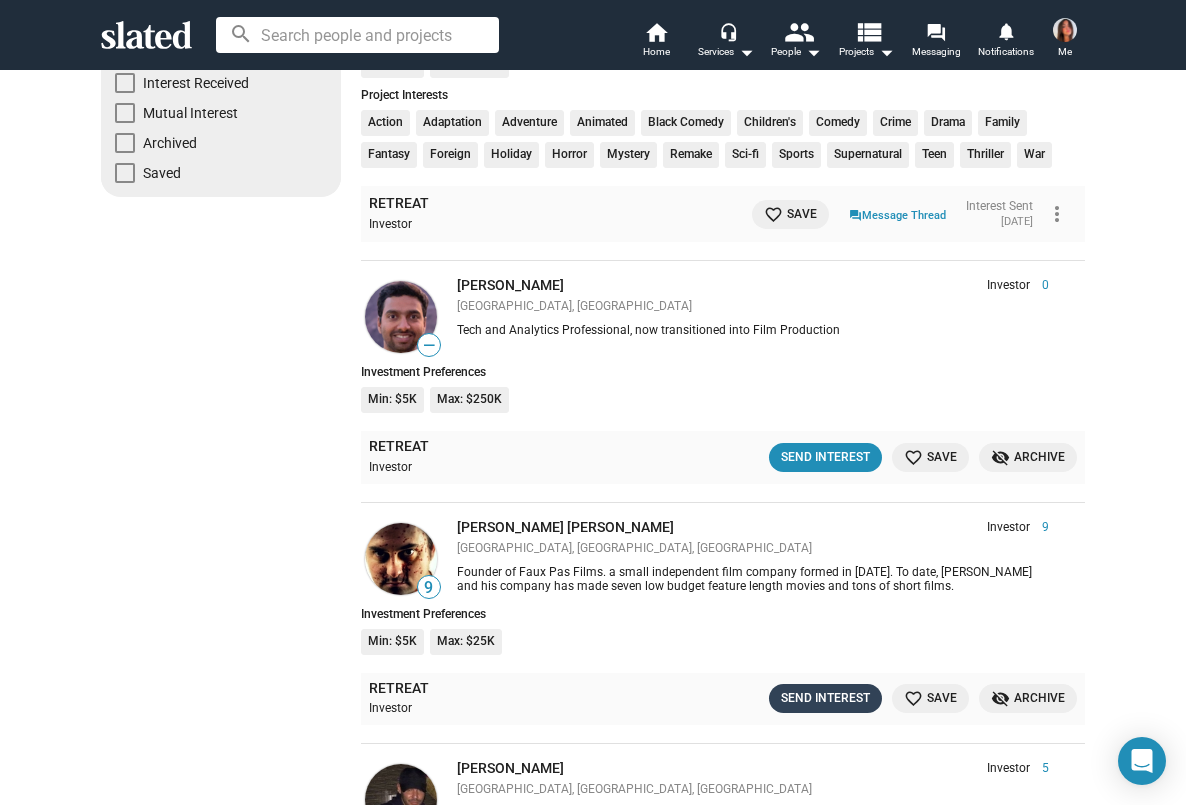 click on "Send Interest" 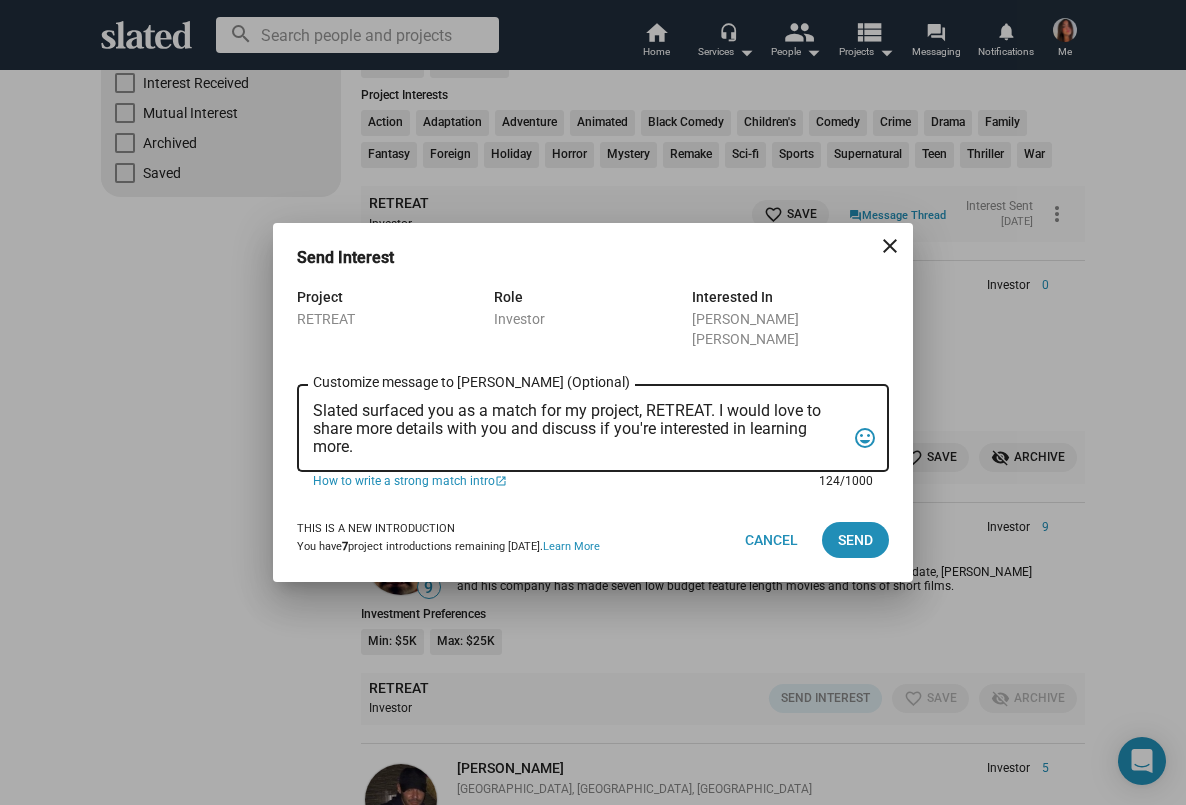 click on "Slated surfaced you as a match for my project, RETREAT. I would love to share more details with you and discuss if you're interested in learning more." at bounding box center (579, 429) 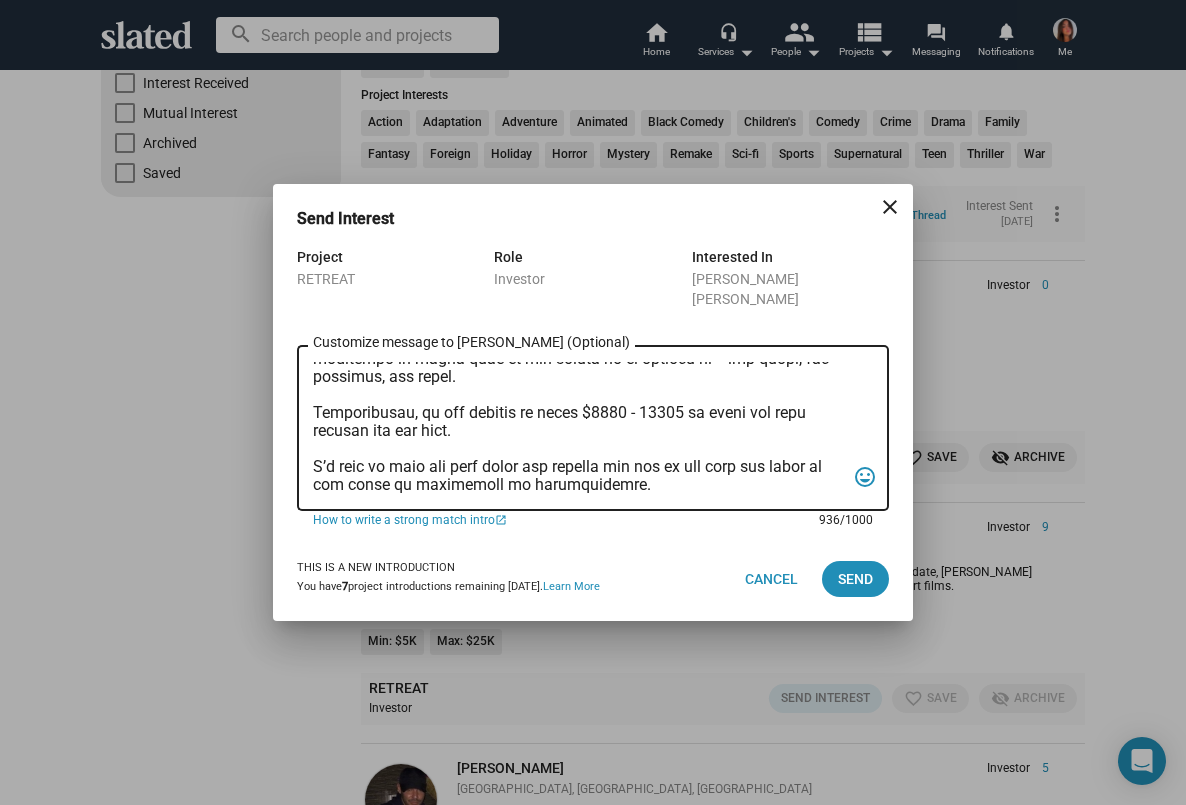 scroll, scrollTop: 0, scrollLeft: 0, axis: both 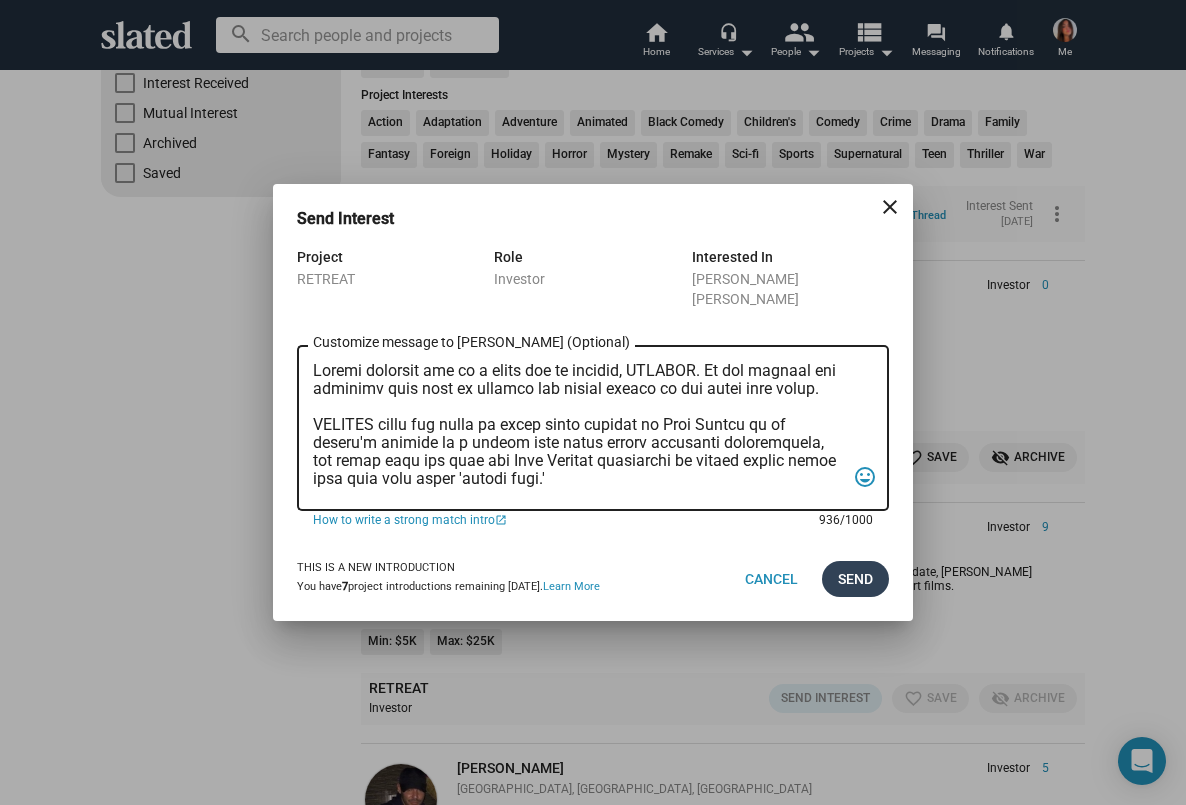 type on "Slated surfaced you as a match for my project, RETREAT. We are looking for partners that want to support new female voices in the indie film space.
RETREAT tells the story of three women brought to Nova Scotia on an artist's retreat by a former tech mogul turned reclusive spiritualist, who sends them out into the Nova Scotian wilderness on vision quests where they each meet their 'shadow self.'
It's a female empowerment story about integrating the parts of ourselves as women that we are taught to be ashamed of -- our power, our feelings, our truth.
Specifically, we are looking to raise $5000 - 12000 to cover our gear rentals and kit fees.
I’d love to tell you more about the project and see if you have any ideas of who might be interested in participating.
We are currently full steam ahead, with production planned in the next month.
Check out our pitch deck here: https://www.canva.com/design/DAGpKmSEOME/6iunSUK0YR_CDWg7FtPXKw/view?utm_content=DAGpKmSEOME&utm_campaign=designshare&utm_medium=link2&ut..." 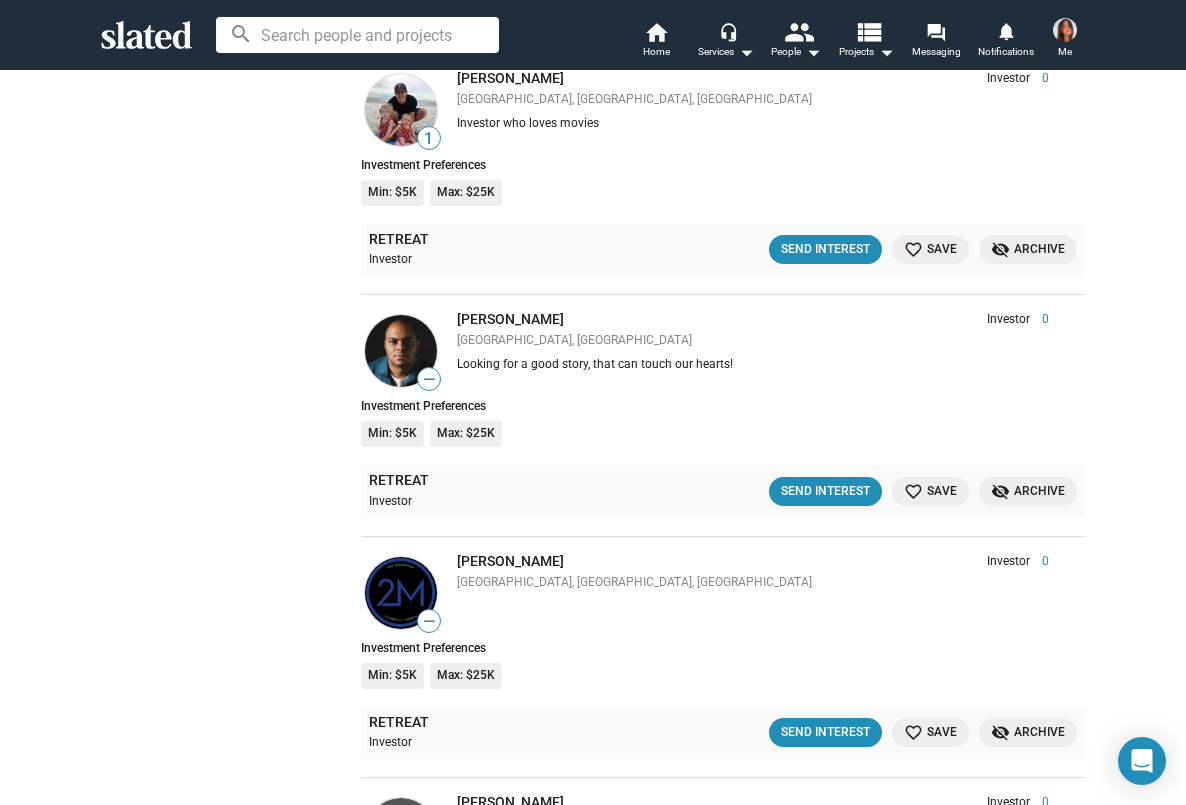 scroll, scrollTop: 1684, scrollLeft: 0, axis: vertical 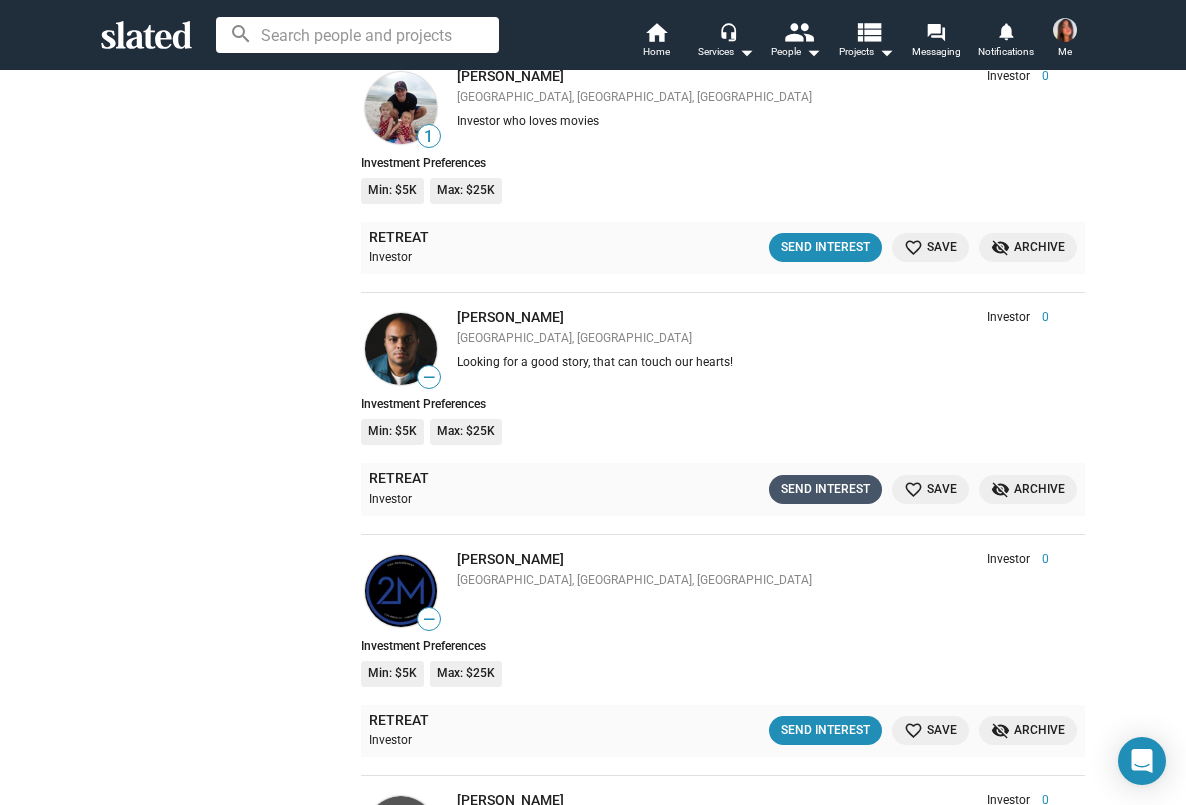 click on "Send Interest" 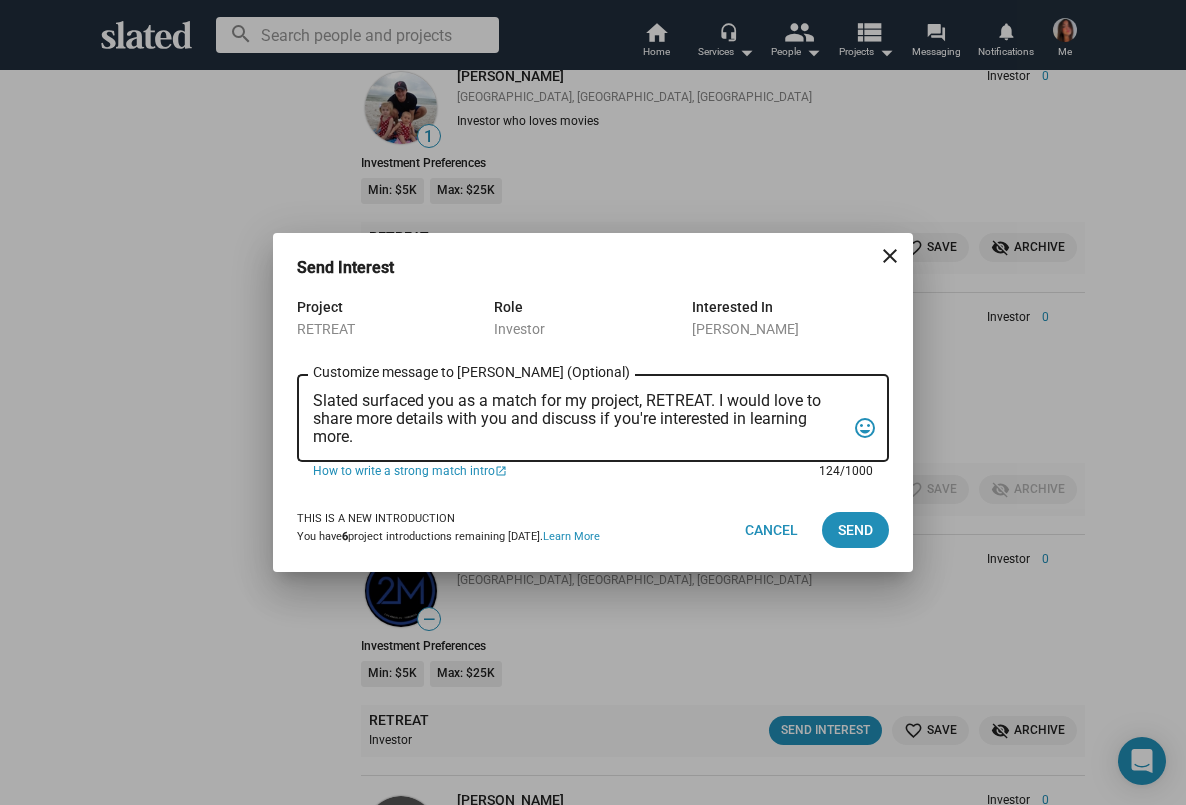 click on "Slated surfaced you as a match for my project, RETREAT. I would love to share more details with you and discuss if you're interested in learning more." at bounding box center [579, 419] 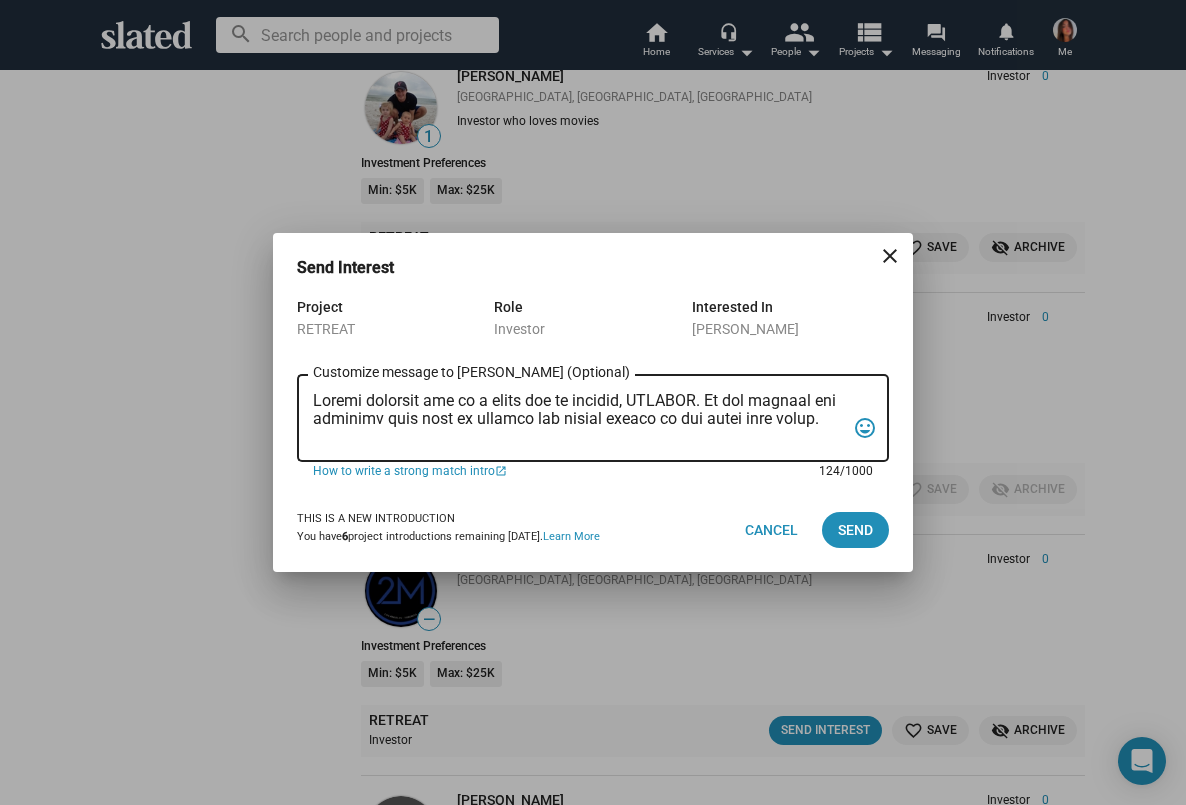 scroll, scrollTop: 425, scrollLeft: 0, axis: vertical 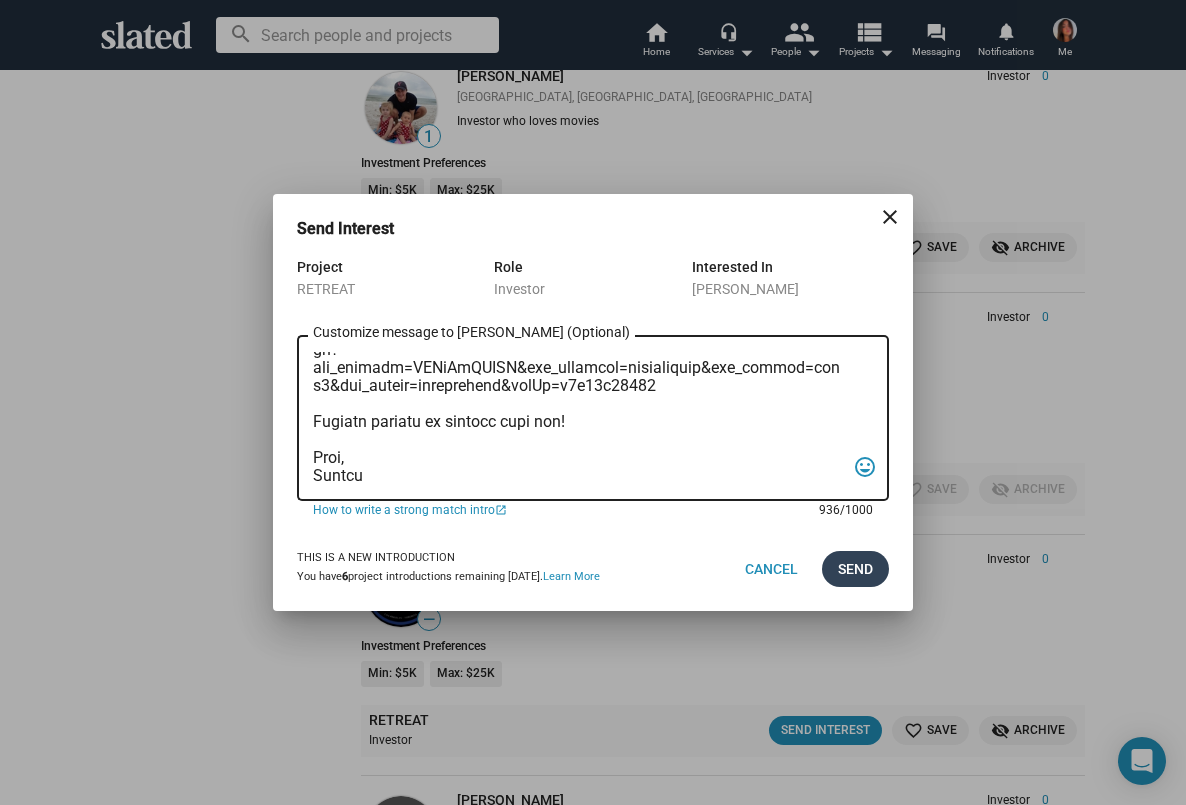 type on "Slated surfaced you as a match for my project, RETREAT. We are looking for partners that want to support new female voices in the indie film space.
RETREAT tells the story of three women brought to Nova Scotia on an artist's retreat by a former tech mogul turned reclusive spiritualist, who sends them out into the Nova Scotian wilderness on vision quests where they each meet their 'shadow self.'
It's a female empowerment story about integrating the parts of ourselves as women that we are taught to be ashamed of -- our power, our feelings, our truth.
Specifically, we are looking to raise $5000 - 12000 to cover our gear rentals and kit fees.
I’d love to tell you more about the project and see if you have any ideas of who might be interested in participating.
We are currently full steam ahead, with production planned in the next month.
Check out our pitch deck here: https://www.canva.com/design/DAGpKmSEOME/6iunSUK0YR_CDWg7FtPXKw/view?utm_content=DAGpKmSEOME&utm_campaign=designshare&utm_medium=link2&ut..." 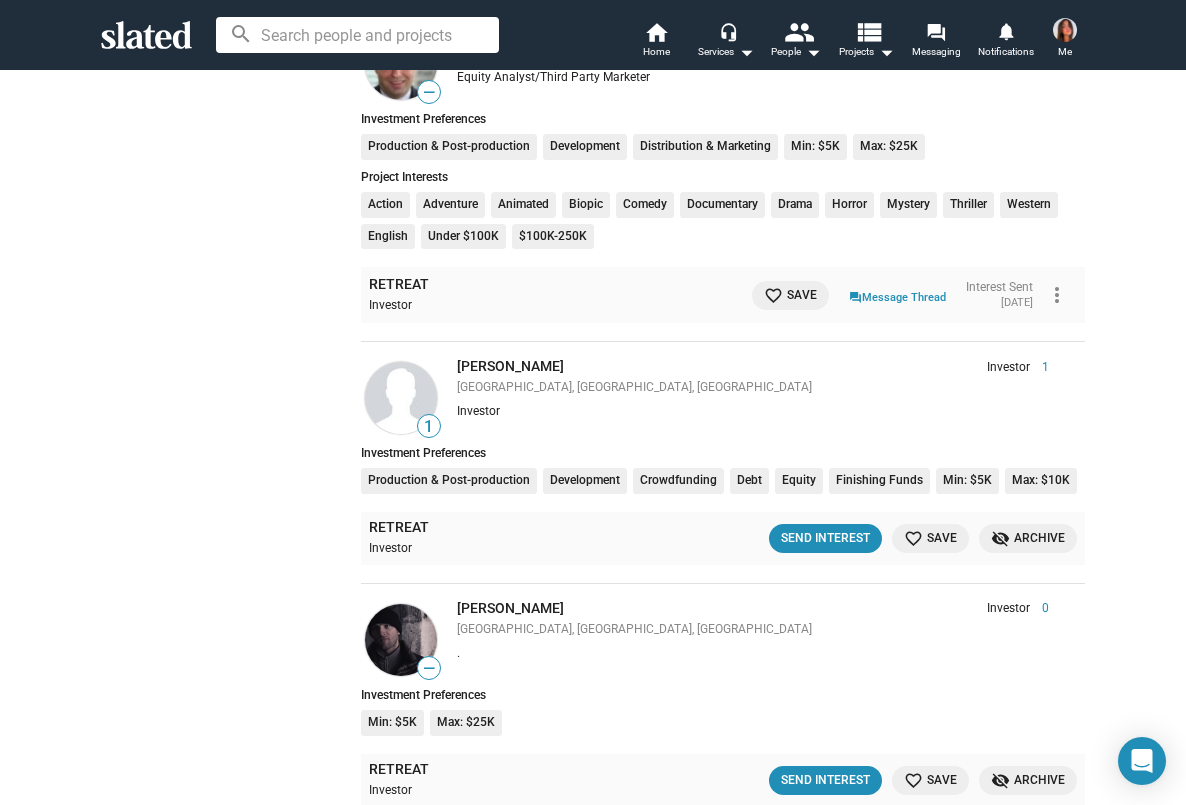 scroll, scrollTop: 2941, scrollLeft: 0, axis: vertical 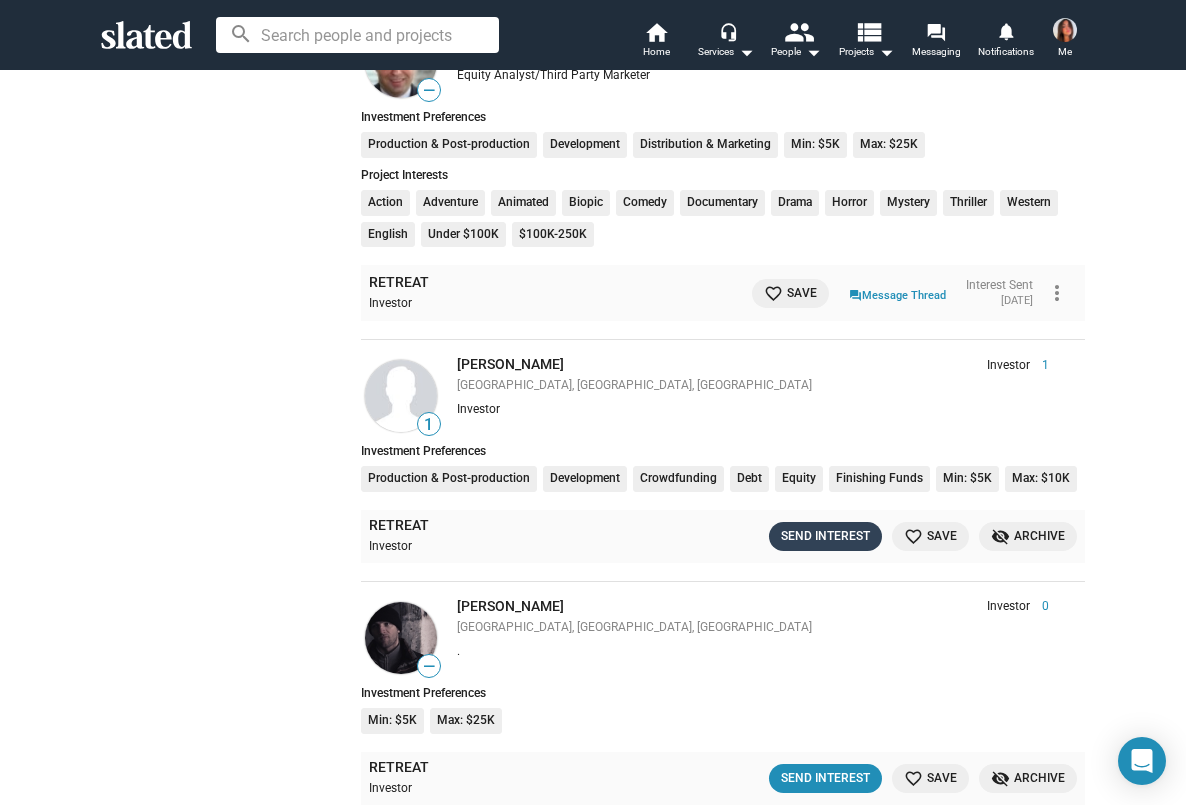 click on "Send Interest" 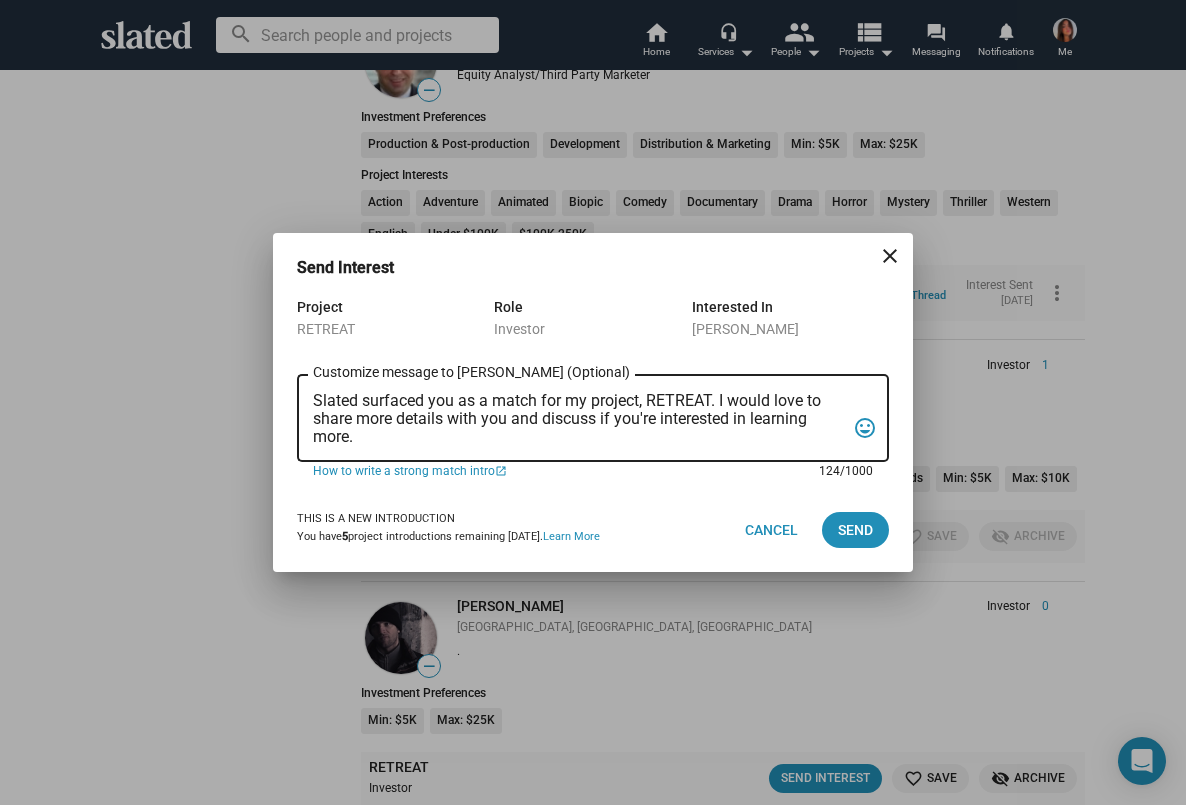 click on "Slated surfaced you as a match for my project, RETREAT. I would love to share more details with you and discuss if you're interested in learning more." at bounding box center [579, 419] 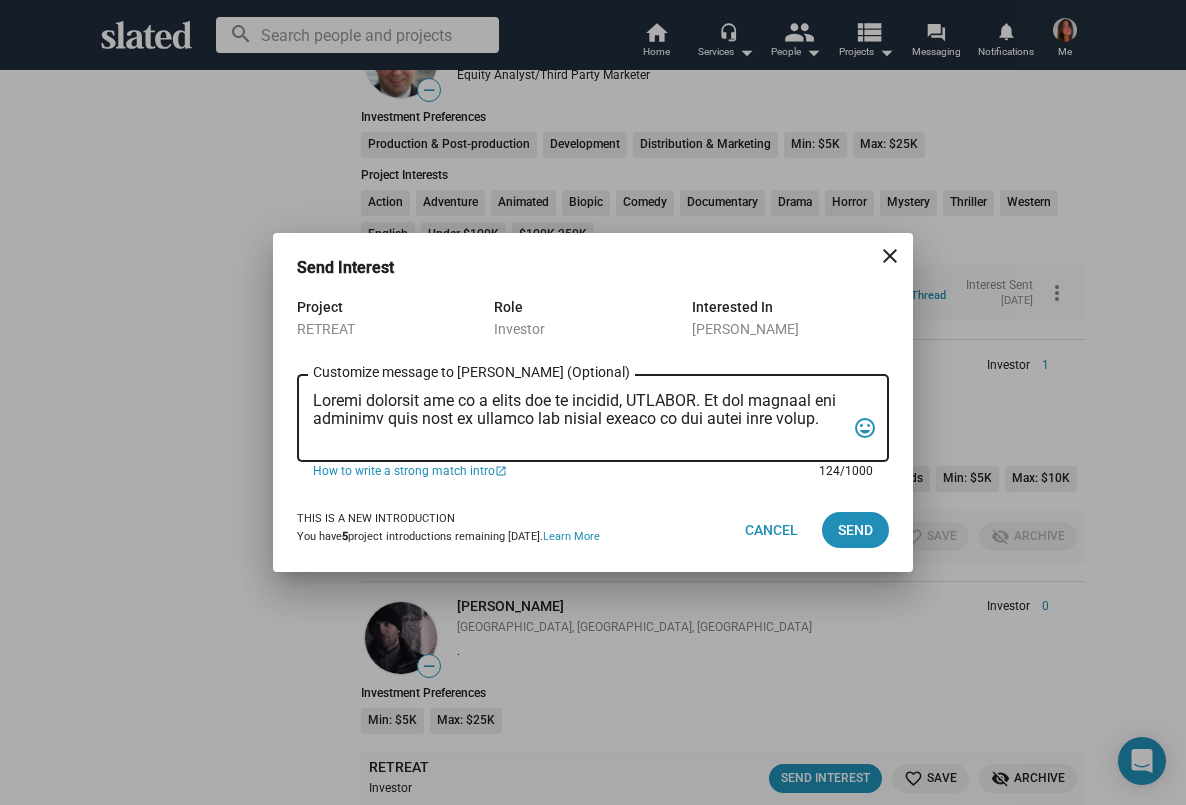scroll, scrollTop: 425, scrollLeft: 0, axis: vertical 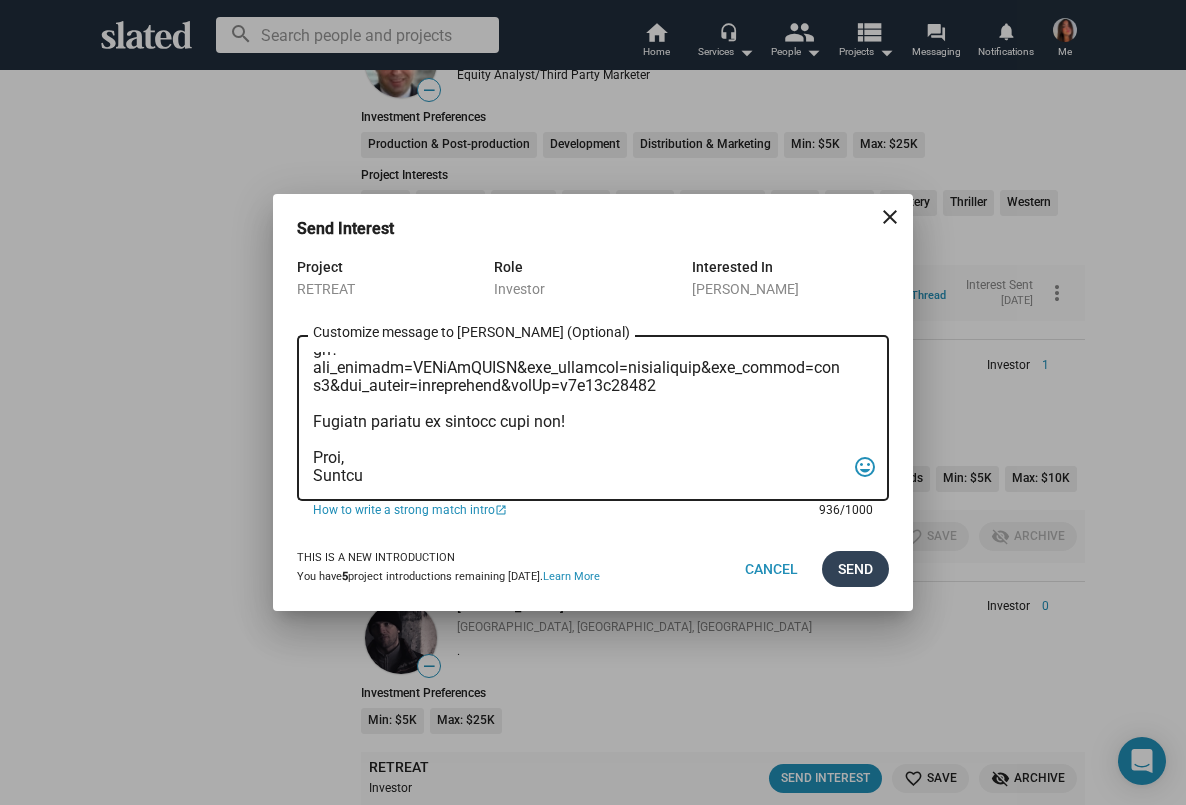 type on "Slated surfaced you as a match for my project, RETREAT. We are looking for partners that want to support new female voices in the indie film space.
RETREAT tells the story of three women brought to Nova Scotia on an artist's retreat by a former tech mogul turned reclusive spiritualist, who sends them out into the Nova Scotian wilderness on vision quests where they each meet their 'shadow self.'
It's a female empowerment story about integrating the parts of ourselves as women that we are taught to be ashamed of -- our power, our feelings, our truth.
Specifically, we are looking to raise $5000 - 12000 to cover our gear rentals and kit fees.
I’d love to tell you more about the project and see if you have any ideas of who might be interested in participating.
We are currently full steam ahead, with production planned in the next month.
Check out our pitch deck here: https://www.canva.com/design/DAGpKmSEOME/6iunSUK0YR_CDWg7FtPXKw/view?utm_content=DAGpKmSEOME&utm_campaign=designshare&utm_medium=link2&ut..." 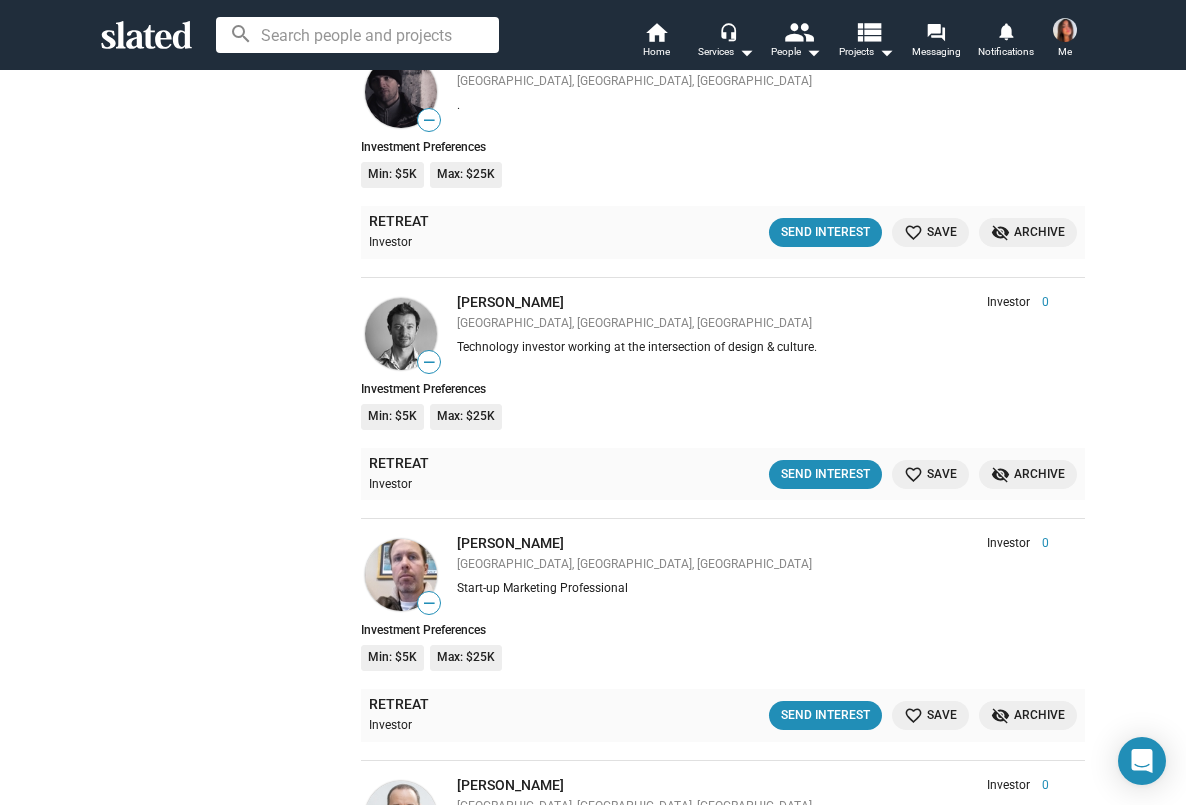 scroll, scrollTop: 3491, scrollLeft: 0, axis: vertical 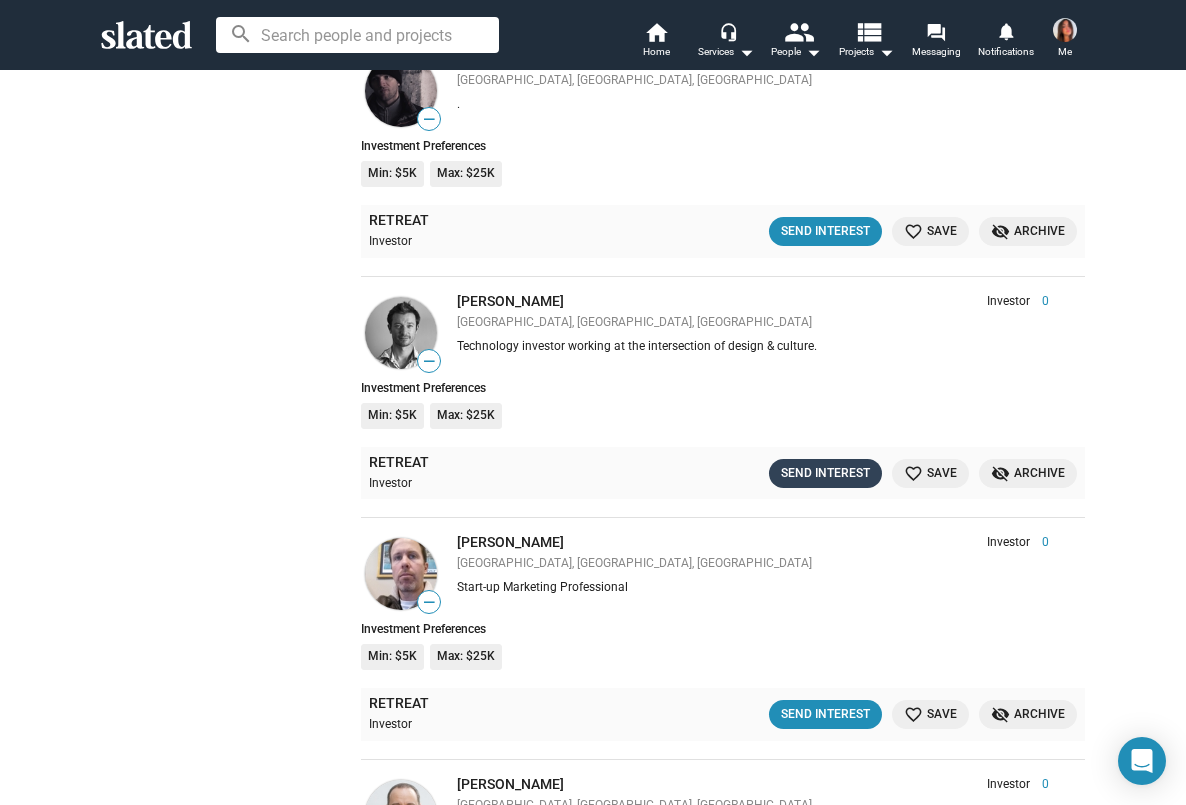 click on "Send Interest" 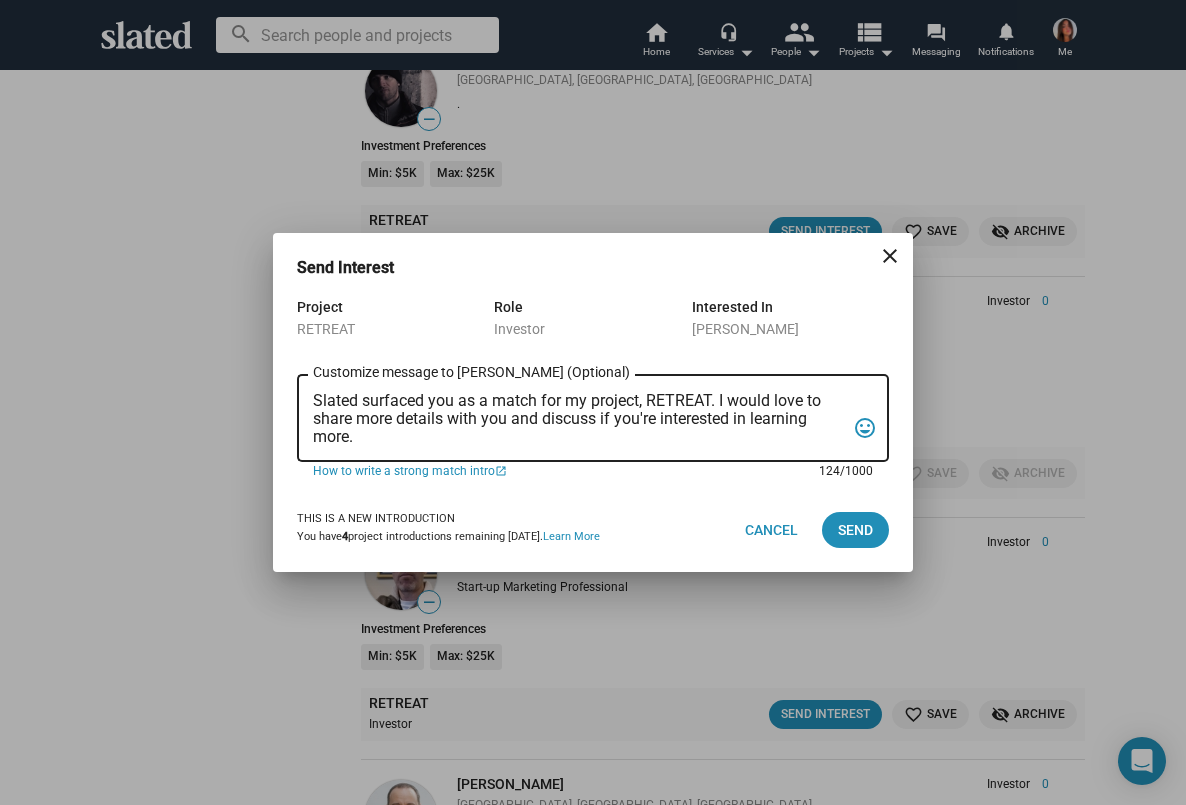click on "Slated surfaced you as a match for my project, RETREAT. I would love to share more details with you and discuss if you're interested in learning more." at bounding box center (579, 419) 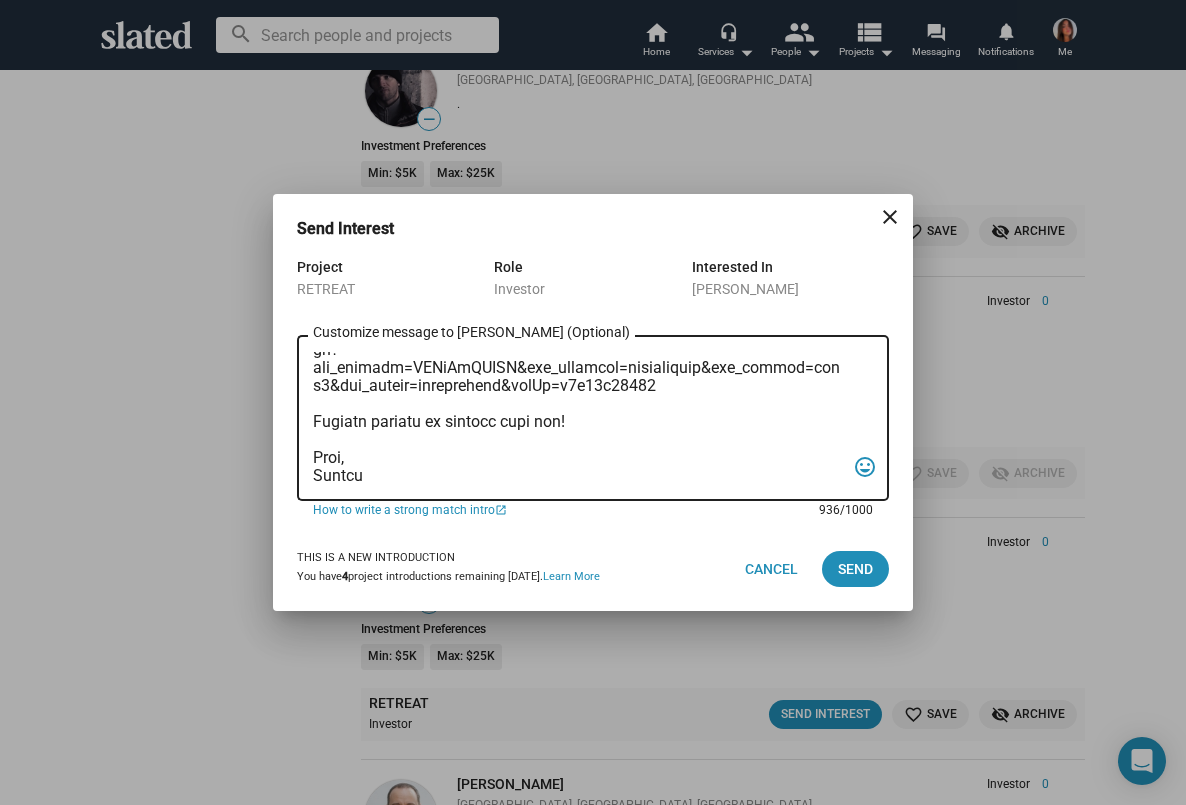 scroll, scrollTop: 0, scrollLeft: 0, axis: both 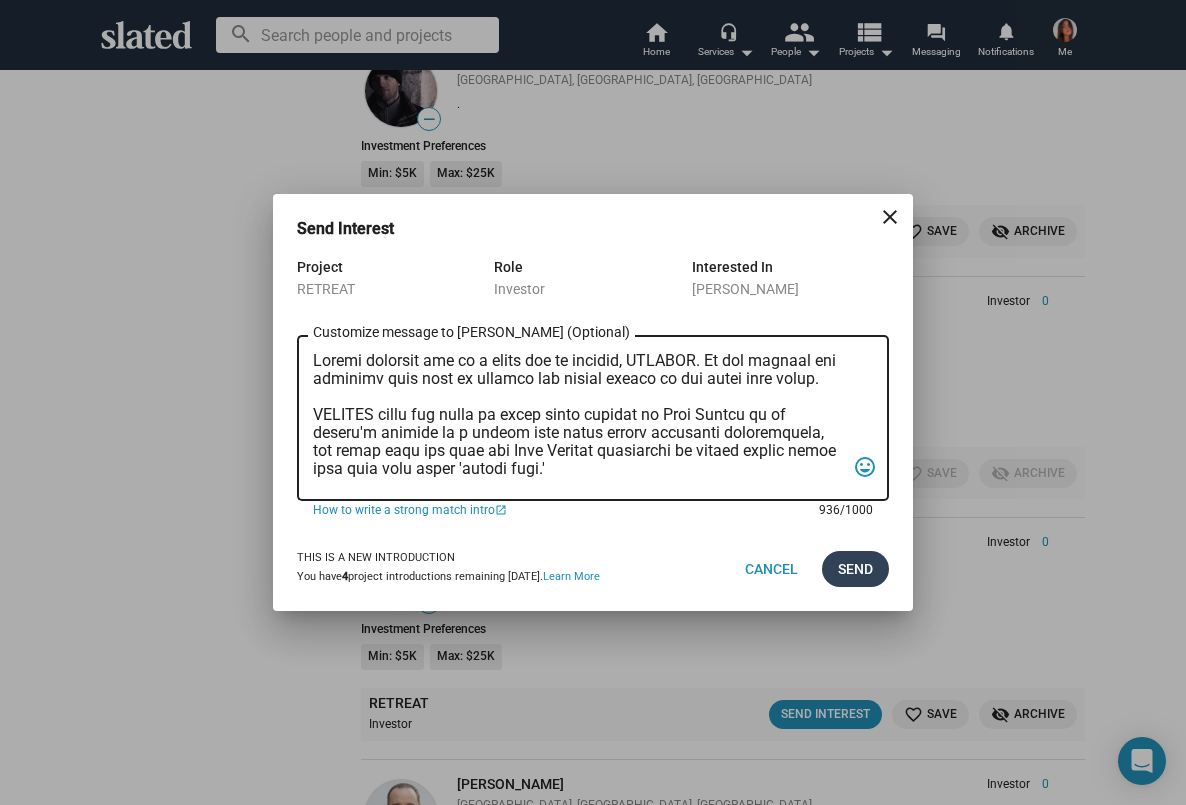 type on "Slated surfaced you as a match for my project, RETREAT. We are looking for partners that want to support new female voices in the indie film space.
RETREAT tells the story of three women brought to Nova Scotia on an artist's retreat by a former tech mogul turned reclusive spiritualist, who sends them out into the Nova Scotian wilderness on vision quests where they each meet their 'shadow self.'
It's a female empowerment story about integrating the parts of ourselves as women that we are taught to be ashamed of -- our power, our feelings, our truth.
Specifically, we are looking to raise $5000 - 12000 to cover our gear rentals and kit fees.
I’d love to tell you more about the project and see if you have any ideas of who might be interested in participating.
We are currently full steam ahead, with production planned in the next month.
Check out our pitch deck here: https://www.canva.com/design/DAGpKmSEOME/6iunSUK0YR_CDWg7FtPXKw/view?utm_content=DAGpKmSEOME&utm_campaign=designshare&utm_medium=link2&ut..." 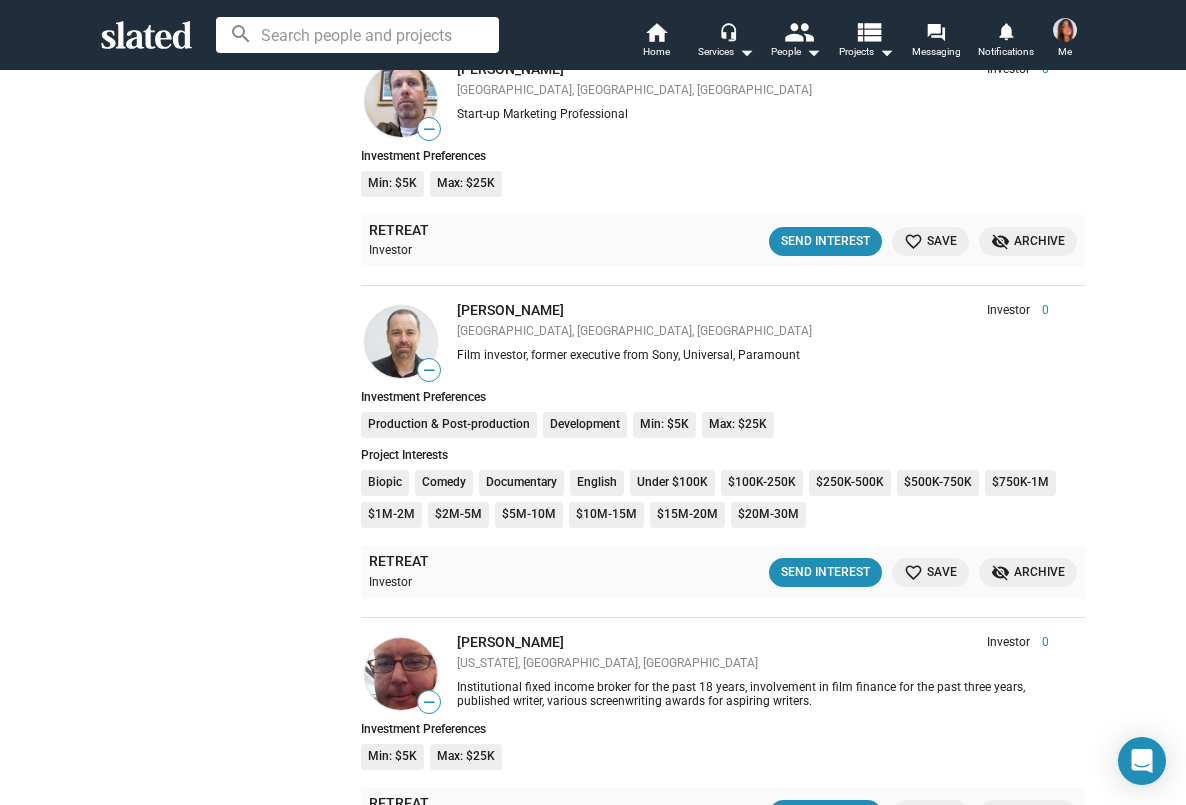 scroll, scrollTop: 3969, scrollLeft: 0, axis: vertical 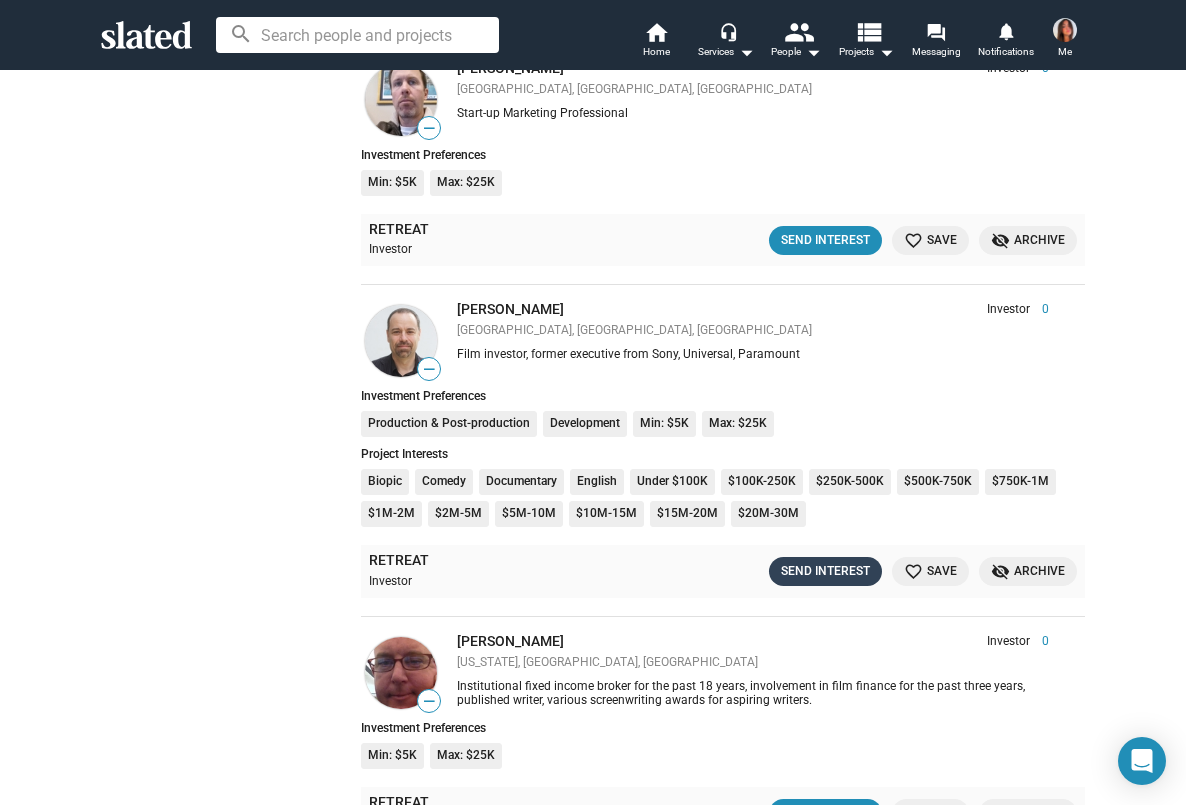 click on "Send Interest" 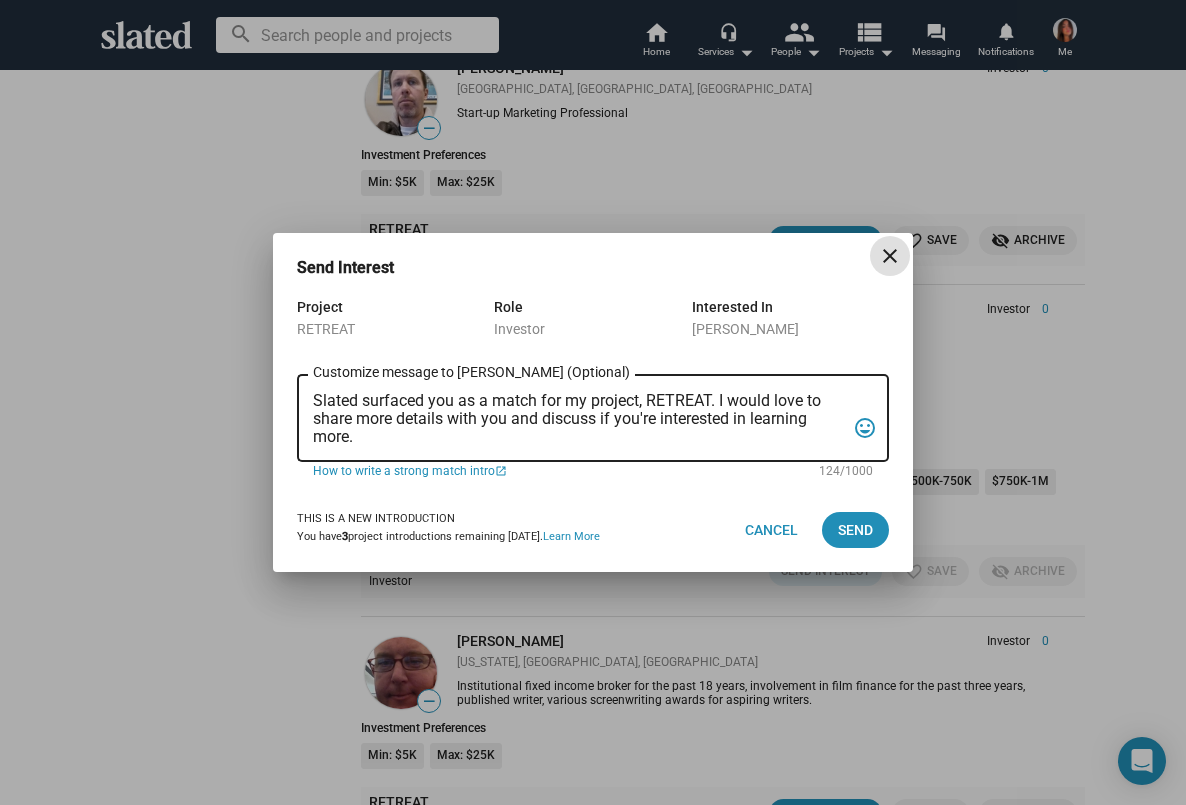click on "Slated surfaced you as a match for my project, RETREAT. I would love to share more details with you and discuss if you're interested in learning more." at bounding box center (579, 419) 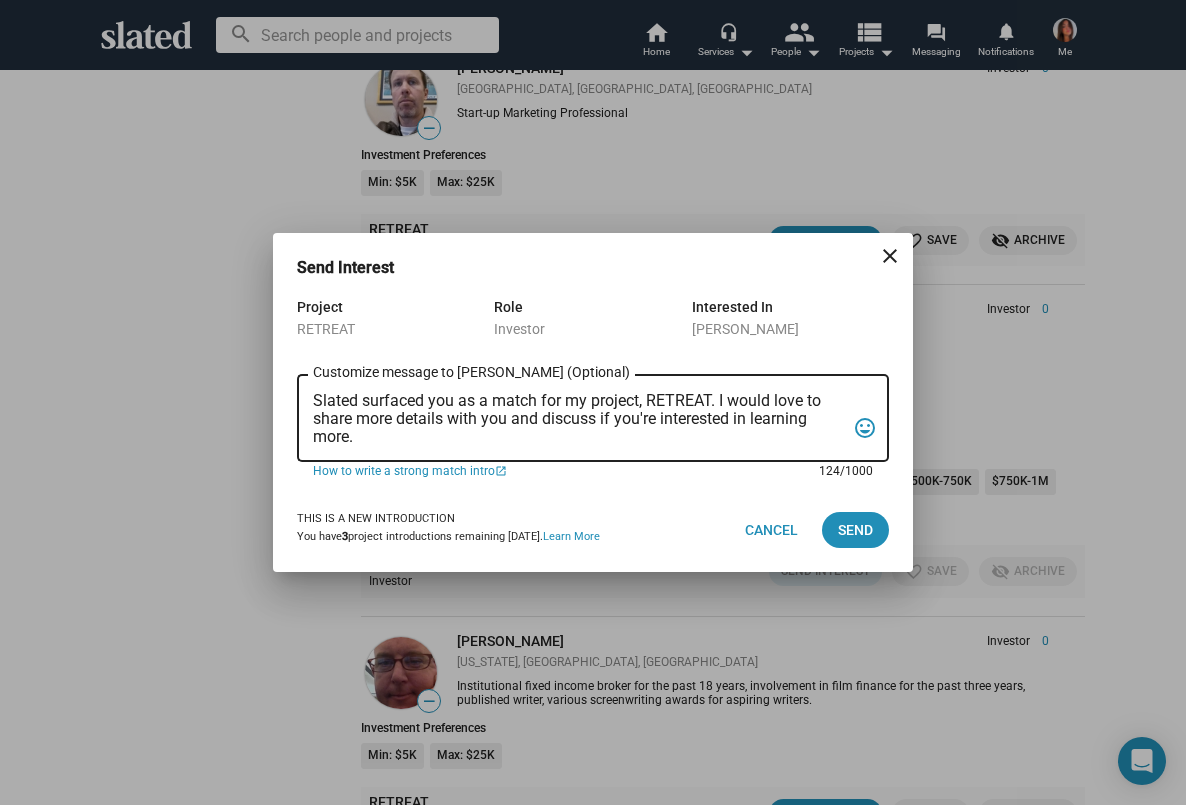 click on "Slated surfaced you as a match for my project, RETREAT. I would love to share more details with you and discuss if you're interested in learning more." at bounding box center [579, 419] 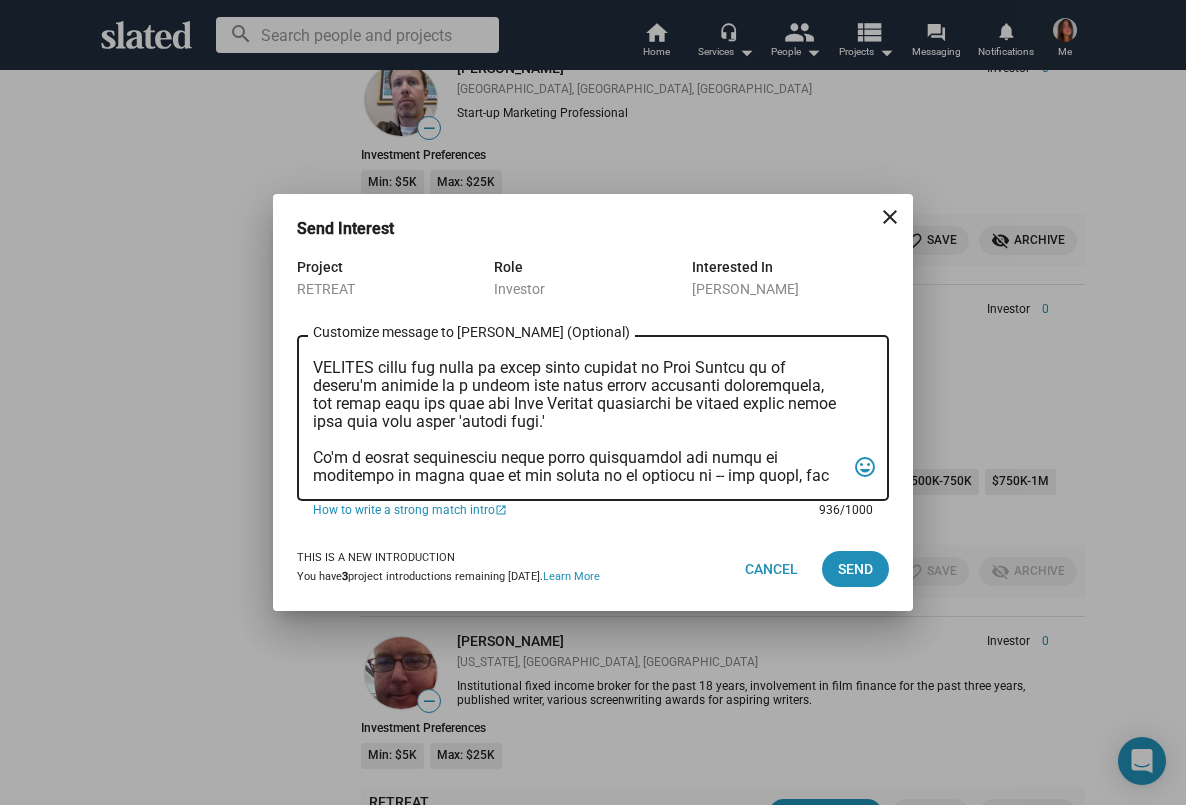 scroll, scrollTop: 43, scrollLeft: 0, axis: vertical 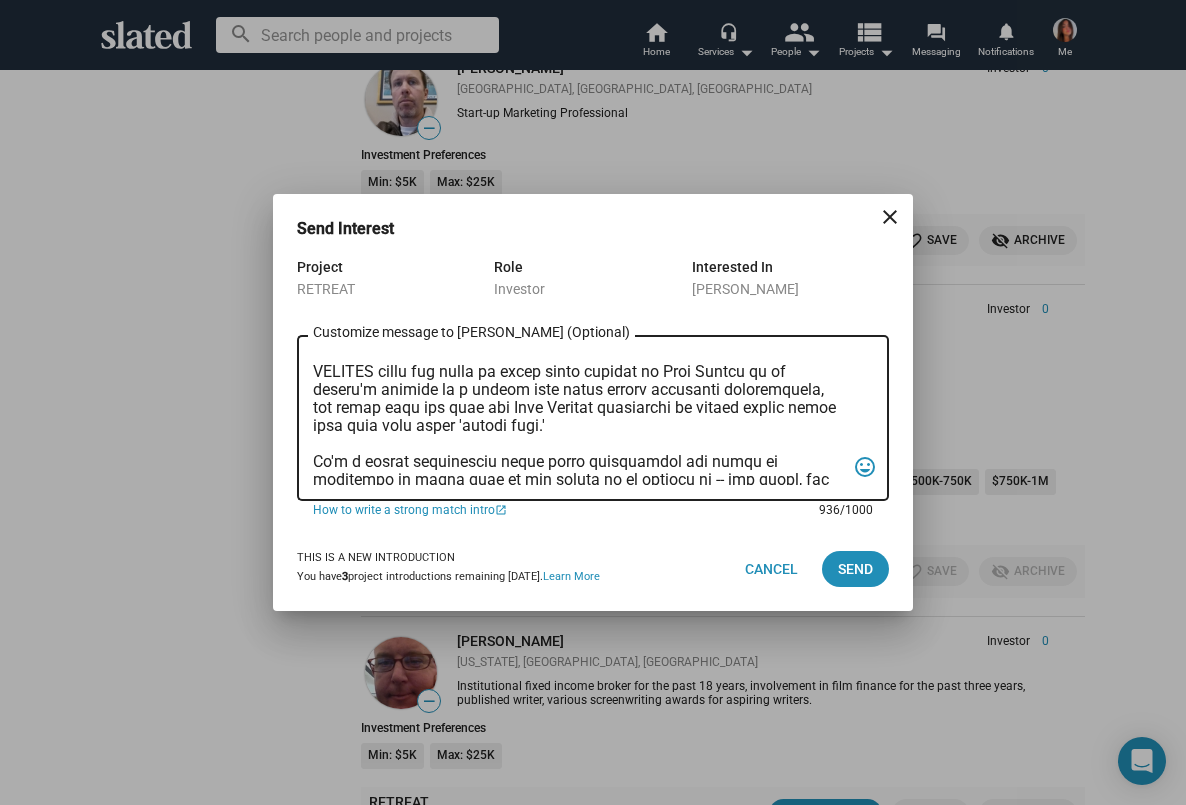 drag, startPoint x: 581, startPoint y: 406, endPoint x: 485, endPoint y: 407, distance: 96.00521 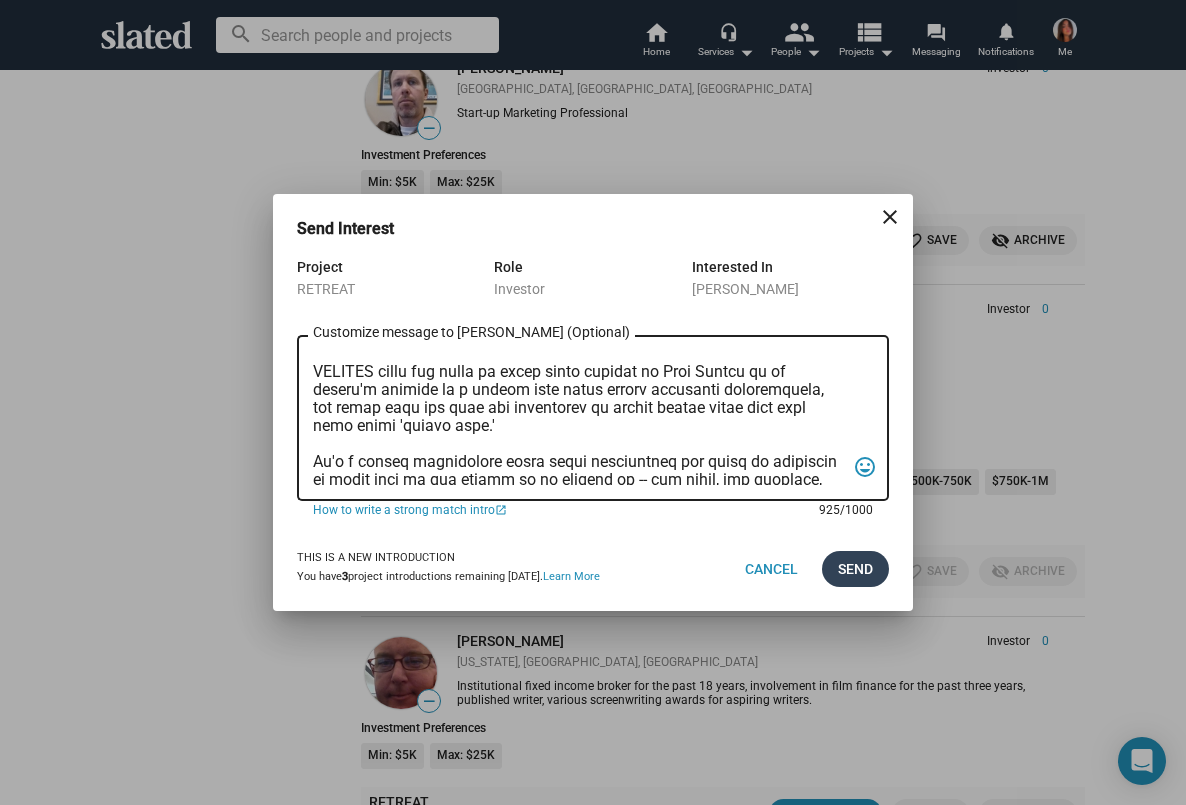 type on "Slated surfaced you as a match for my project, RETREAT. We are looking for partners that want to support new female voices in the indie film space.
RETREAT tells the story of three women brought to Nova Scotia on an artist's retreat by a former tech mogul turned reclusive spiritualist, who sends them out into the wilderness on vision quests where they each meet their 'shadow self.'
It's a female empowerment story about integrating the parts of ourselves as women that we are taught to be ashamed of -- our power, our feelings, our truth.
Specifically, we are looking to raise $5000 - 12000 to cover our gear rentals and kit fees.
I’d love to tell you more about the project and see if you have any ideas of who might be interested in participating.
We are currently full steam ahead, with production planned in the next month.
Check out our pitch deck here: https://www.canva.com/design/DAGpKmSEOME/6iunSUK0YR_CDWg7FtPXKw/view?utm_content=DAGpKmSEOME&utm_campaign=designshare&utm_medium=link2&utm_source=uniq..." 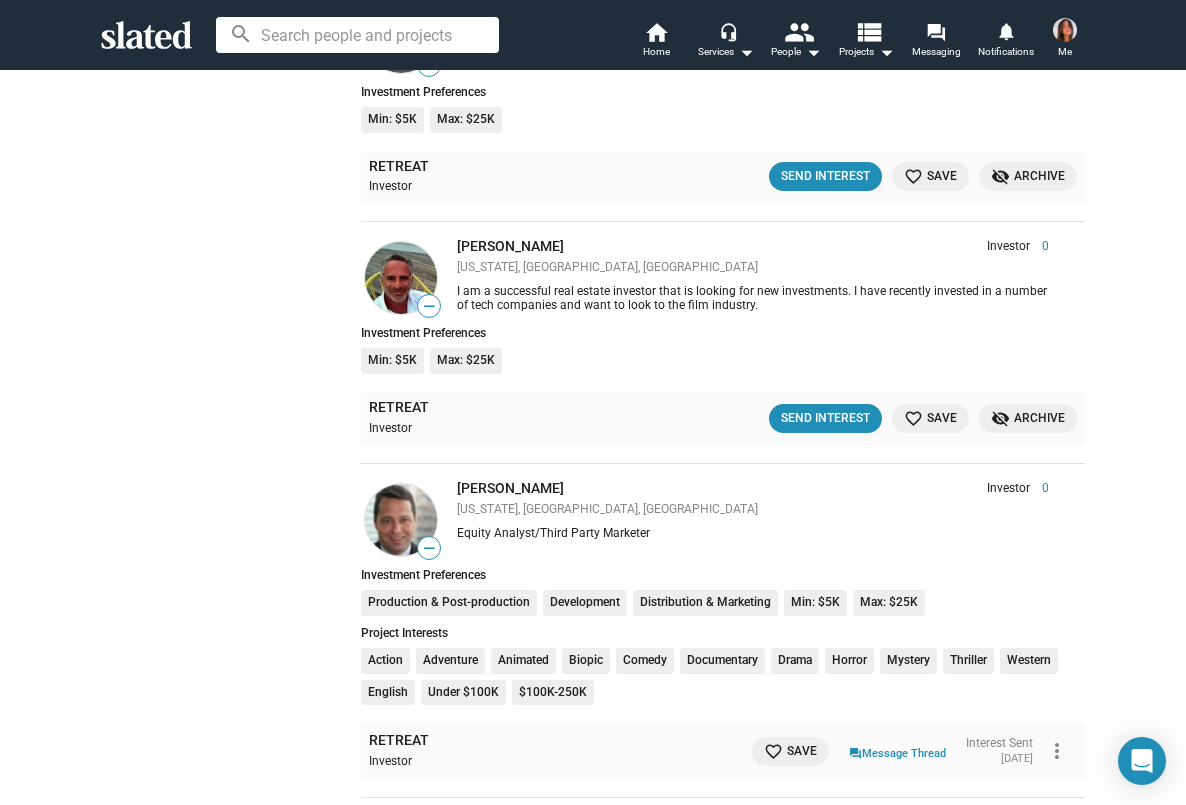 scroll, scrollTop: 2311, scrollLeft: 0, axis: vertical 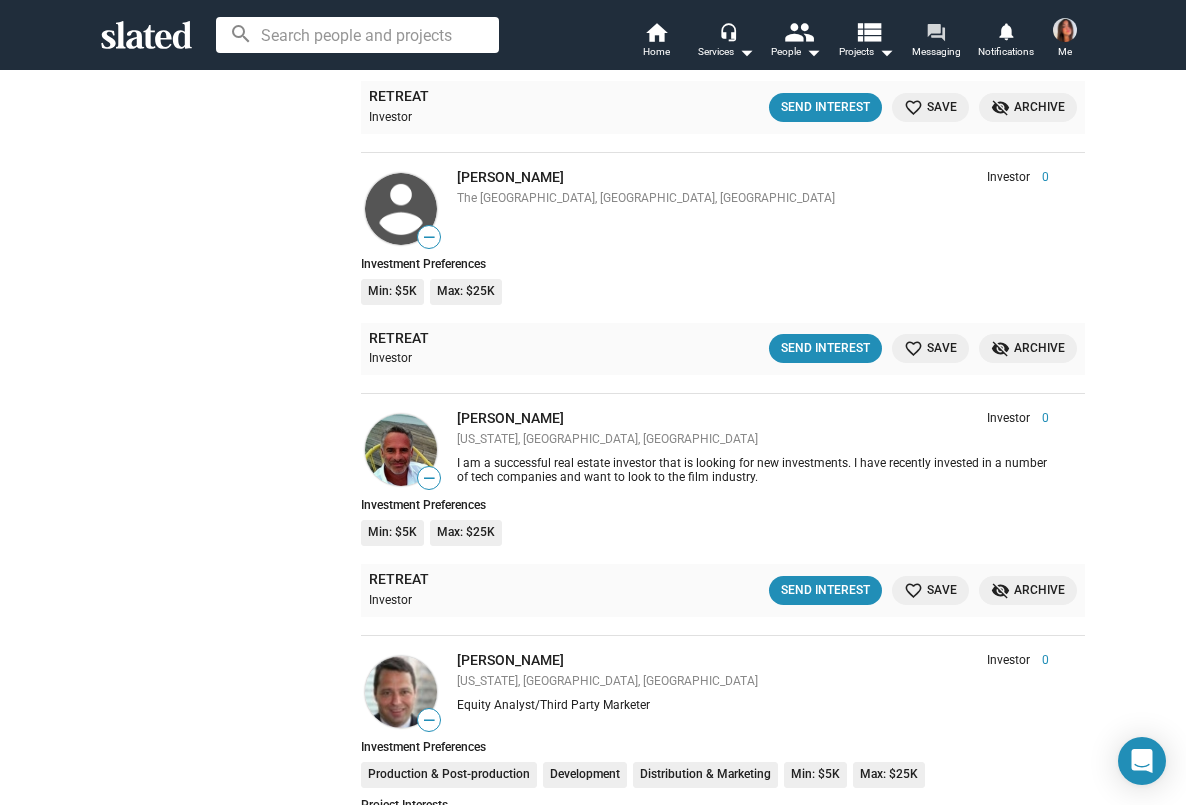 click on "forum" at bounding box center [935, 31] 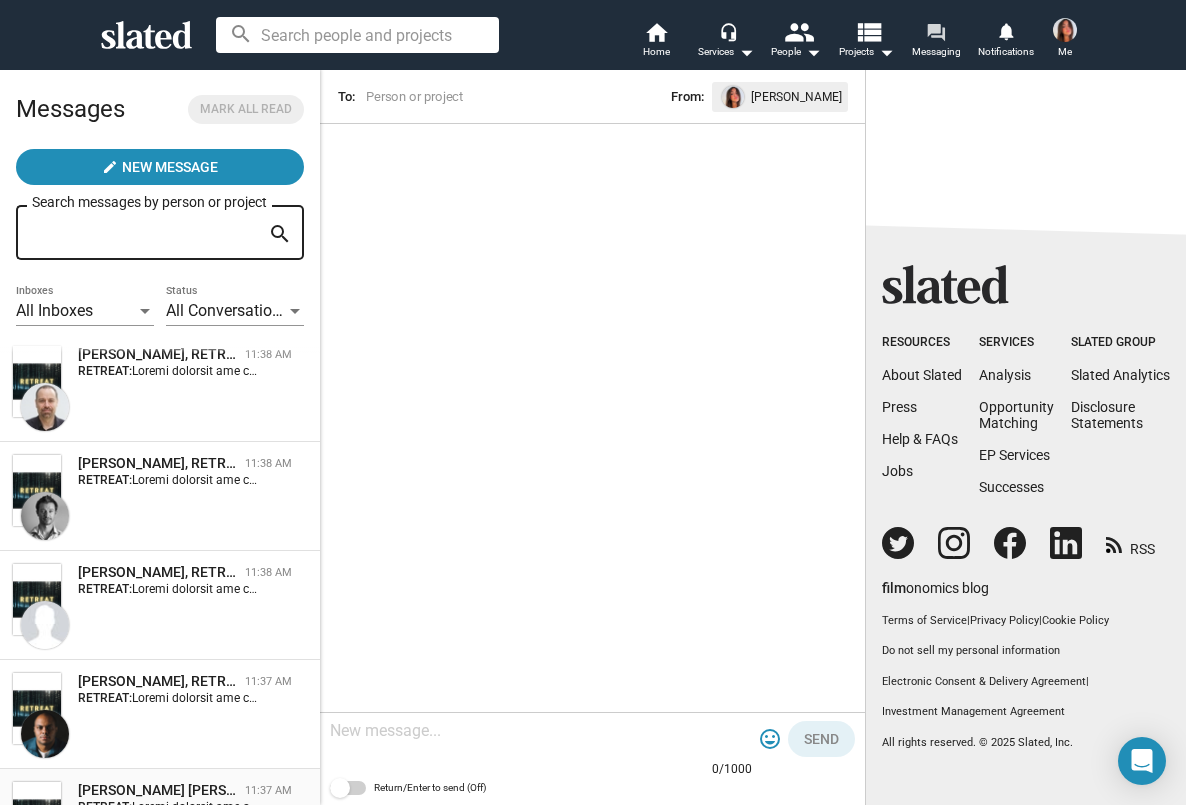scroll, scrollTop: 0, scrollLeft: 0, axis: both 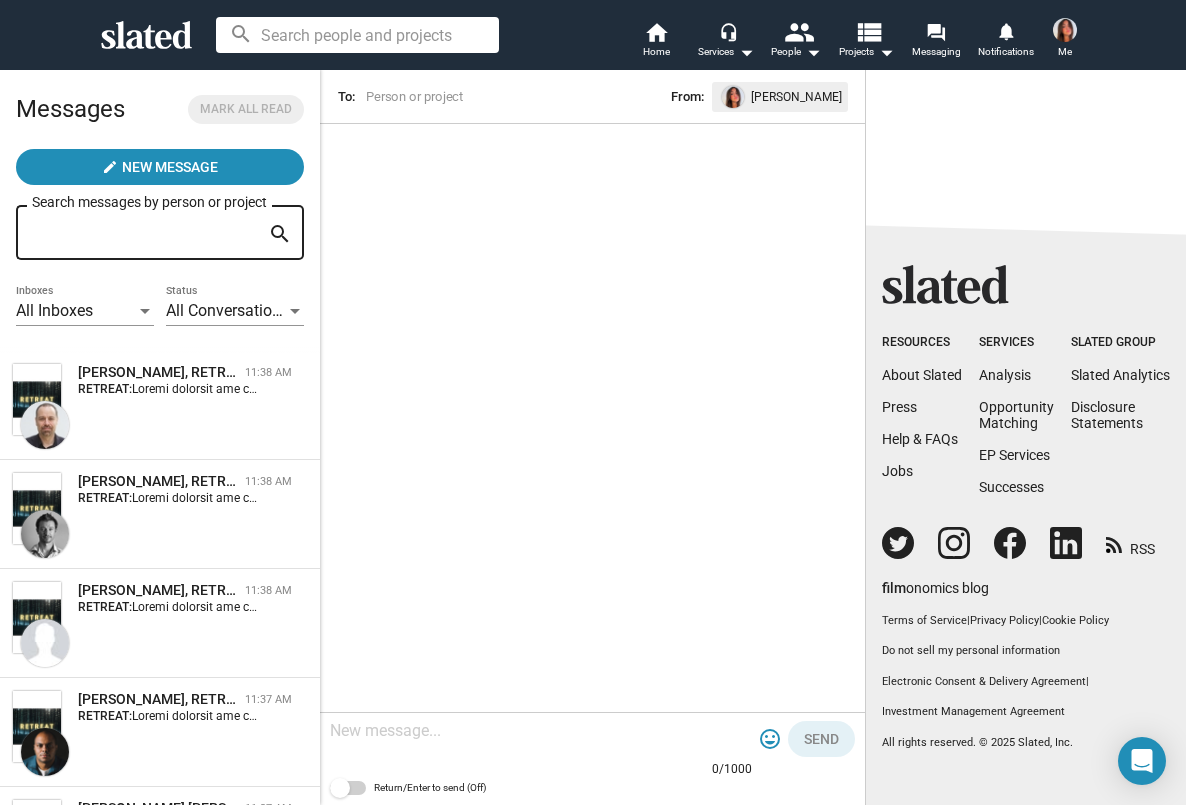 click 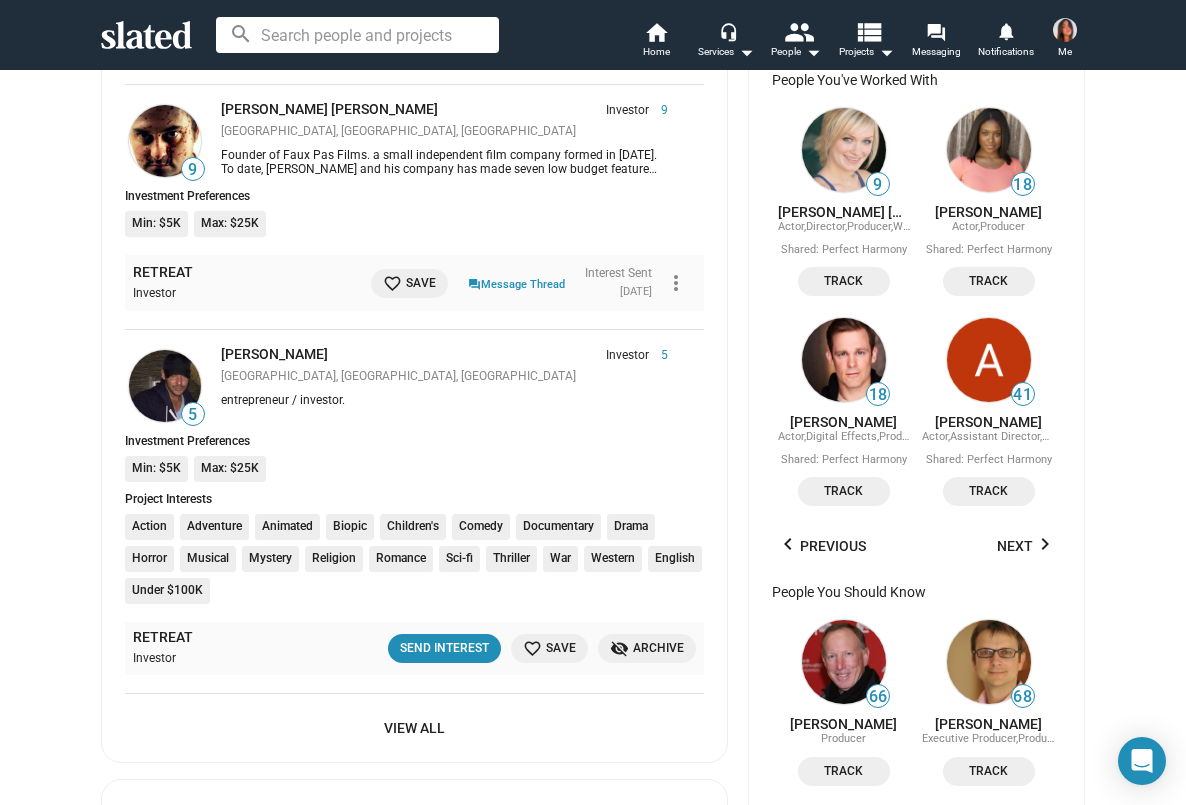 scroll, scrollTop: 1027, scrollLeft: 0, axis: vertical 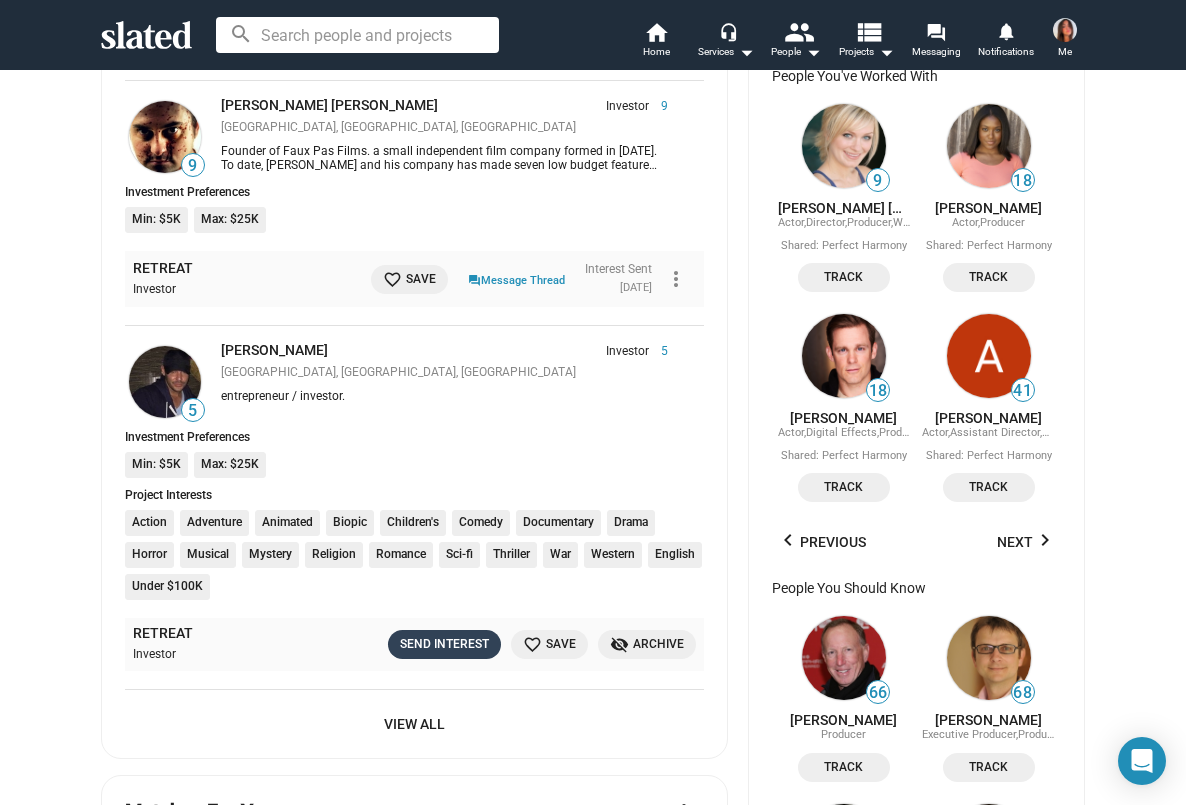 click on "Send Interest" 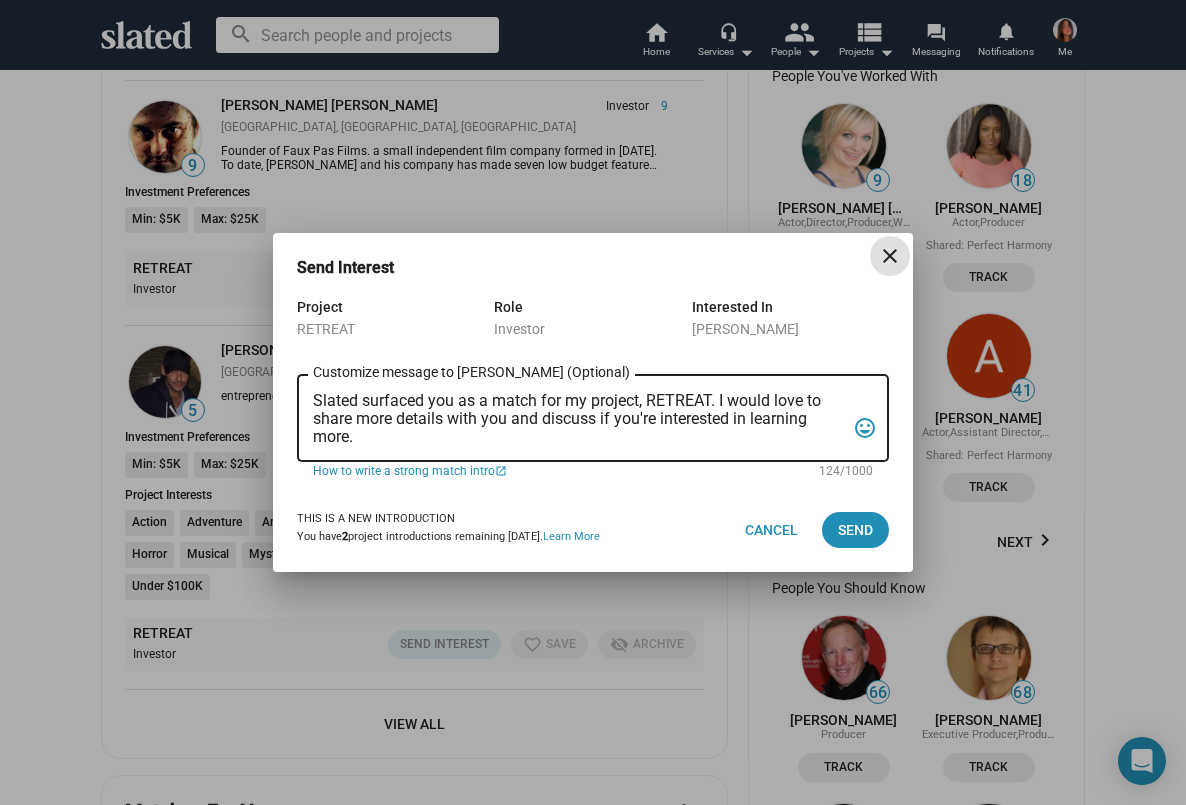 click on "close" at bounding box center [890, 256] 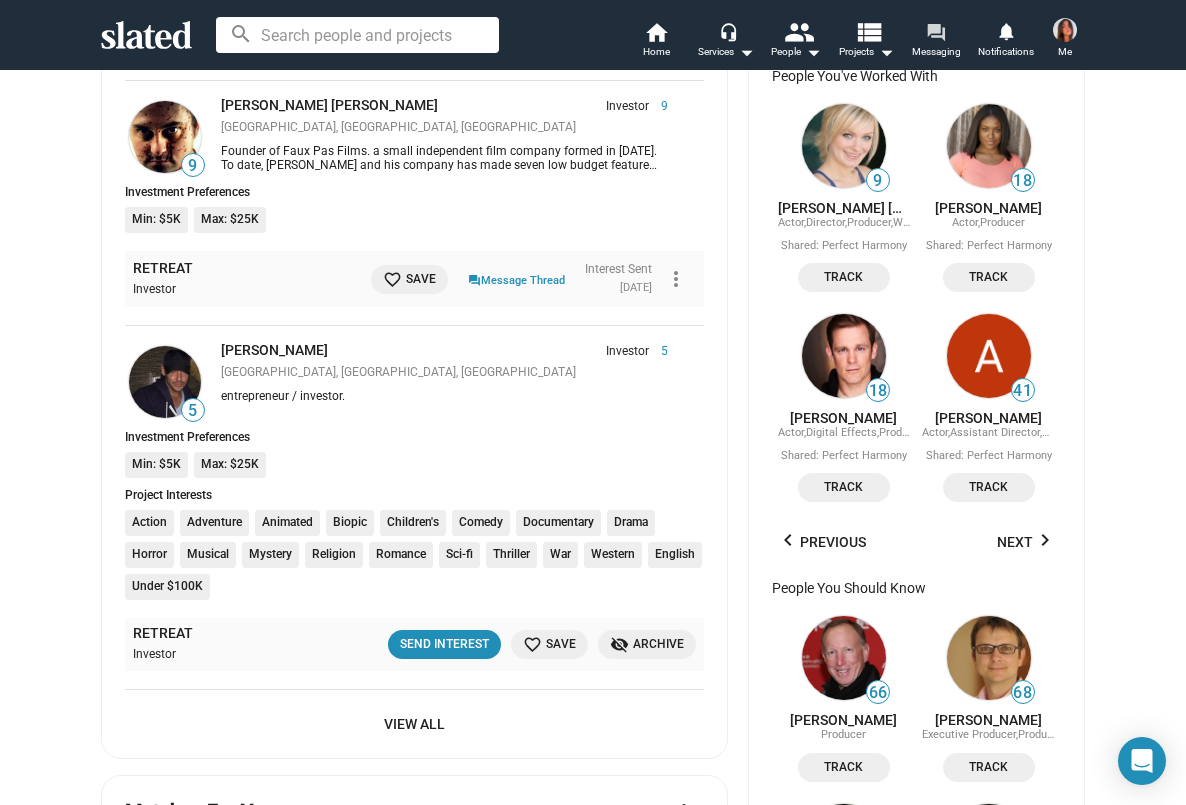 click on "forum" at bounding box center [935, 31] 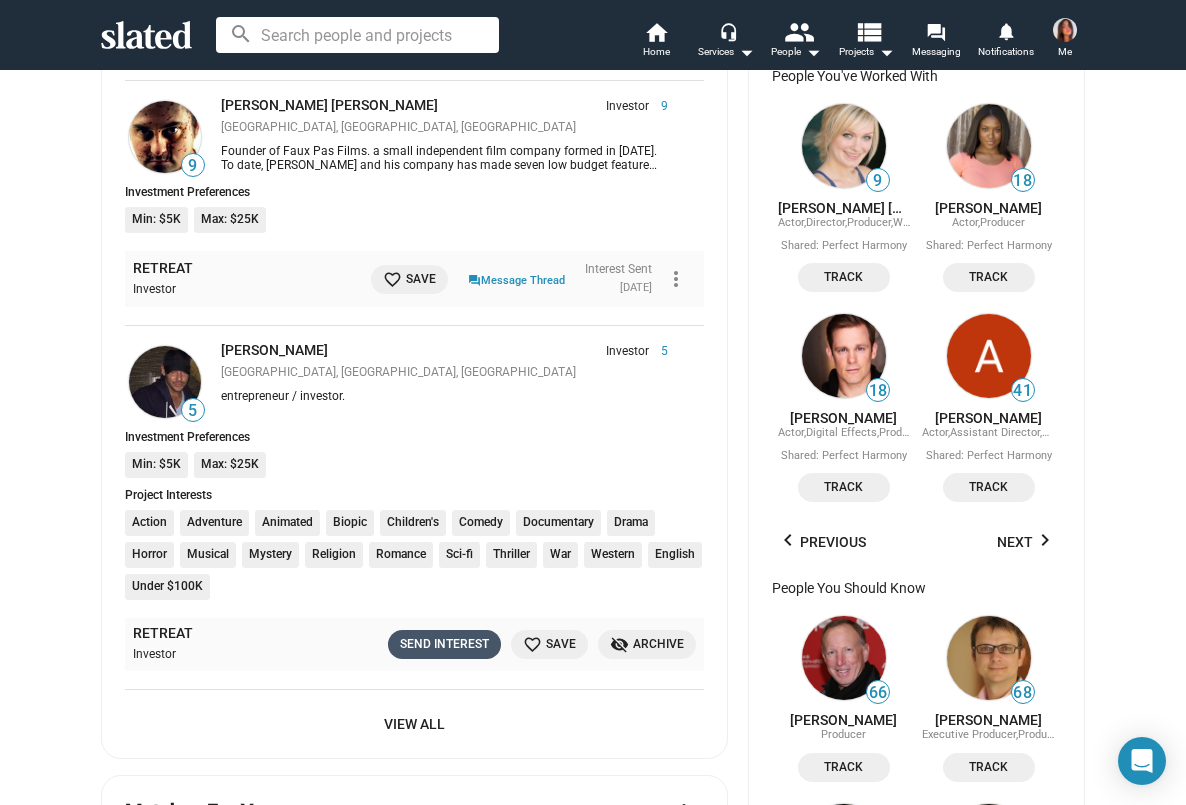 click on "Send Interest" 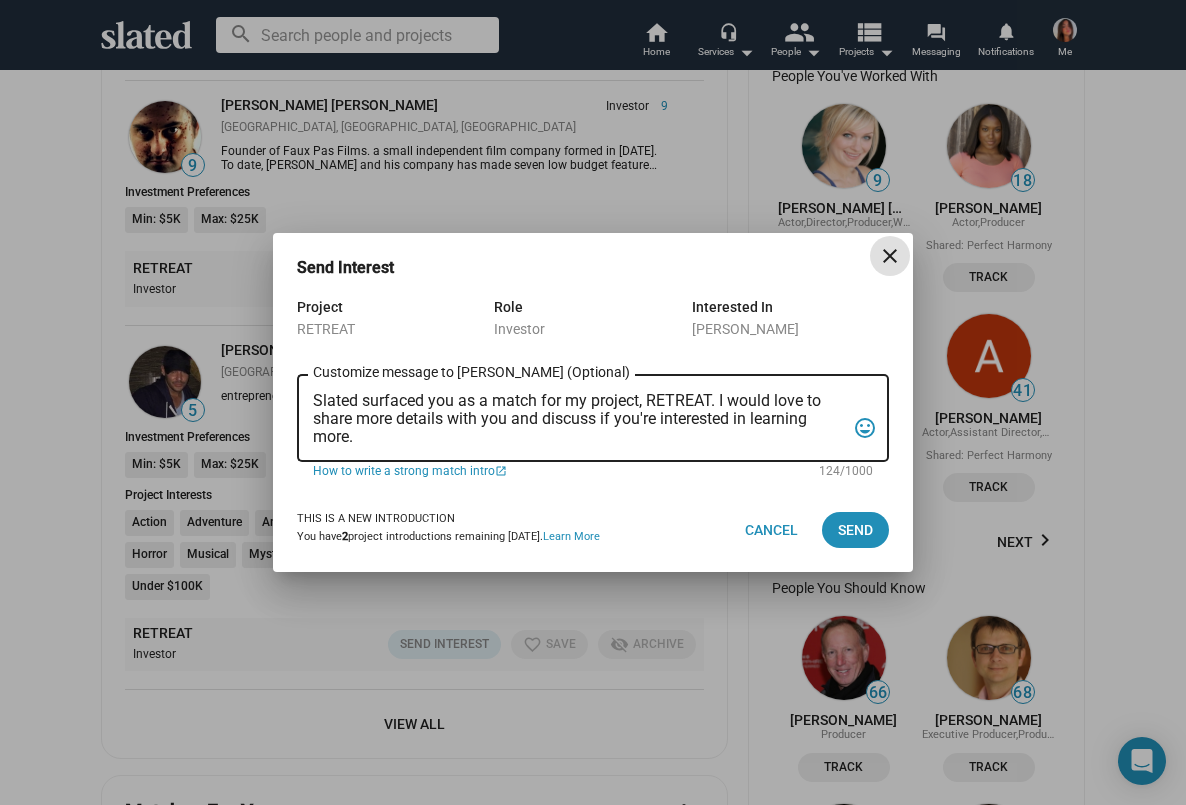 click on "Slated surfaced you as a match for my project, RETREAT. I would love to share more details with you and discuss if you're interested in learning more." at bounding box center [579, 419] 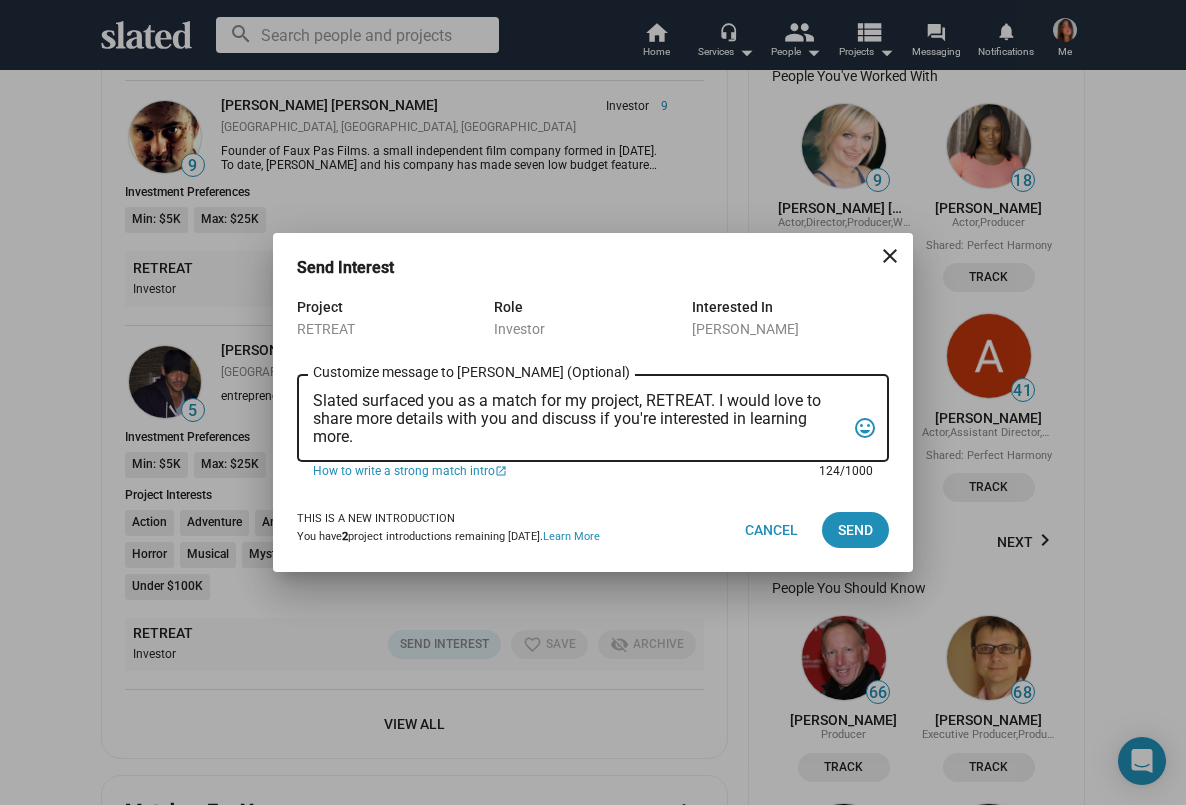 click on "Slated surfaced you as a match for my project, RETREAT. I would love to share more details with you and discuss if you're interested in learning more." at bounding box center [579, 419] 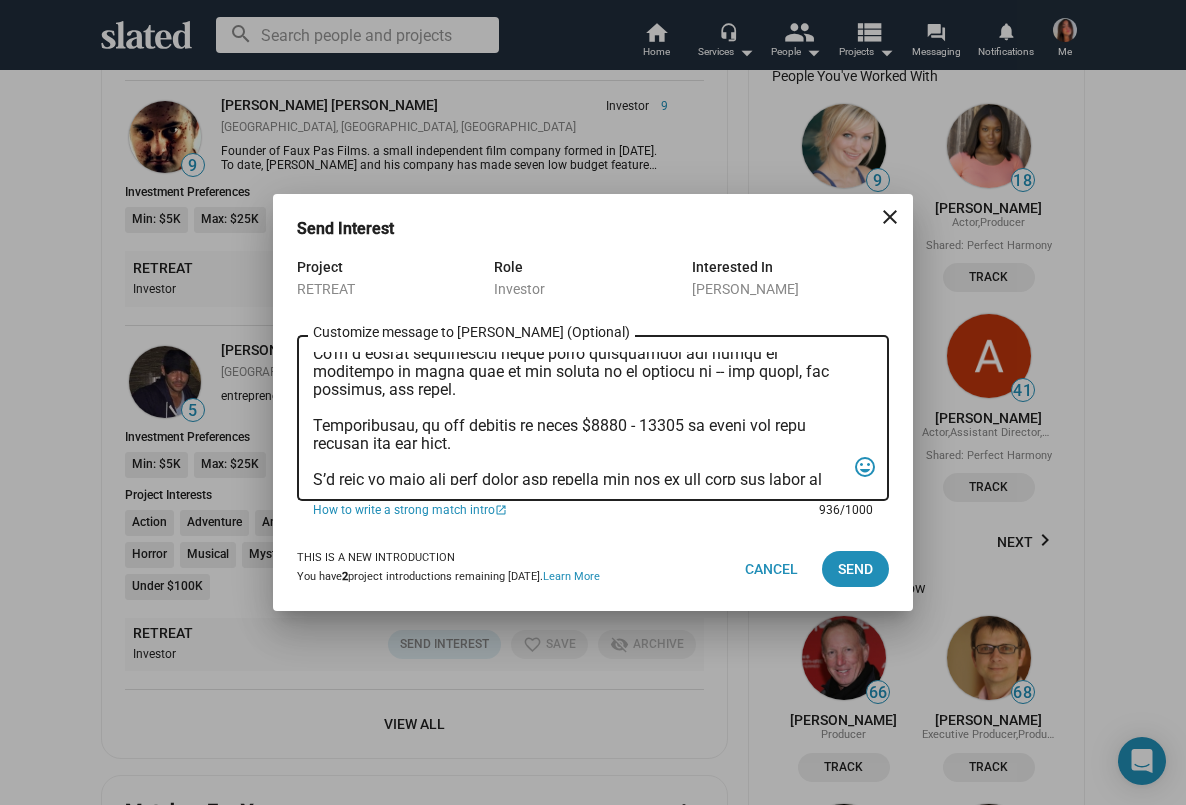 scroll, scrollTop: 0, scrollLeft: 0, axis: both 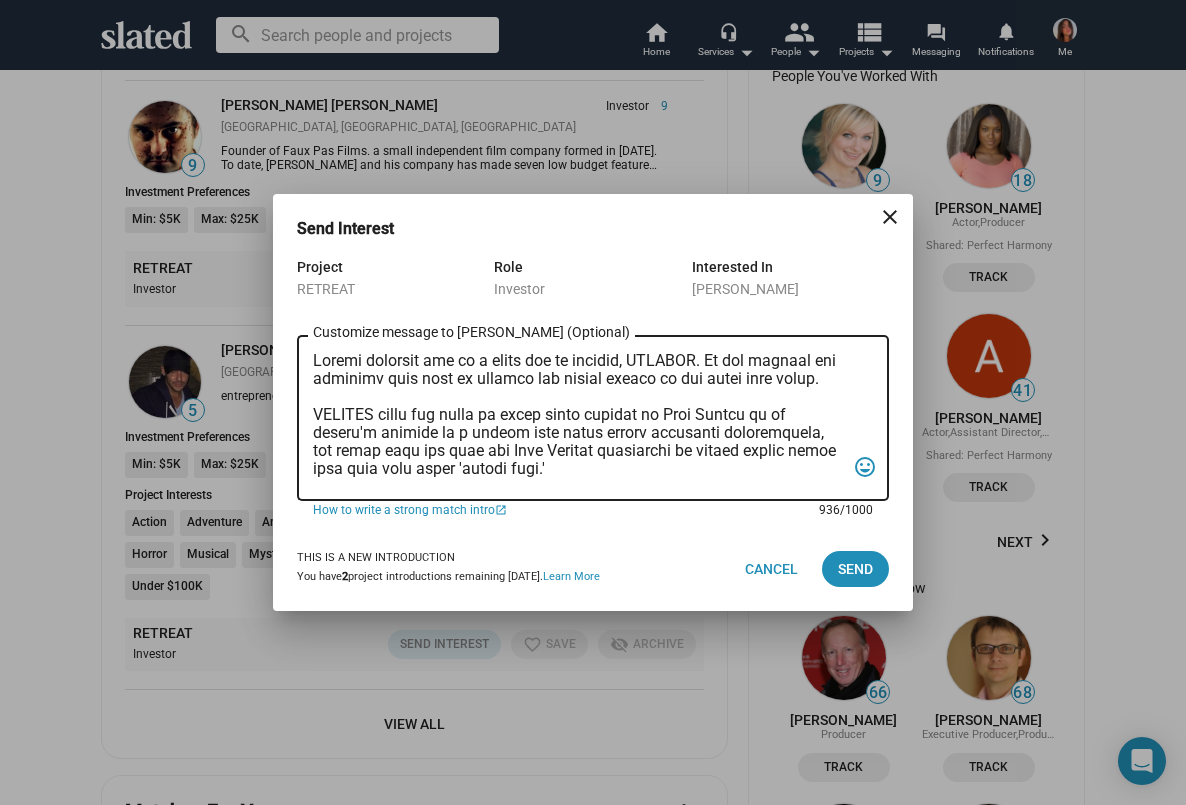 drag, startPoint x: 584, startPoint y: 449, endPoint x: 495, endPoint y: 450, distance: 89.005615 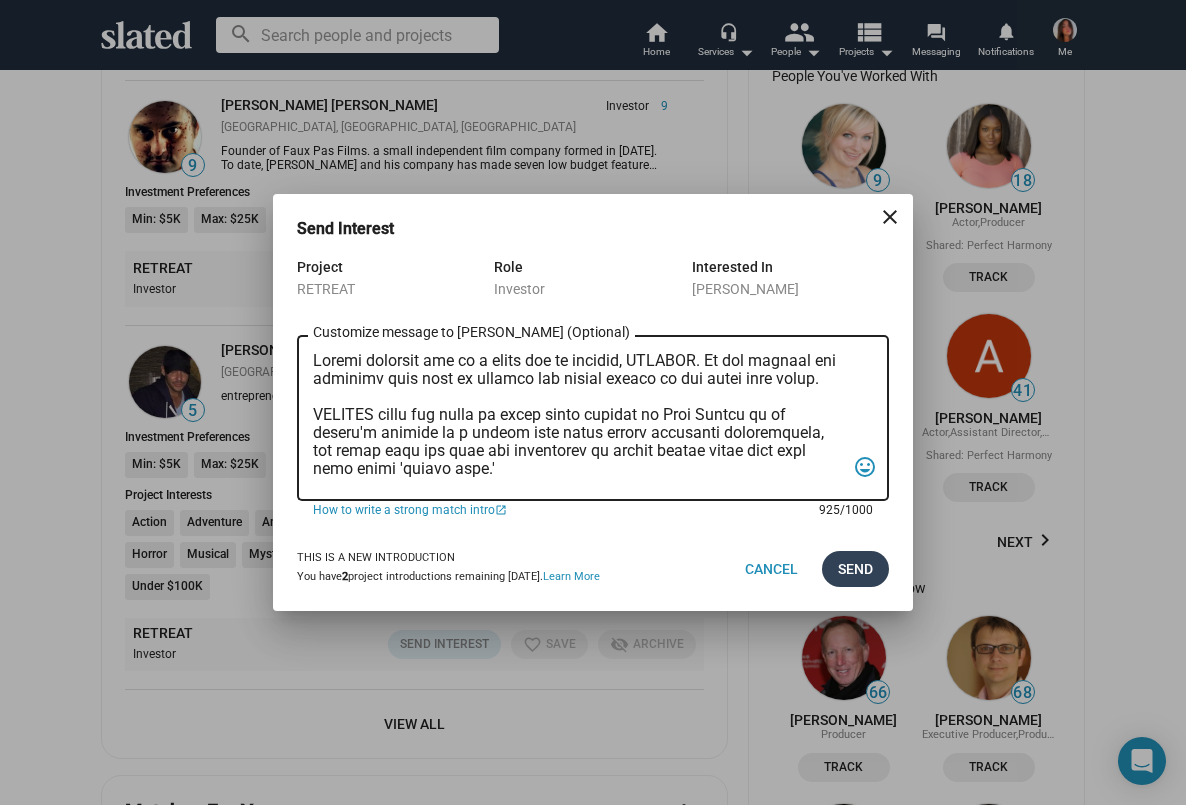 type on "Slated surfaced you as a match for my project, RETREAT. We are looking for partners that want to support new female voices in the indie film space.
RETREAT tells the story of three women brought to Nova Scotia on an artist's retreat by a former tech mogul turned reclusive spiritualist, who sends them out into the wilderness on vision quests where they each meet their 'shadow self.'
It's a female empowerment story about integrating the parts of ourselves as women that we are taught to be ashamed of -- our power, our feelings, our truth.
Specifically, we are looking to raise $5000 - 12000 to cover our gear rentals and kit fees.
I’d love to tell you more about the project and see if you have any ideas of who might be interested in participating.
We are currently full steam ahead, with production planned in the next month.
Check out our pitch deck here: https://www.canva.com/design/DAGpKmSEOME/6iunSUK0YR_CDWg7FtPXKw/view?utm_content=DAGpKmSEOME&utm_campaign=designshare&utm_medium=link2&utm_source=uniq..." 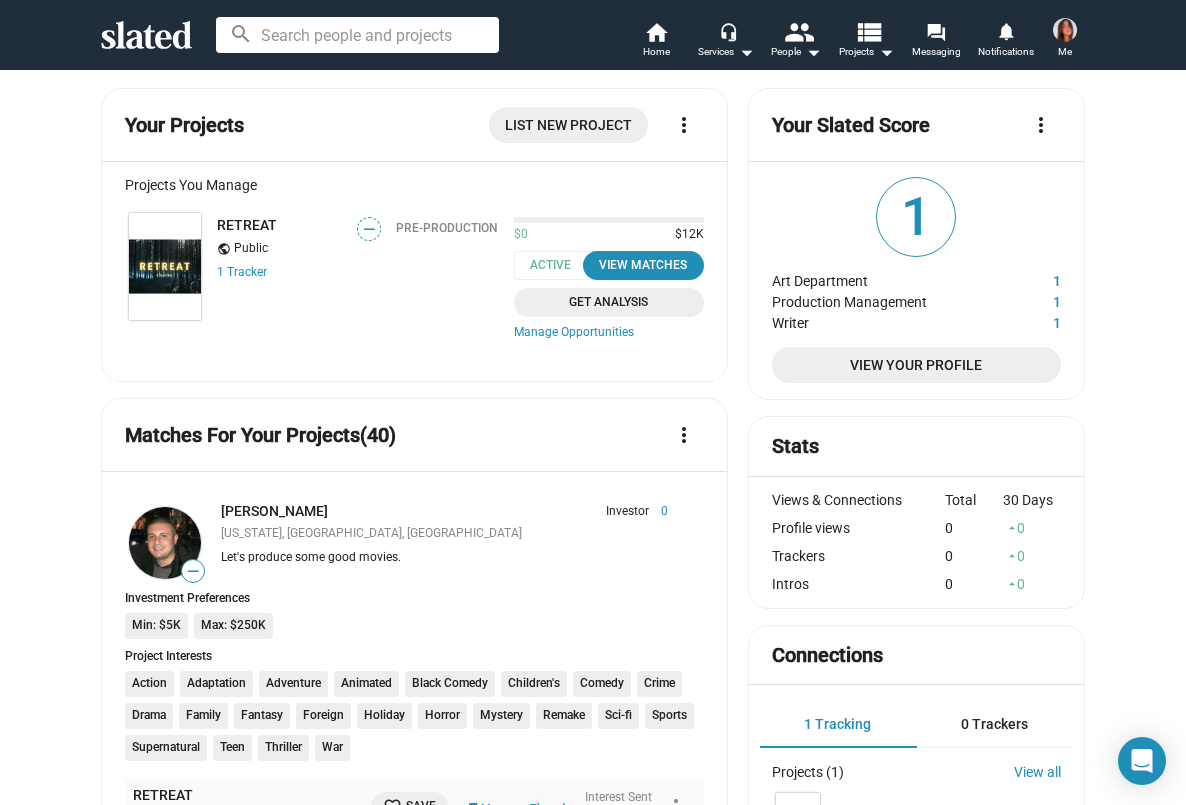 scroll, scrollTop: 19, scrollLeft: 0, axis: vertical 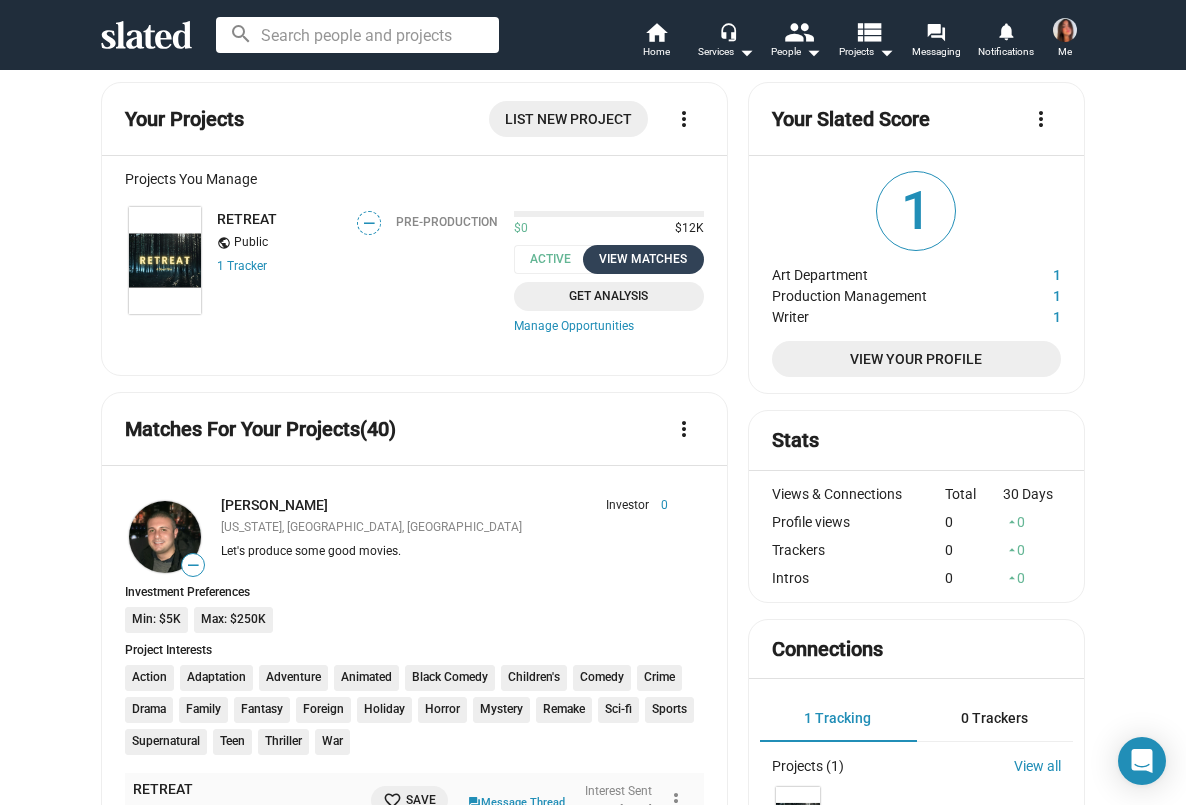 click on "View Matches" 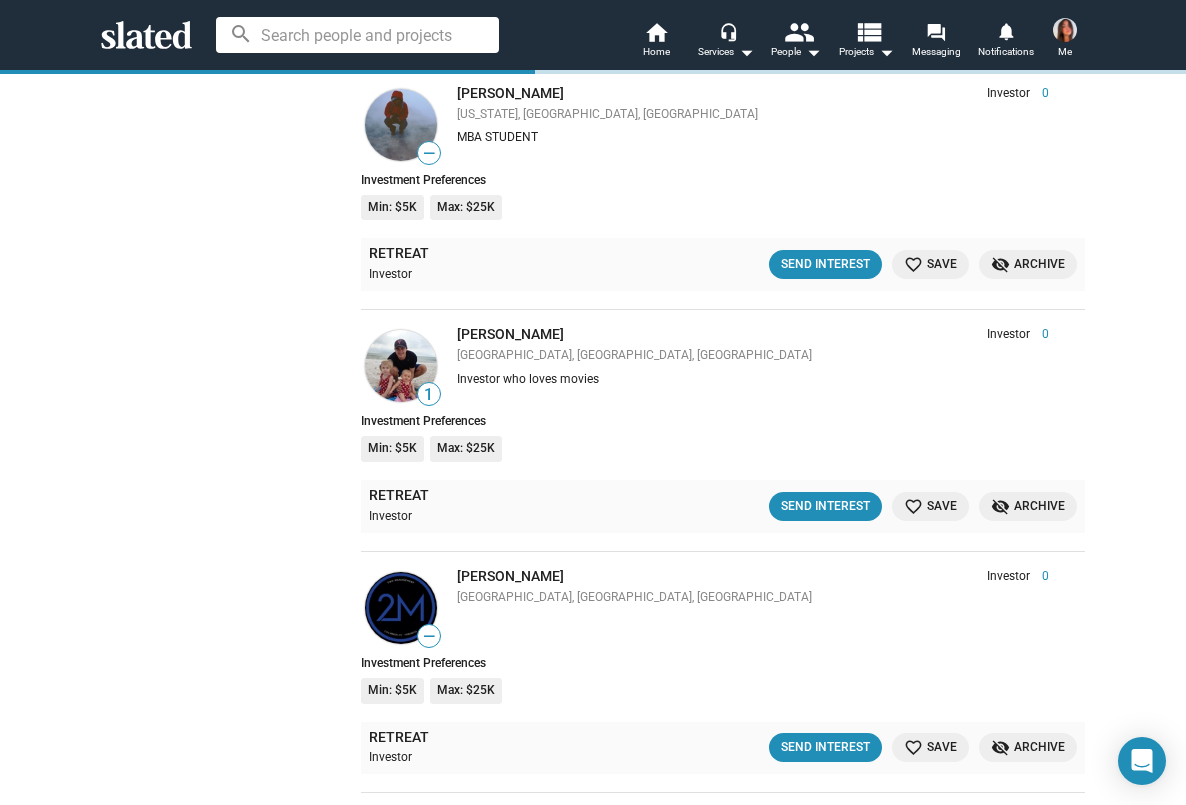 scroll, scrollTop: 1411, scrollLeft: 0, axis: vertical 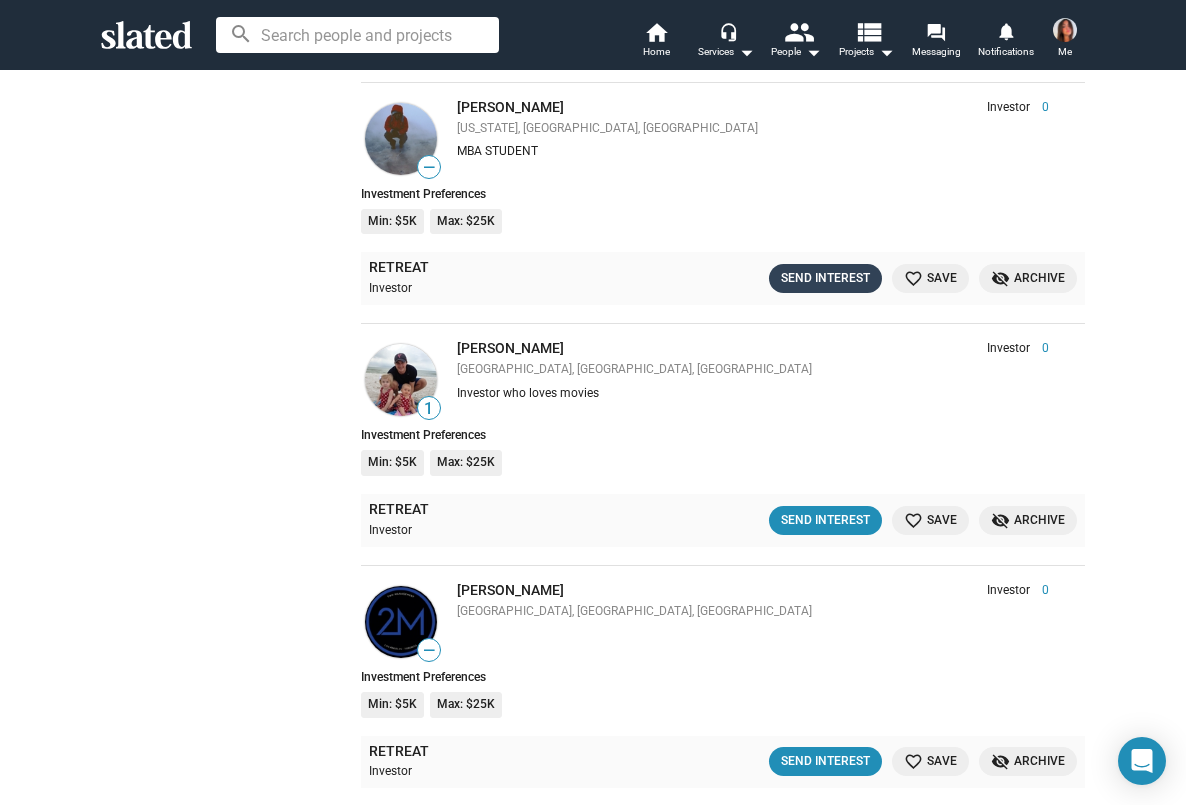 click on "Send Interest" 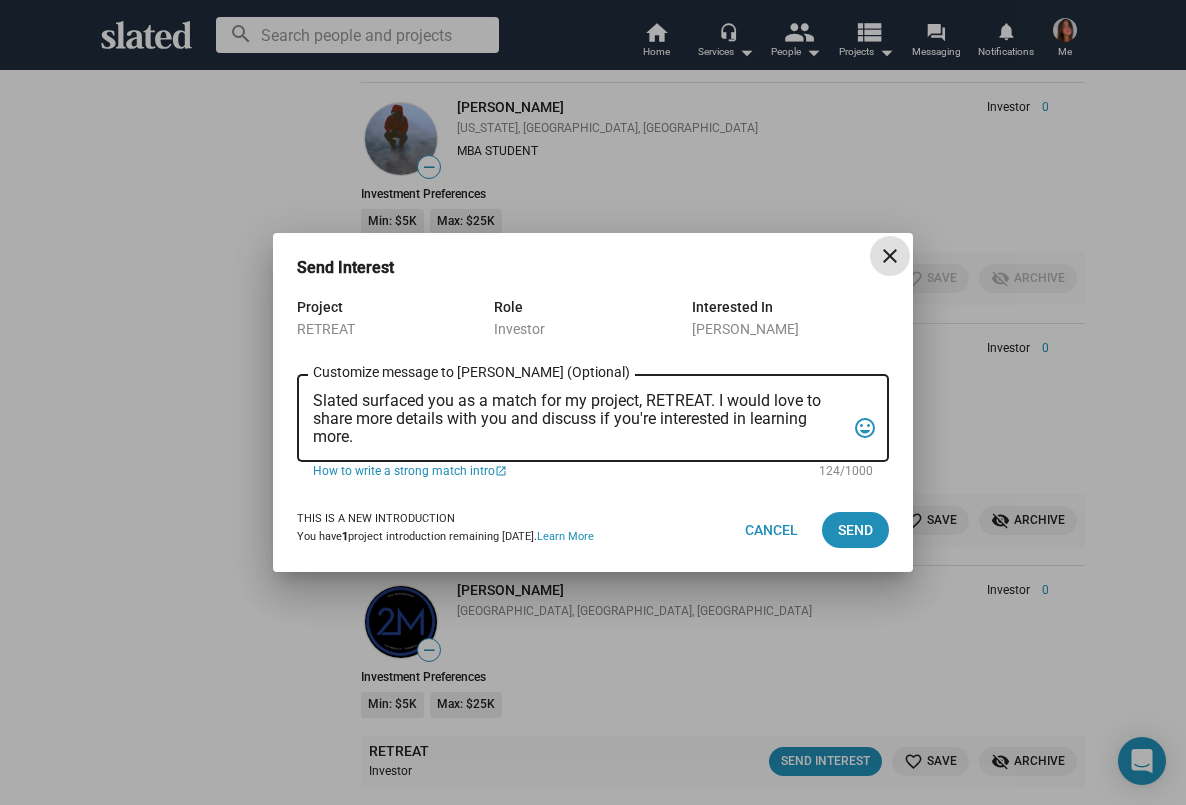 click on "Slated surfaced you as a match for my project, RETREAT. I would love to share more details with you and discuss if you're interested in learning more." at bounding box center (579, 419) 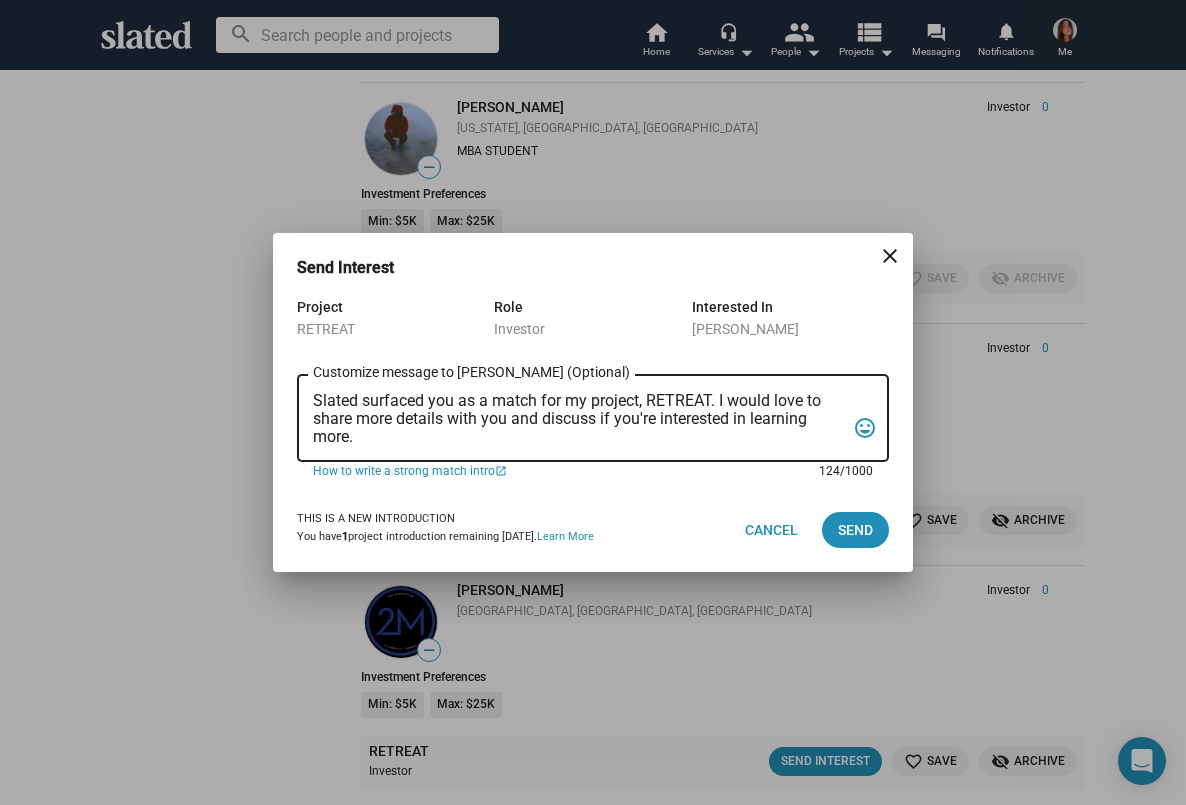 click on "Slated surfaced you as a match for my project, RETREAT. I would love to share more details with you and discuss if you're interested in learning more." at bounding box center [579, 419] 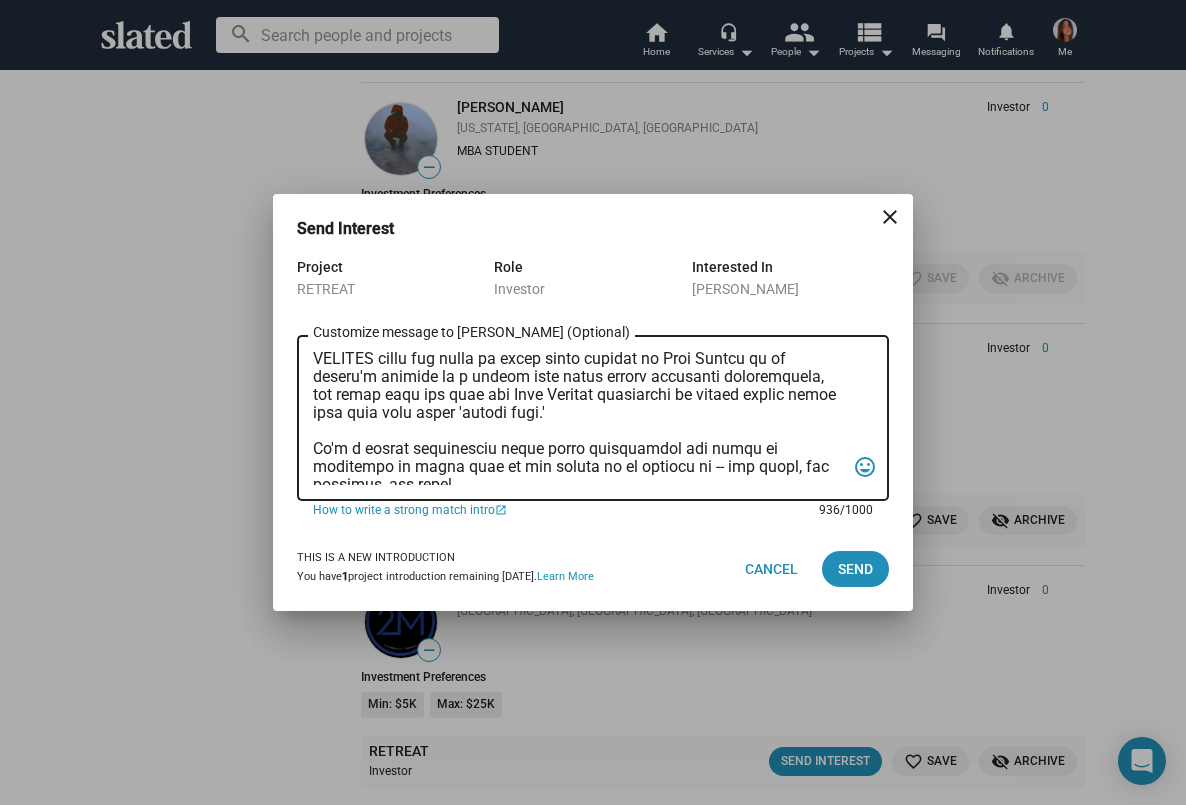 scroll, scrollTop: 34, scrollLeft: 0, axis: vertical 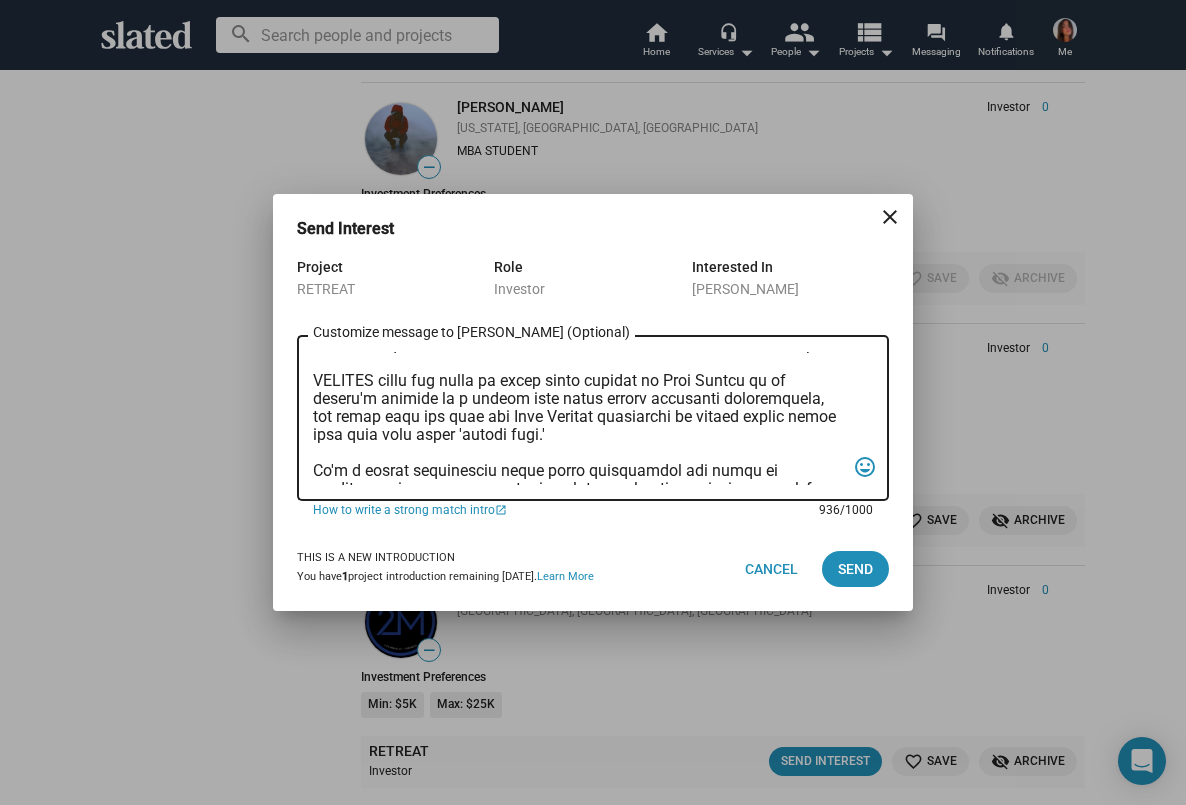drag, startPoint x: 584, startPoint y: 421, endPoint x: 474, endPoint y: 416, distance: 110.11358 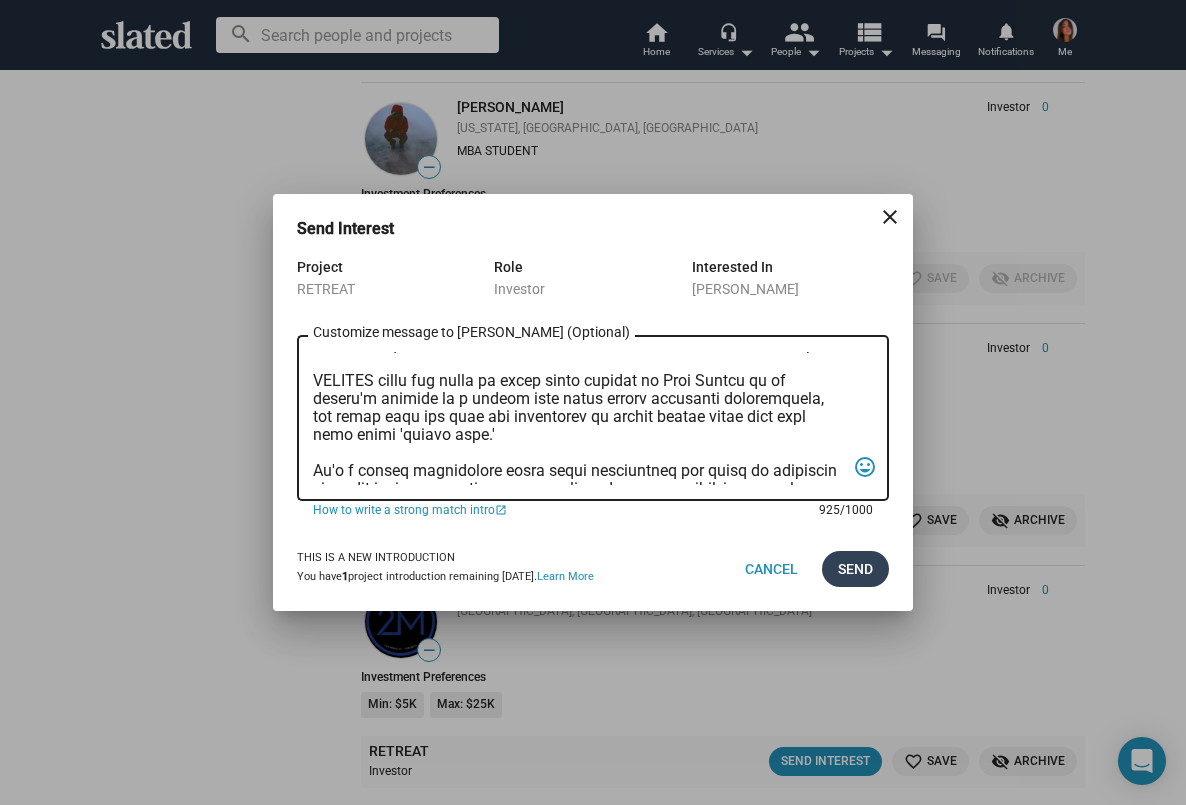 type on "Slated surfaced you as a match for my project, RETREAT. We are looking for partners that want to support new female voices in the indie film space.
RETREAT tells the story of three women brought to Nova Scotia on an artist's retreat by a former tech mogul turned reclusive spiritualist, who sends them out into the wilderness on vision quests where they each meet their 'shadow self.'
It's a female empowerment story about integrating the parts of ourselves as women that we are taught to be ashamed of -- our power, our feelings, our truth.
Specifically, we are looking to raise $5000 - 12000 to cover our gear rentals and kit fees.
I’d love to tell you more about the project and see if you have any ideas of who might be interested in participating.
We are currently full steam ahead, with production planned in the next month.
Check out our pitch deck here: https://www.canva.com/design/DAGpKmSEOME/6iunSUK0YR_CDWg7FtPXKw/view?utm_content=DAGpKmSEOME&utm_campaign=designshare&utm_medium=link2&utm_source=uniq..." 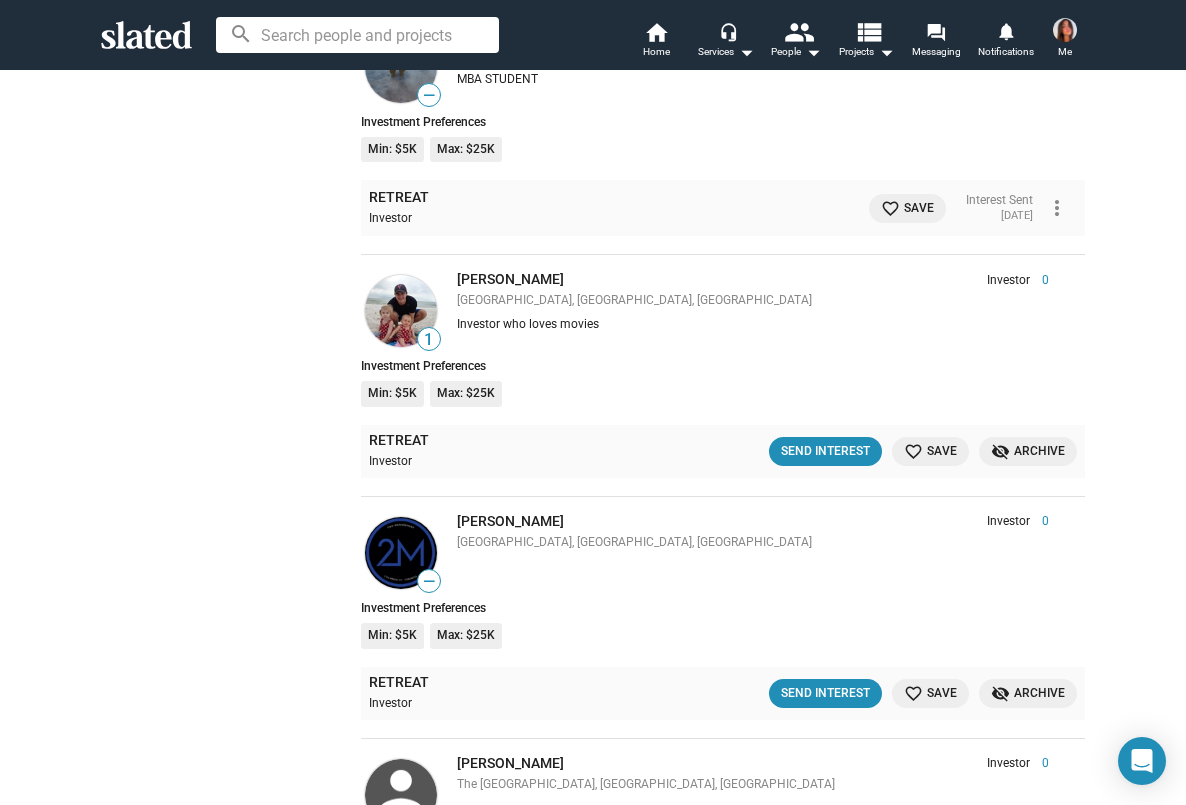 scroll, scrollTop: 1488, scrollLeft: 0, axis: vertical 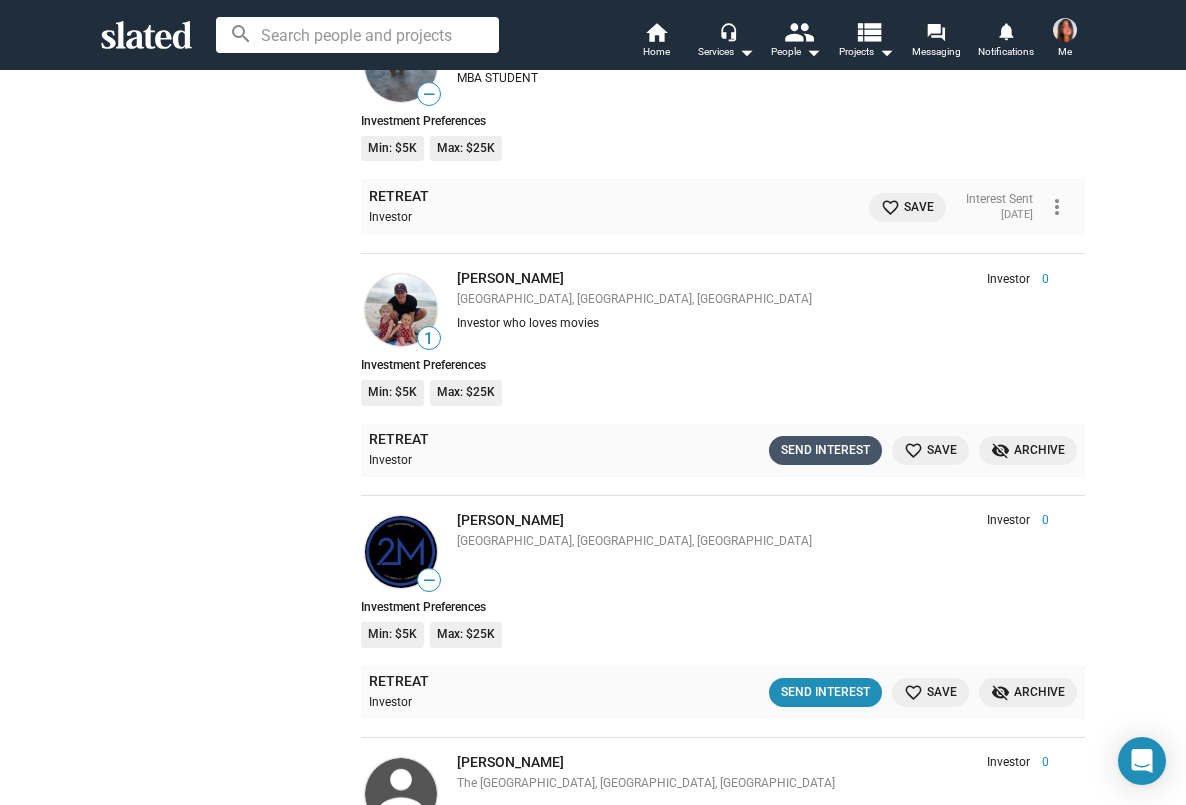 click on "Send Interest" 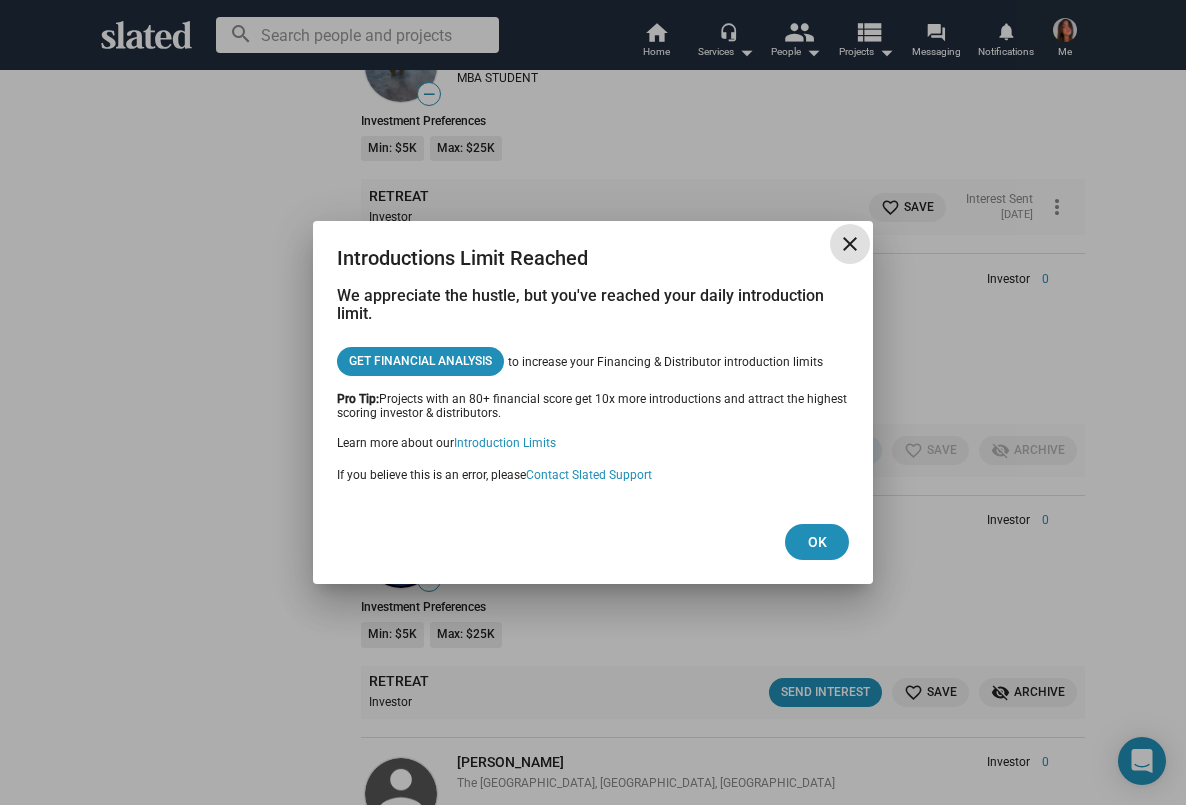 click on "close" at bounding box center [850, 244] 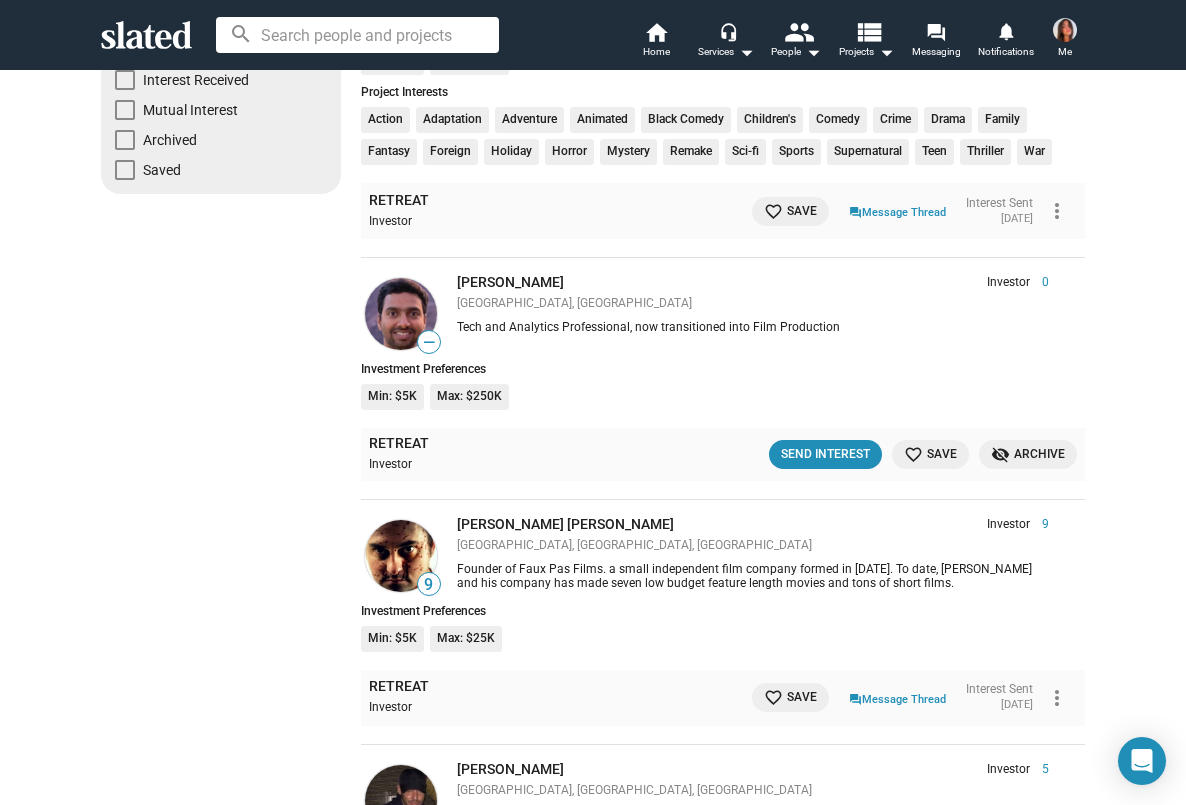 scroll, scrollTop: 351, scrollLeft: 0, axis: vertical 